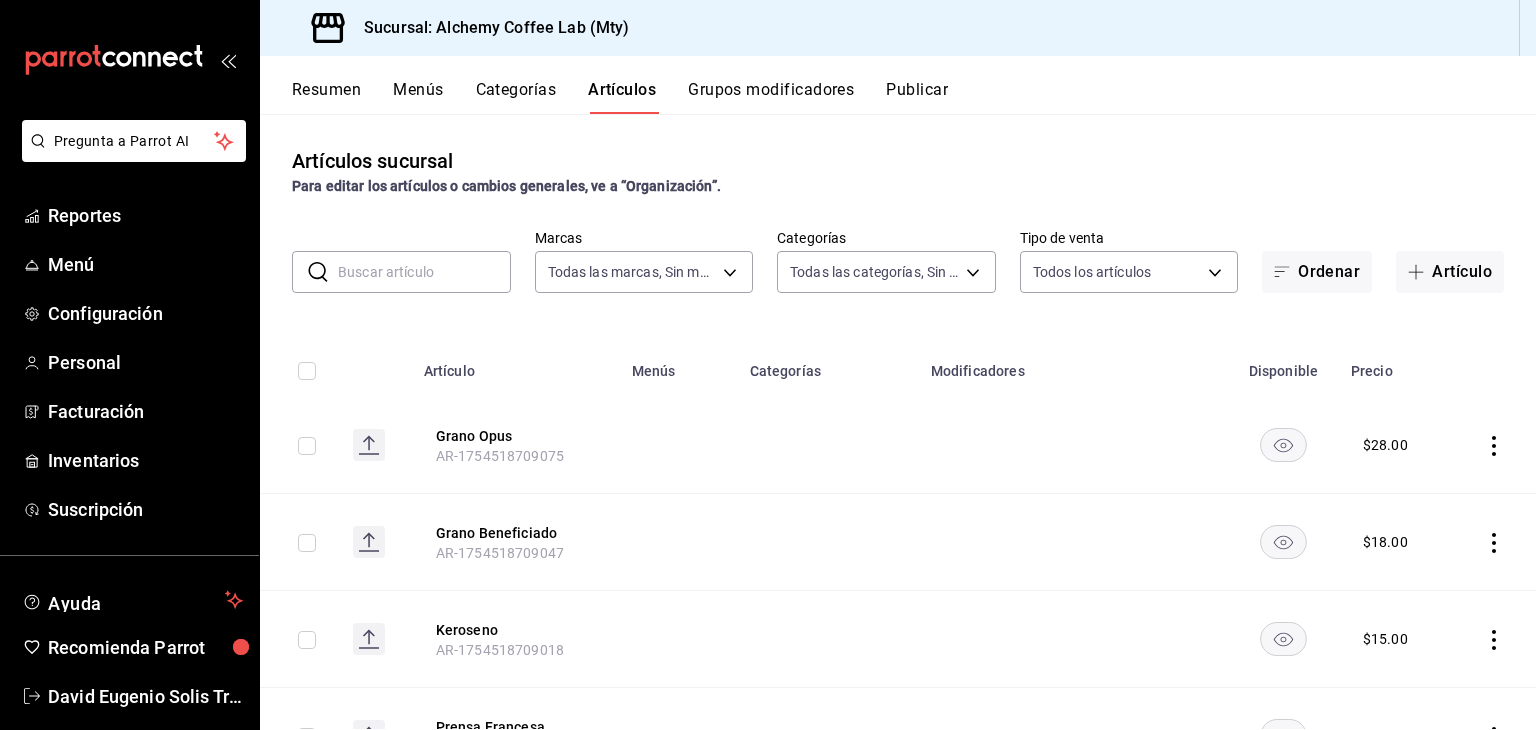 scroll, scrollTop: 0, scrollLeft: 0, axis: both 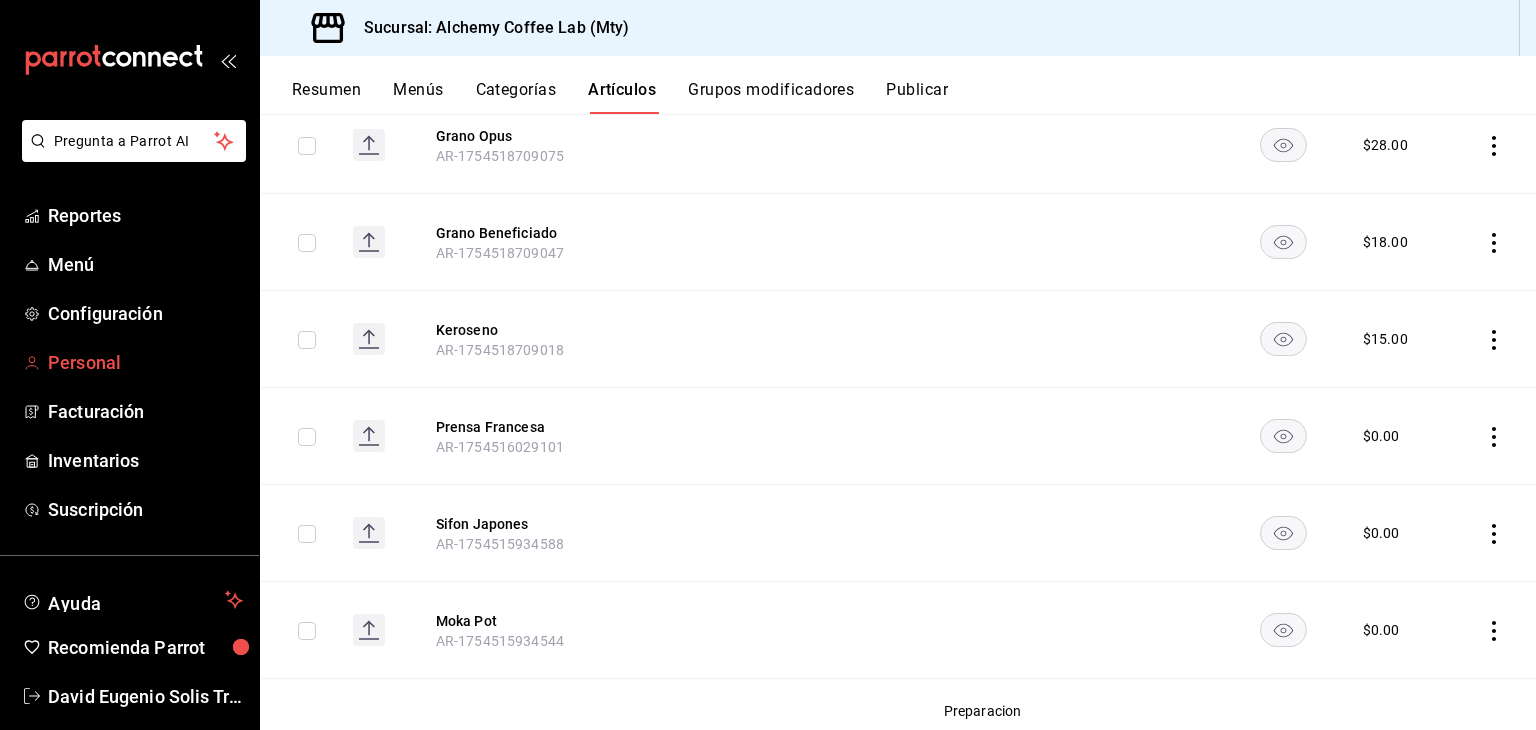 click on "Personal" at bounding box center [145, 362] 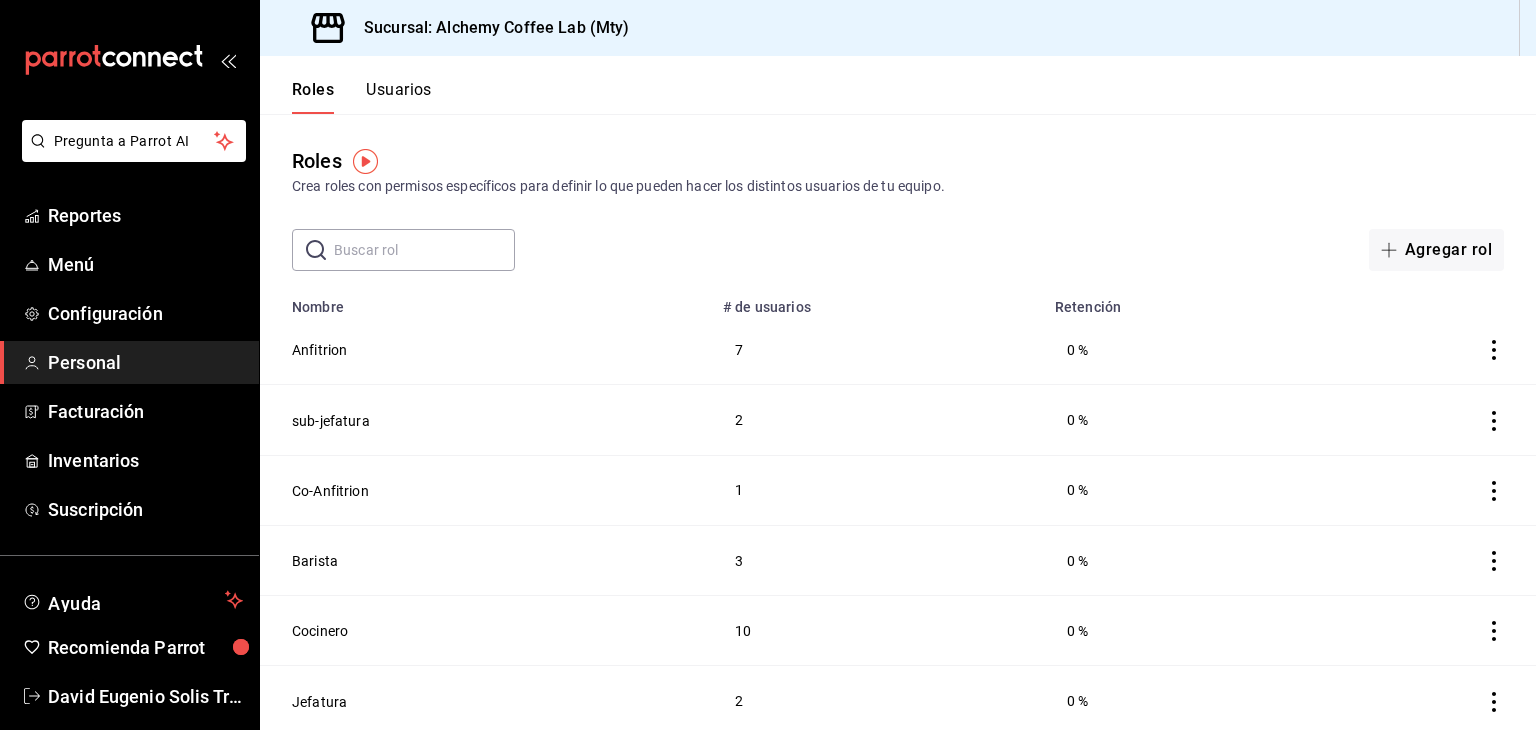 click on "Usuarios" at bounding box center (399, 97) 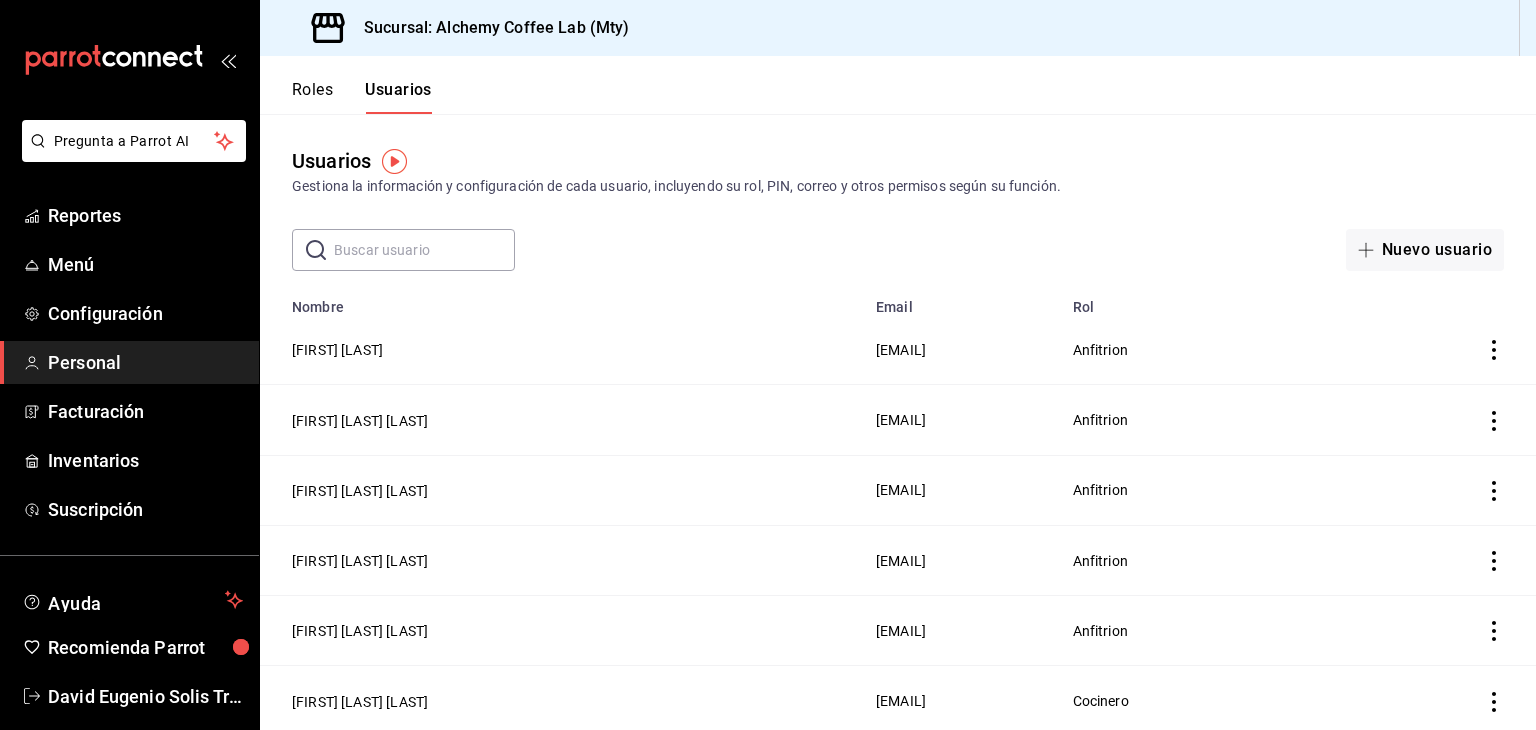 click at bounding box center [424, 250] 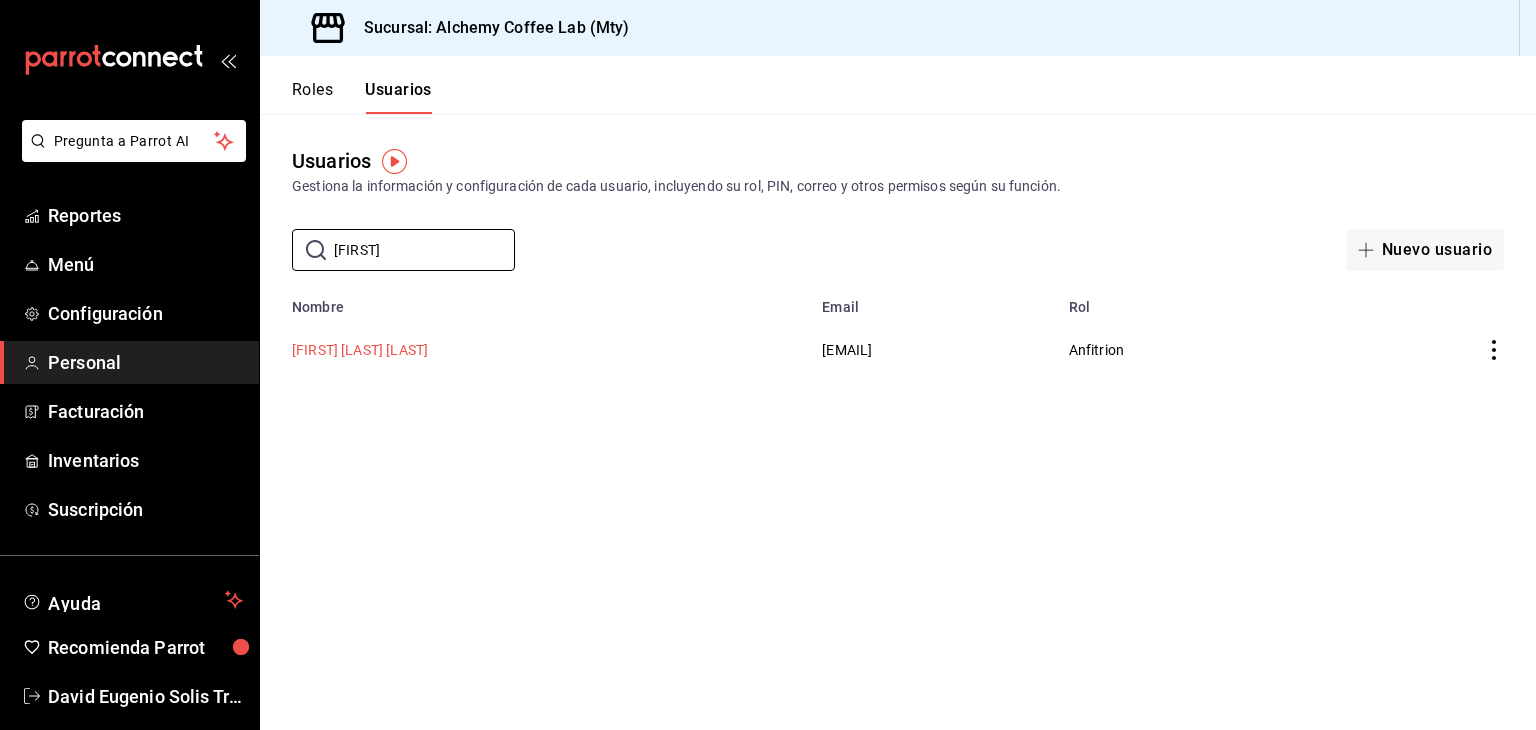 type on "[FIRST]" 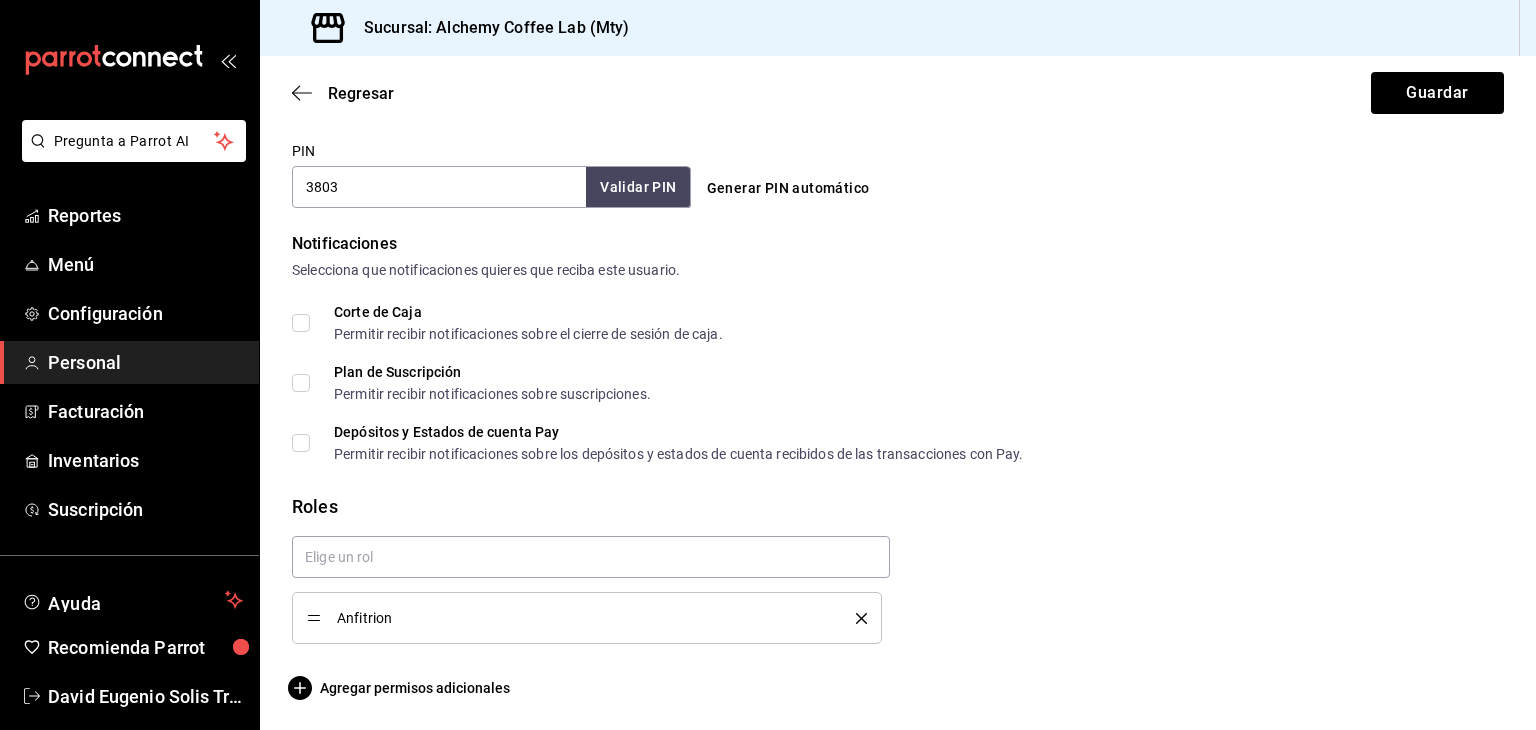 scroll, scrollTop: 934, scrollLeft: 0, axis: vertical 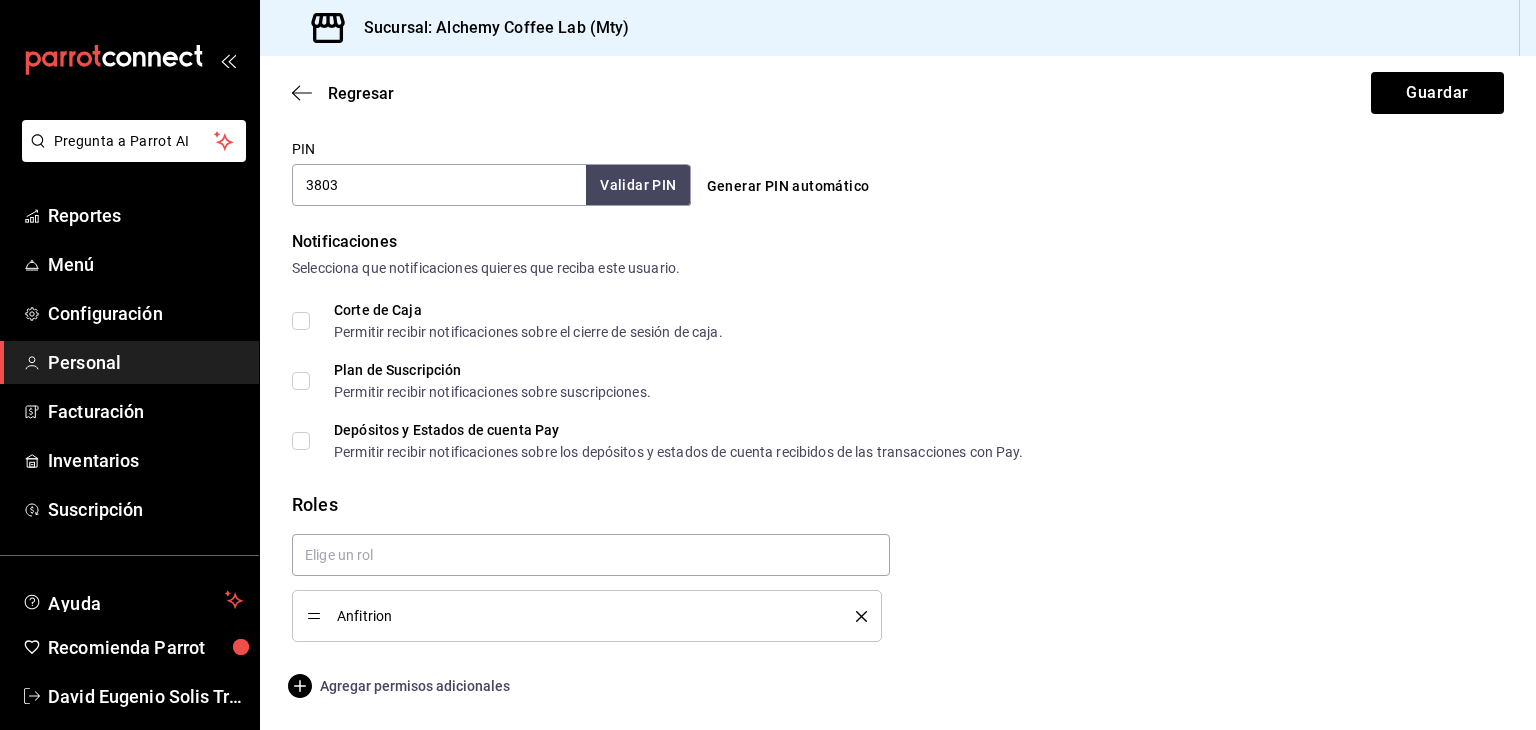 click on "Agregar permisos adicionales" at bounding box center [401, 686] 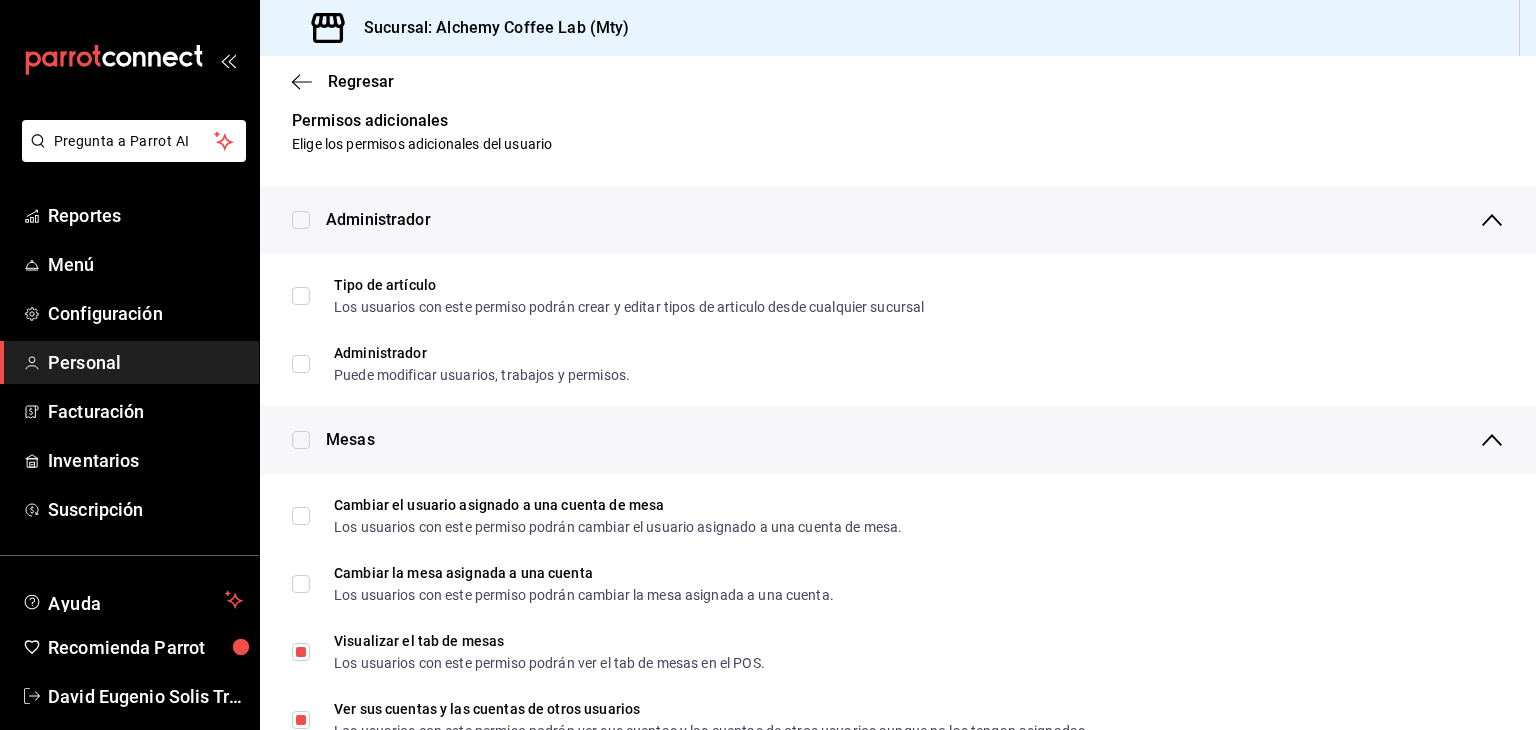 scroll, scrollTop: 0, scrollLeft: 0, axis: both 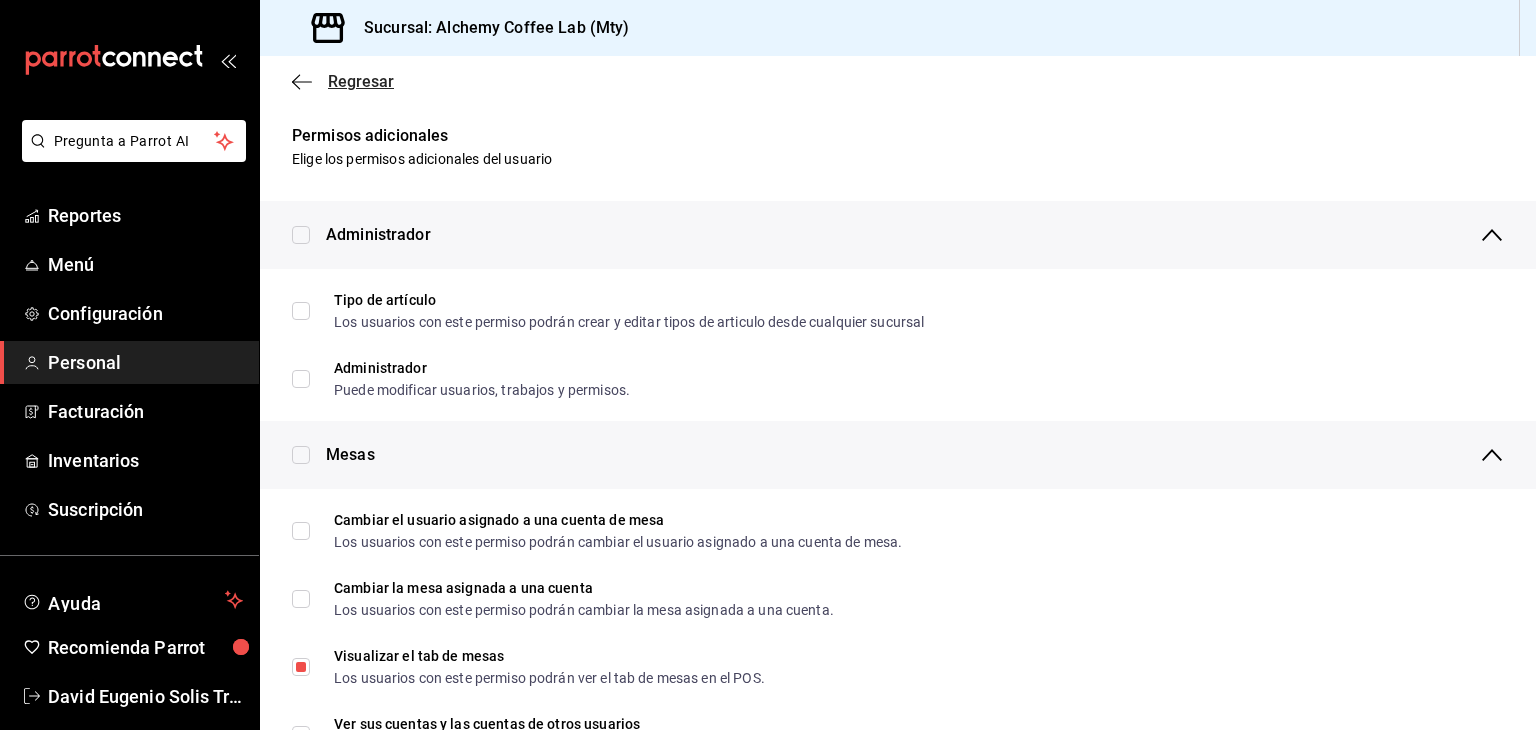 click on "Regresar" at bounding box center (361, 81) 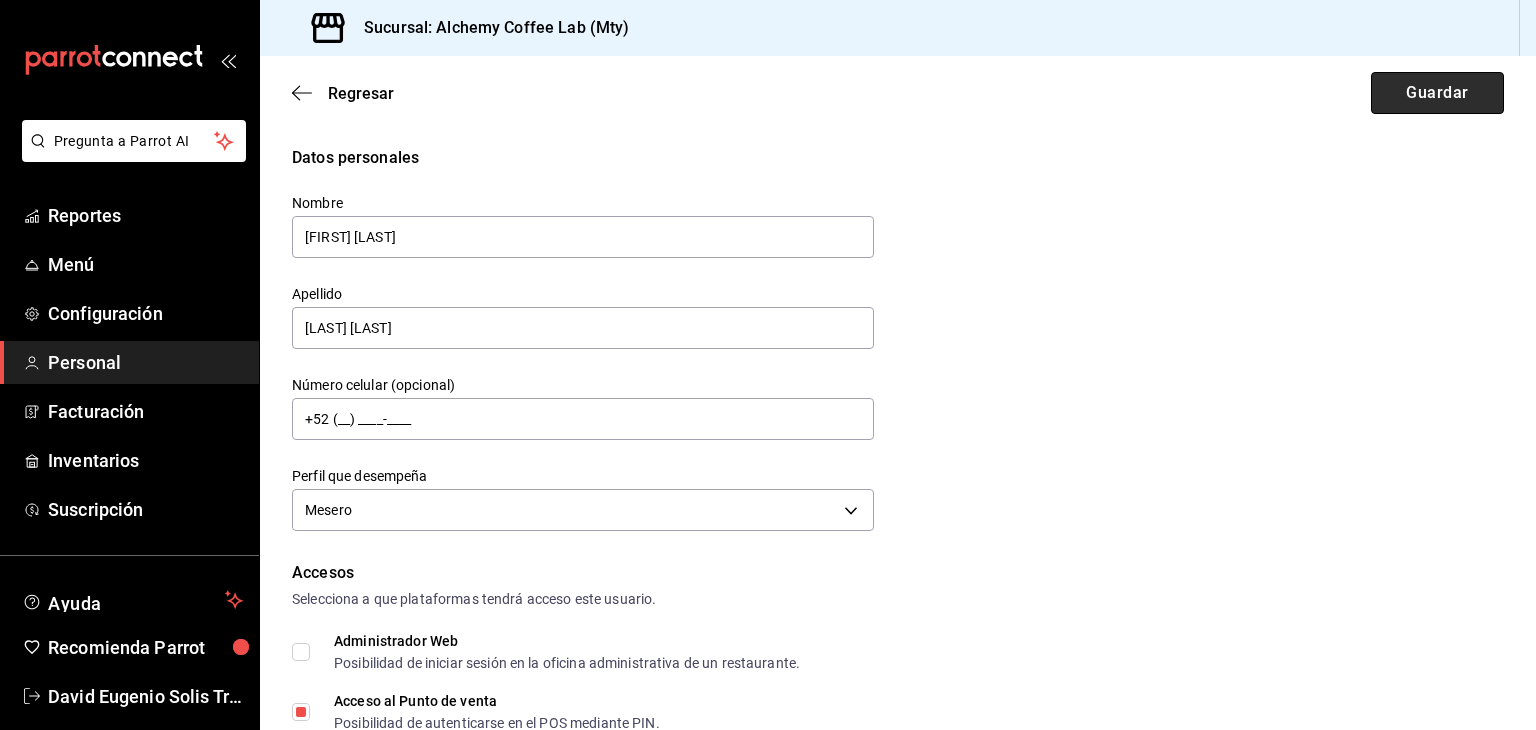 click on "Guardar" at bounding box center (1437, 93) 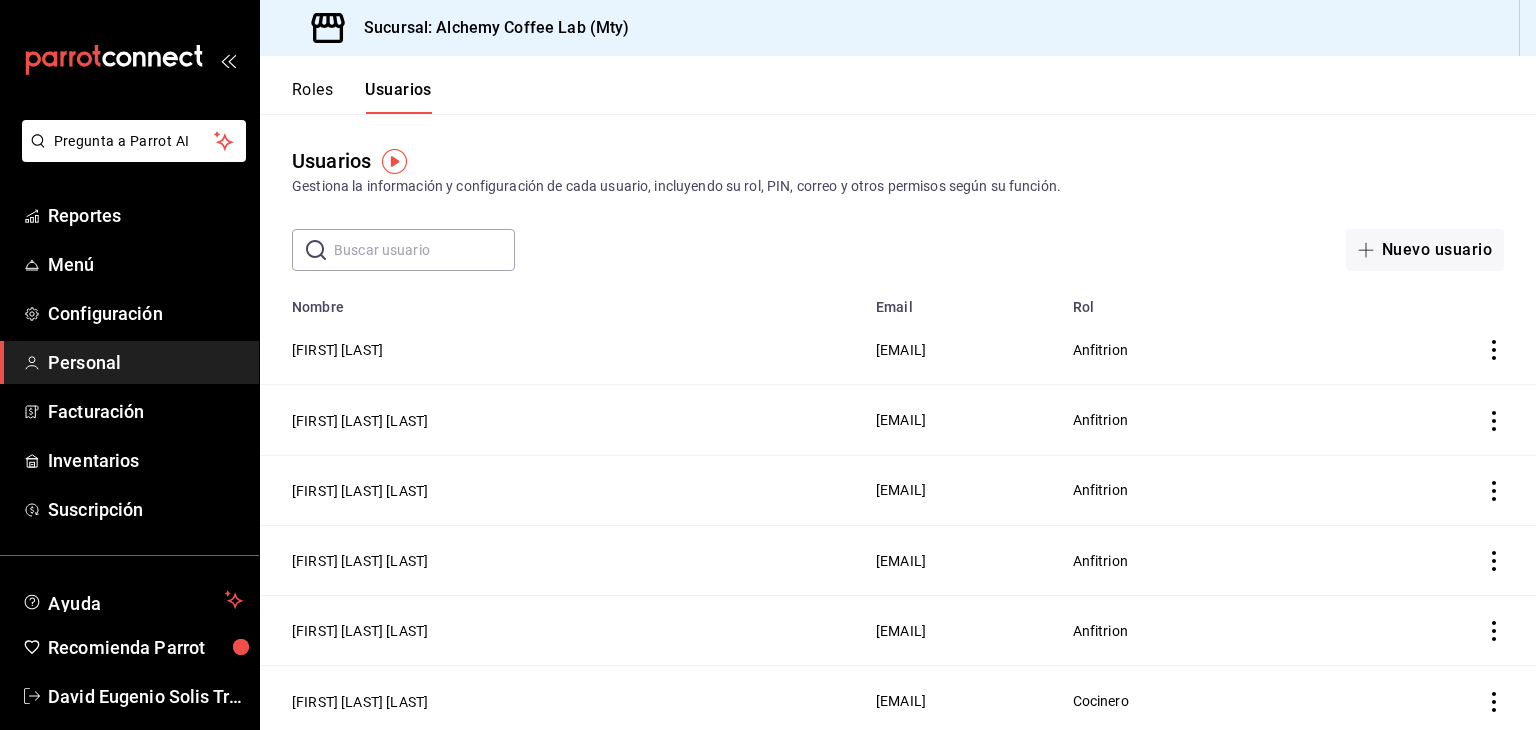 click at bounding box center [424, 250] 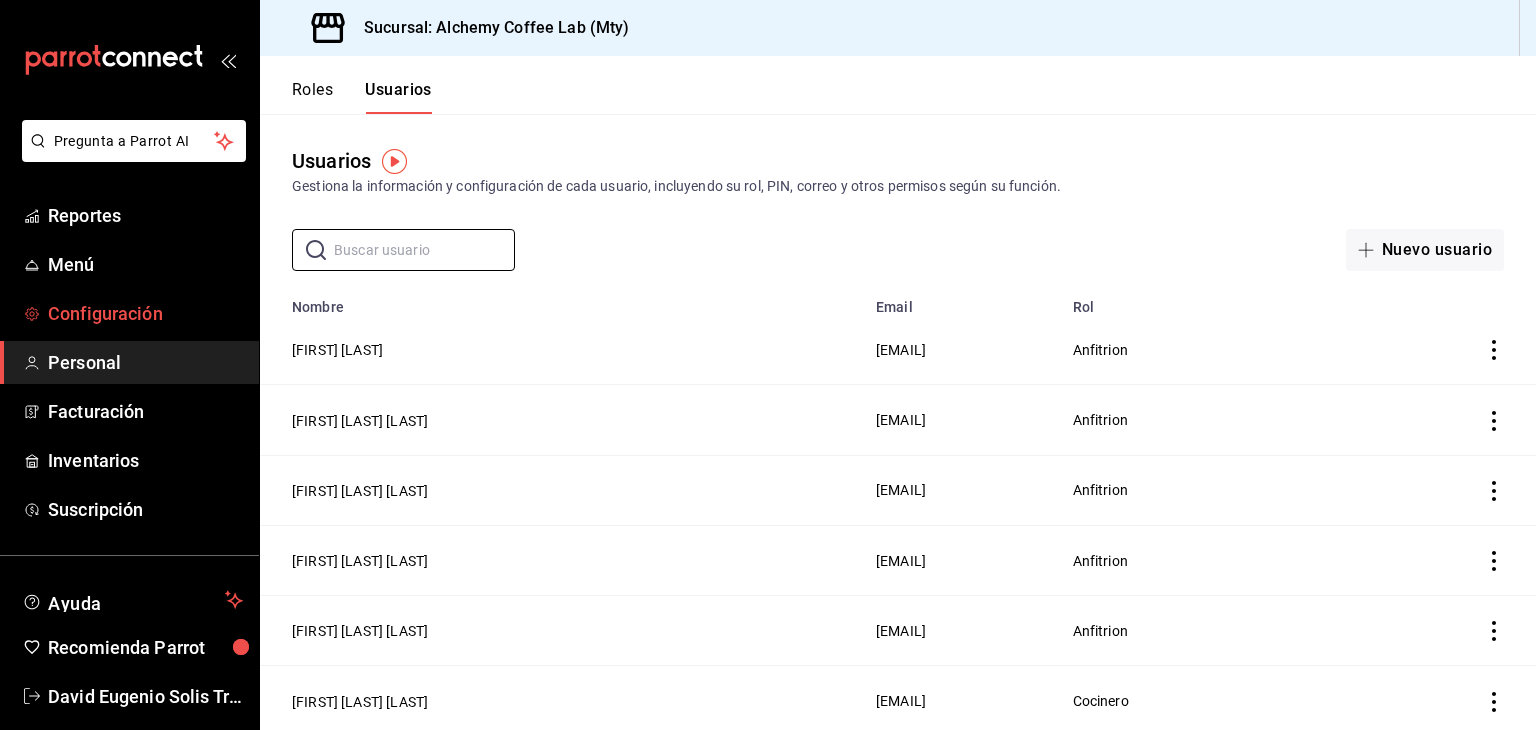 click on "Configuración" at bounding box center [145, 313] 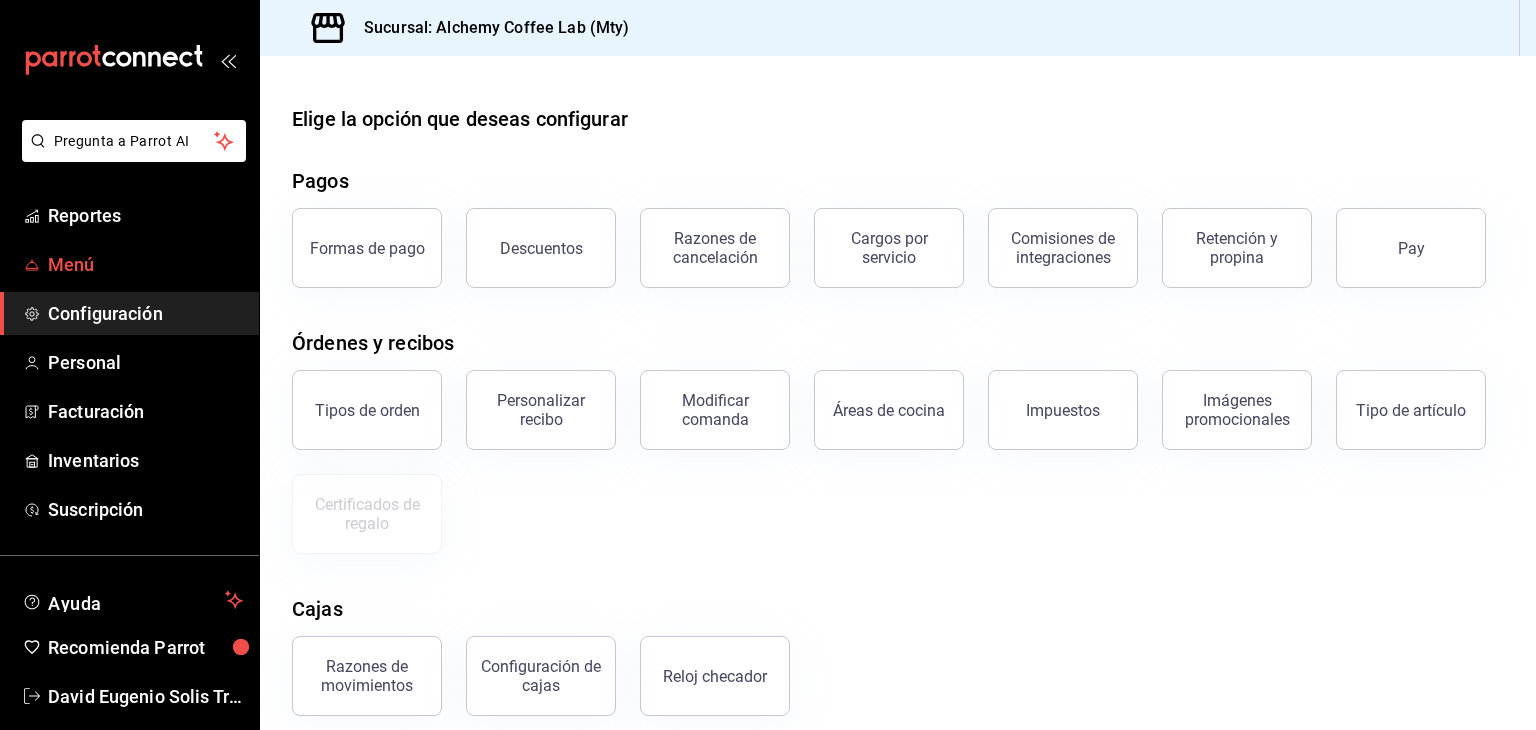 click on "Menú" at bounding box center (145, 264) 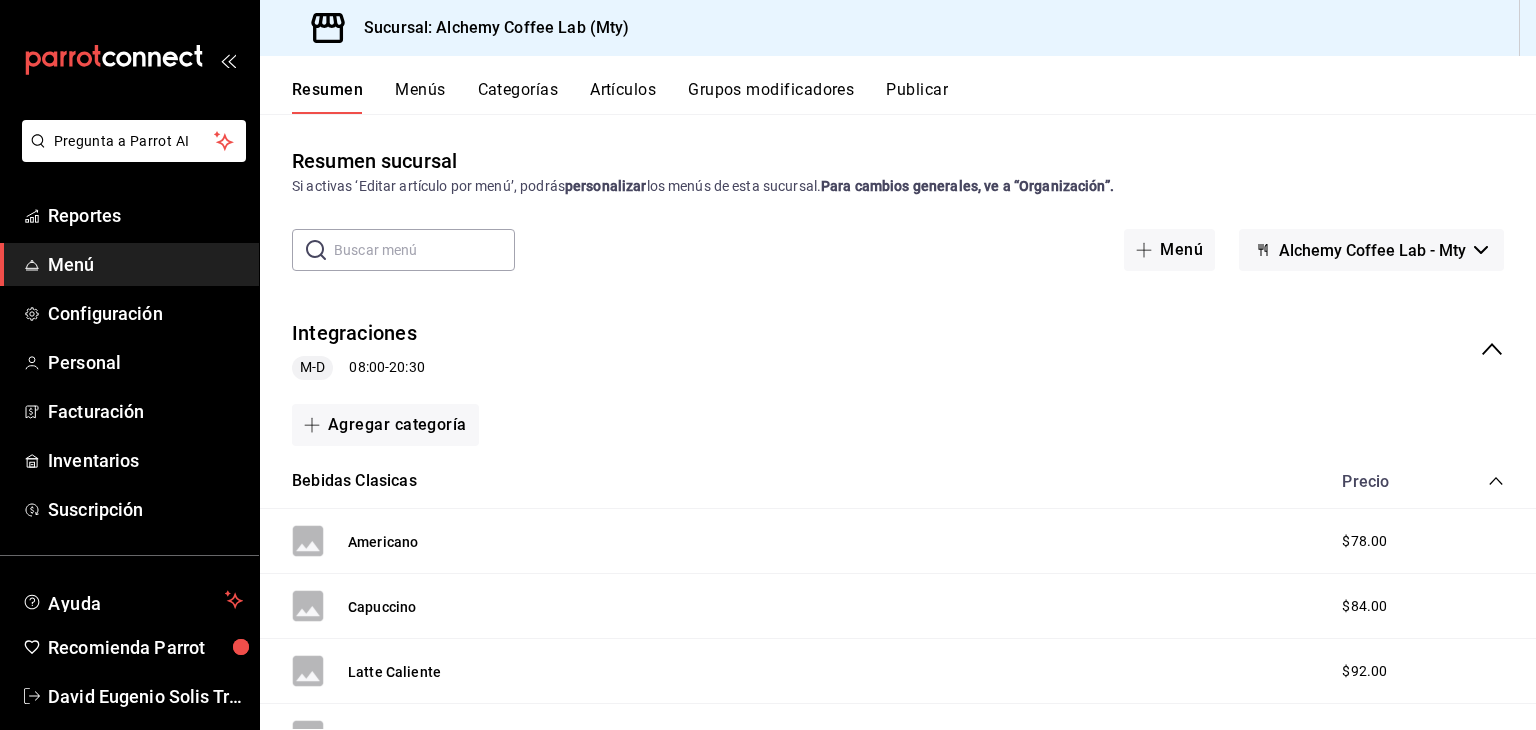 click on "Menús" at bounding box center (420, 97) 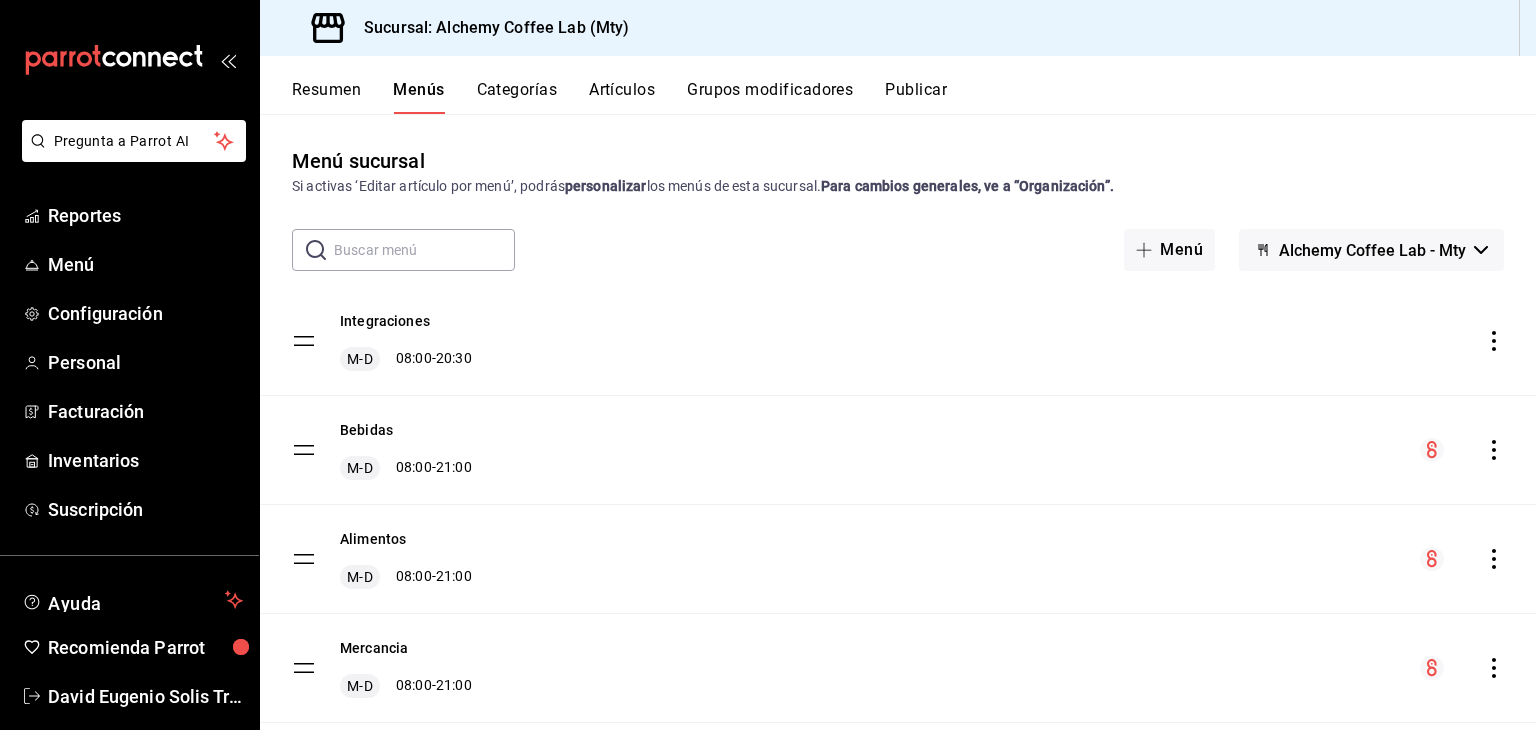 click on "Categorías" at bounding box center (517, 97) 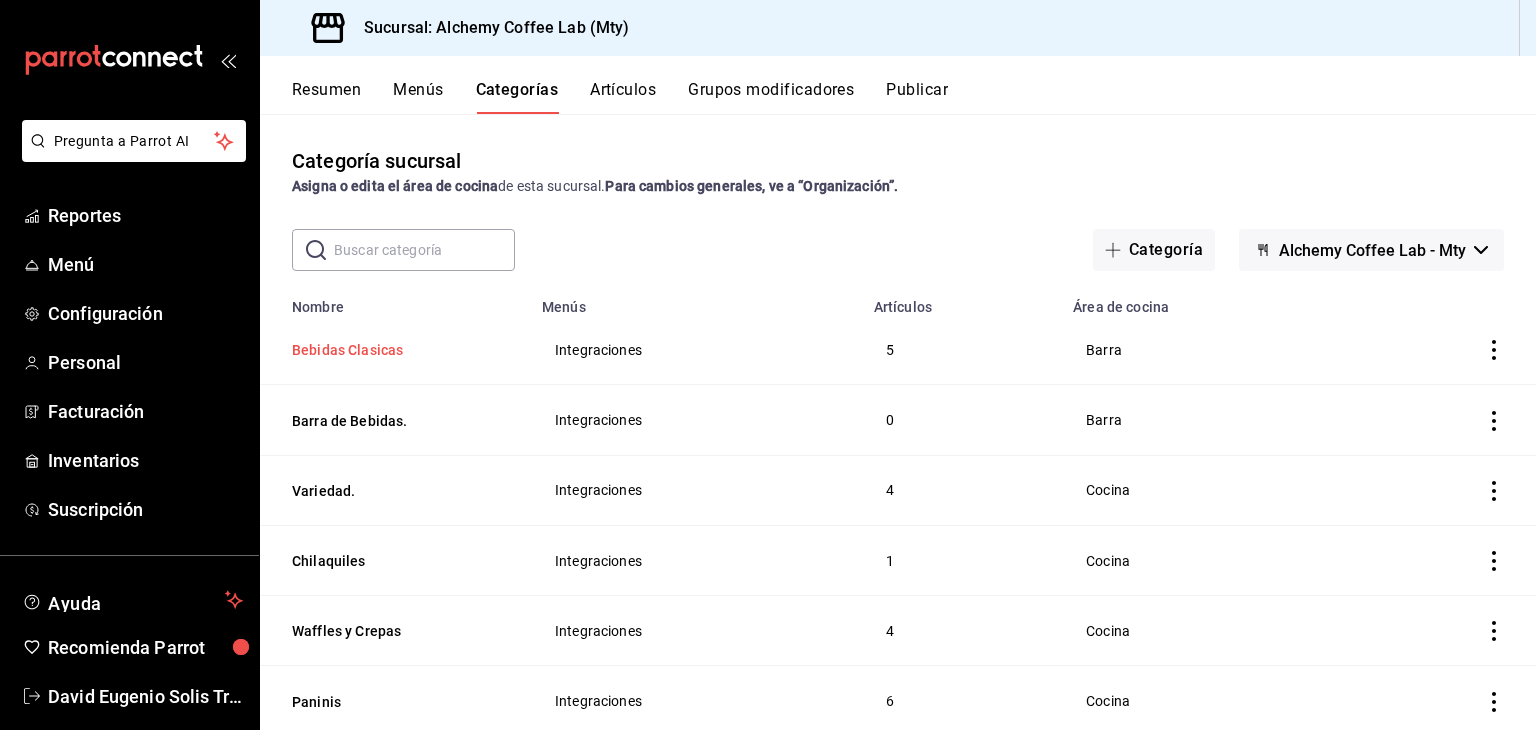 click on "Bebidas Clasicas" at bounding box center (392, 350) 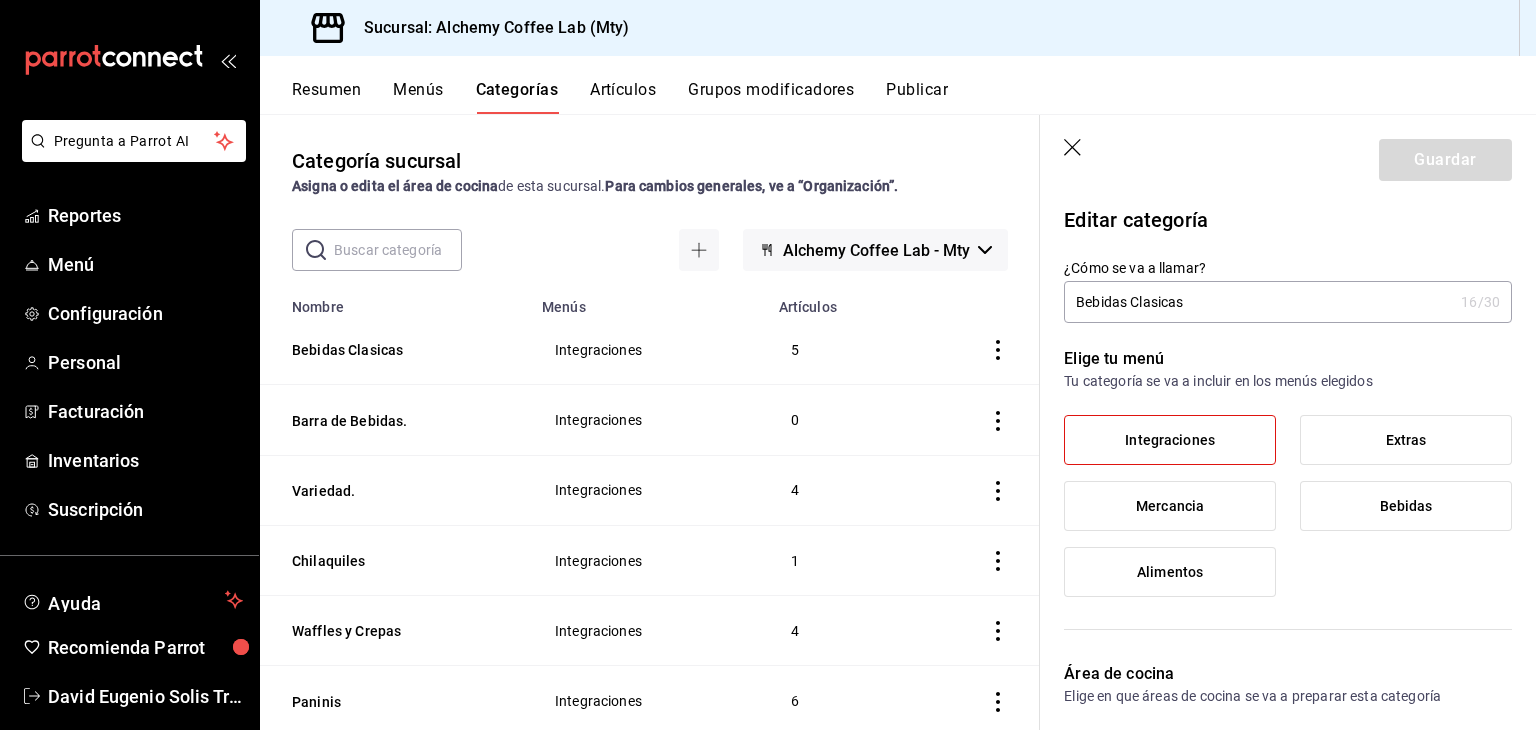 click 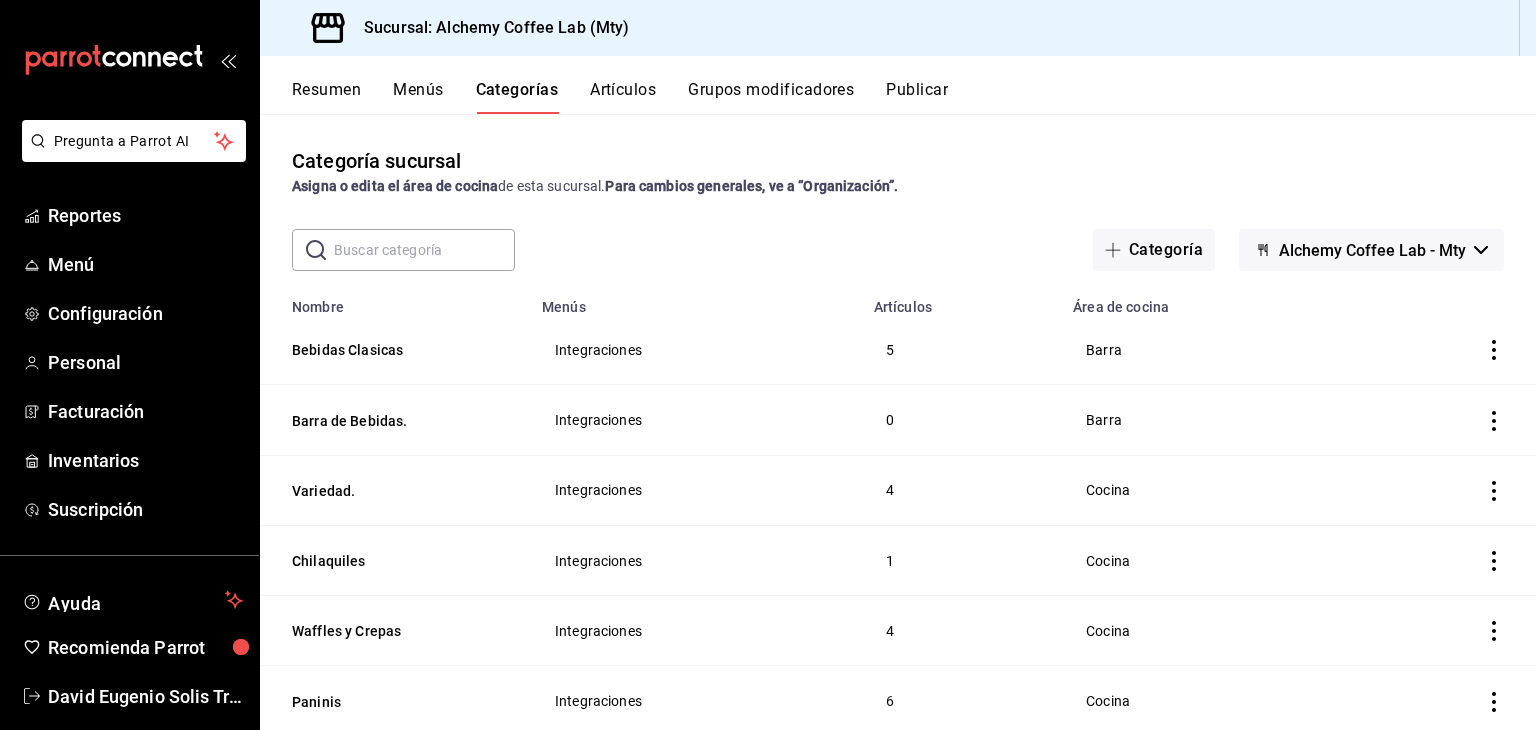 click on "Artículos" at bounding box center [623, 97] 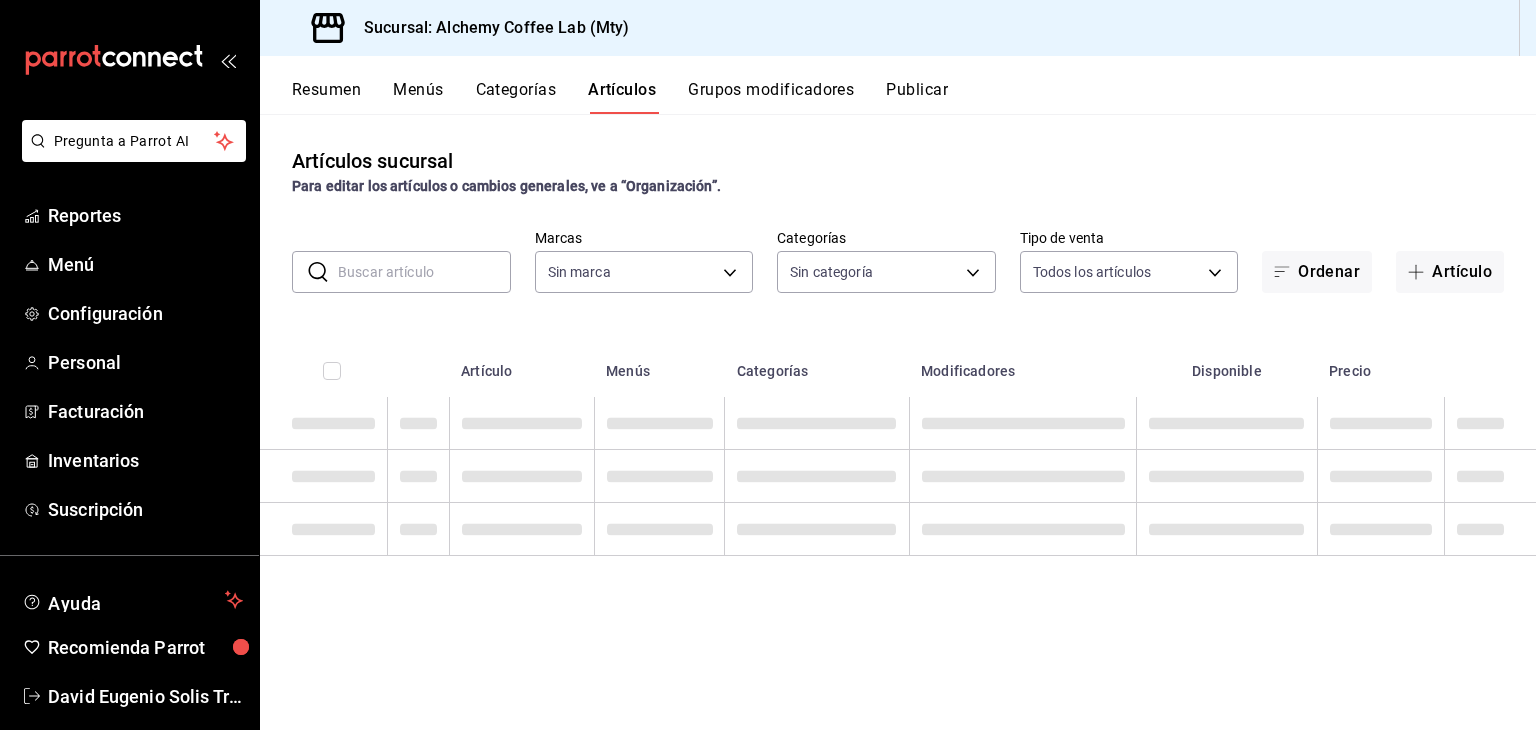type on "147fd5db-d129-484d-8765-362391796a66" 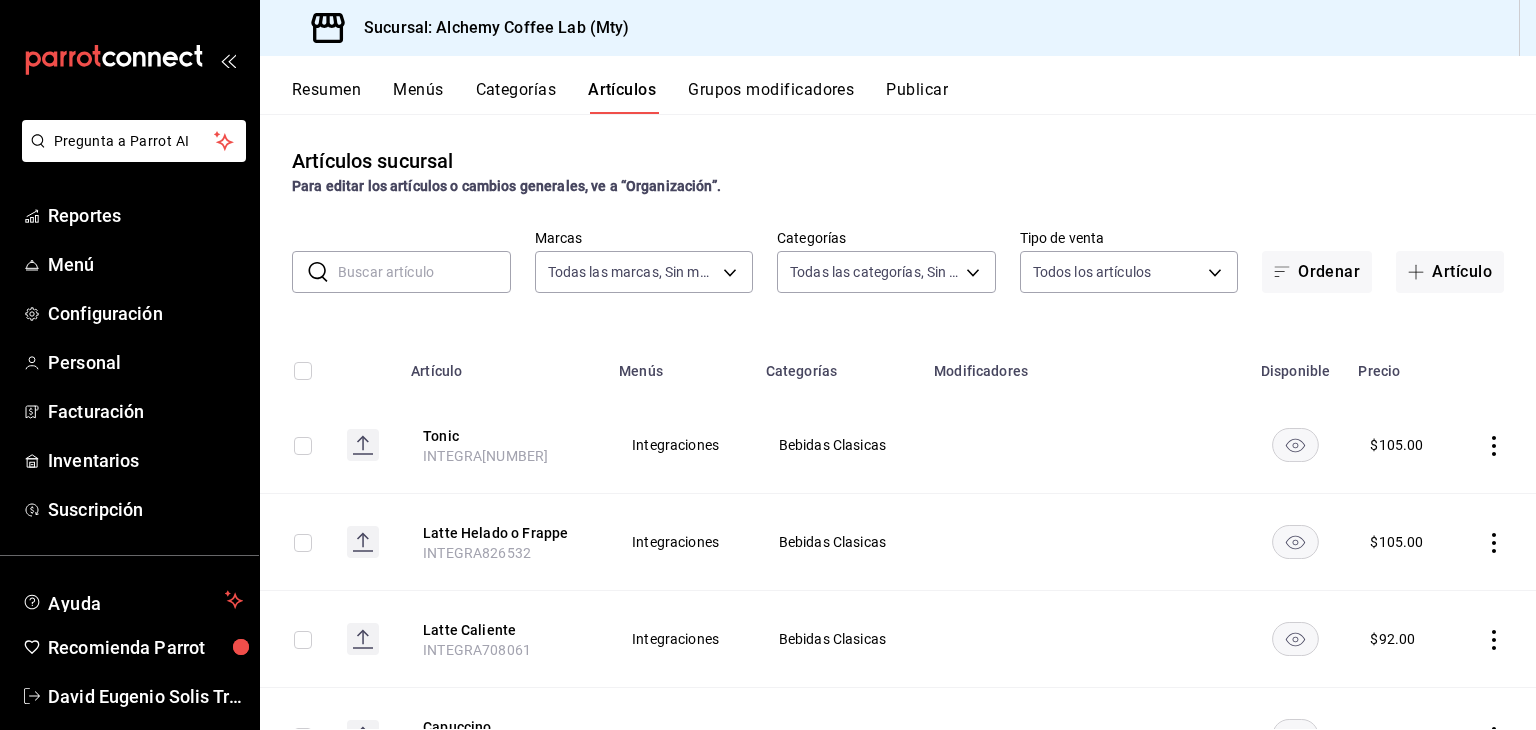 type on "ed58315f-7c6e-41d0-8bb2-60e7207c88cc,270ac5e3-7ec3-468f-bc26-104e85be3c19,eaac07ea-42ab-42c9-84eb-ceb544cf1696,873853c4-ec1b-4851-8e88-aa2f418802bc,360ee0c1-7b3d-452c-ae3b-42ce3cc04a99,254f7fb4-bf40-4c7e-9982-4483188b6ce8,22b06866-db8b-4db9-b95b-35e3e4a85507,fbaa8fe5-68e7-491d-b03f-ce844aa474e7,f0176ca4-5dc3-42f0-a21f-54796b2d6ce4,c4f1b2b2-4cec-4db9-a310-abf4beb25226,6e561742-6cfe-4428-bdd7-98f947b897f7,ed96c675-c7ed-4458-b82b-32ea0ae9920c,2e3e028b-89e5-4003-abc7-67012b64c3c6,f9ecfb5f-2d86-470a-83ef-3d4616404b79,4dbf6704-01f8-4ae7-b143-5fb9fa4fa204,475d1d53-3dd2-4a4e-b59e-75da982537cc,9128c269-13cc-49c0-a61c-98ae135d2966,1489ea8f-3c5b-4bed-8712-fb1efc8e1484,237dd9fd-525f-4126-935d-1d618c95d359,1759a289-da96-444c-a3da-589932e8f911,32a25308-5a1a-4b27-9101-20aae4ecbe3b,5720fba0-4b3c-4af1-99c2-310b9d32b626,6f391e13-d369-4fd1-9e07-81fa35695065,6cee18f7-63d6-4ae0-a5fa-7f66450c5234,8f56fa9d-b5f7-423d-8f11-eda24a9be7dc,0959238c-b2f0-4e50-a72b-9acd913a0e6d,87d7d329-ef4d-4ea2-b0cc-7aa43f232e86,0d94947a-2237-44fd-965..." 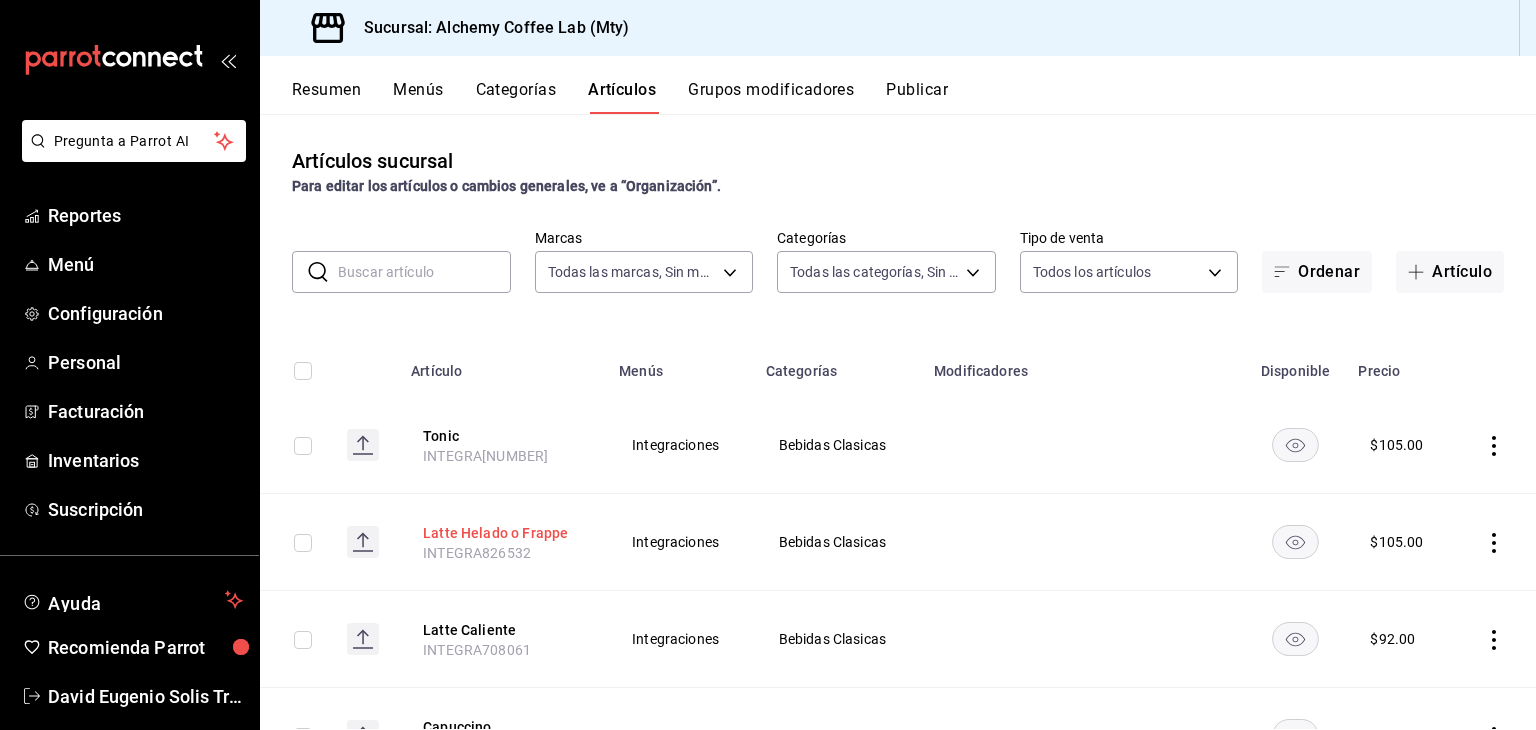 click on "Latte Helado o Frappe" at bounding box center (503, 533) 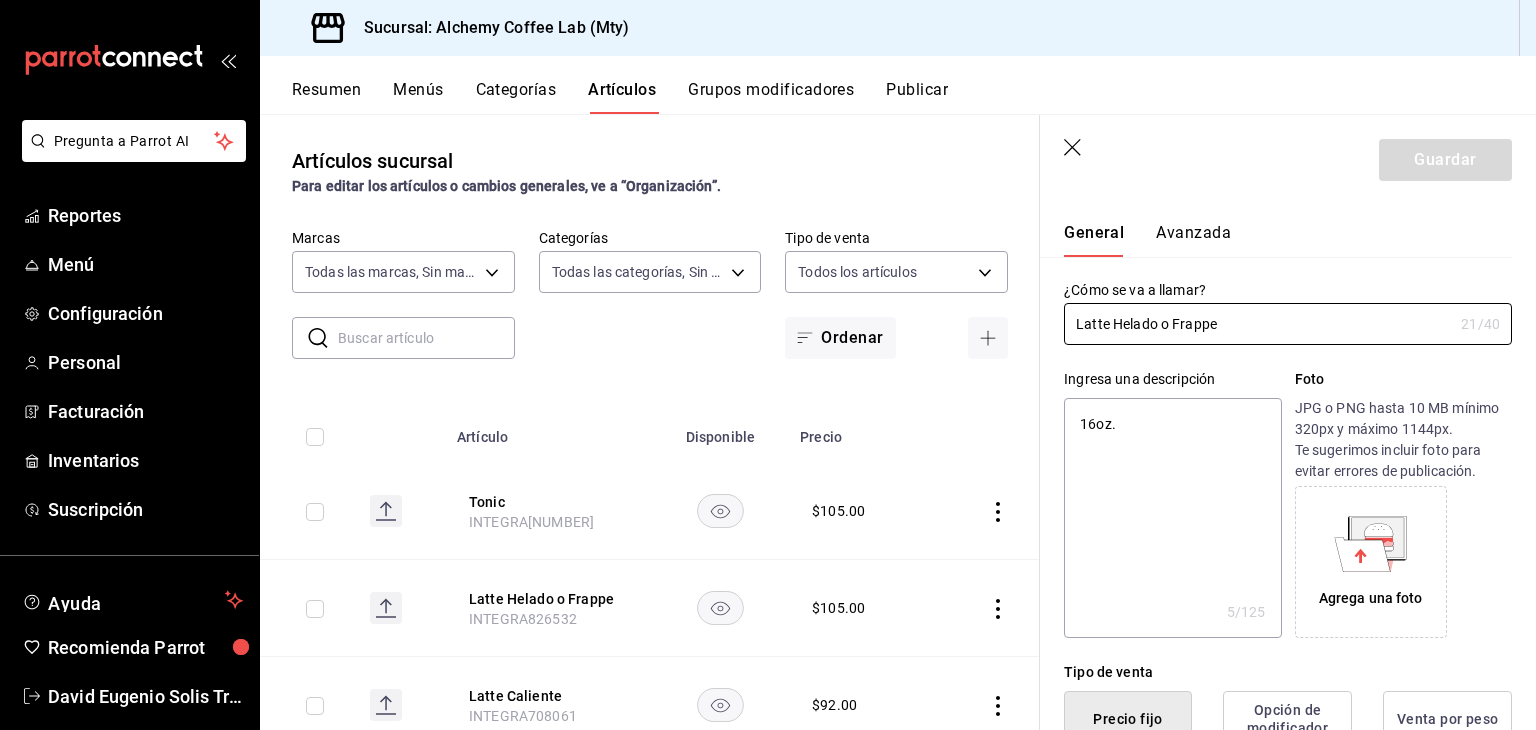 scroll, scrollTop: 0, scrollLeft: 0, axis: both 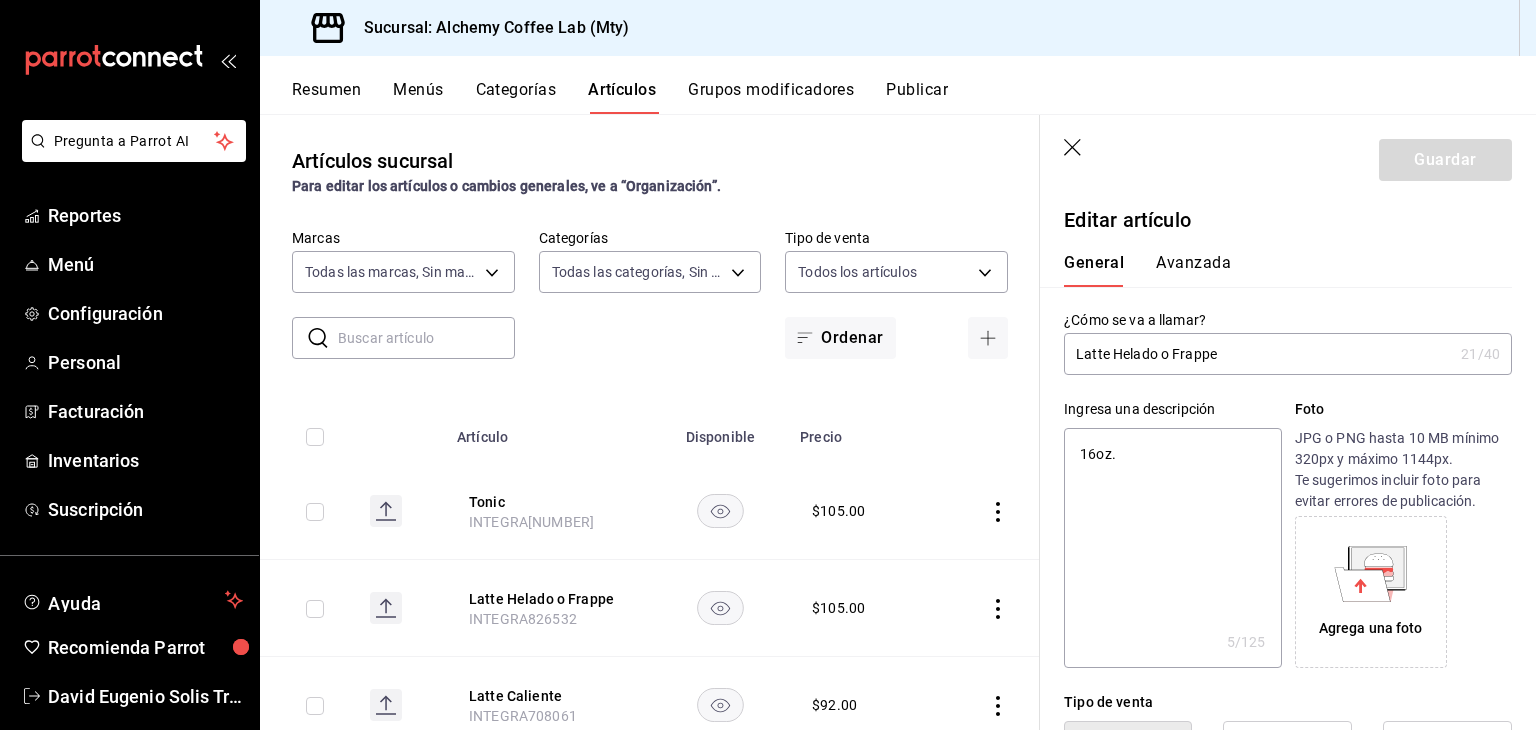 drag, startPoint x: 1260, startPoint y: 361, endPoint x: 1158, endPoint y: 362, distance: 102.0049 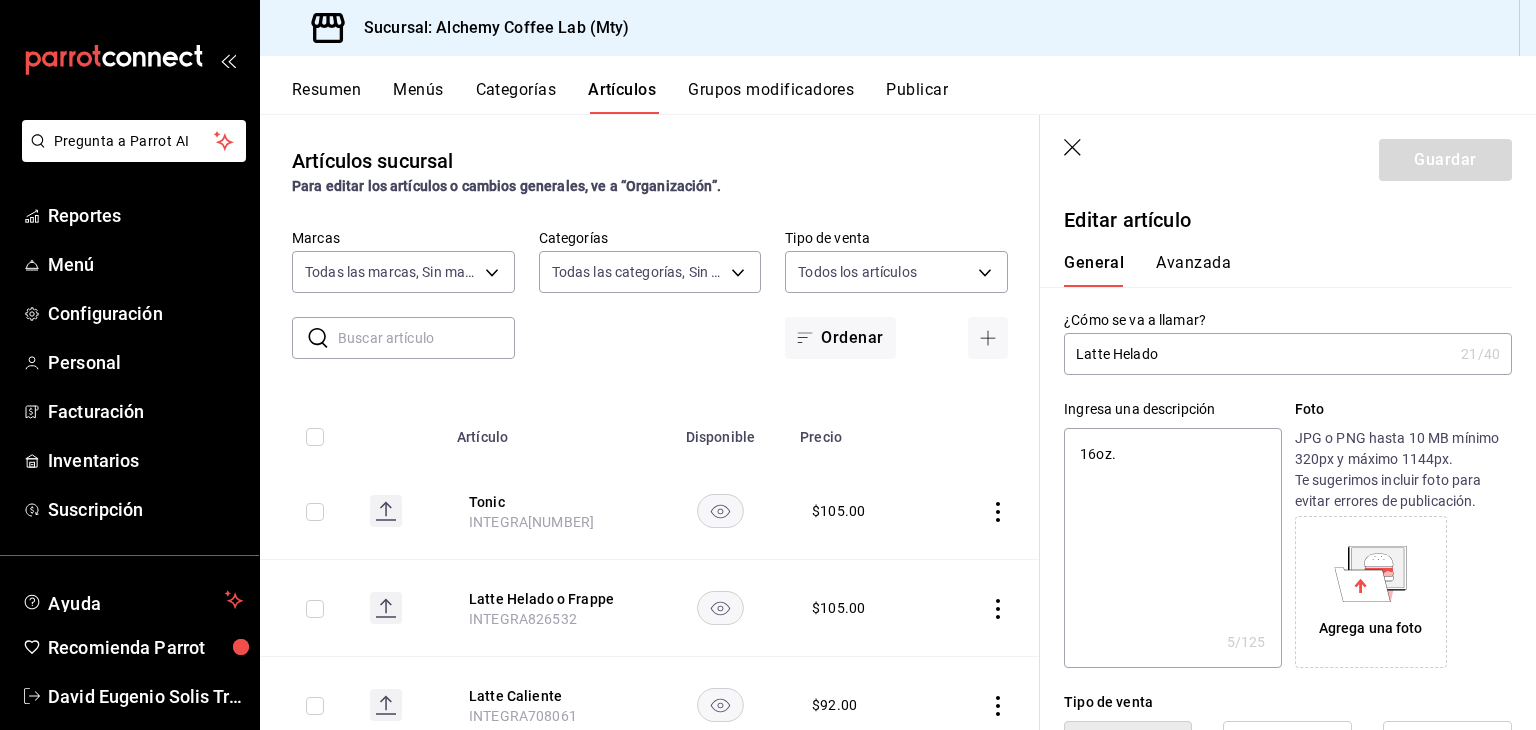 type on "x" 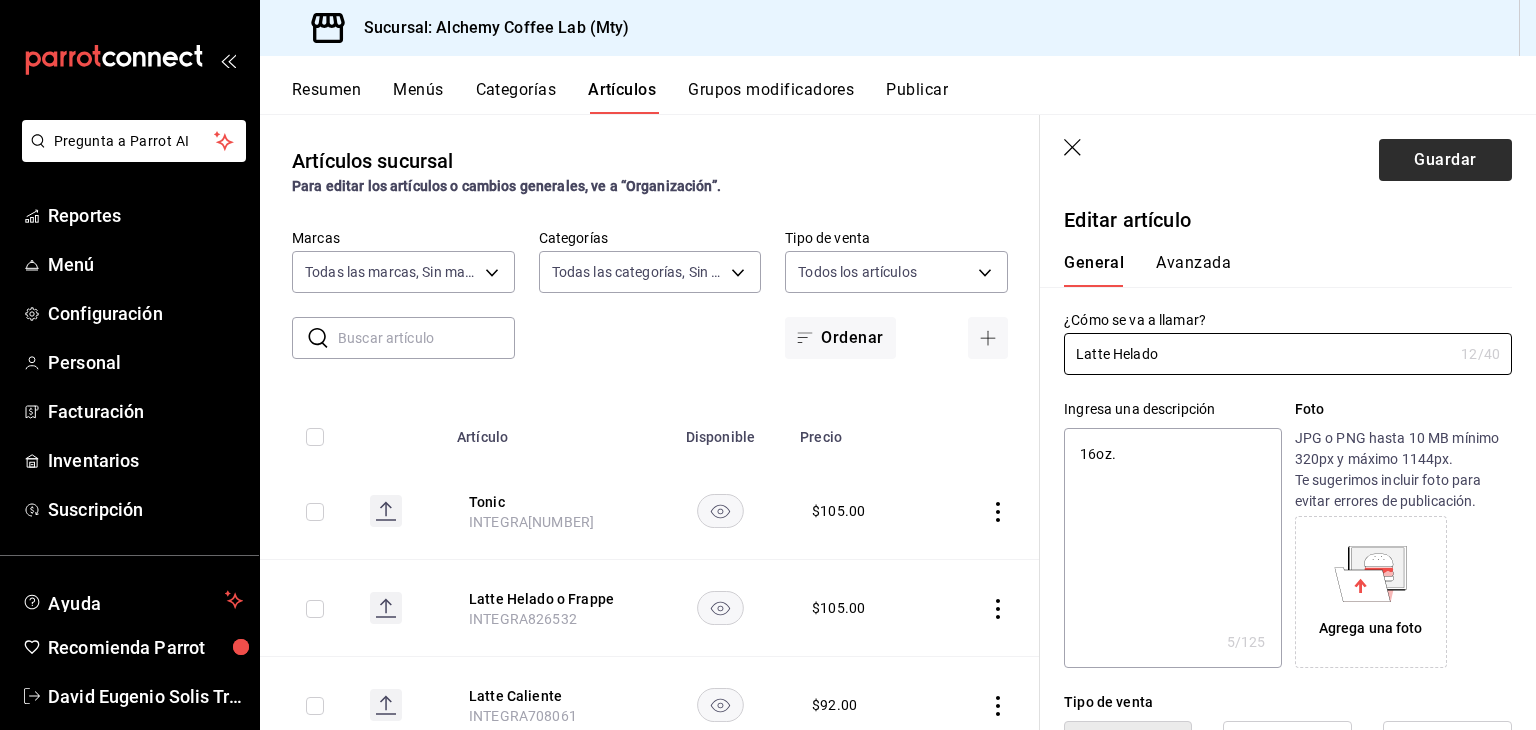 type on "Latte Helado" 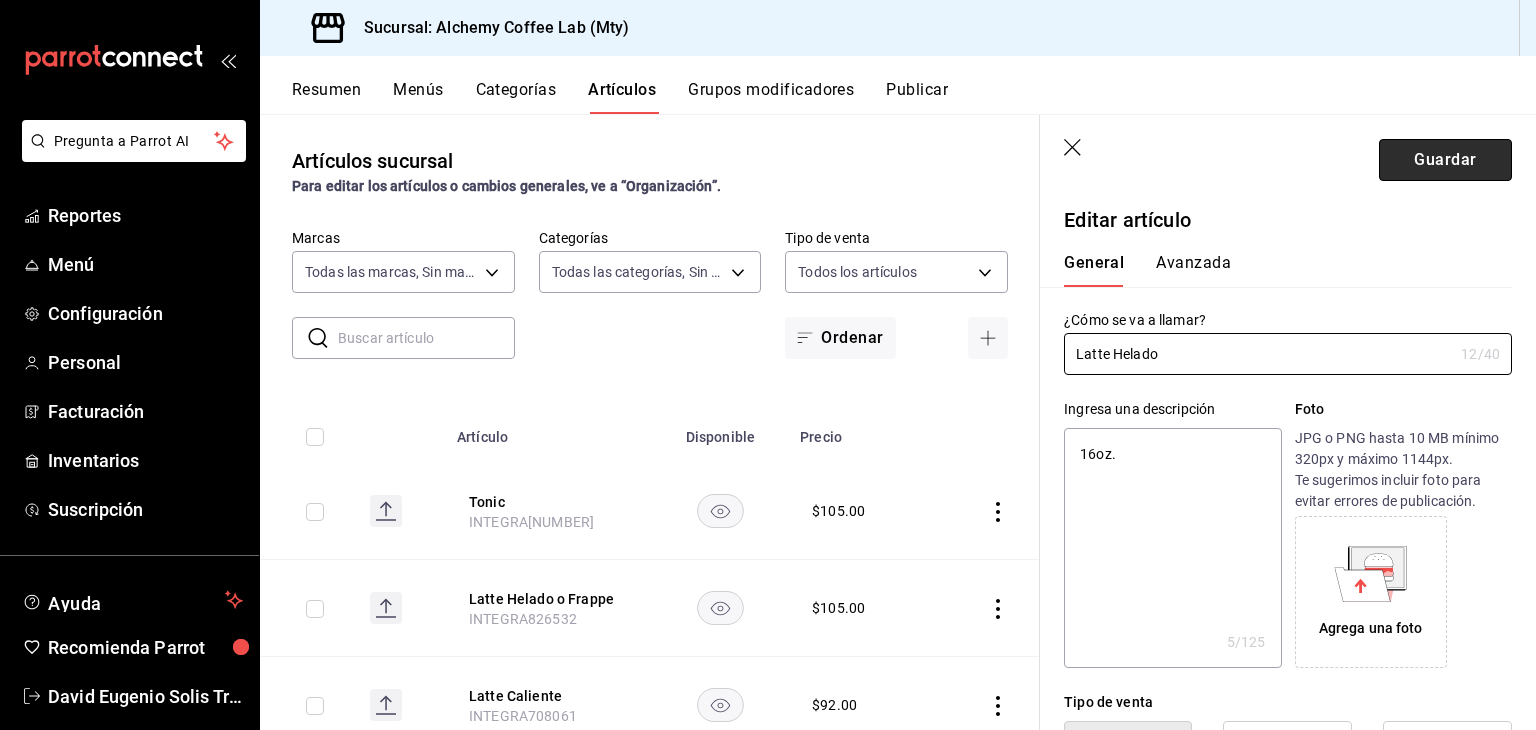 click on "Guardar" at bounding box center [1445, 160] 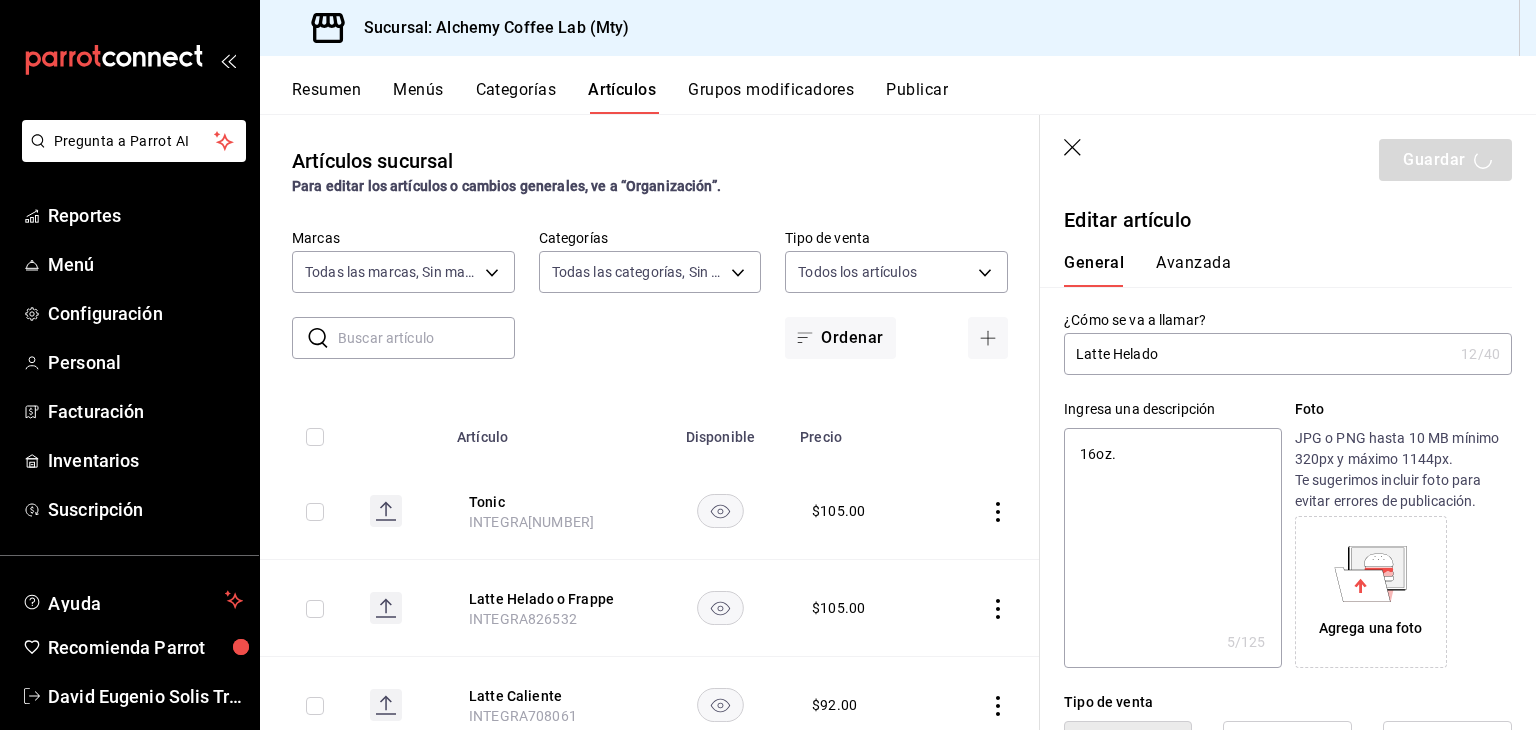 type on "x" 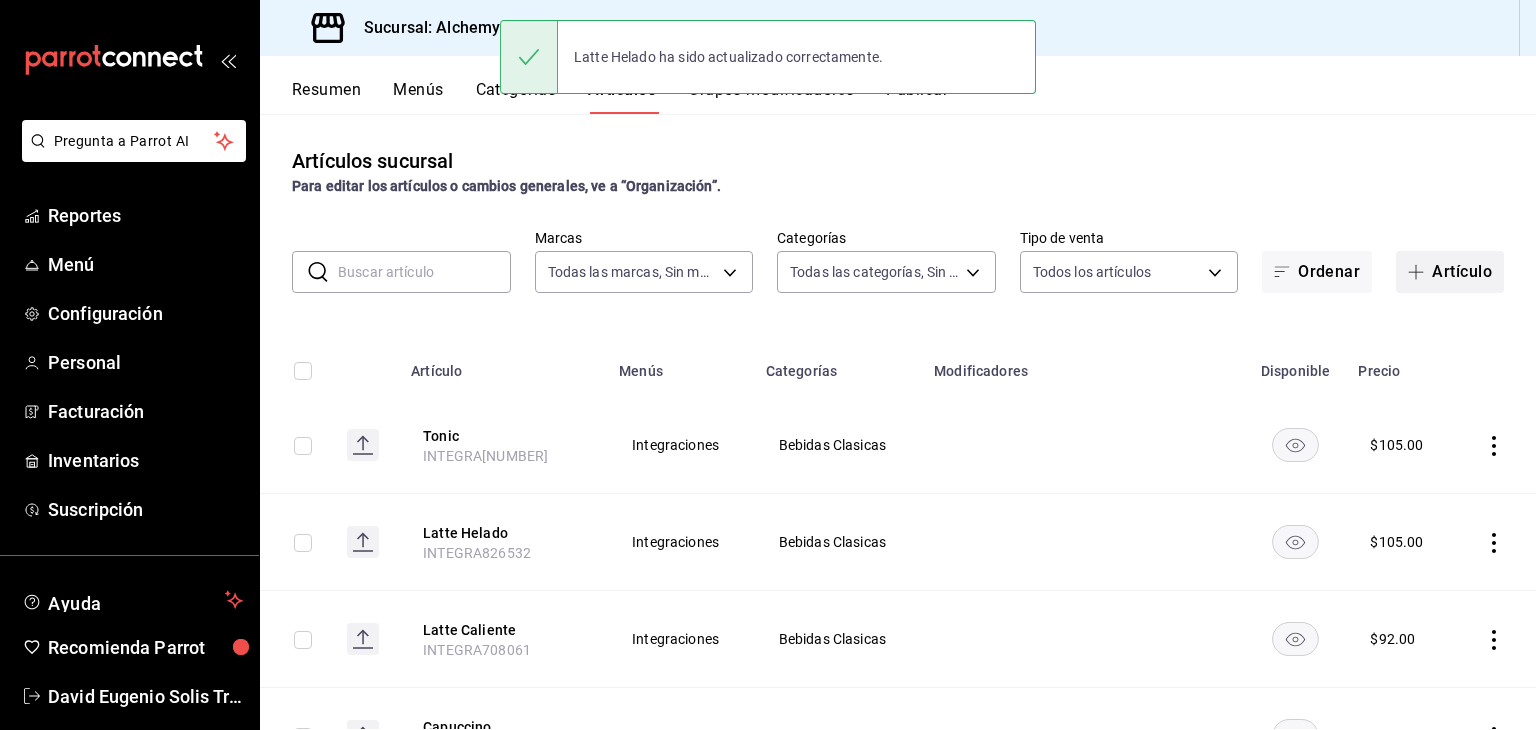 click on "Artículo" at bounding box center [1450, 272] 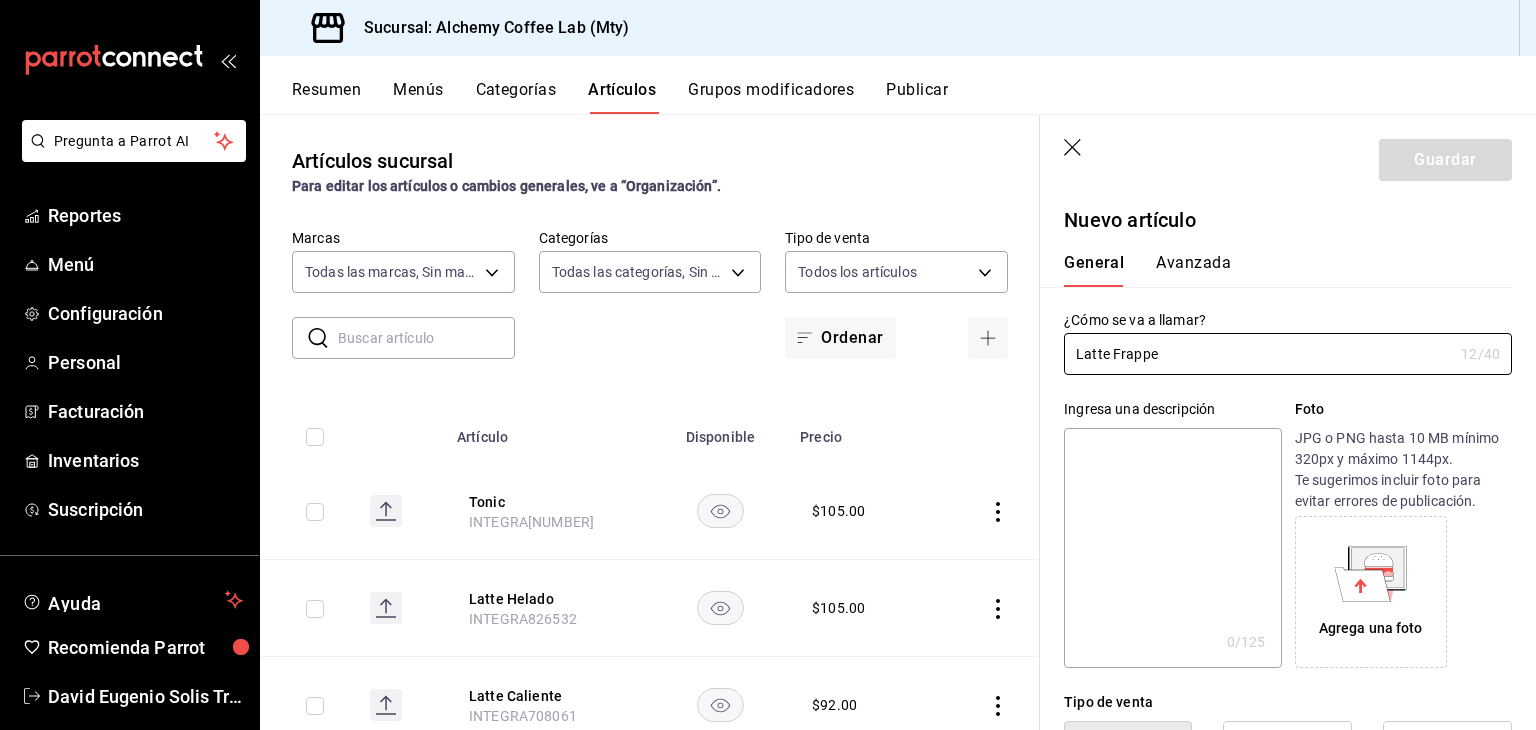 type on "Latte Frappe" 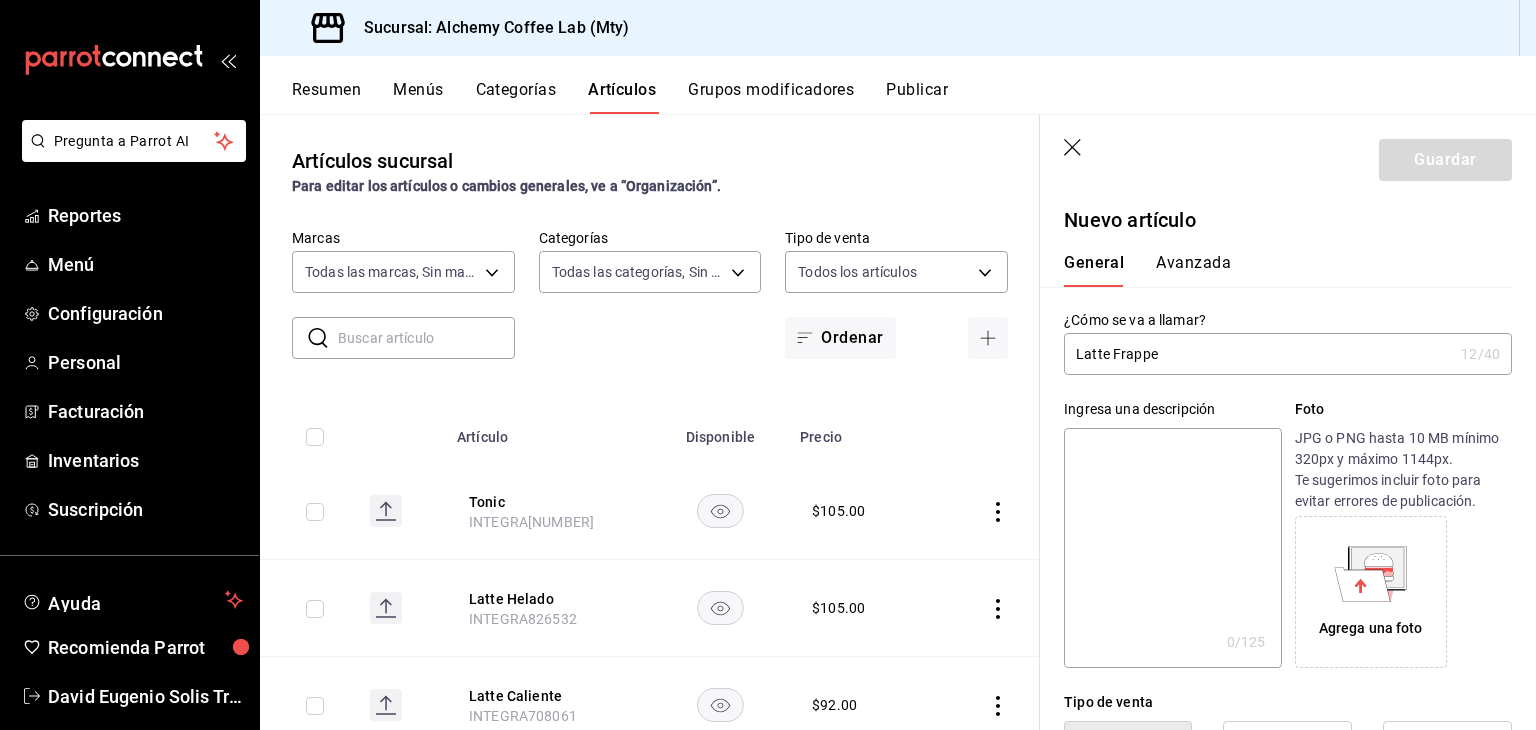 type on "1" 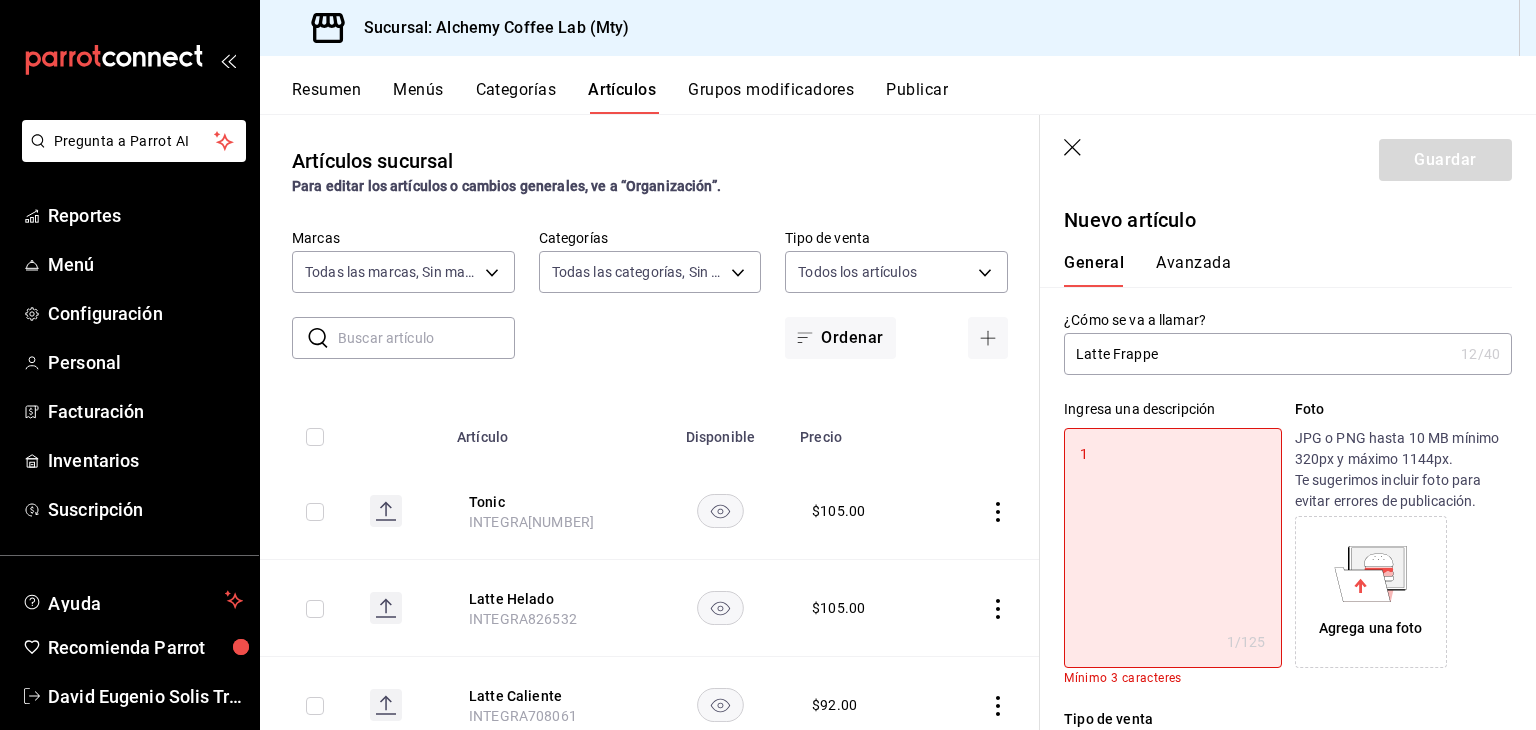 type on "16" 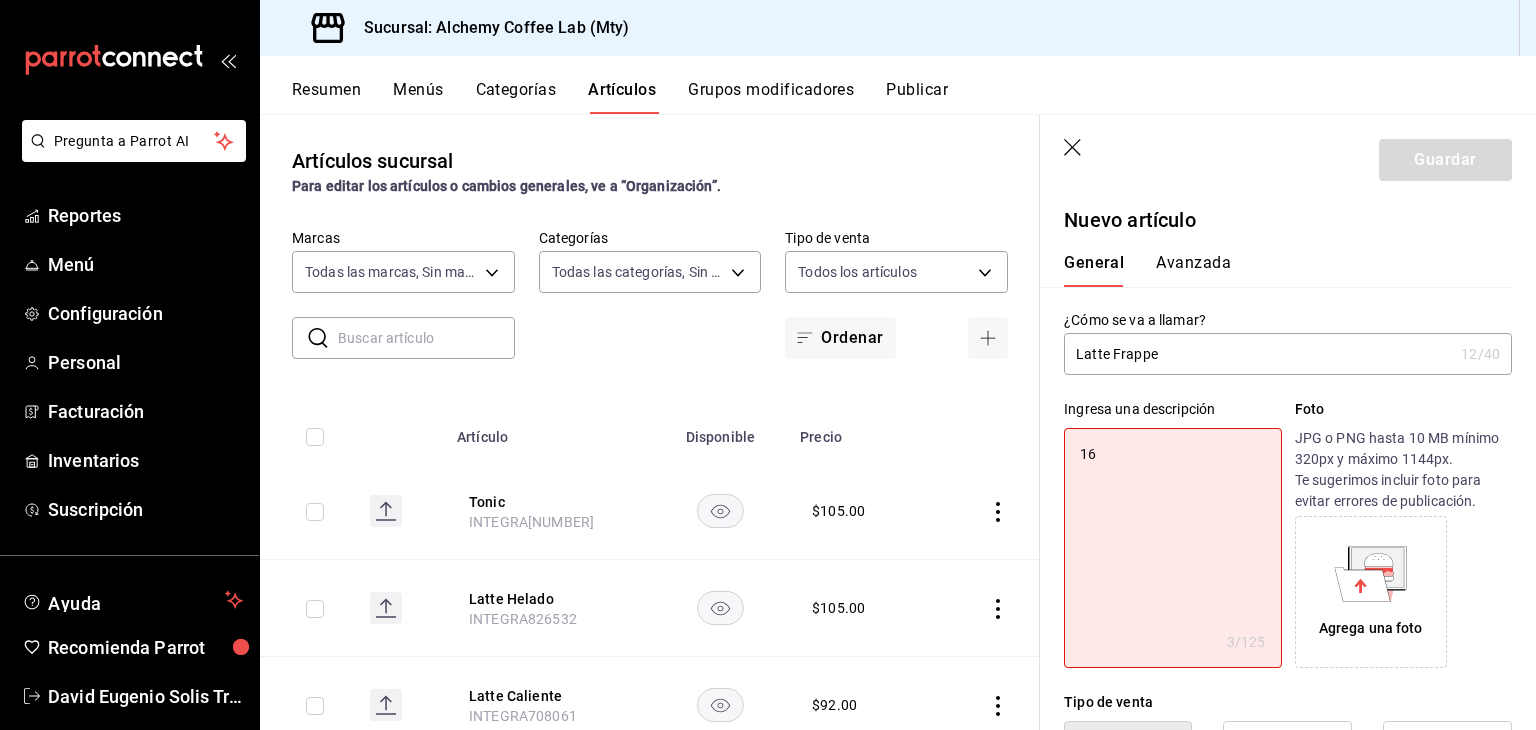 type on "16o" 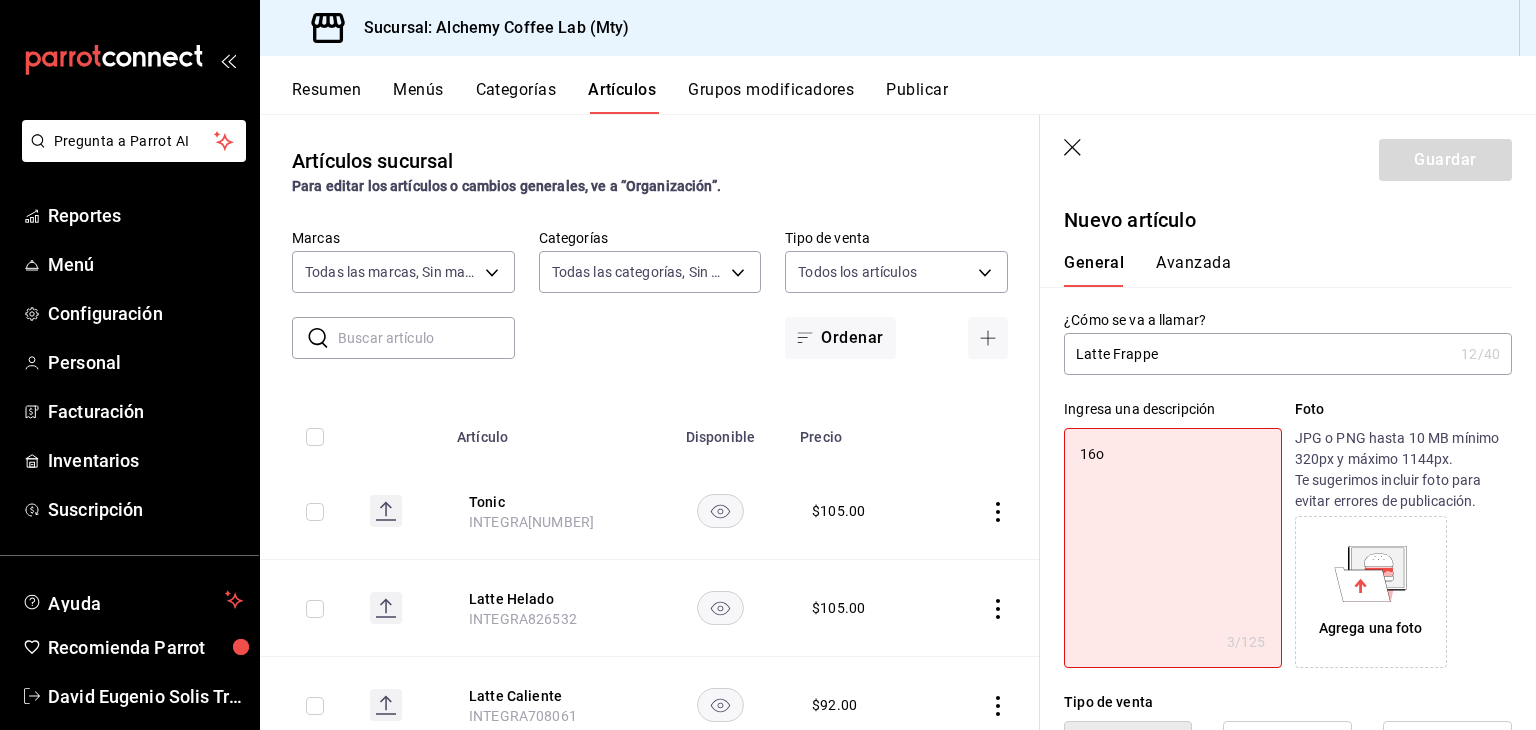 type on "x" 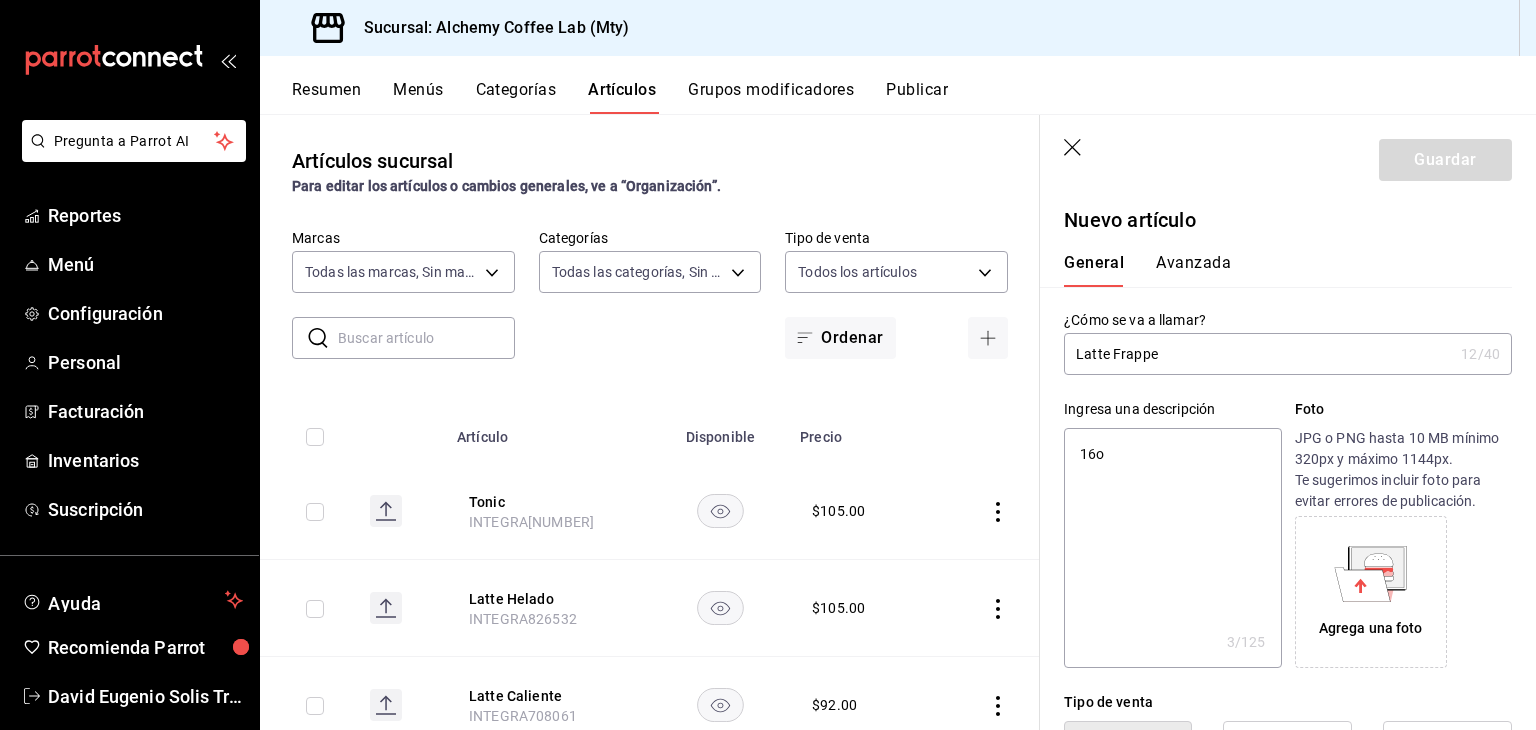 type on "16oz" 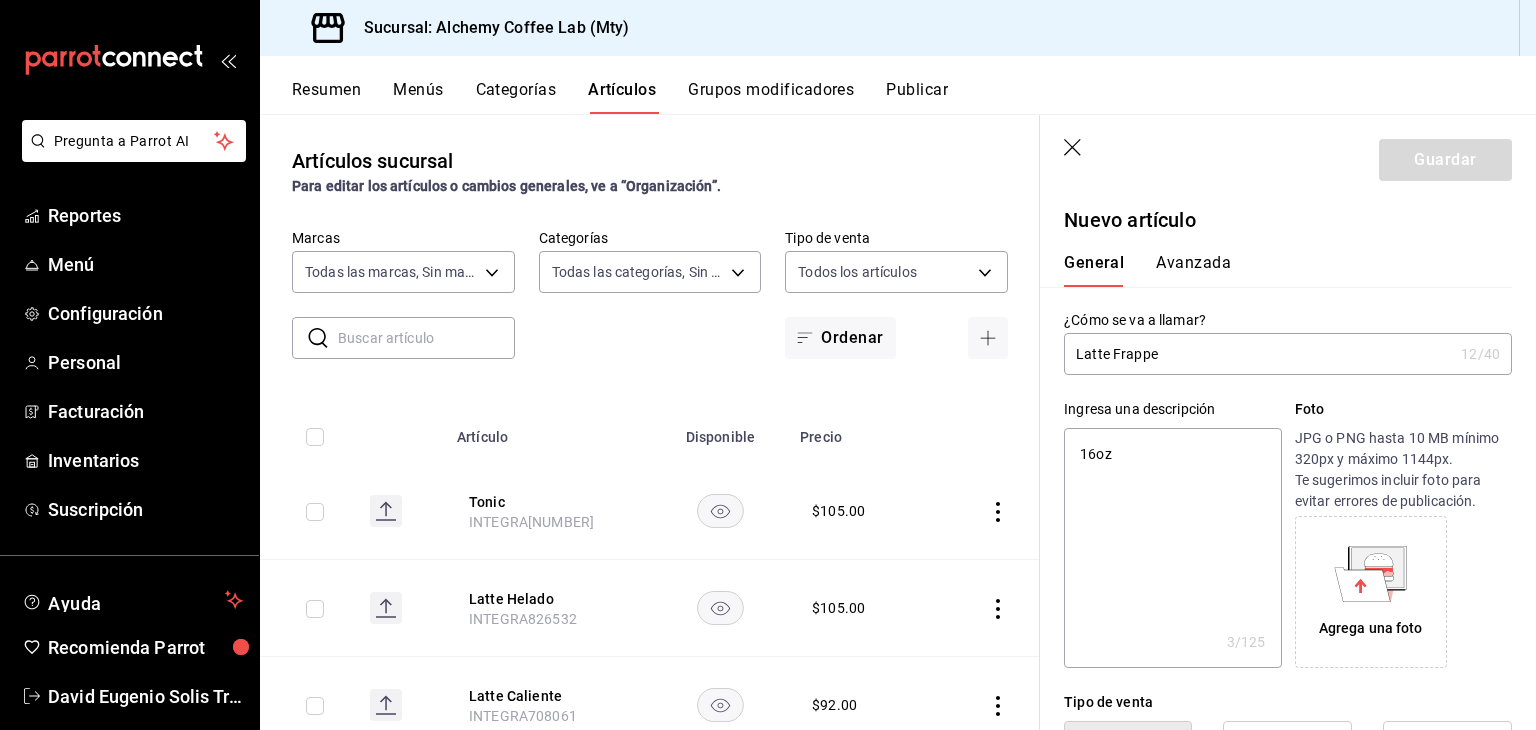 type on "x" 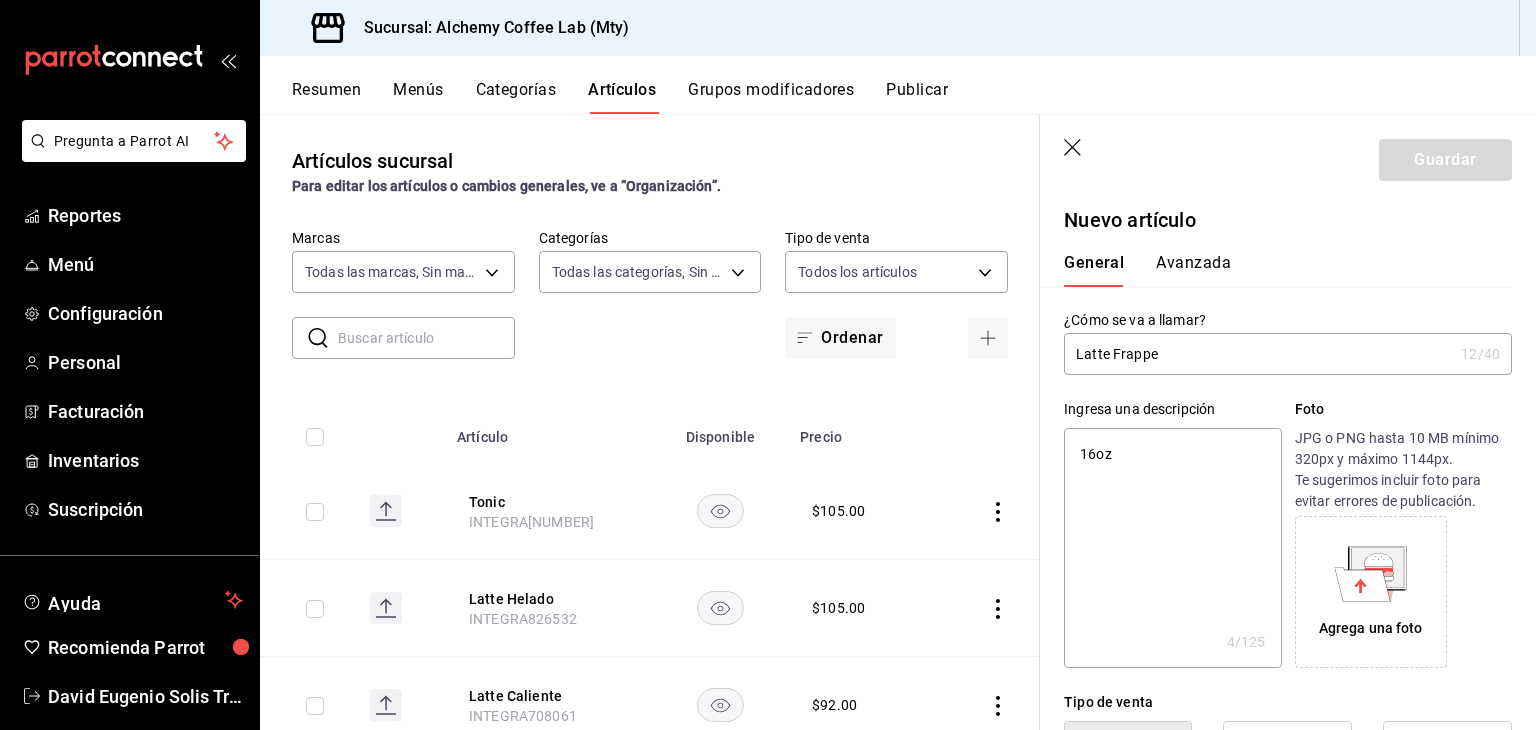 type on "16oz." 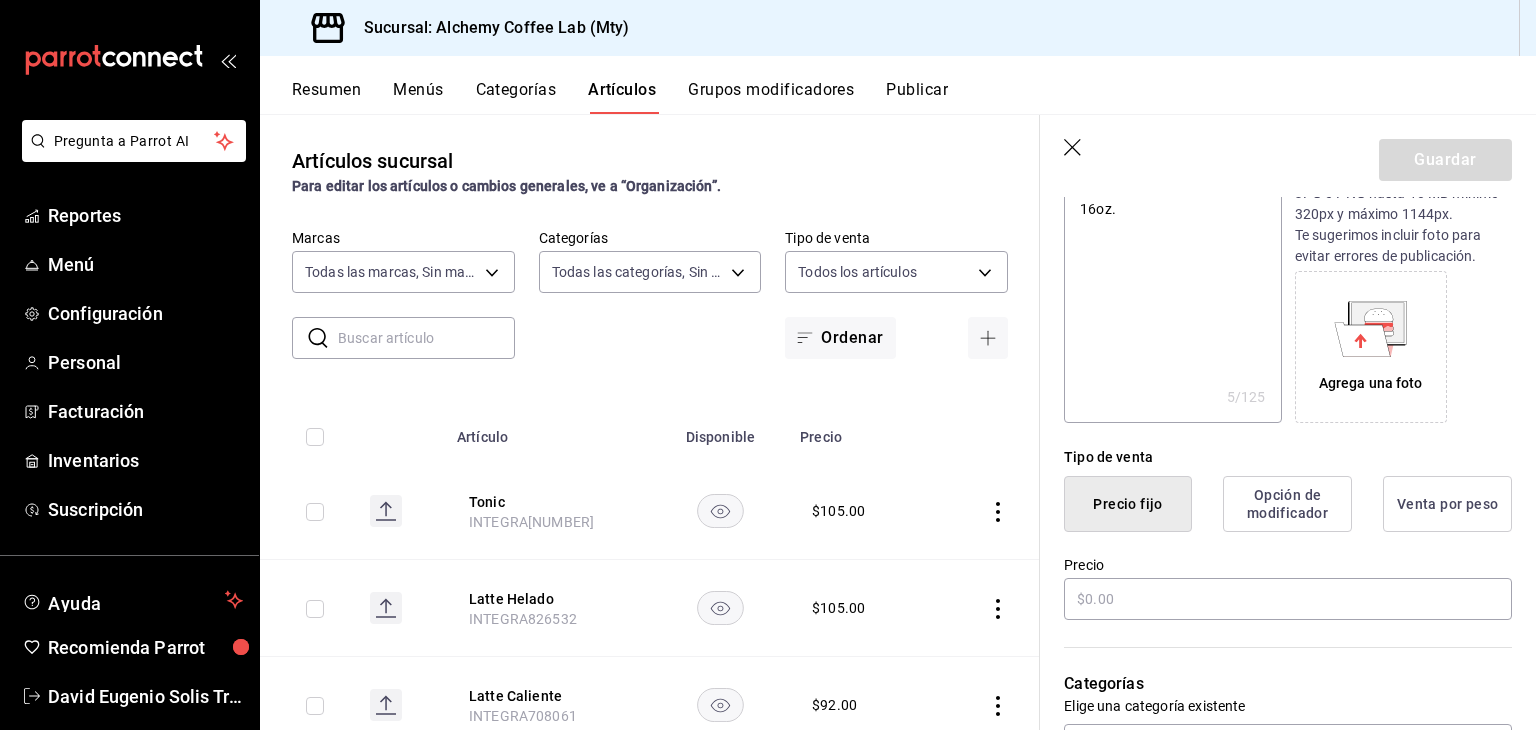 scroll, scrollTop: 400, scrollLeft: 0, axis: vertical 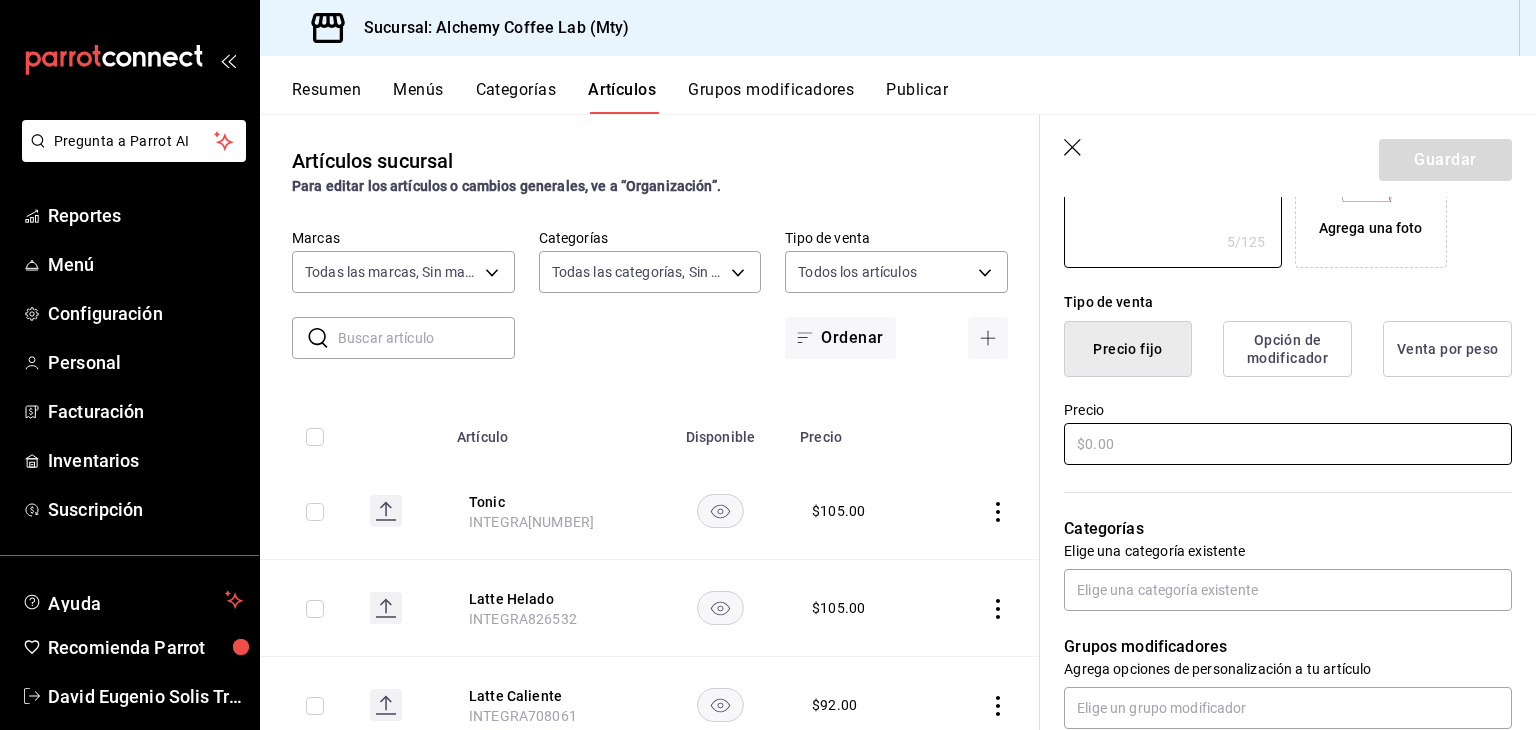type on "16oz." 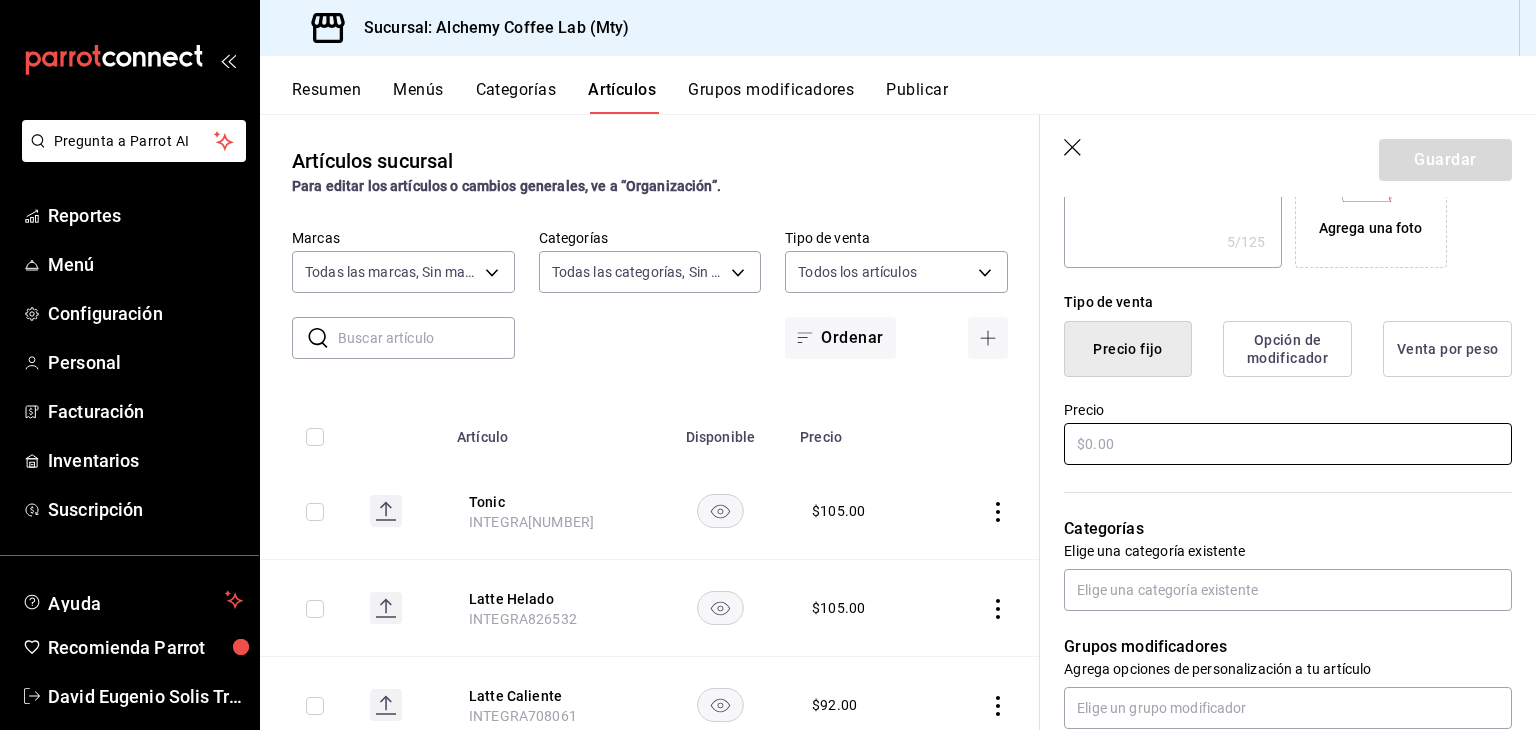 click at bounding box center (1288, 444) 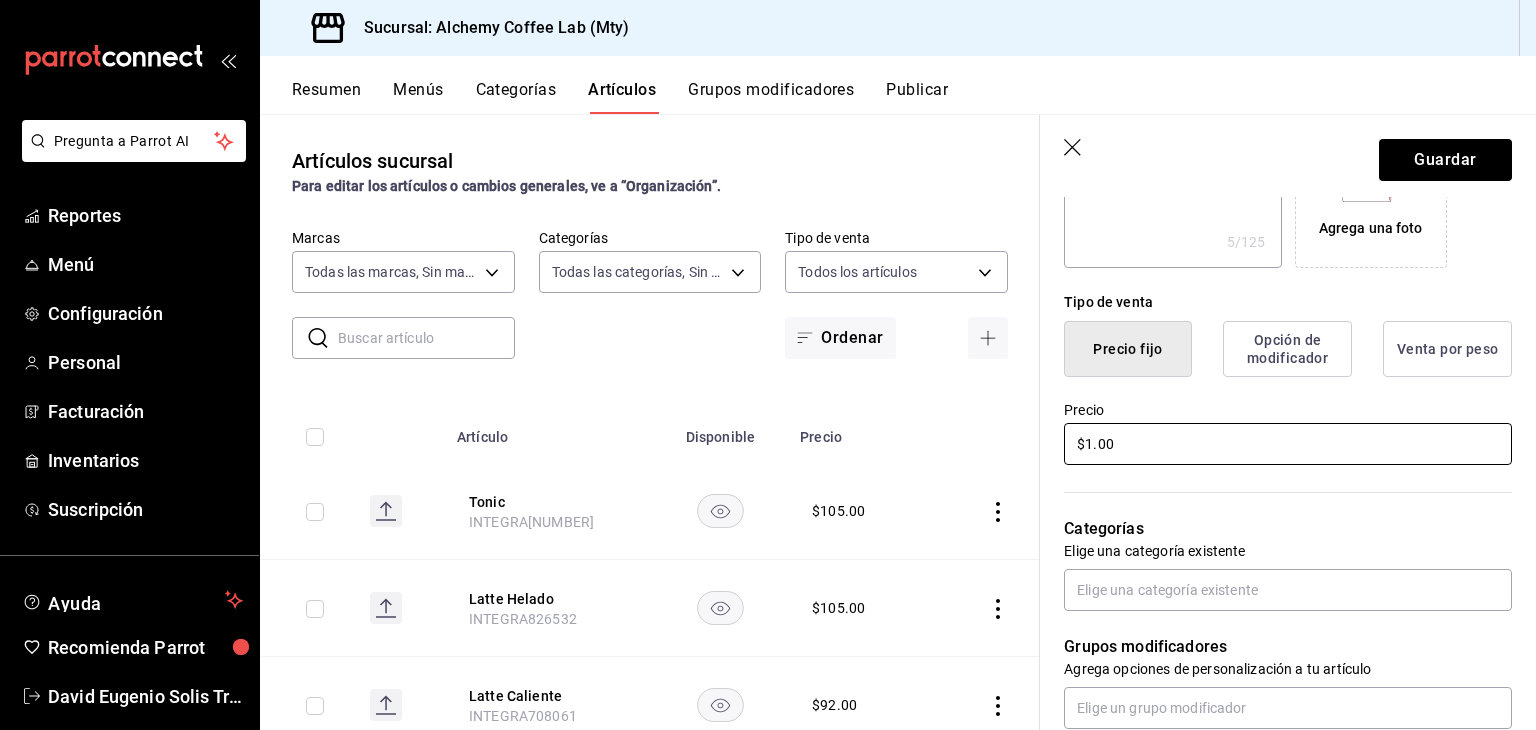 type on "x" 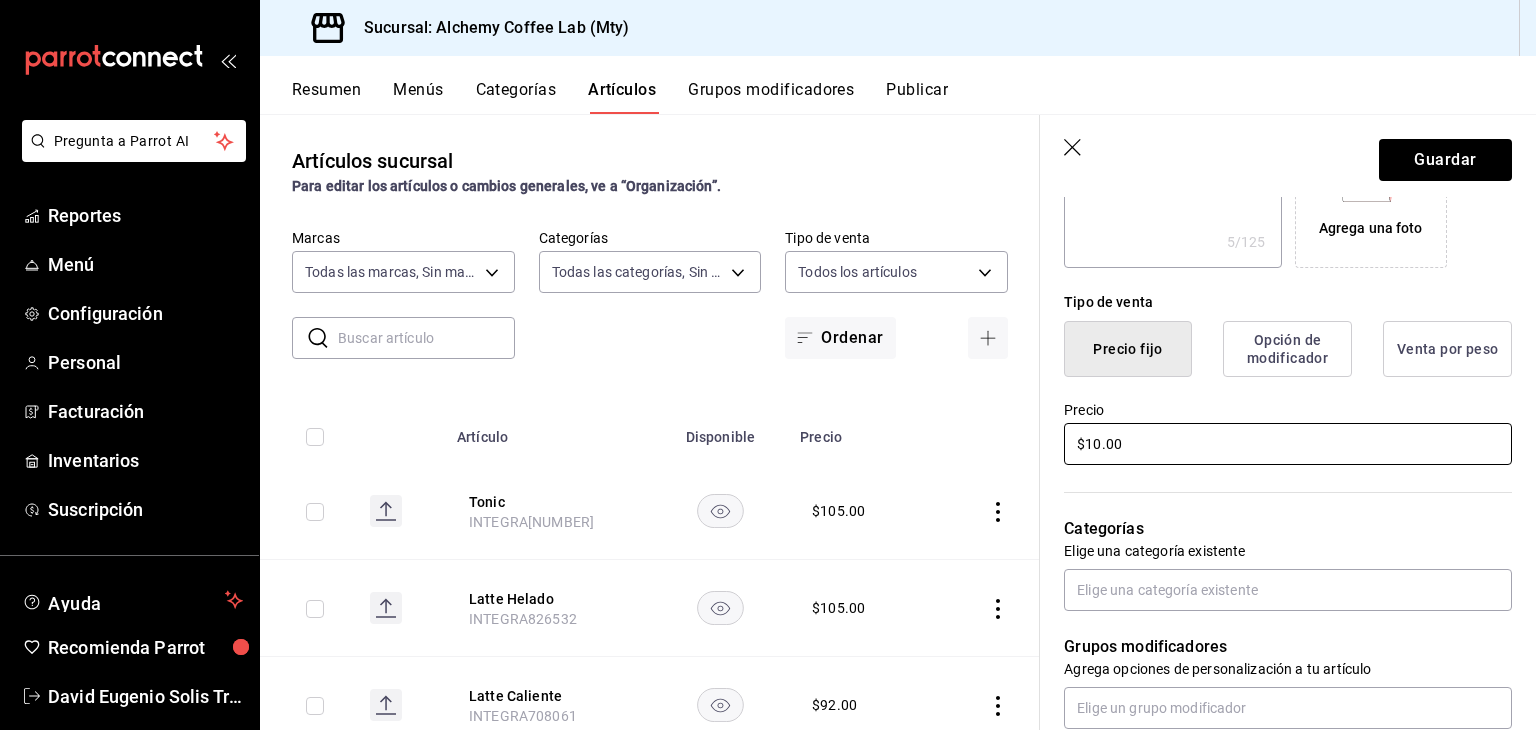 type on "x" 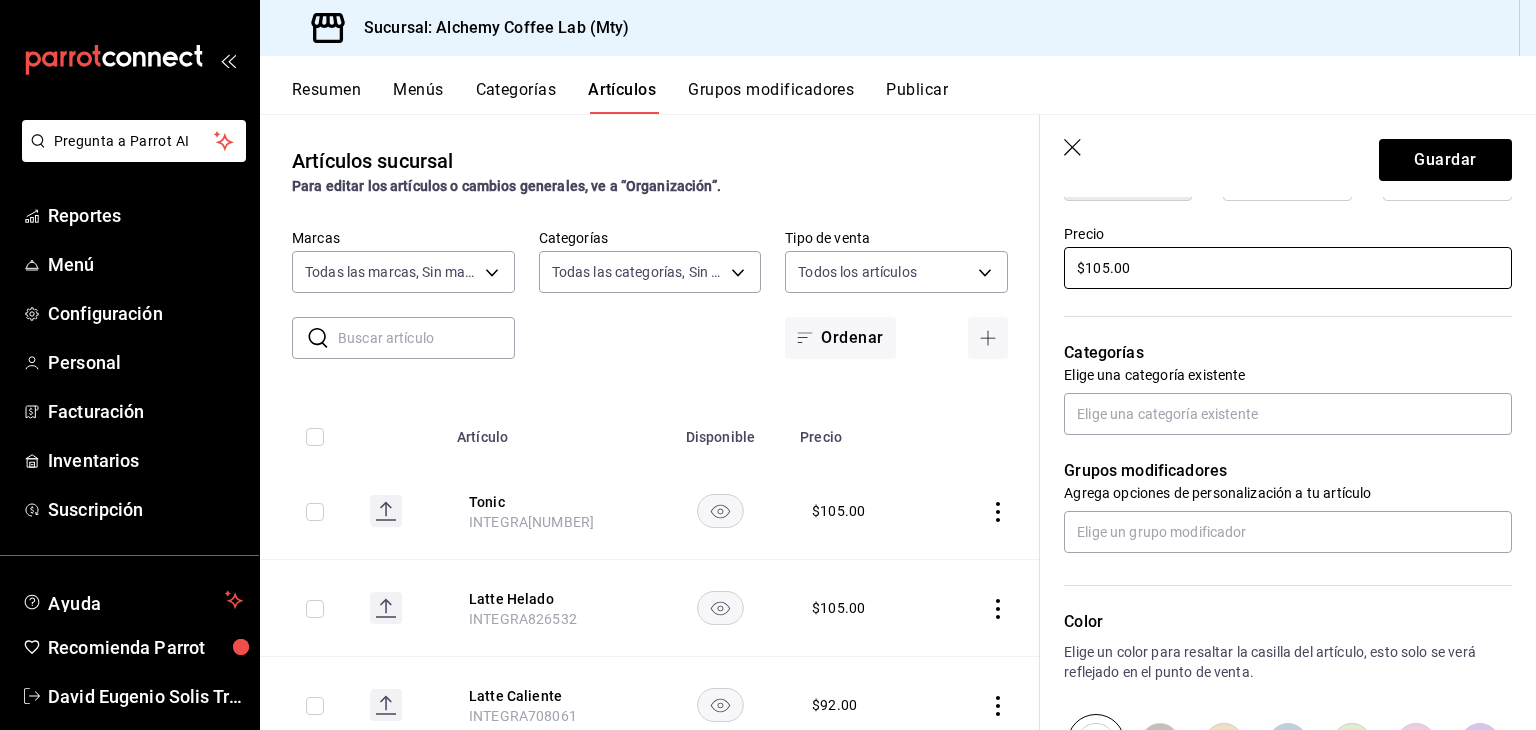 scroll, scrollTop: 600, scrollLeft: 0, axis: vertical 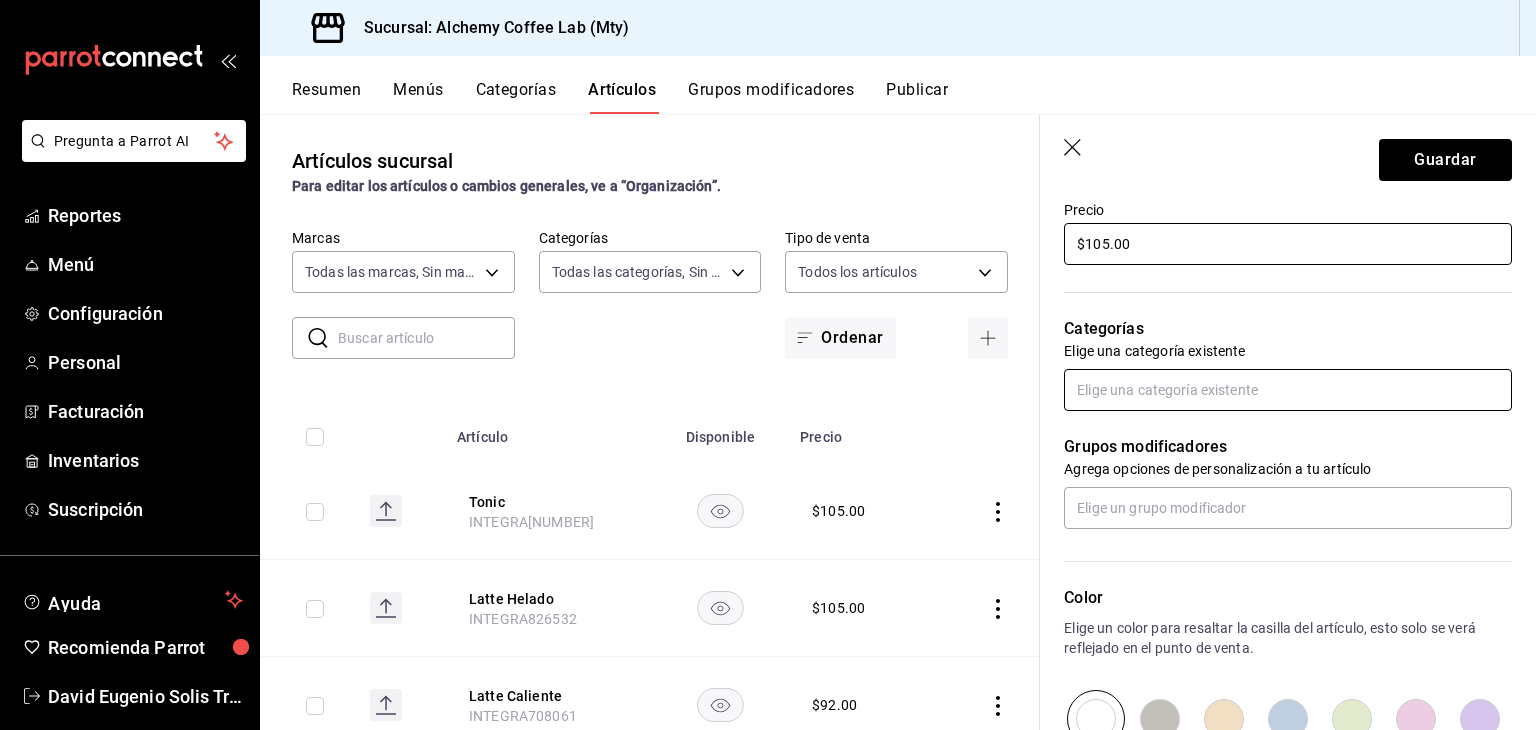 type on "$105.00" 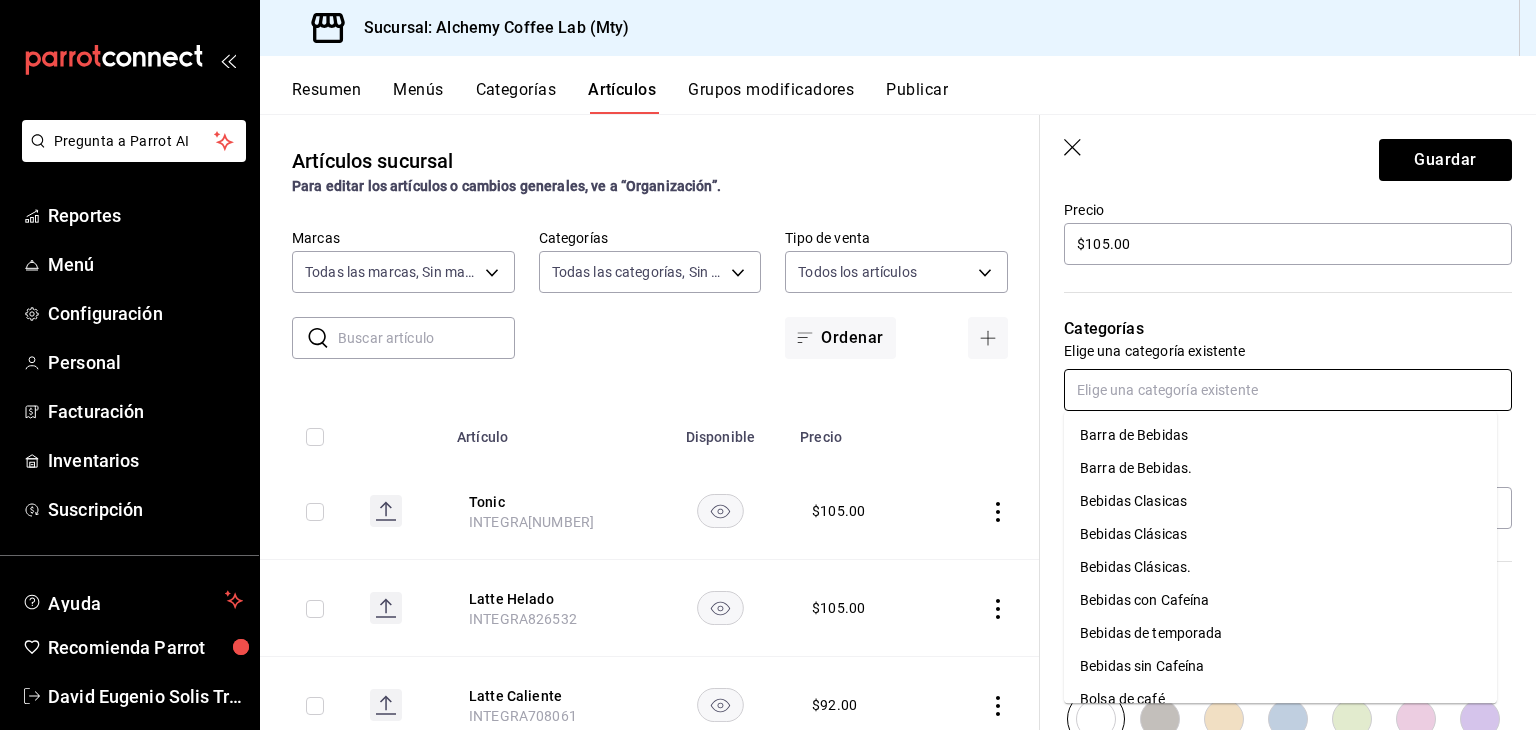 click at bounding box center [1288, 390] 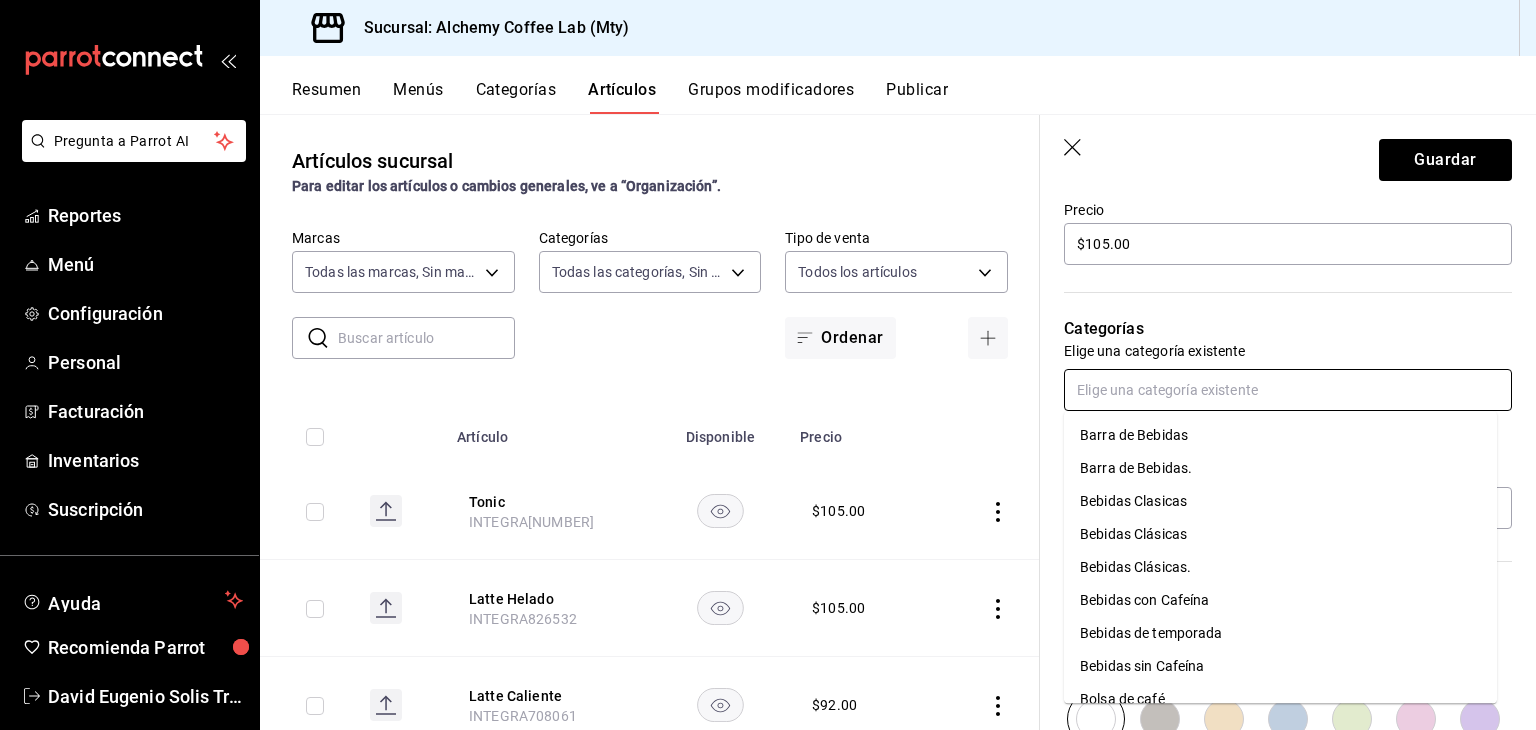 click on "Bebidas Clasicas" at bounding box center [1280, 501] 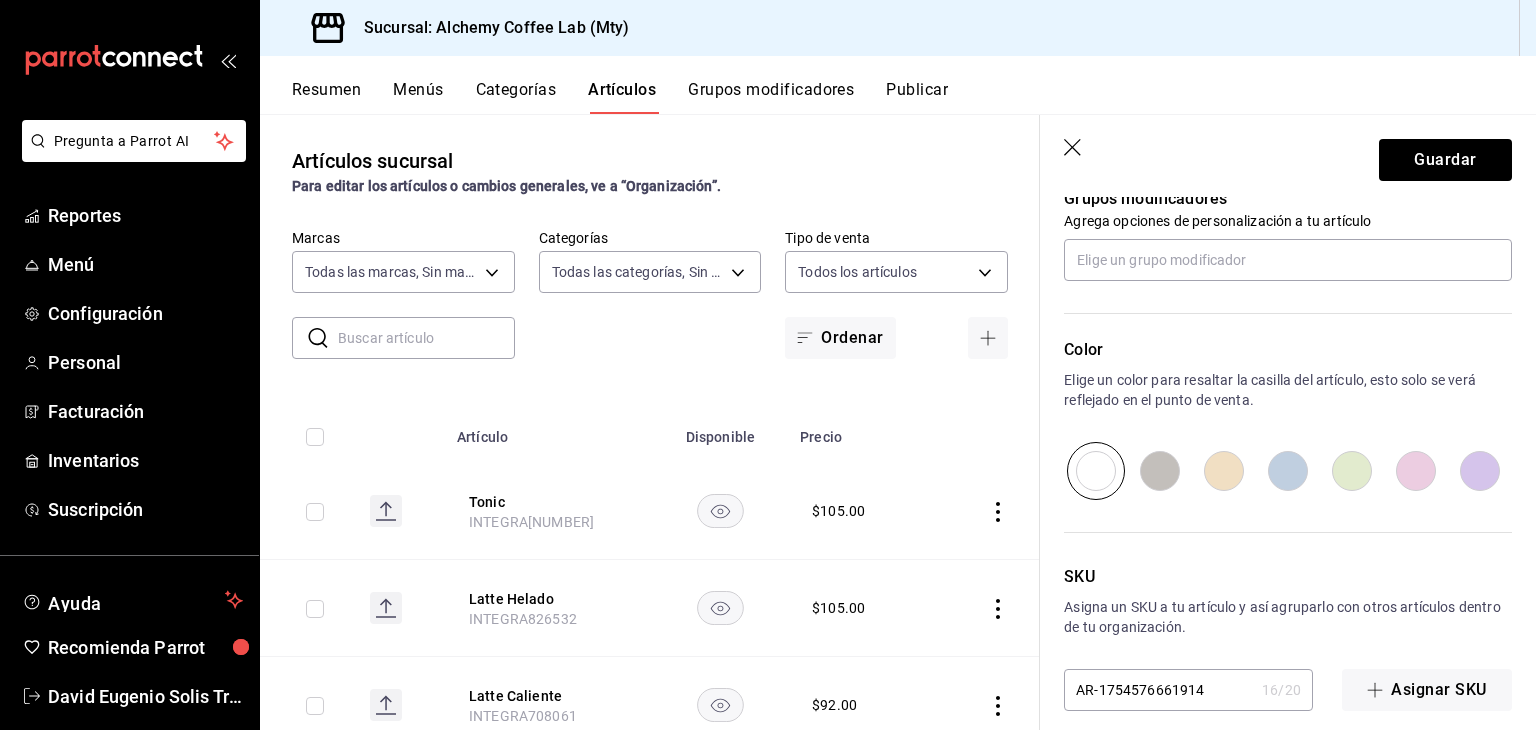 scroll, scrollTop: 934, scrollLeft: 0, axis: vertical 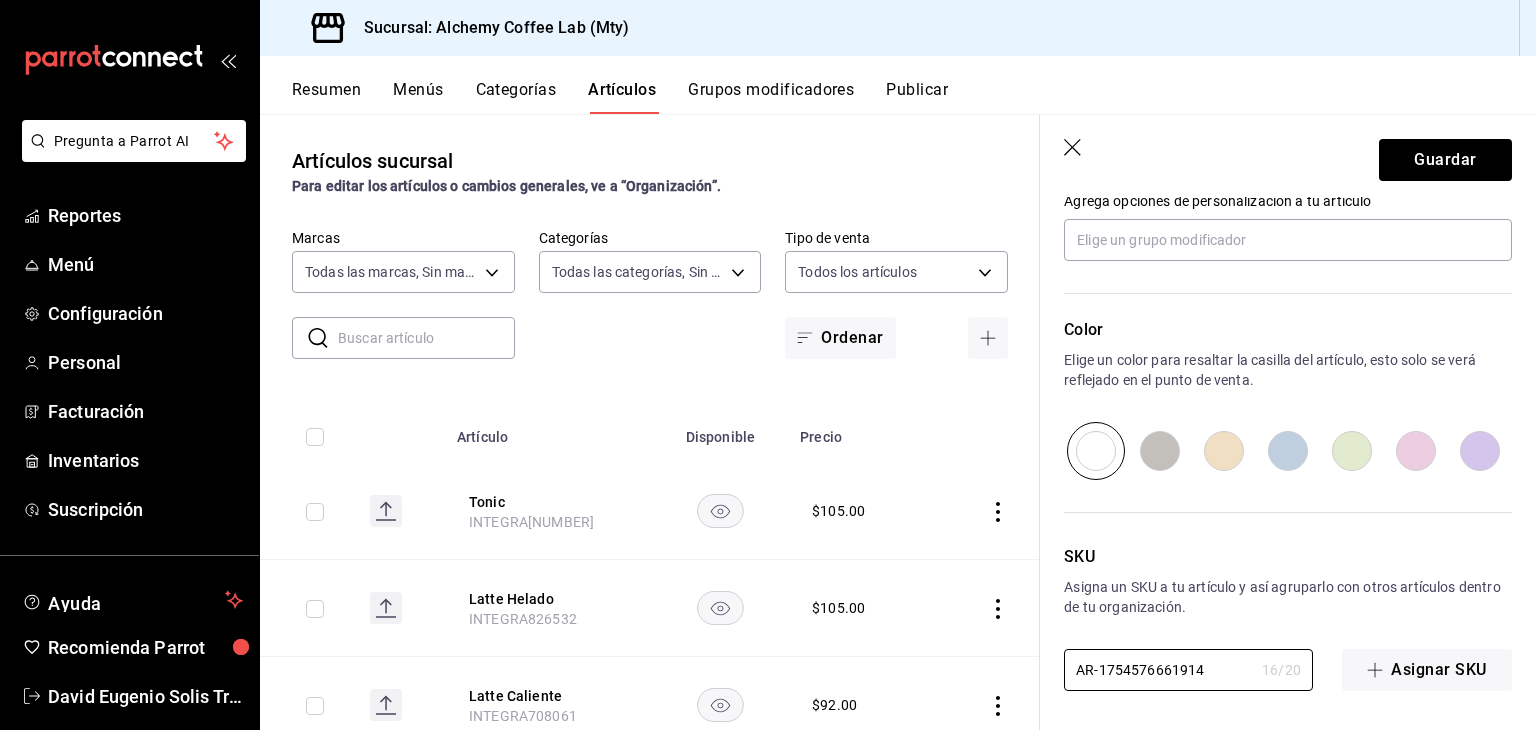 drag, startPoint x: 1154, startPoint y: 665, endPoint x: 940, endPoint y: 632, distance: 216.52945 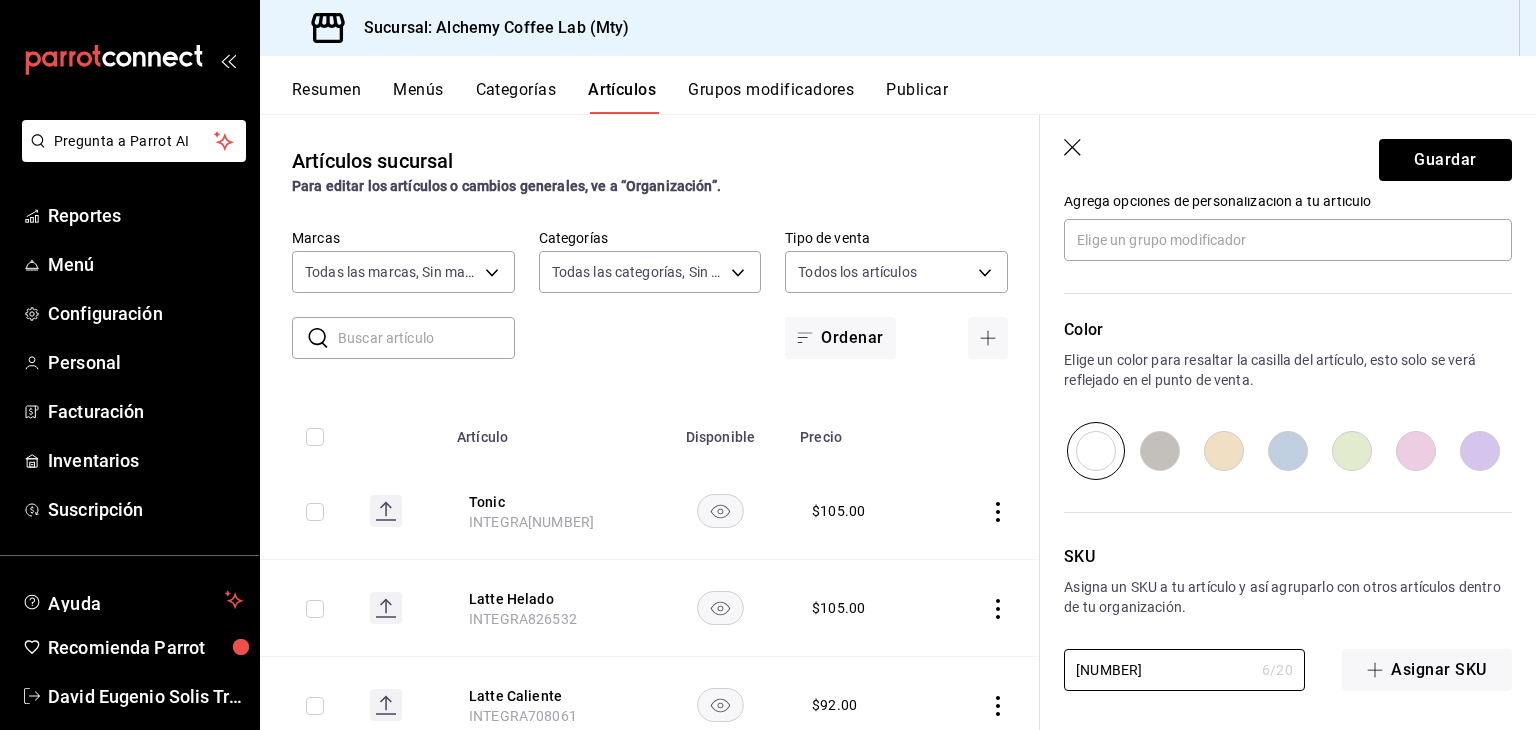 type on "x" 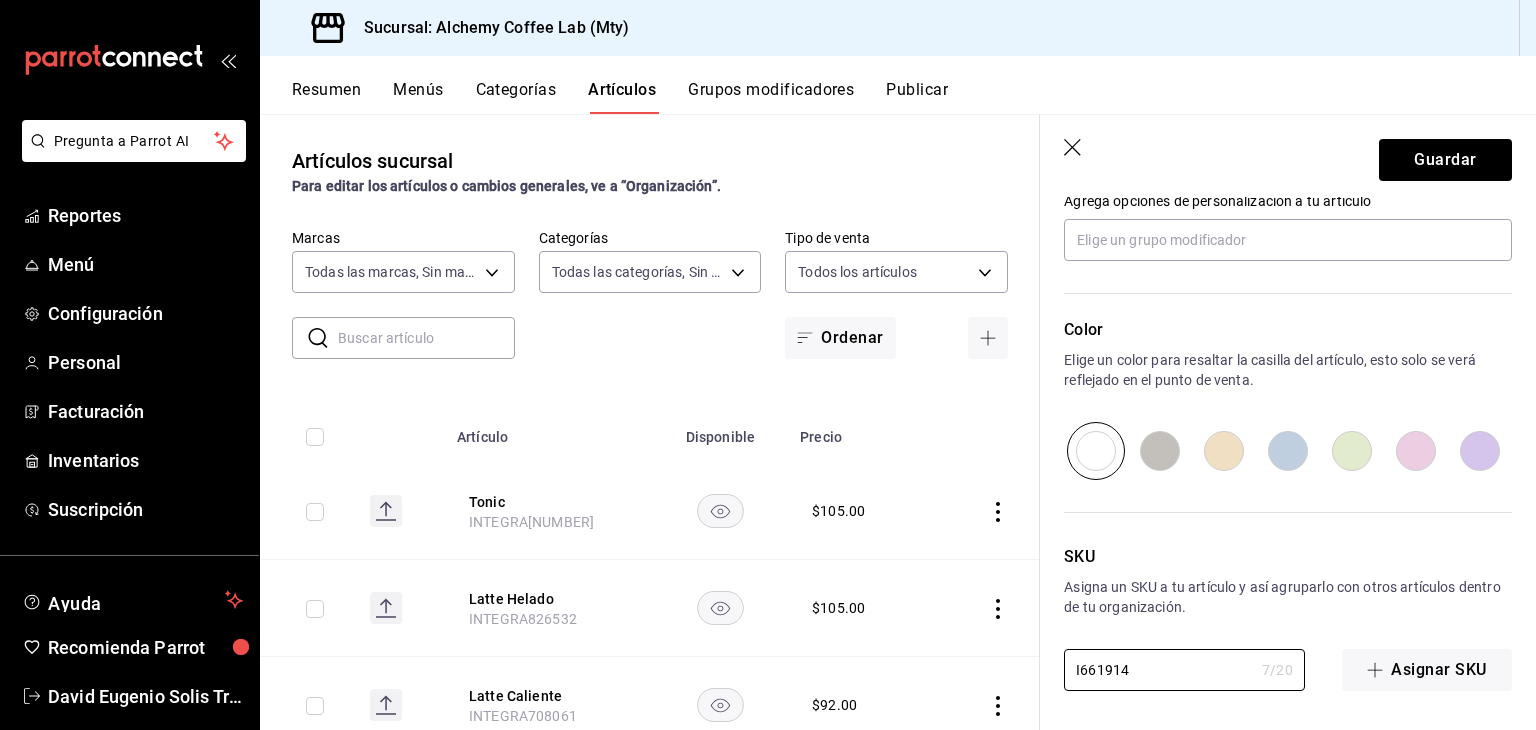 type on "x" 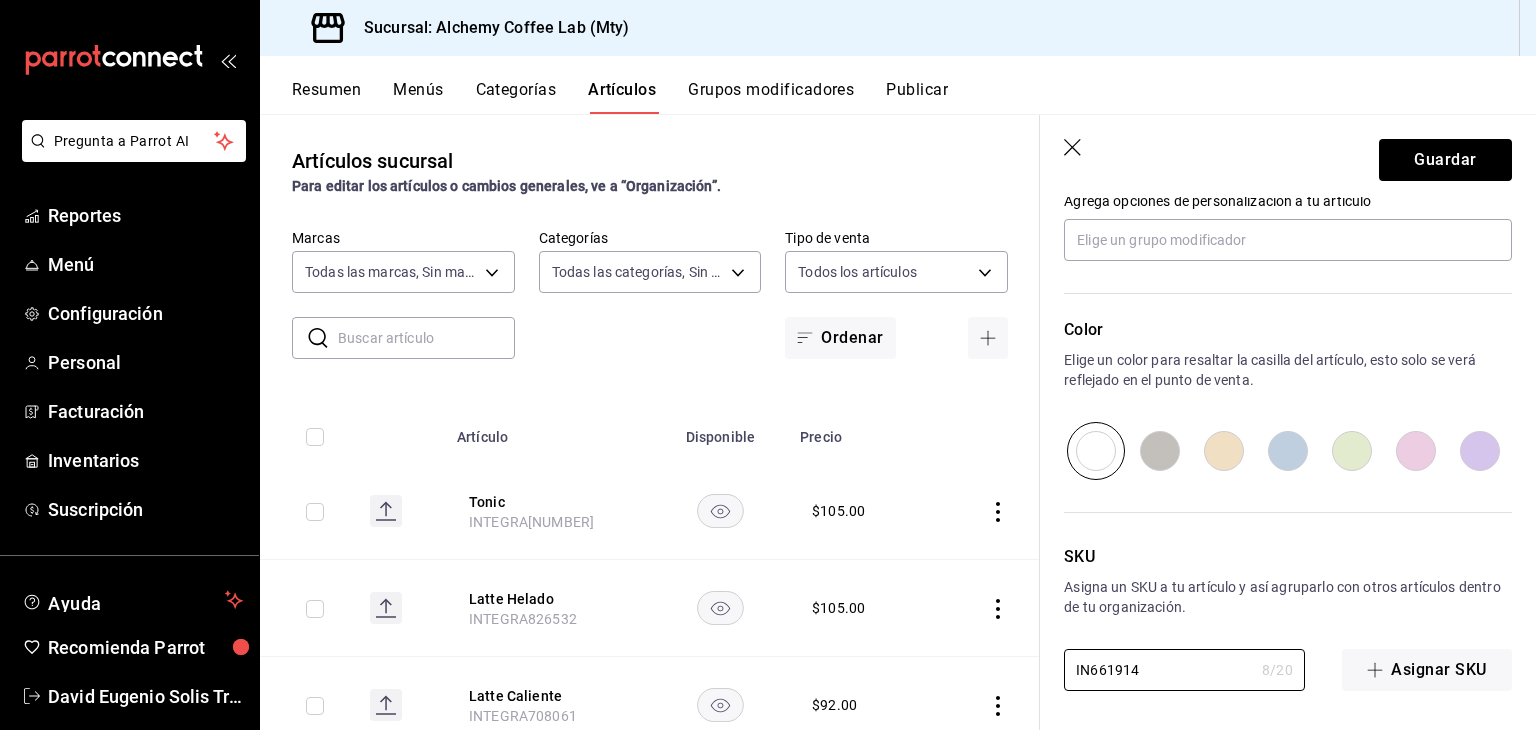 type on "x" 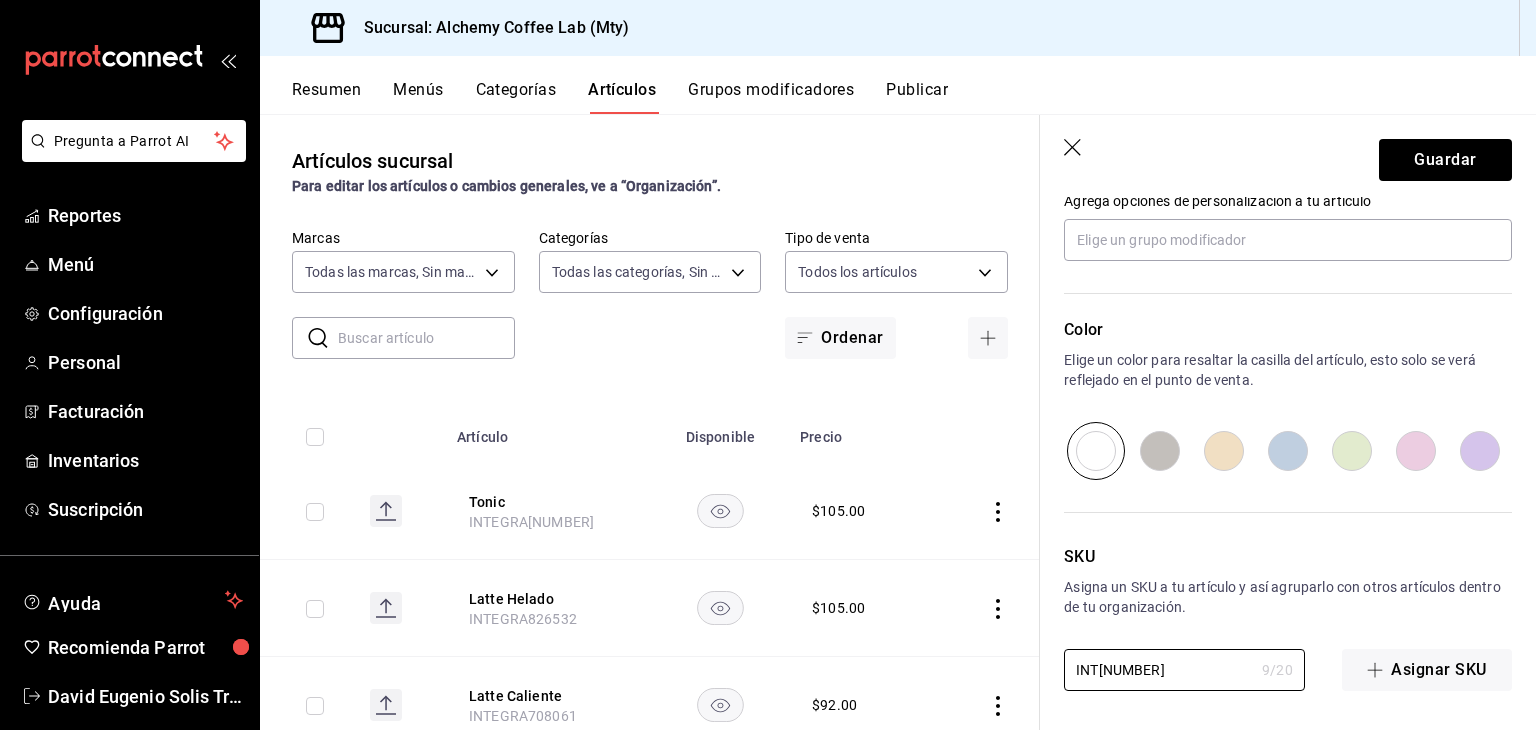 type on "x" 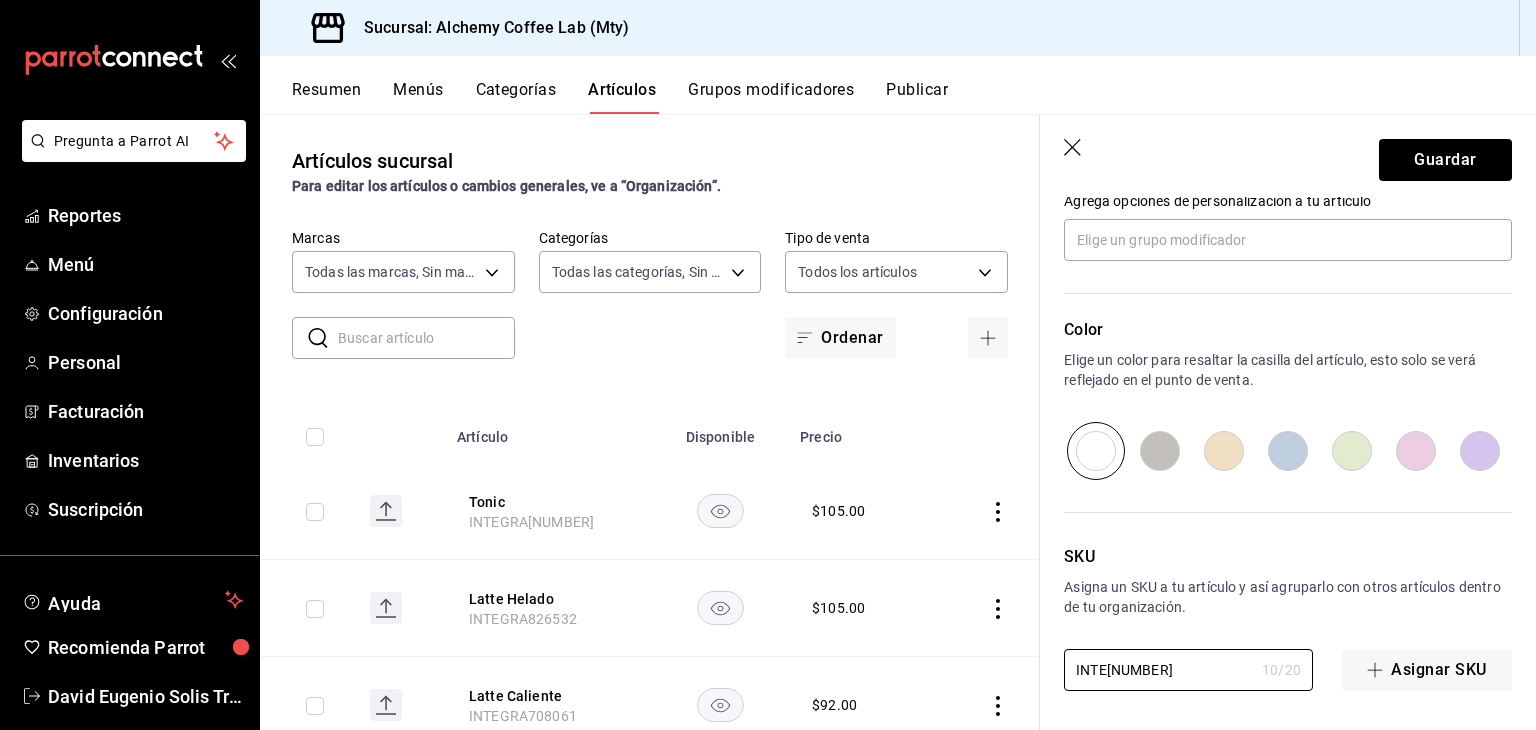 type on "x" 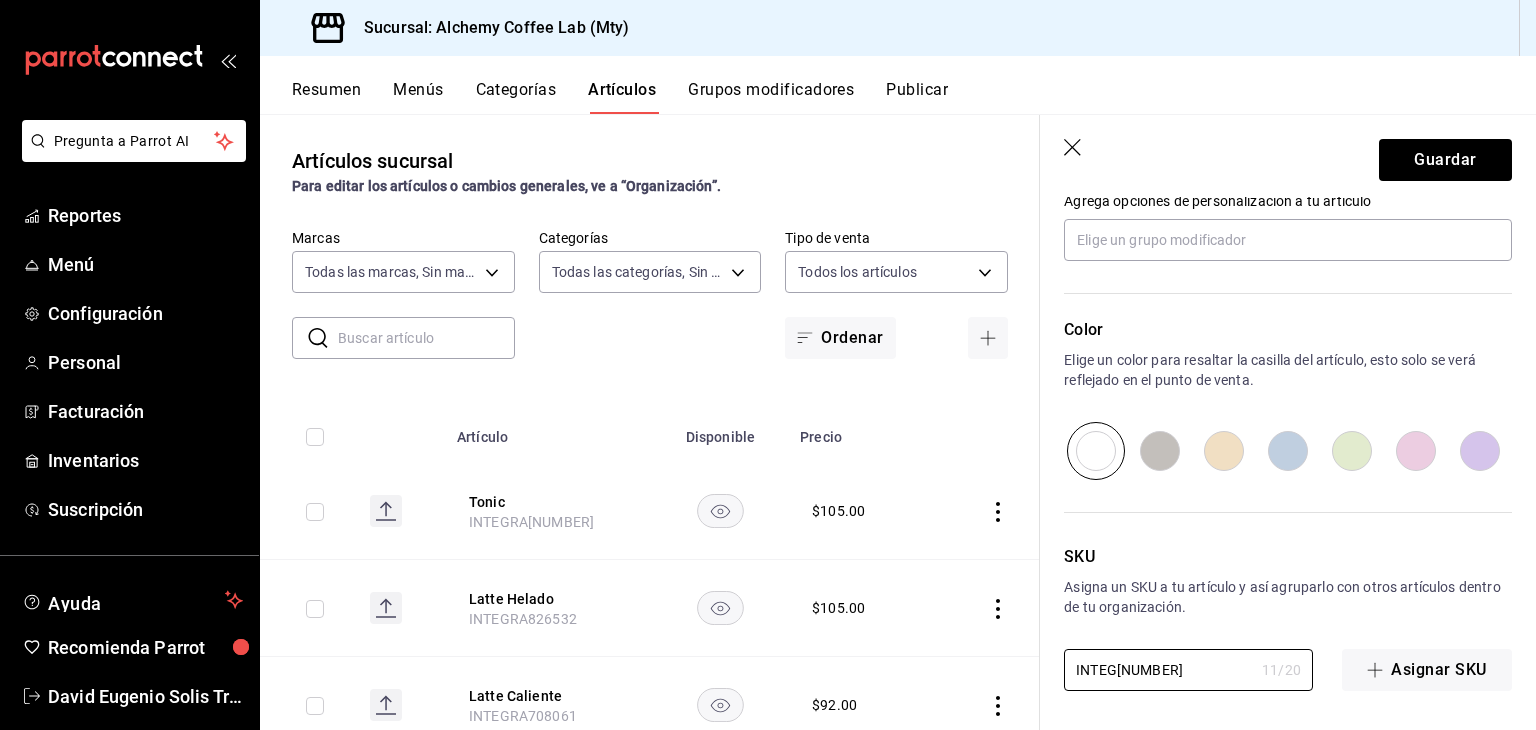 type on "x" 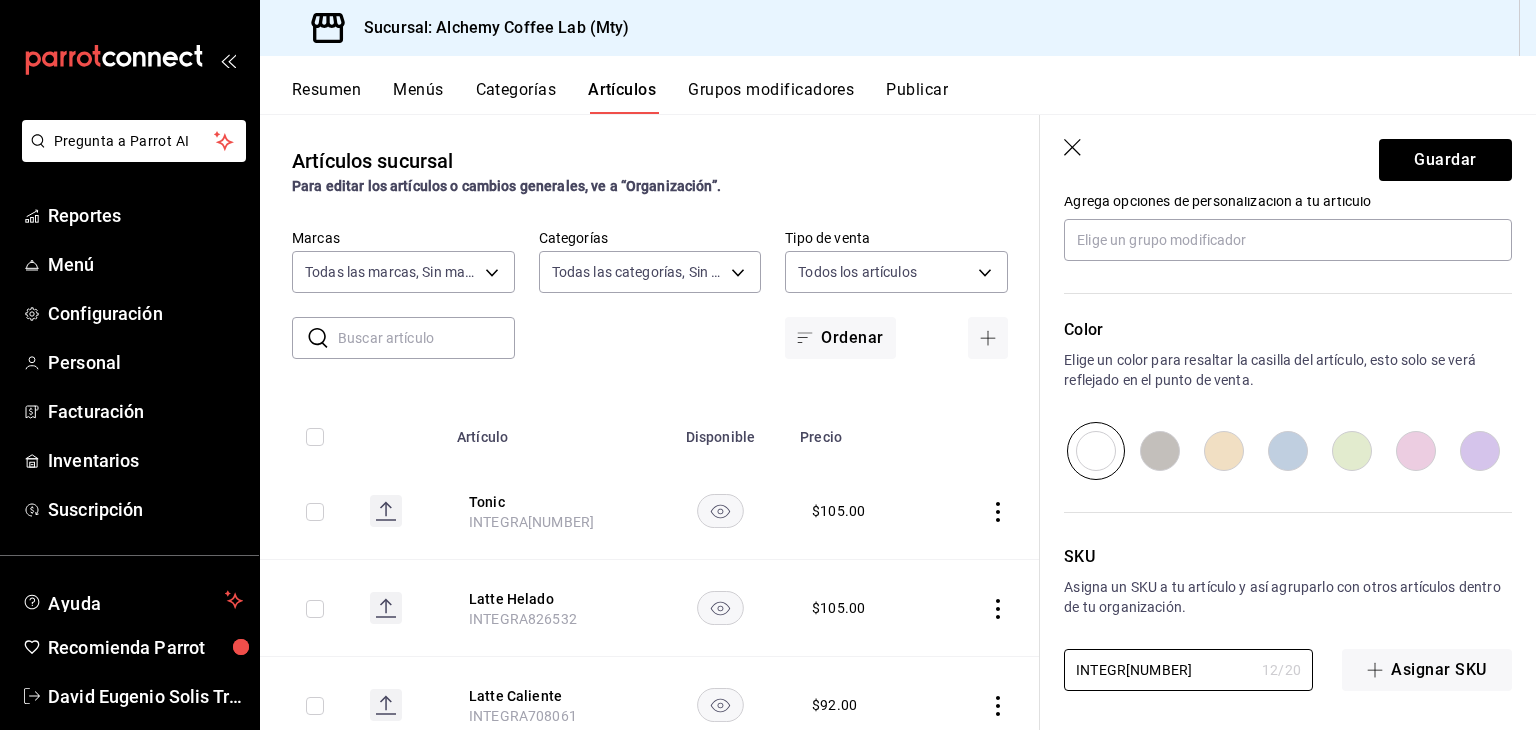 type on "x" 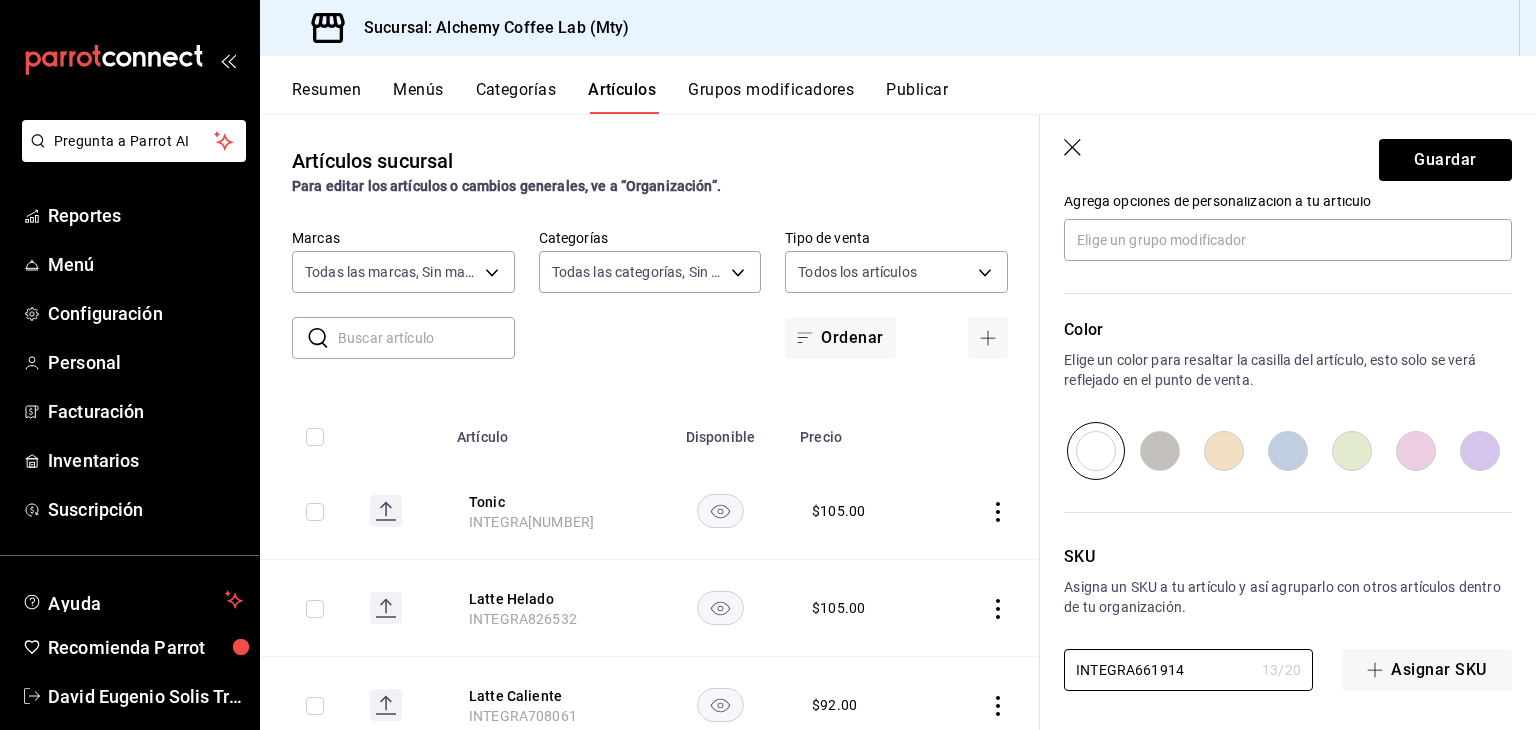 type on "x" 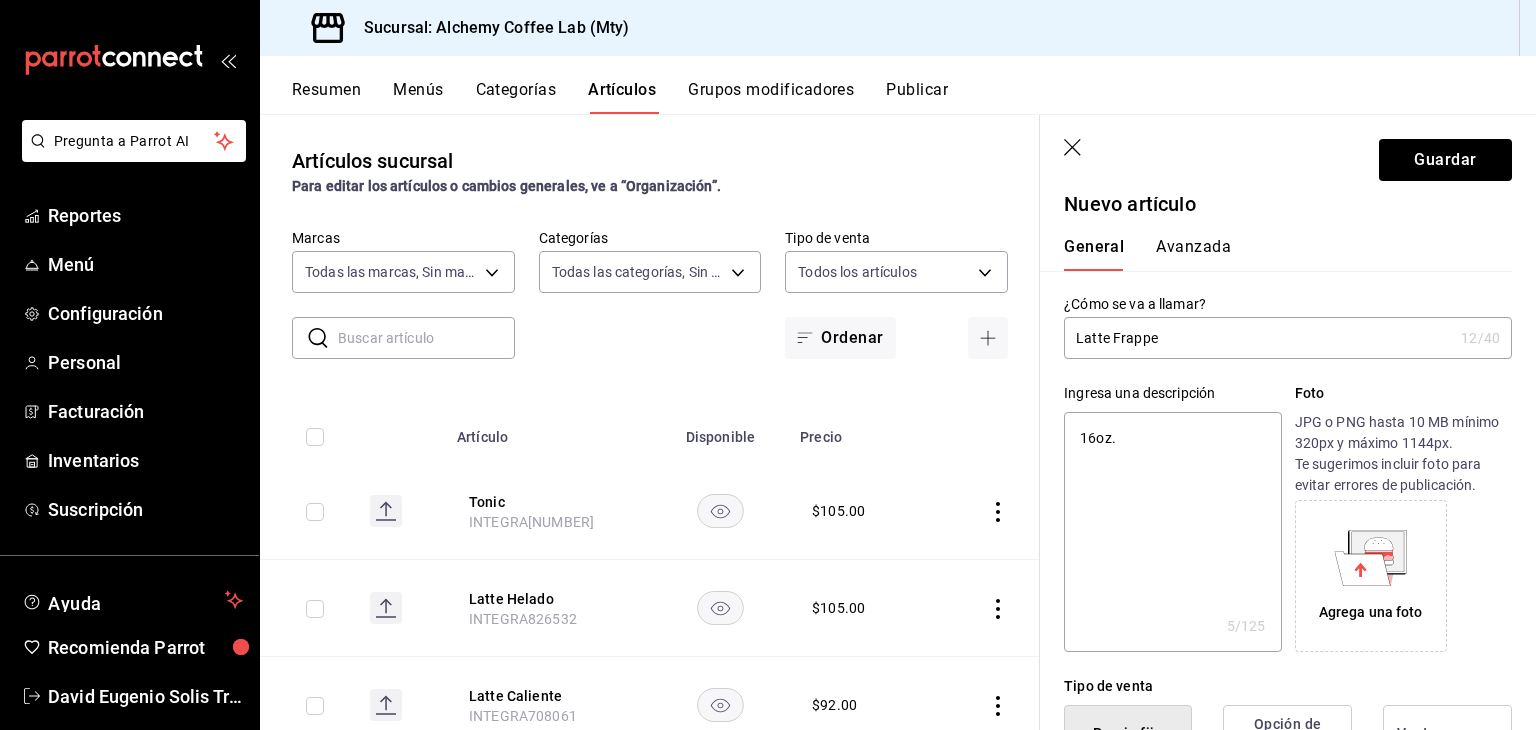 scroll, scrollTop: 0, scrollLeft: 0, axis: both 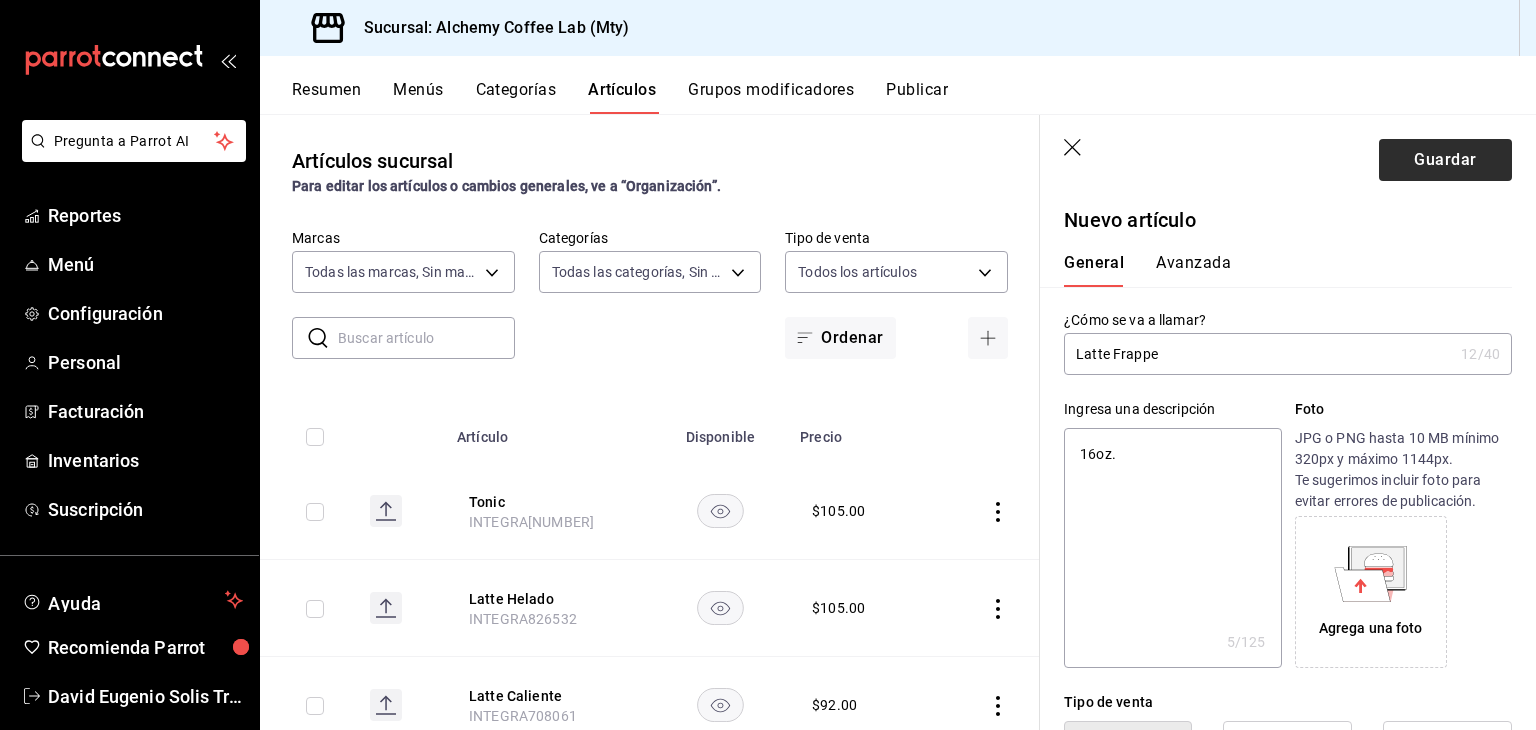 type on "INTEGRA661914" 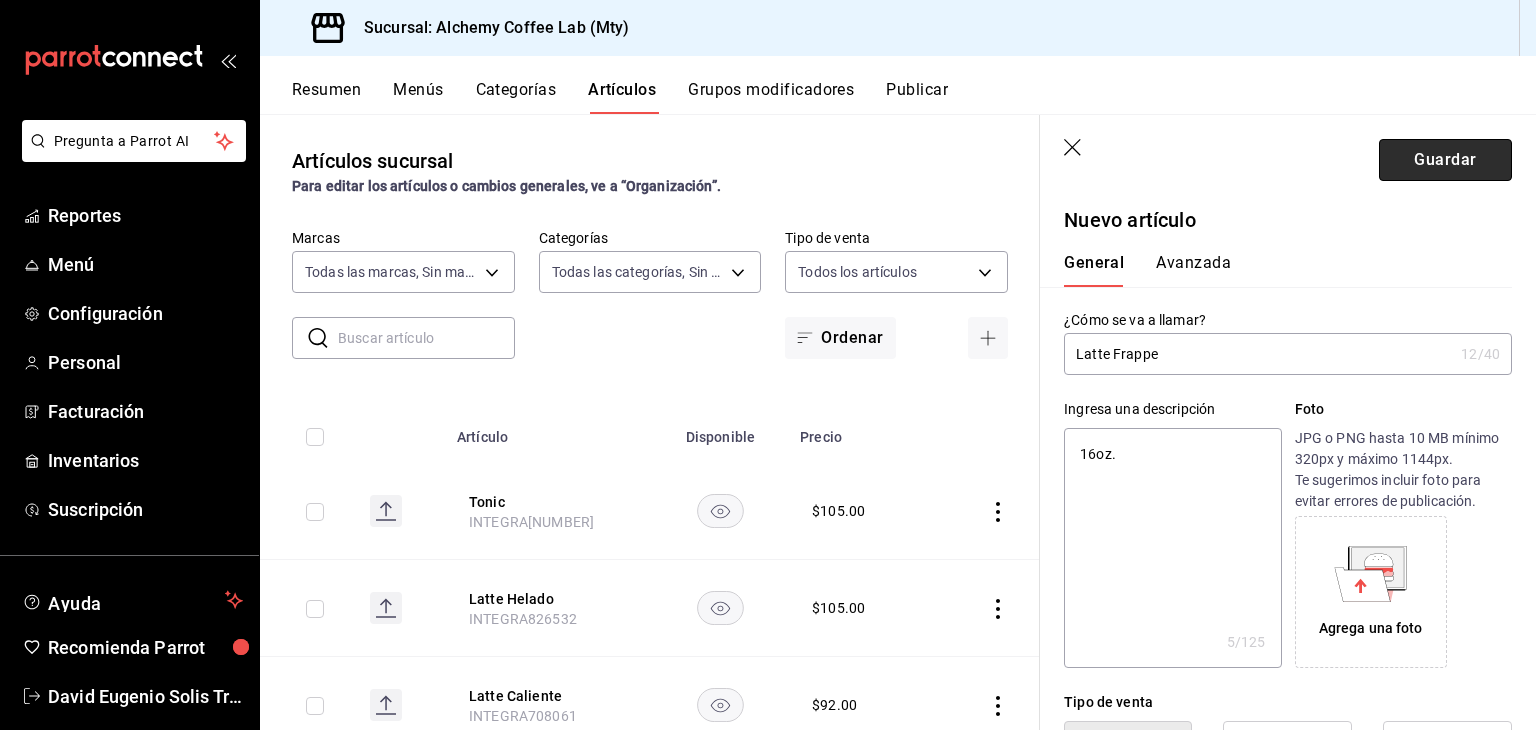 click on "Guardar" at bounding box center [1445, 160] 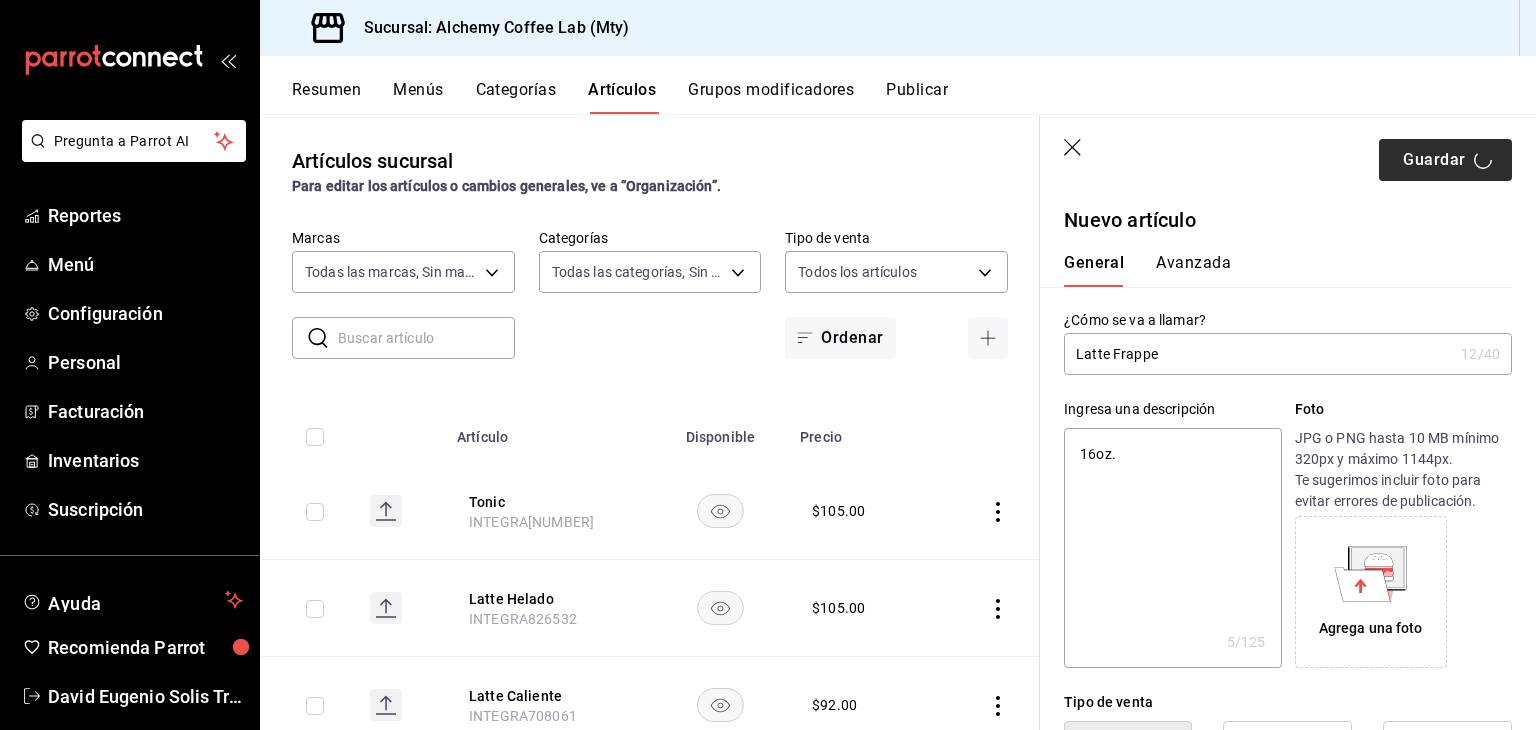 type on "x" 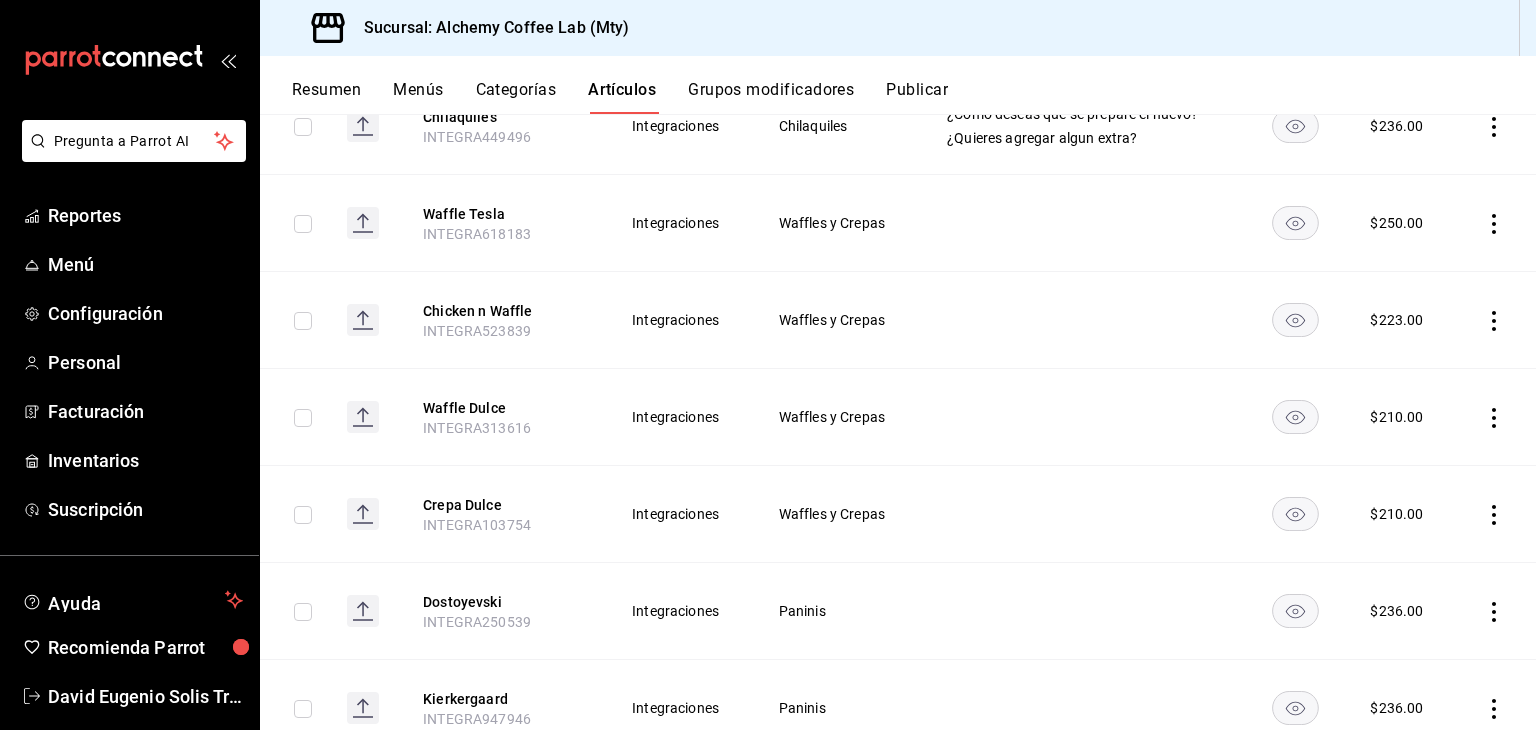 scroll, scrollTop: 1109, scrollLeft: 0, axis: vertical 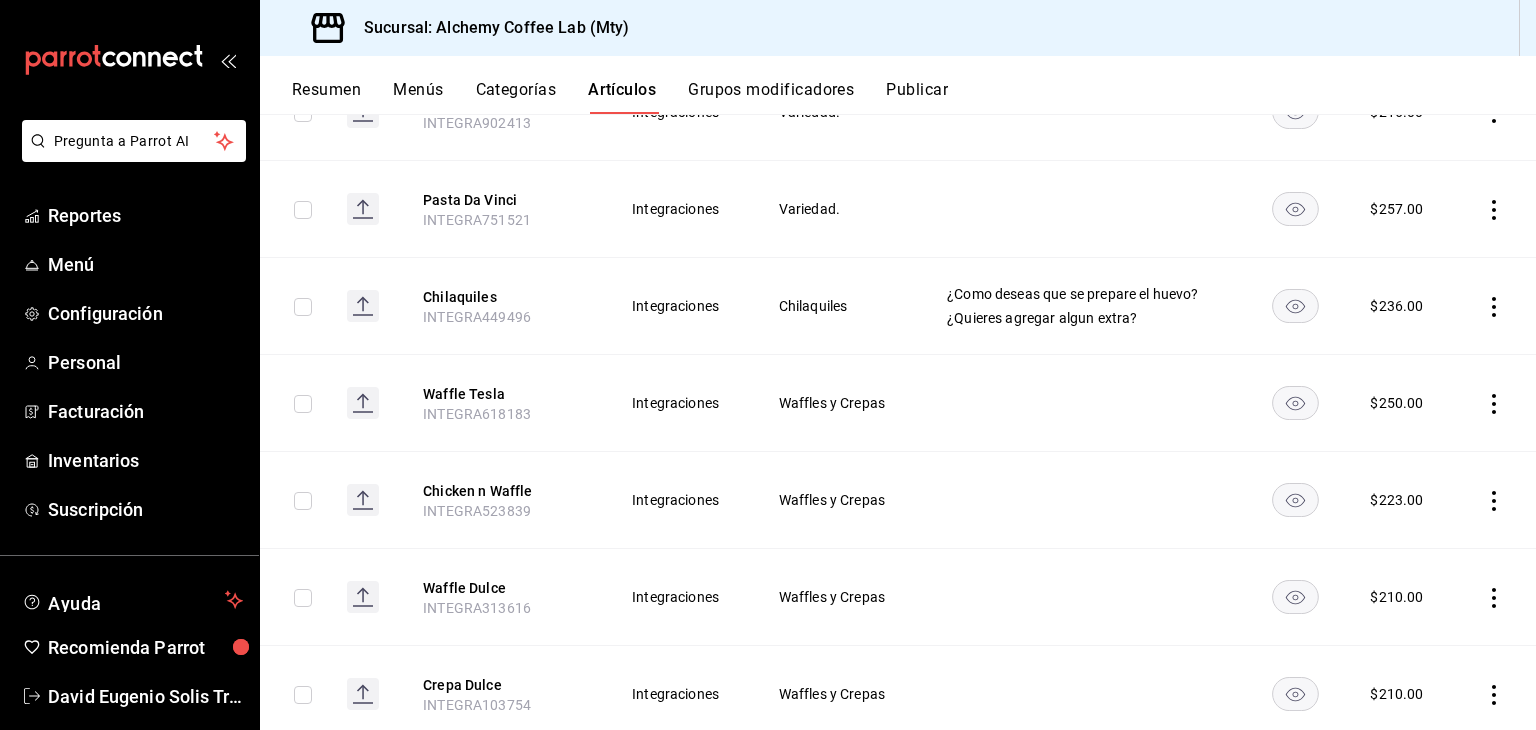 click on "Grupos modificadores" at bounding box center (771, 97) 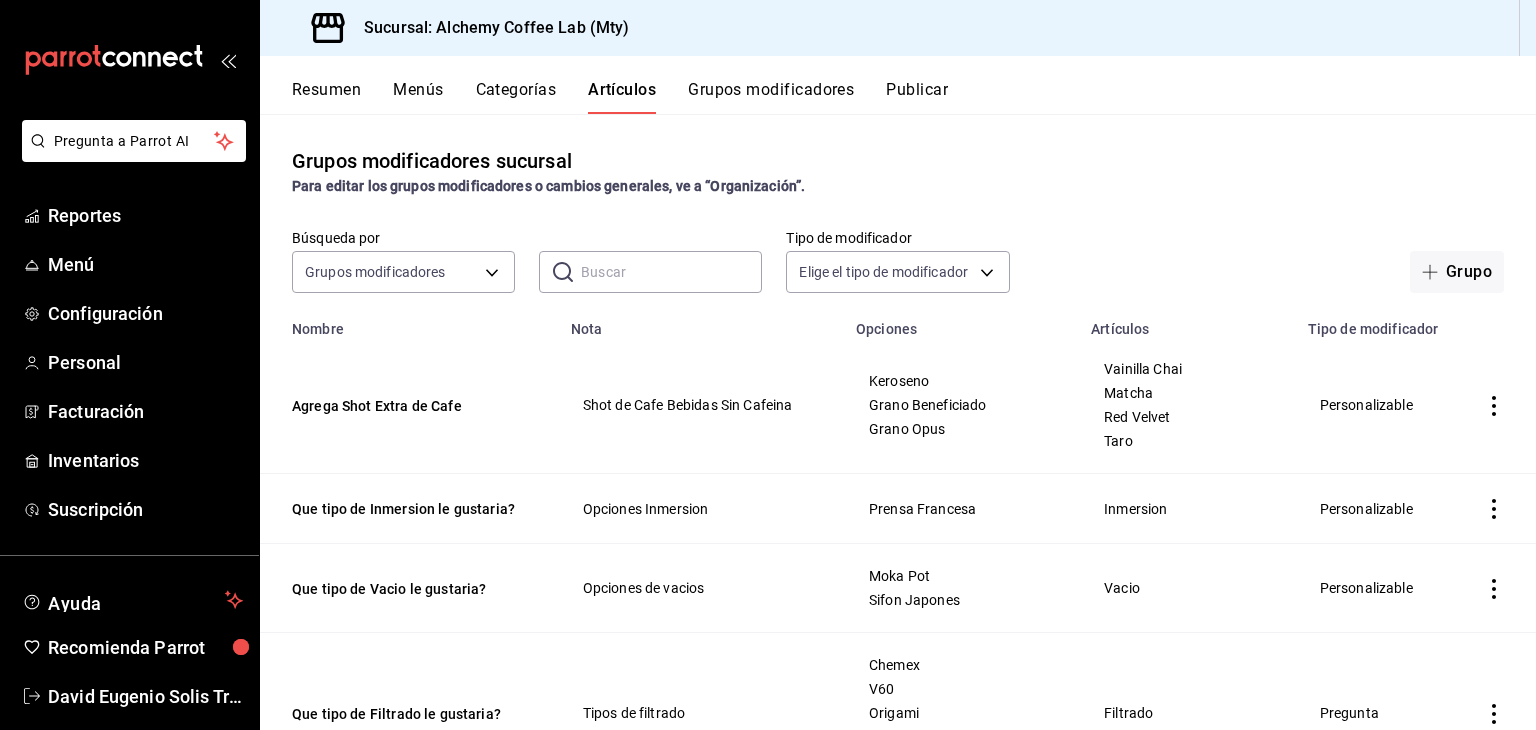 click on "Grupos modificadores" at bounding box center [771, 97] 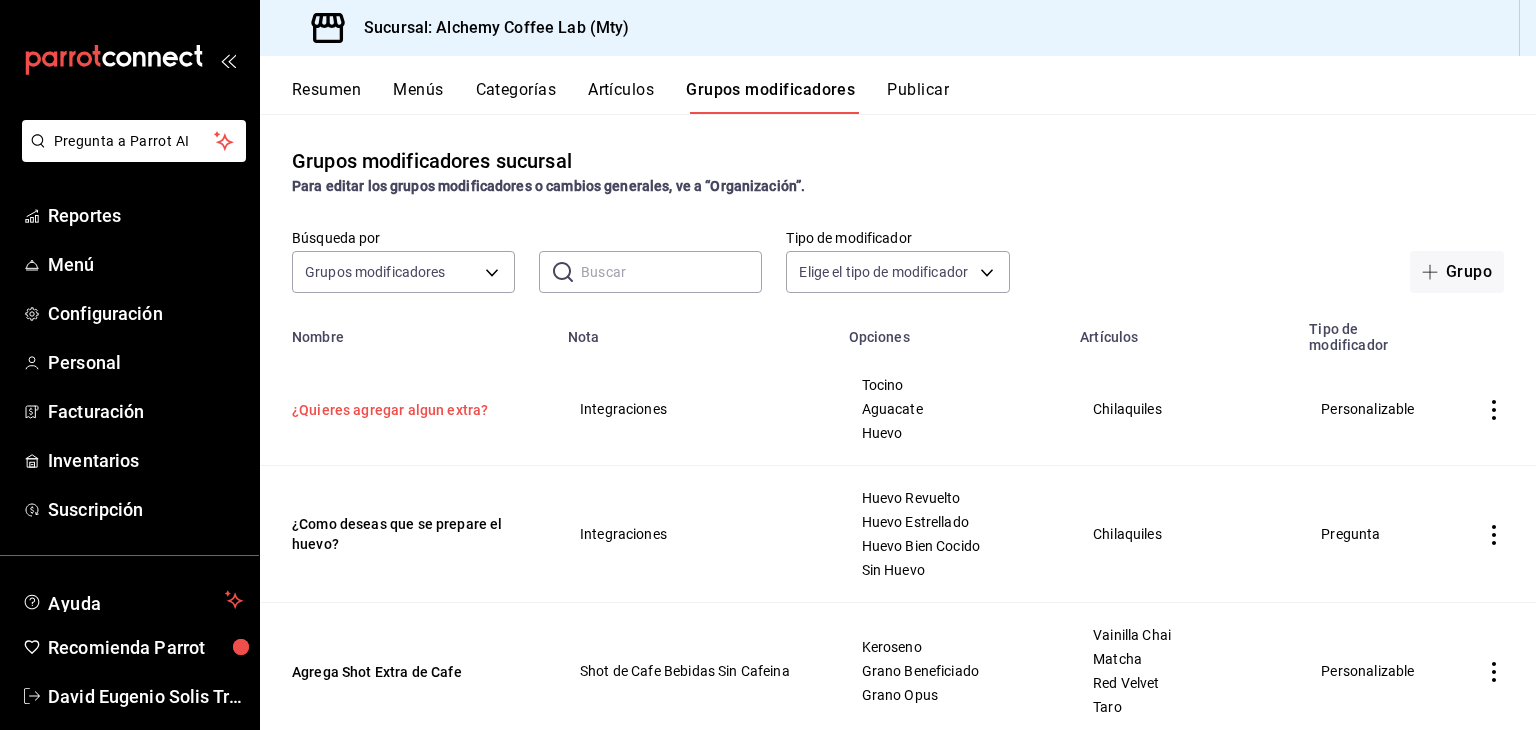click on "¿Quieres agregar algun extra?" at bounding box center [412, 410] 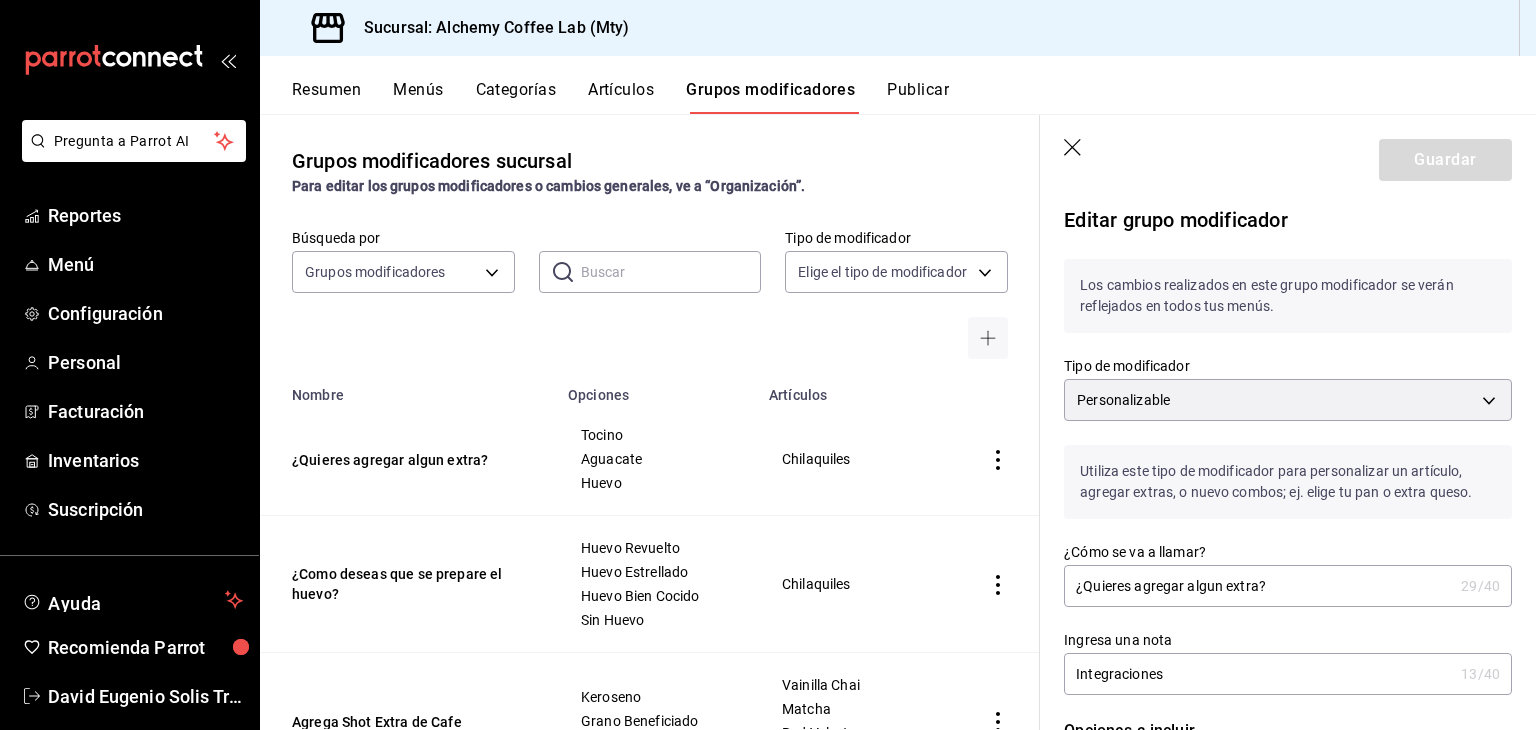 click on "¿Quieres agregar algun extra?" at bounding box center (1258, 586) 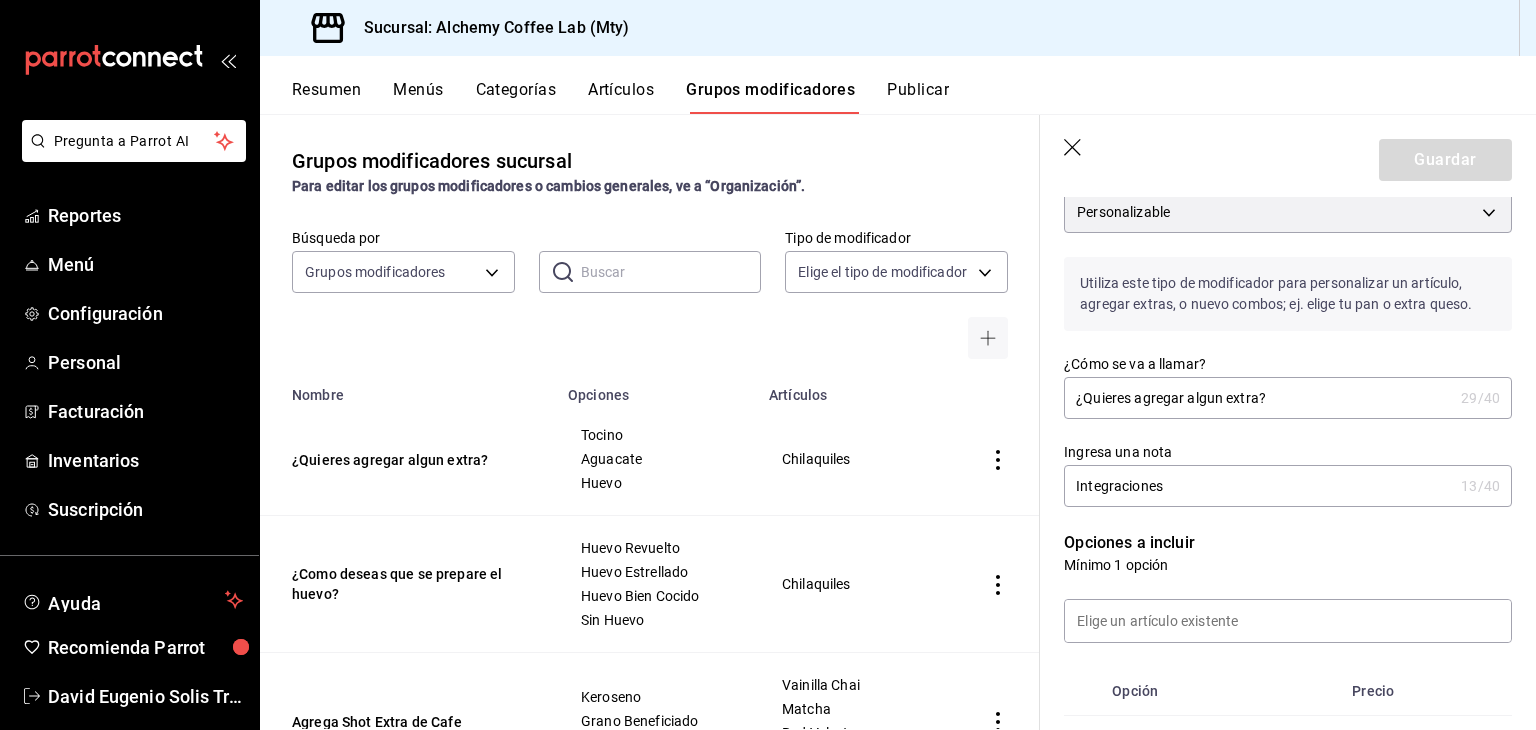 scroll, scrollTop: 200, scrollLeft: 0, axis: vertical 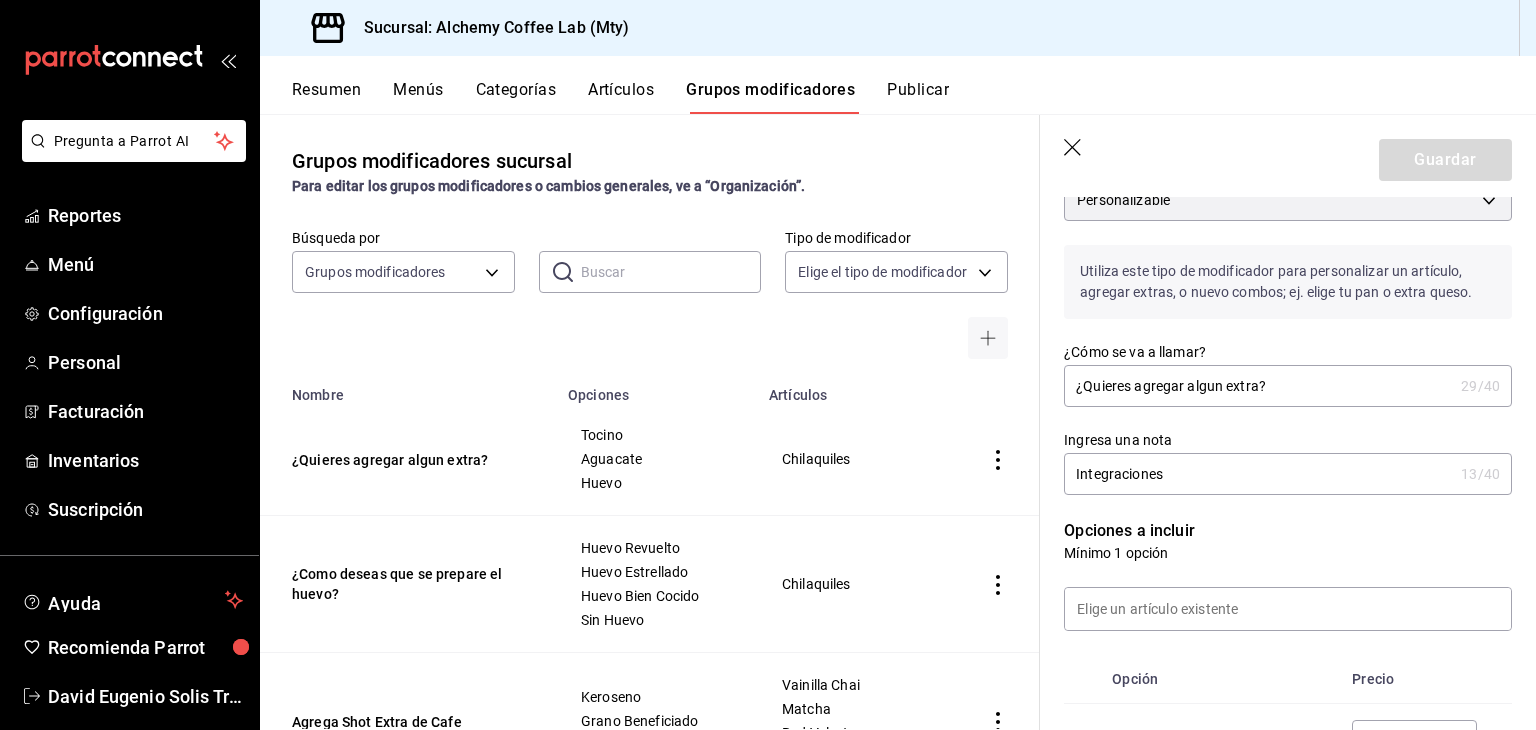 drag, startPoint x: 1220, startPoint y: 388, endPoint x: 1188, endPoint y: 388, distance: 32 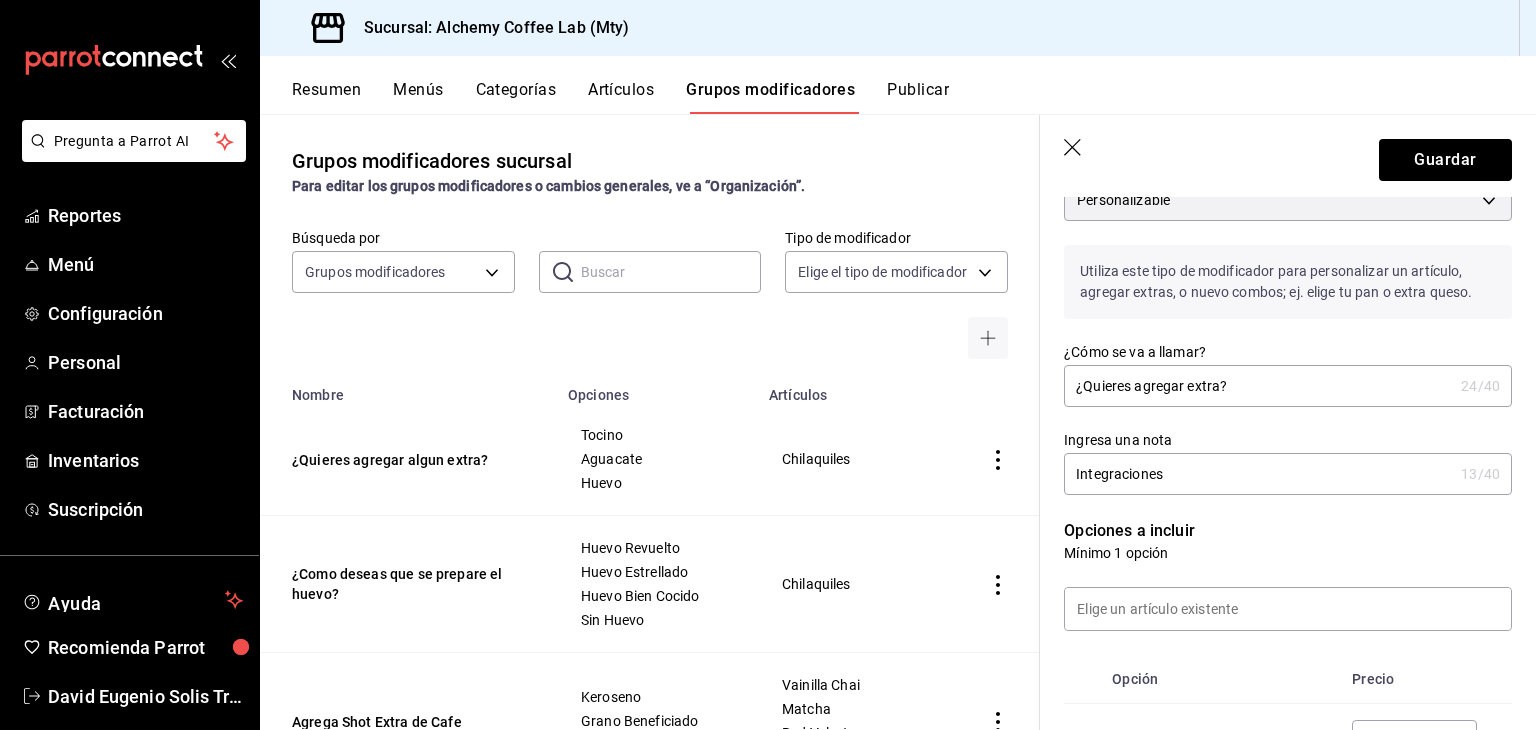 paste on "algún" 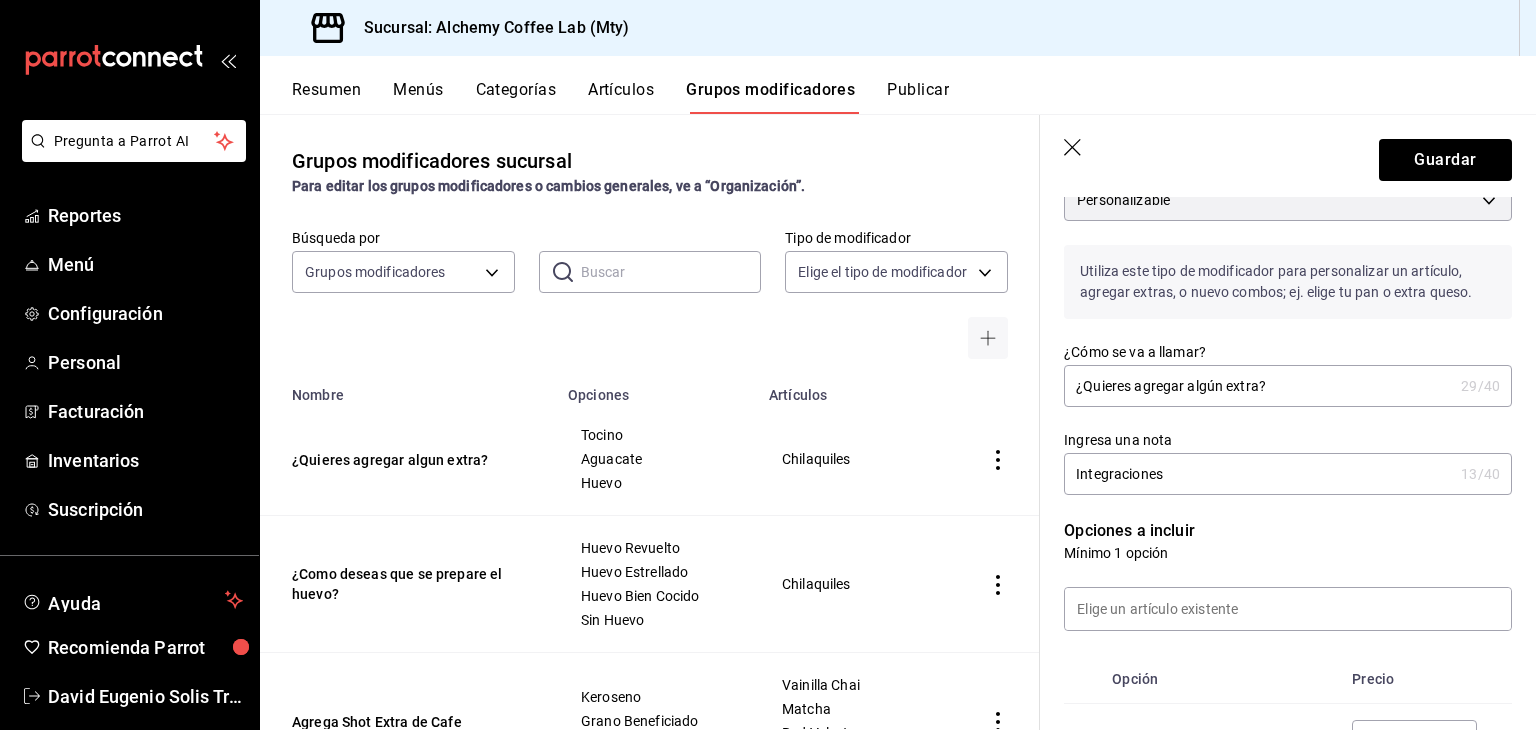 click on "¿Quieres agregar algún extra?" at bounding box center (1258, 386) 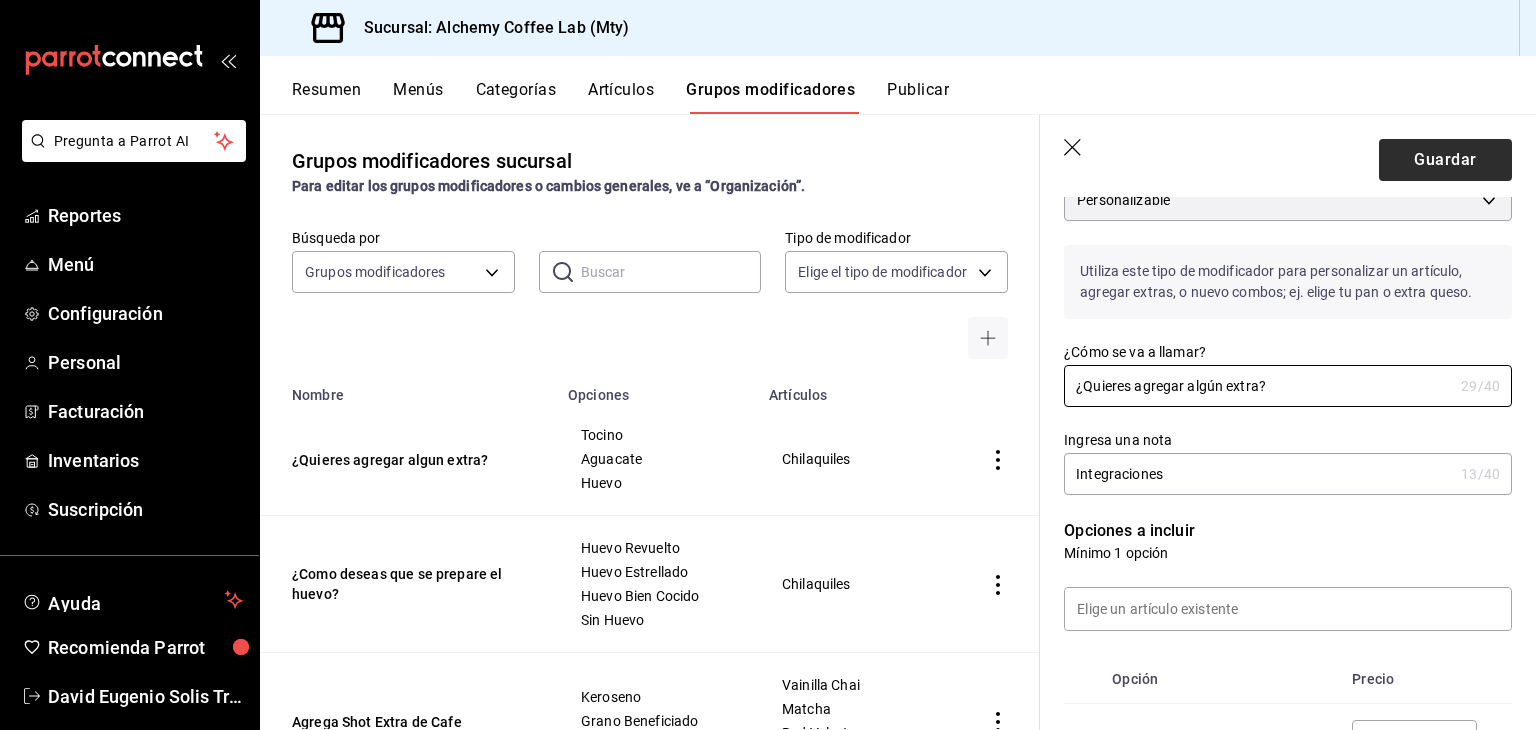 type on "¿Quieres agregar algún extra?" 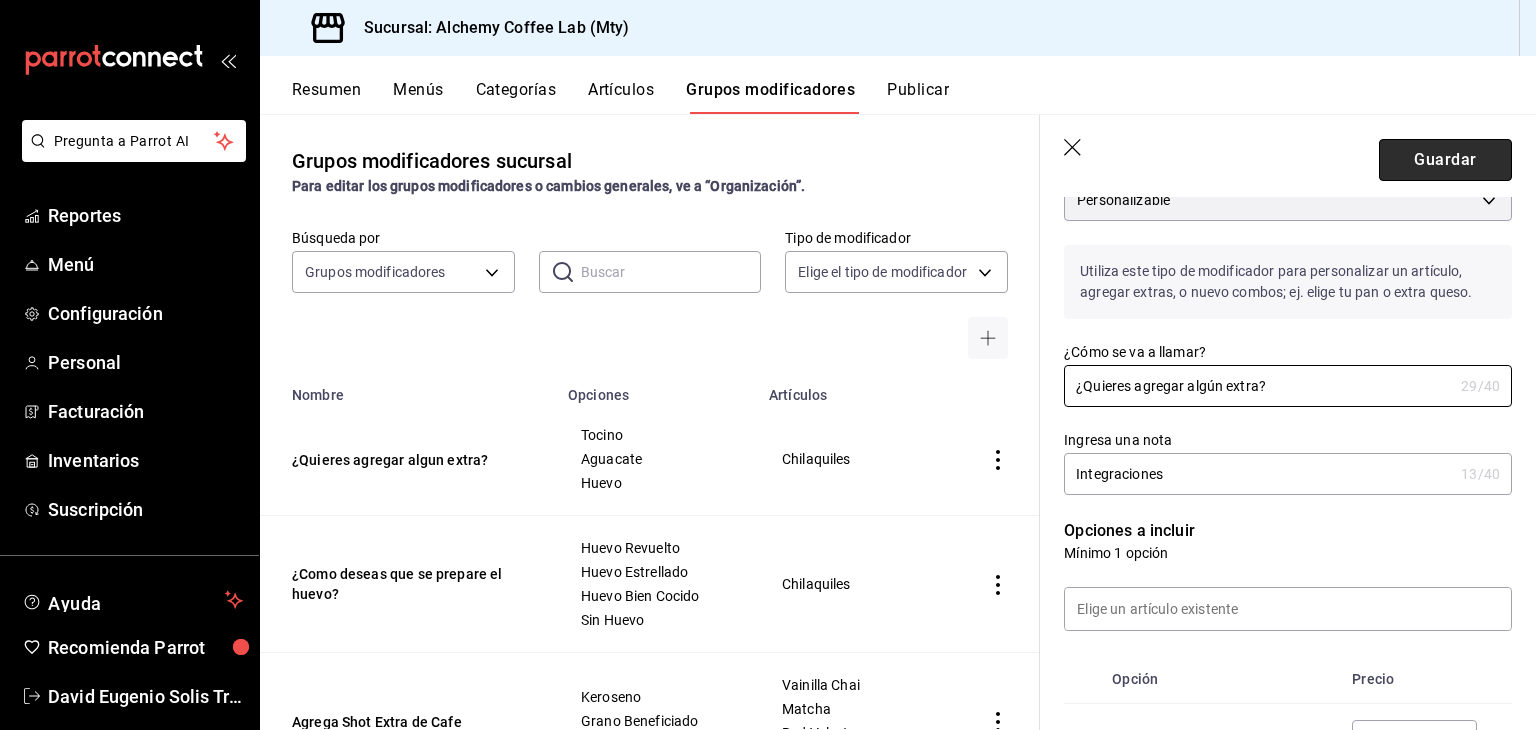 click on "Guardar" at bounding box center (1445, 160) 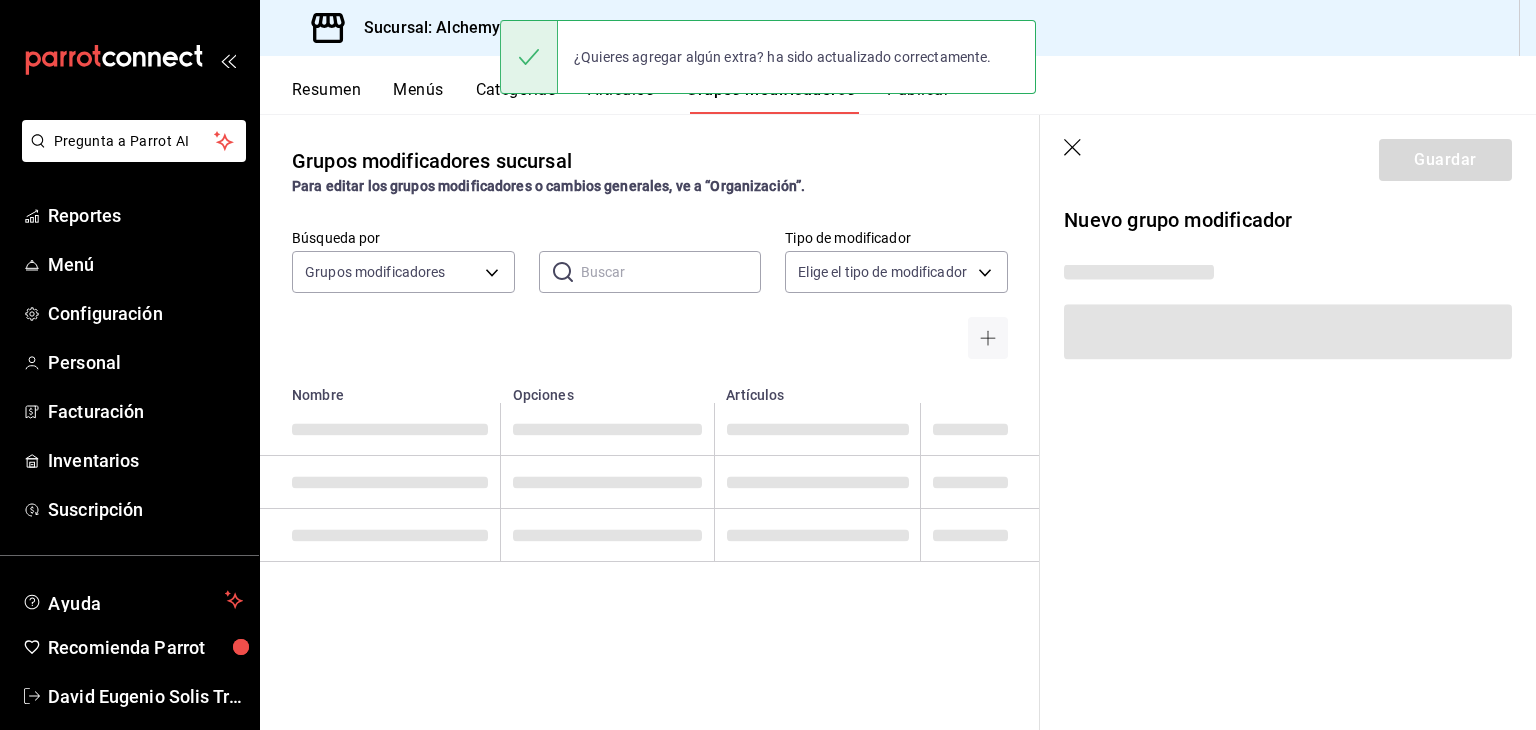 scroll, scrollTop: 0, scrollLeft: 0, axis: both 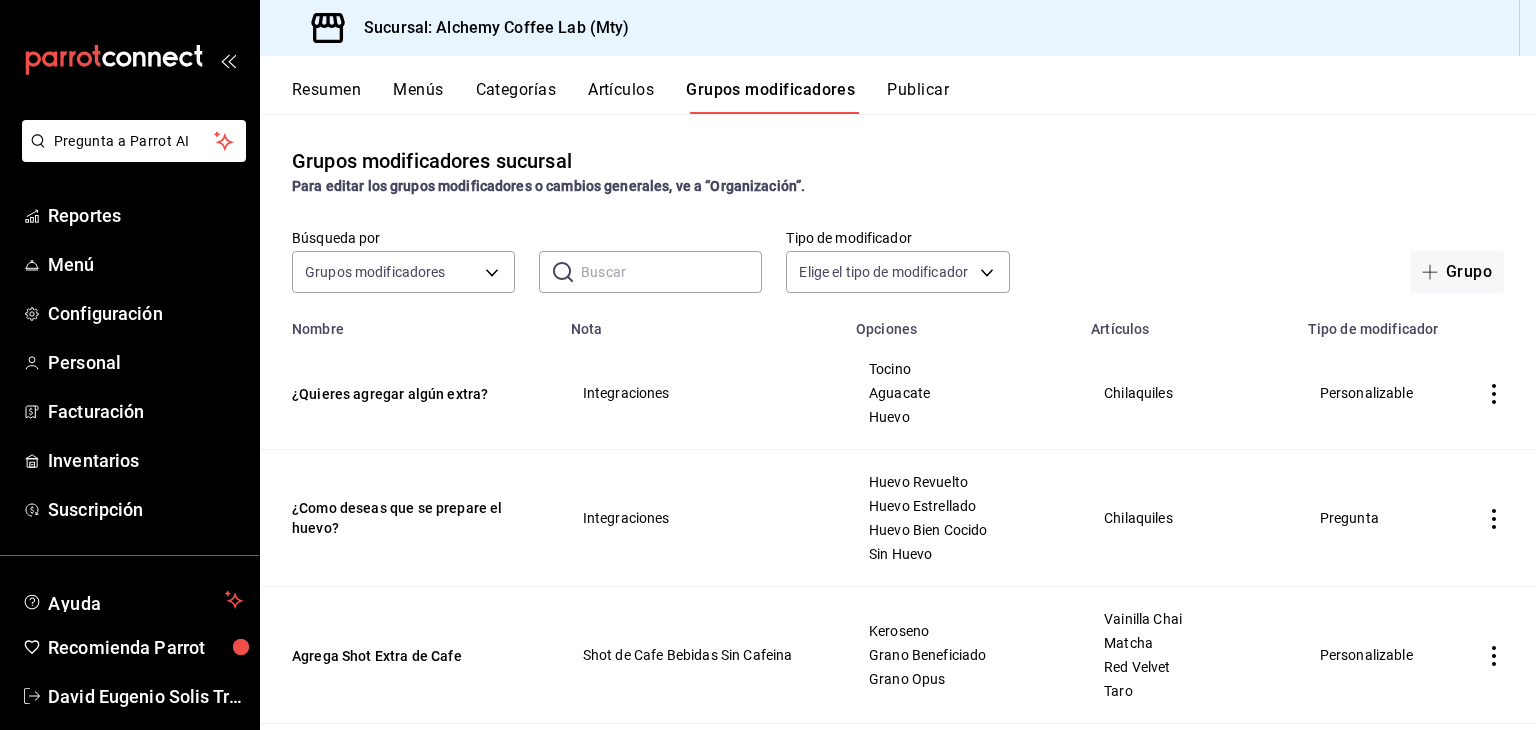 click on "Menús" at bounding box center [418, 97] 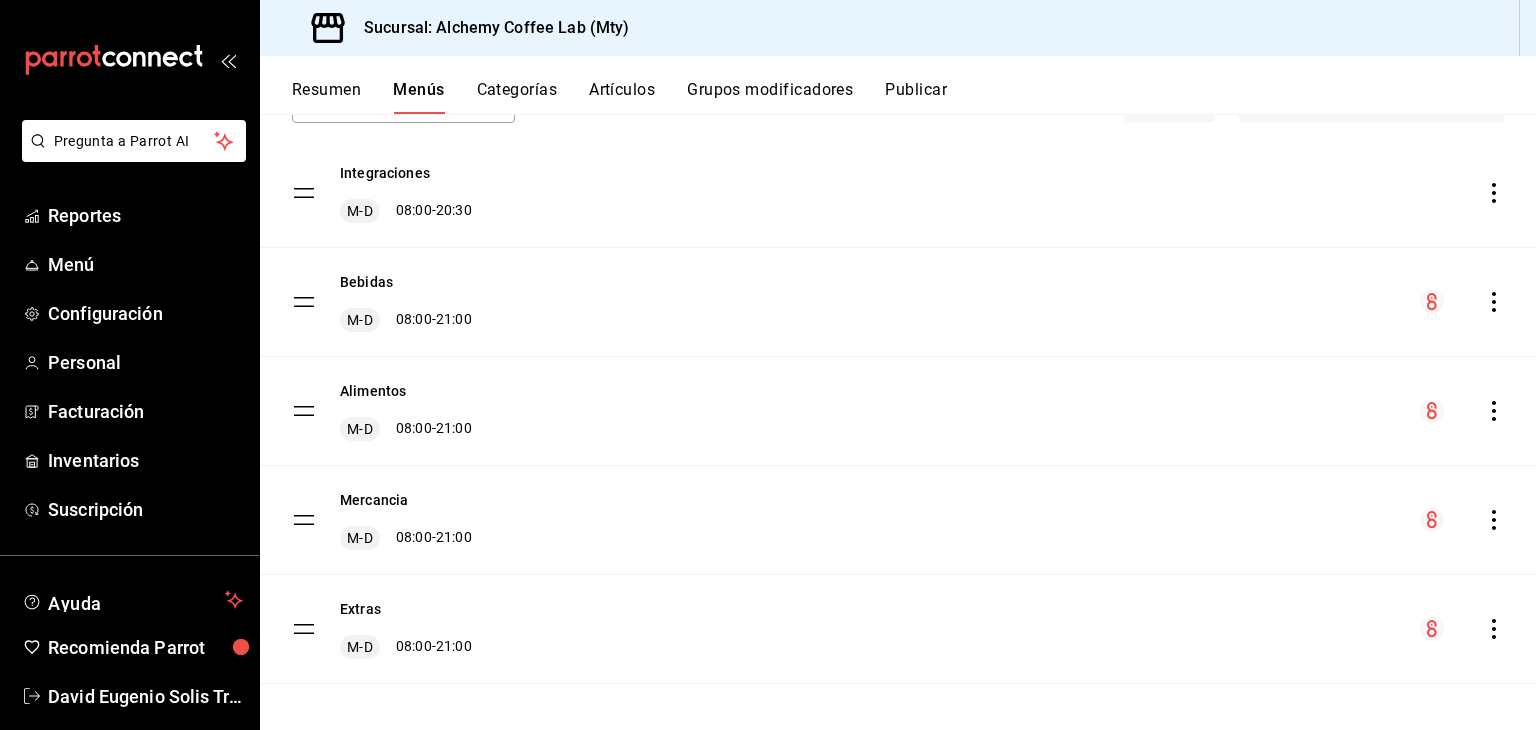 scroll, scrollTop: 158, scrollLeft: 0, axis: vertical 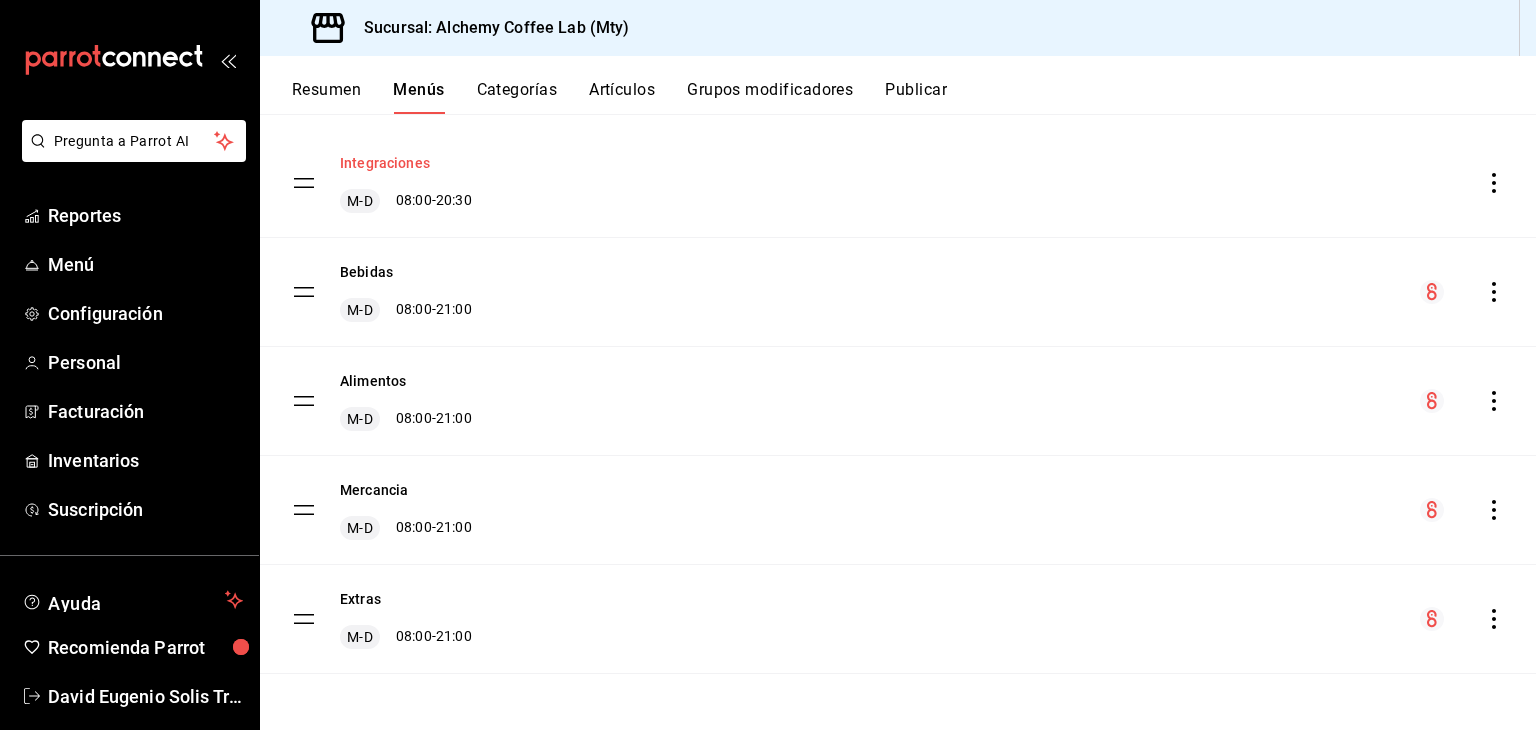 click on "Integraciones" at bounding box center [385, 163] 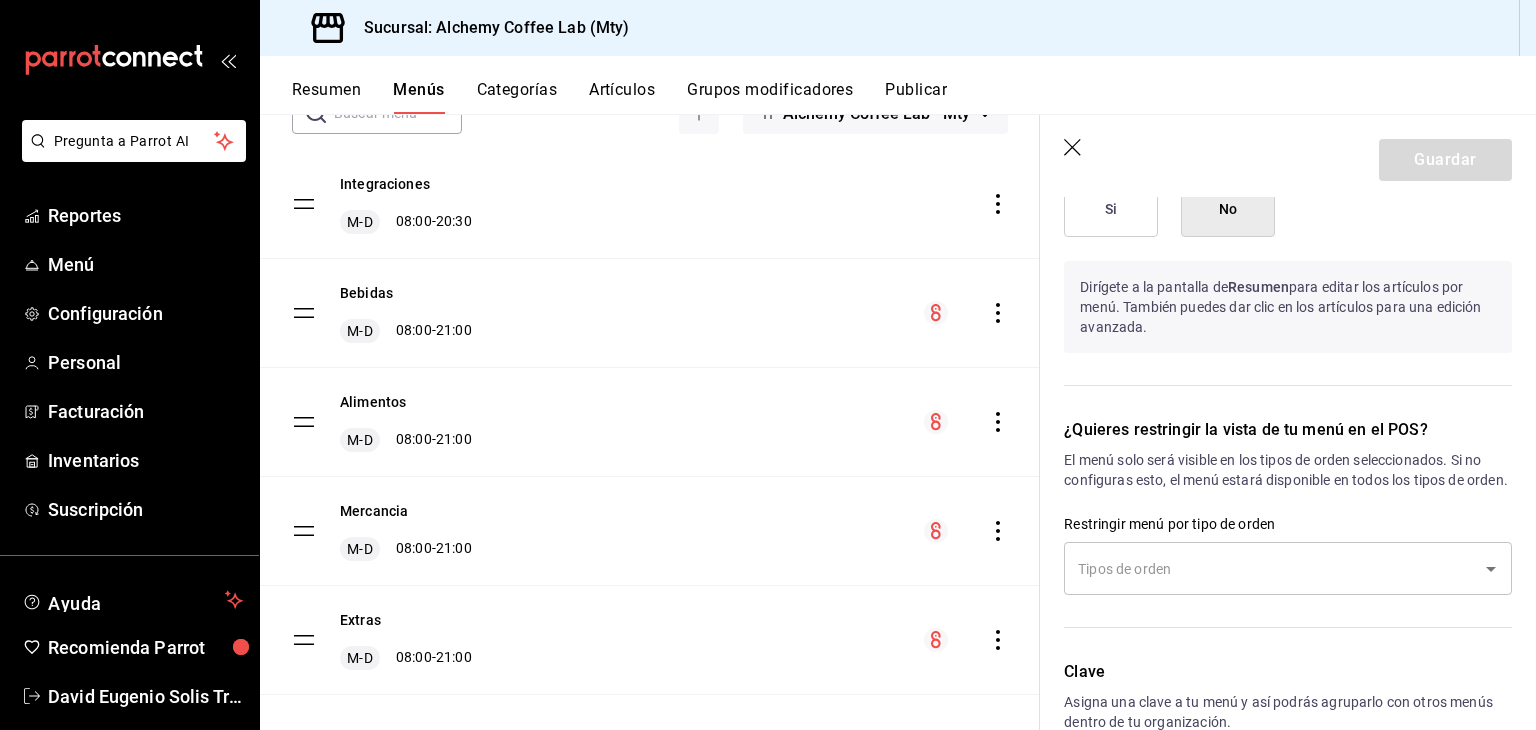 scroll, scrollTop: 1500, scrollLeft: 0, axis: vertical 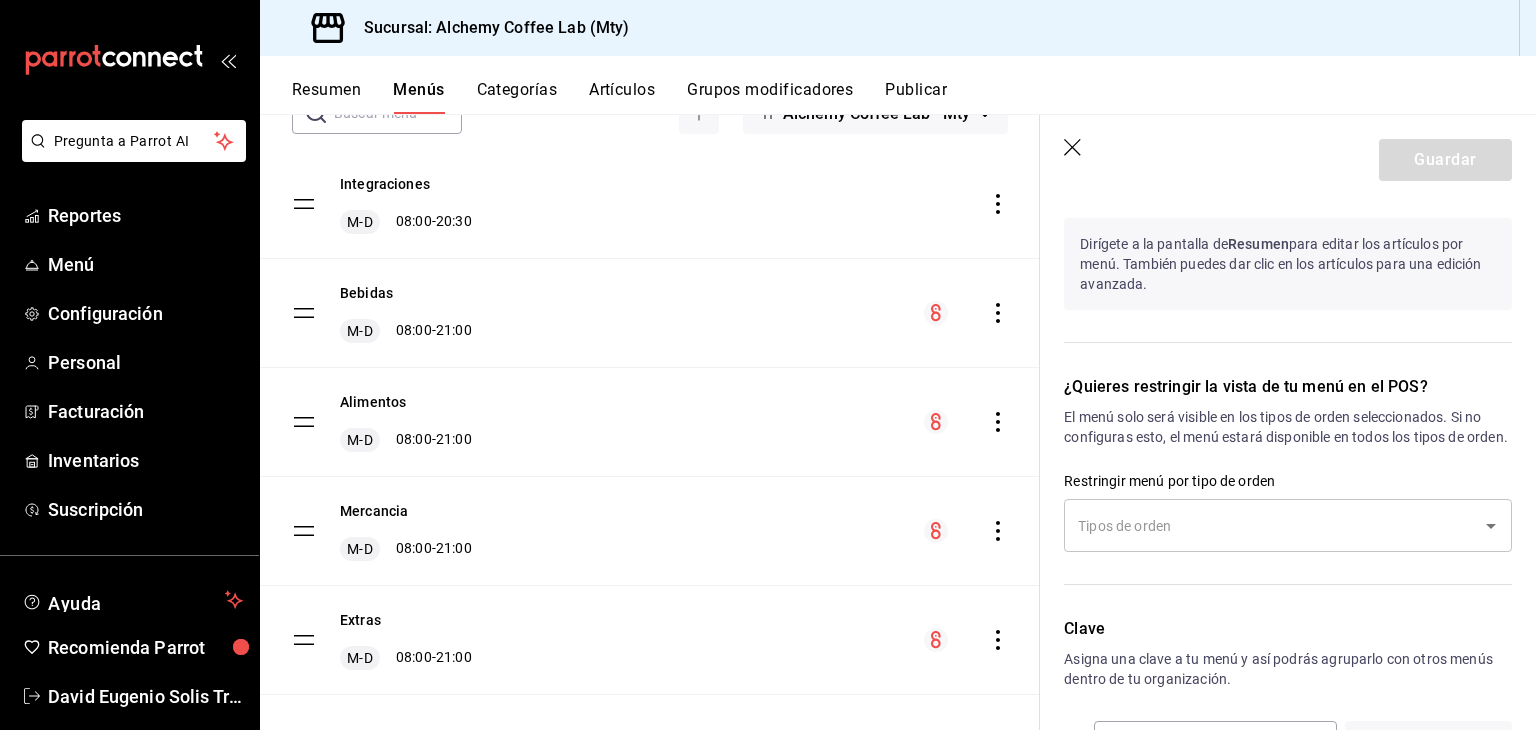 click on "​" at bounding box center (1288, 525) 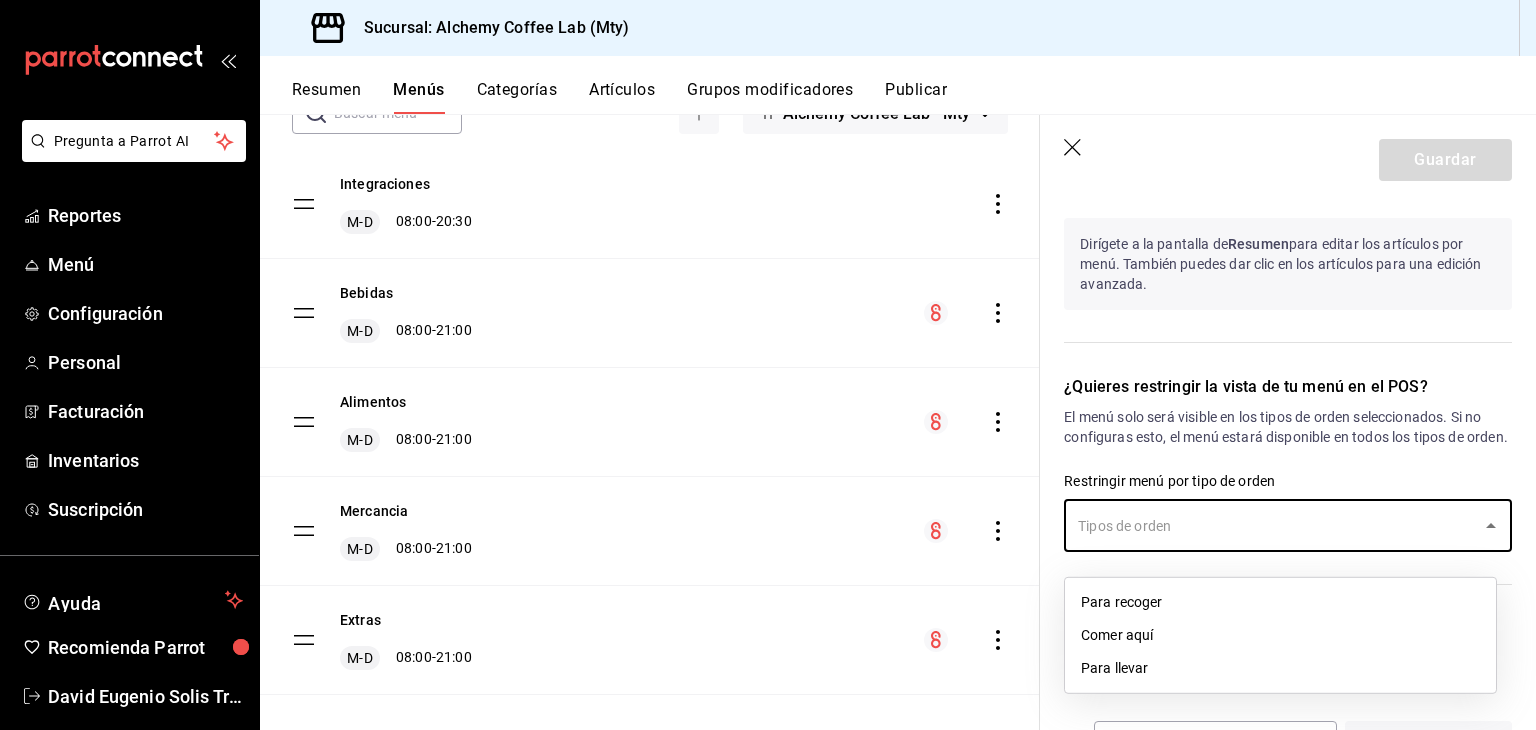 click on "¿Quieres restringir la vista de tu menú en el POS? El menú solo será visible en los tipos de orden seleccionados. Si no configuras esto, el menú estará disponible en todos los tipos de orden. Restringir menú por tipo de orden ​" at bounding box center (1276, 472) 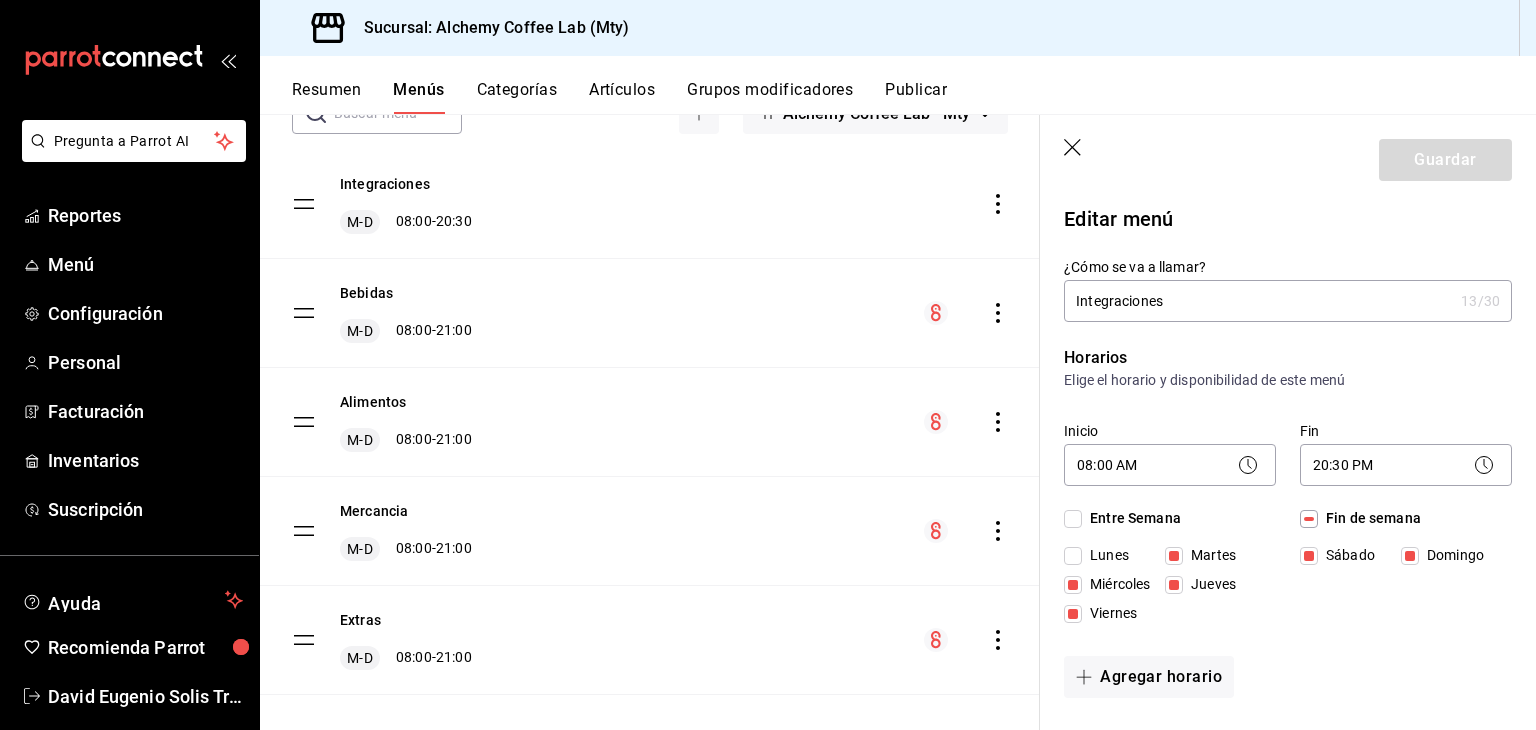 scroll, scrollTop: 0, scrollLeft: 0, axis: both 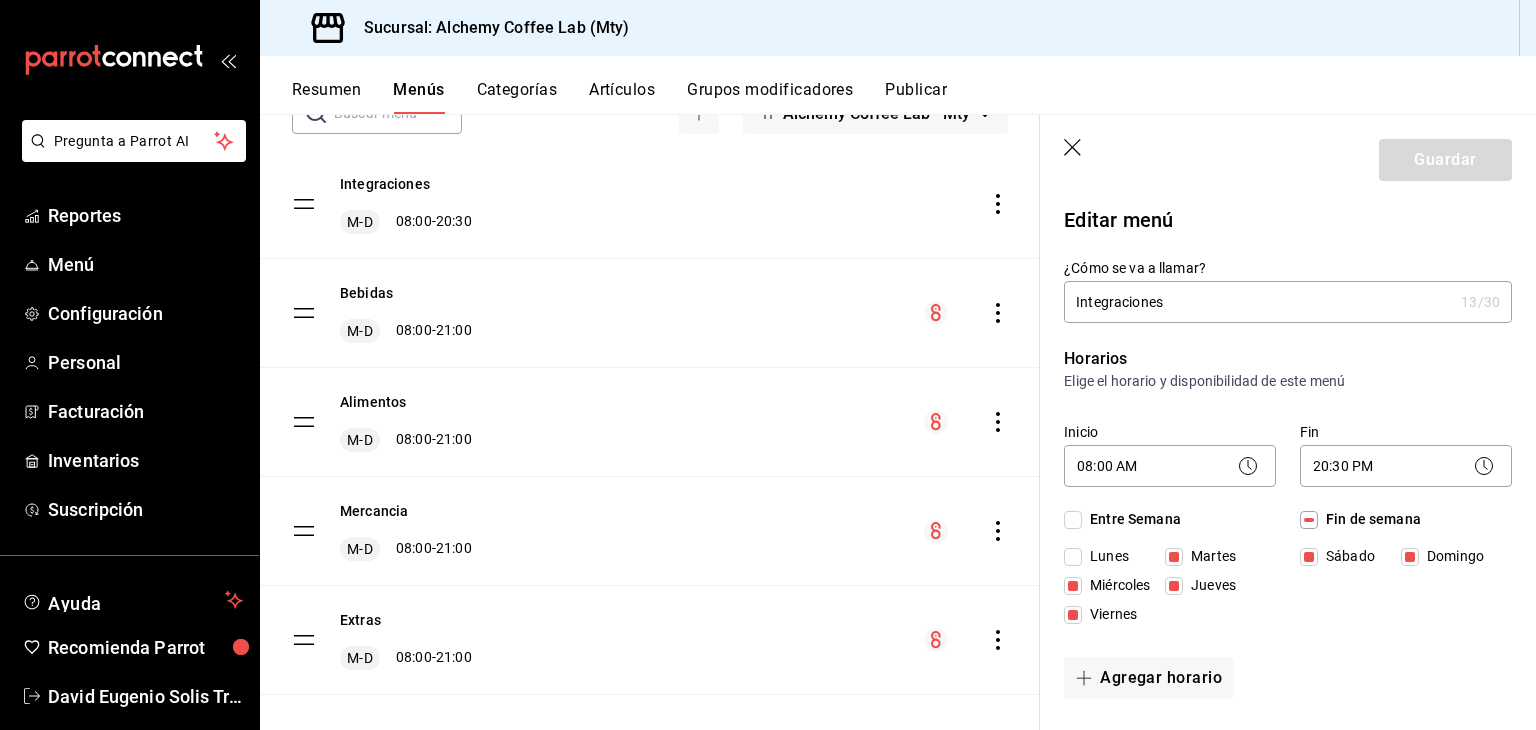 click on "Categorías" at bounding box center [517, 97] 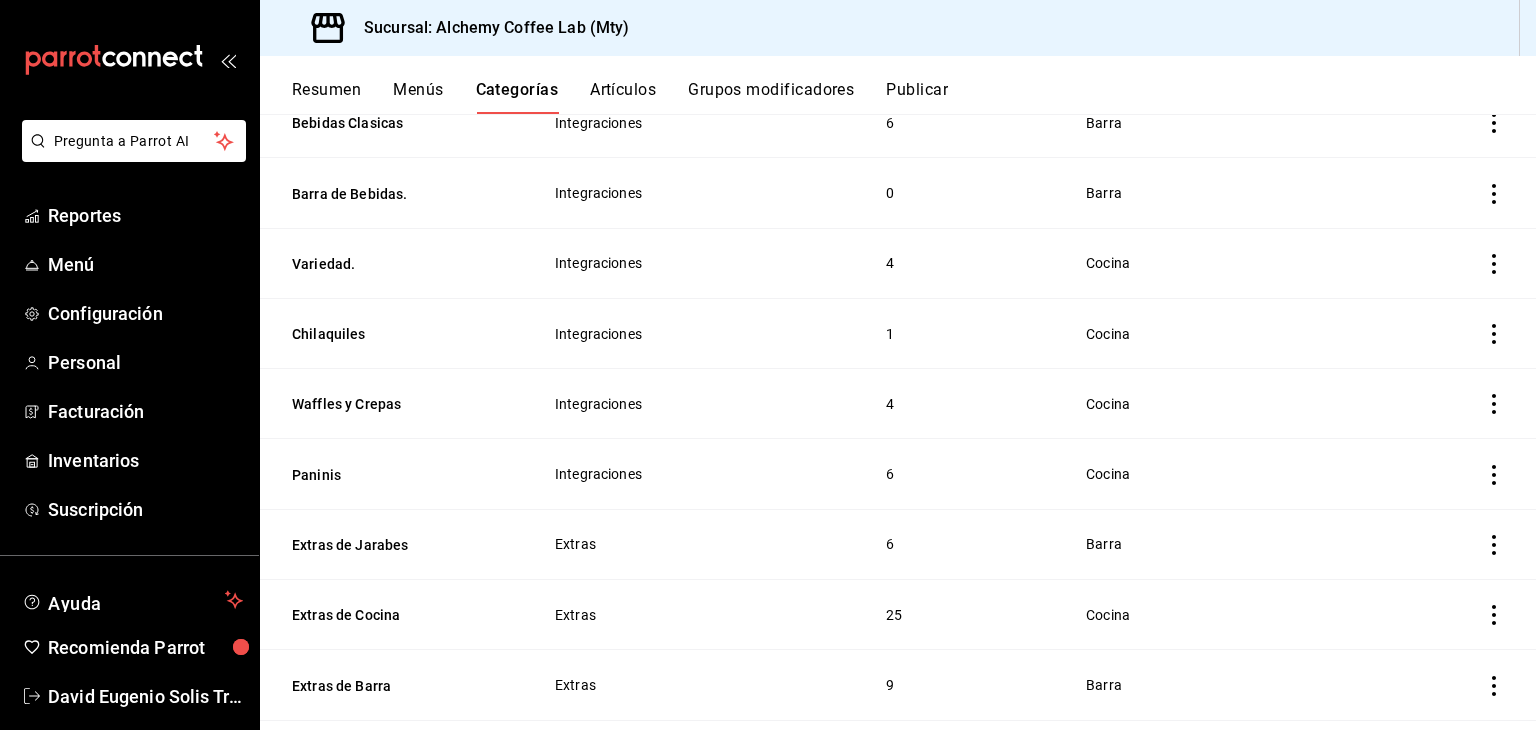 scroll, scrollTop: 300, scrollLeft: 0, axis: vertical 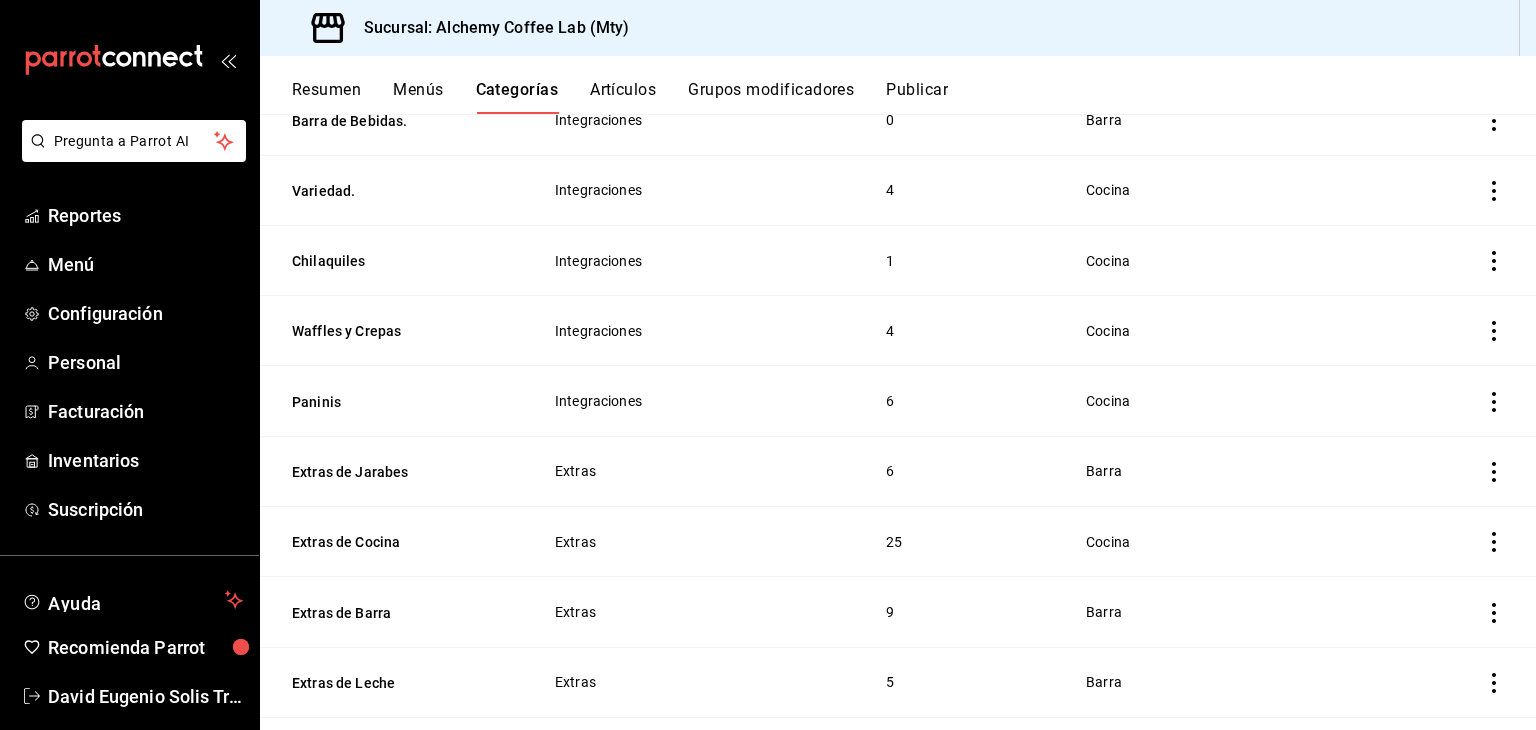 click on "Grupos modificadores" at bounding box center (771, 97) 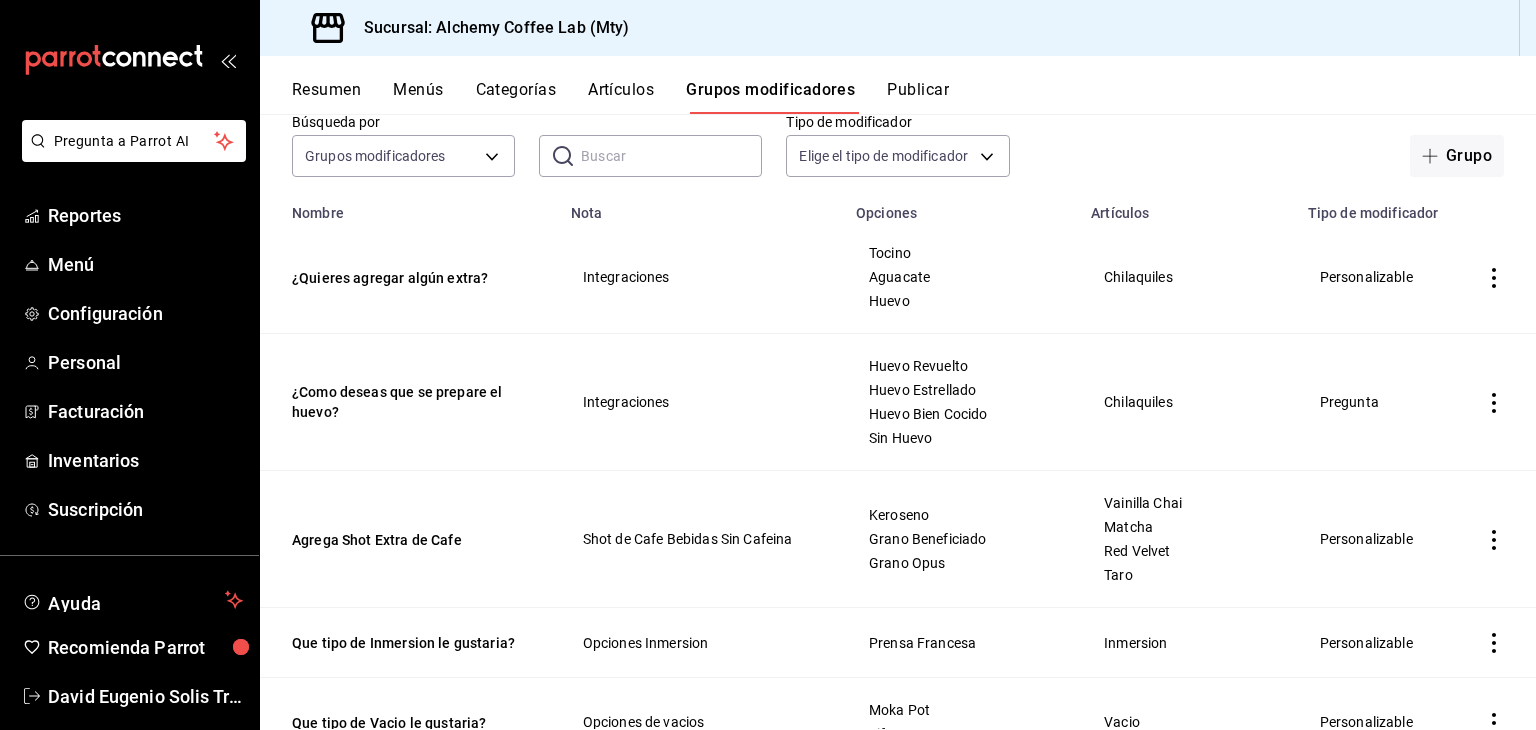 scroll, scrollTop: 0, scrollLeft: 0, axis: both 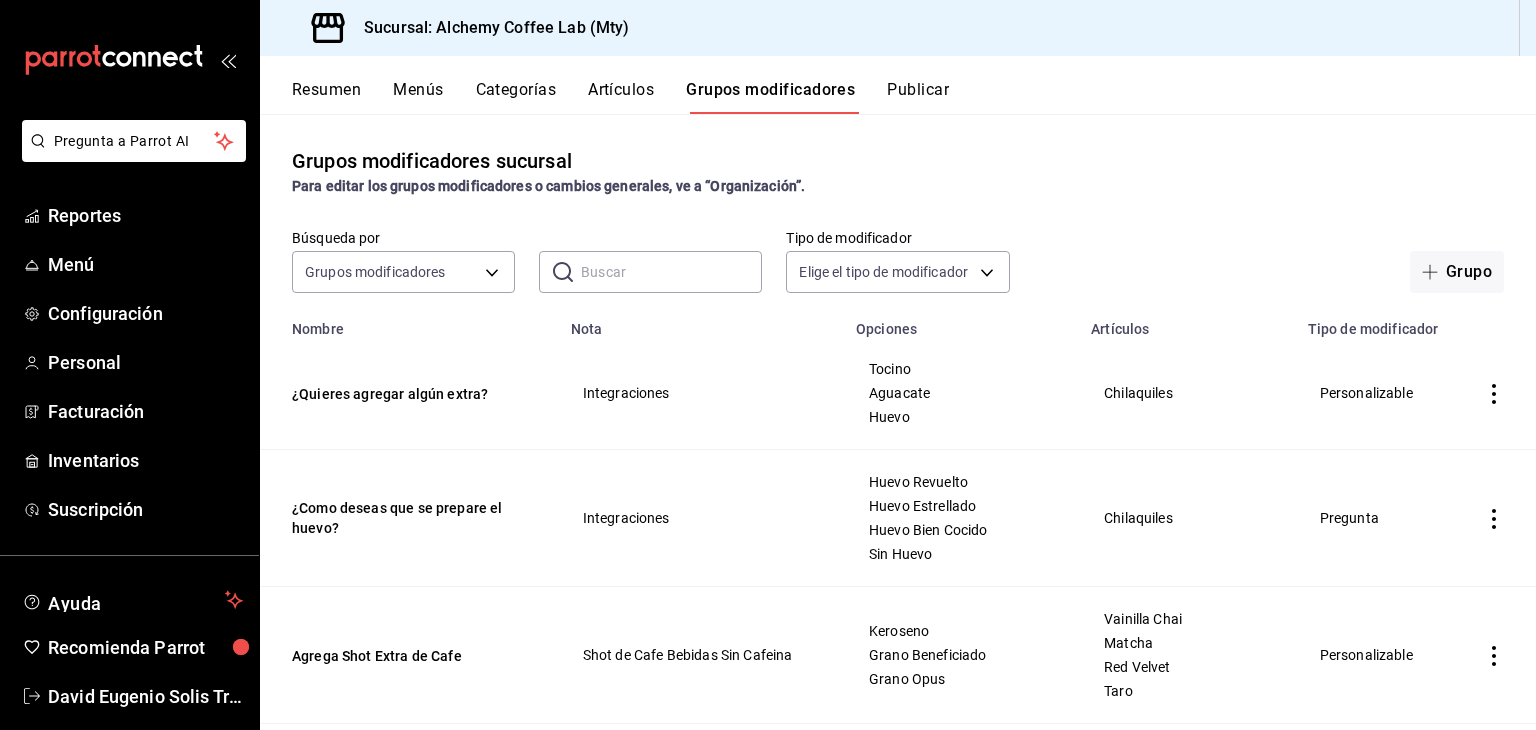 click on "Artículos" at bounding box center [621, 97] 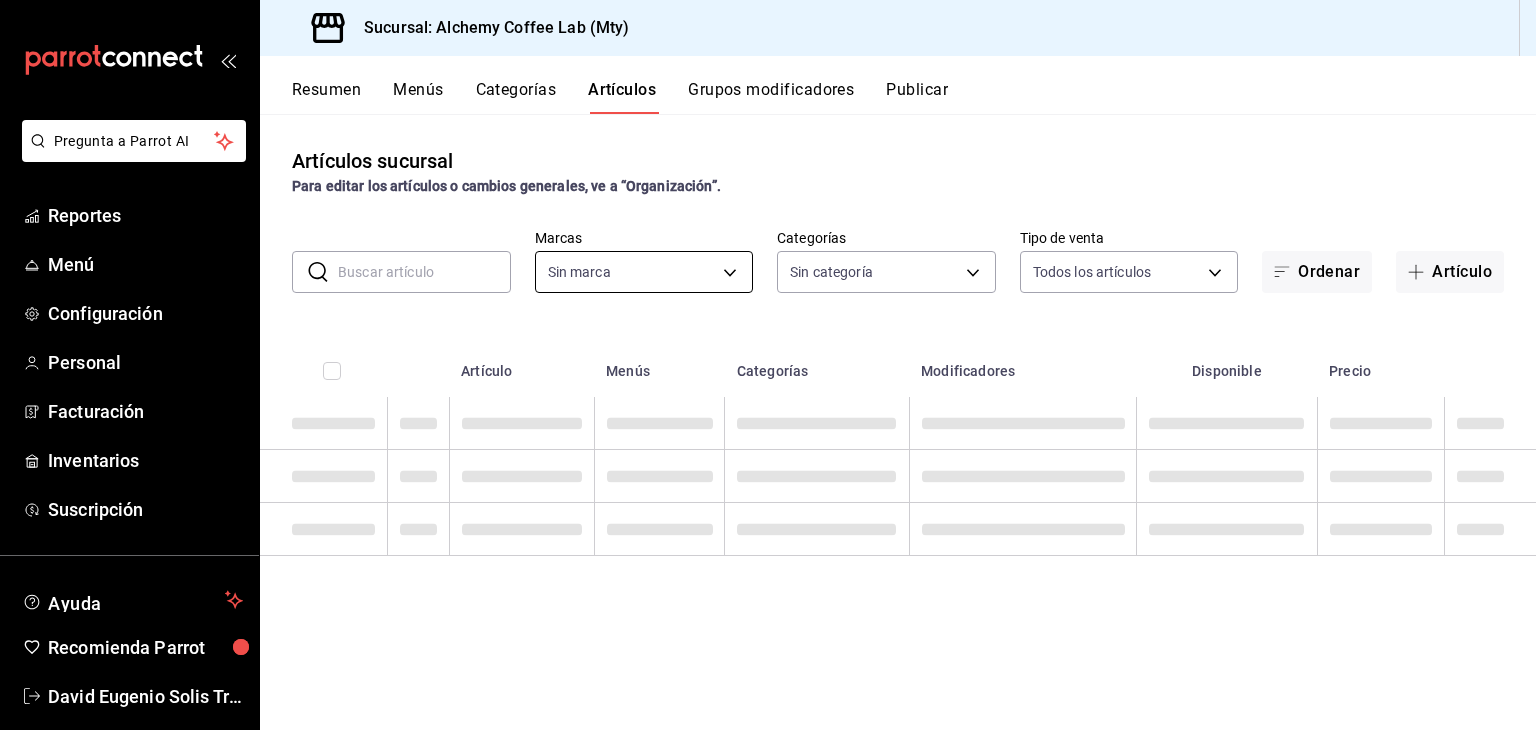 type on "147fd5db-d129-484d-8765-362391796a66" 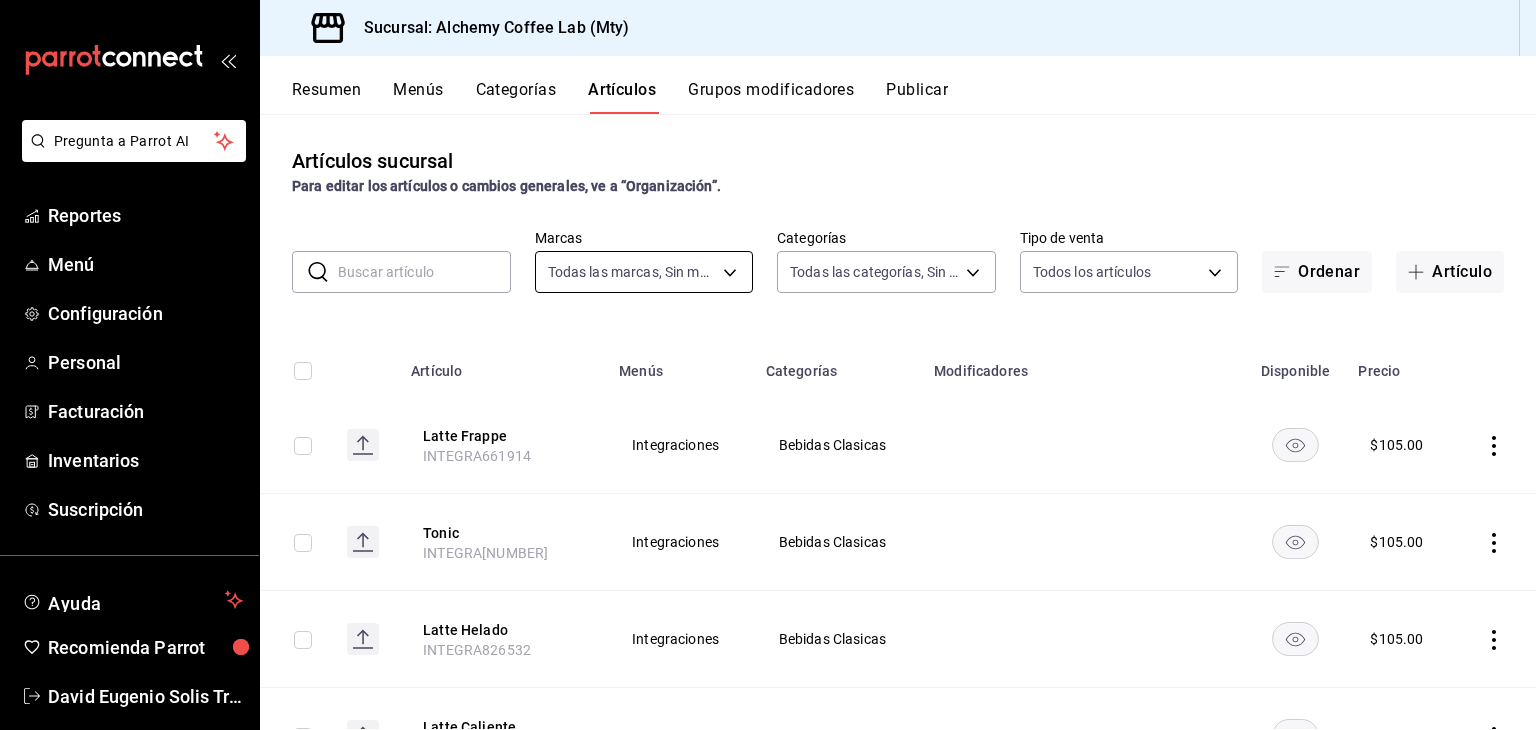 type on "ed58315f-7c6e-41d0-8bb2-60e7207c88cc,270ac5e3-7ec3-468f-bc26-104e85be3c19,eaac07ea-42ab-42c9-84eb-ceb544cf1696,873853c4-ec1b-4851-8e88-aa2f418802bc,360ee0c1-7b3d-452c-ae3b-42ce3cc04a99,254f7fb4-bf40-4c7e-9982-4483188b6ce8,22b06866-db8b-4db9-b95b-35e3e4a85507,fbaa8fe5-68e7-491d-b03f-ce844aa474e7,f0176ca4-5dc3-42f0-a21f-54796b2d6ce4,c4f1b2b2-4cec-4db9-a310-abf4beb25226,6e561742-6cfe-4428-bdd7-98f947b897f7,ed96c675-c7ed-4458-b82b-32ea0ae9920c,2e3e028b-89e5-4003-abc7-67012b64c3c6,f9ecfb5f-2d86-470a-83ef-3d4616404b79,4dbf6704-01f8-4ae7-b143-5fb9fa4fa204,475d1d53-3dd2-4a4e-b59e-75da982537cc,9128c269-13cc-49c0-a61c-98ae135d2966,1489ea8f-3c5b-4bed-8712-fb1efc8e1484,237dd9fd-525f-4126-935d-1d618c95d359,1759a289-da96-444c-a3da-589932e8f911,32a25308-5a1a-4b27-9101-20aae4ecbe3b,5720fba0-4b3c-4af1-99c2-310b9d32b626,6f391e13-d369-4fd1-9e07-81fa35695065,6cee18f7-63d6-4ae0-a5fa-7f66450c5234,8f56fa9d-b5f7-423d-8f11-eda24a9be7dc,0959238c-b2f0-4e50-a72b-9acd913a0e6d,87d7d329-ef4d-4ea2-b0cc-7aa43f232e86,0d94947a-2237-44fd-965..." 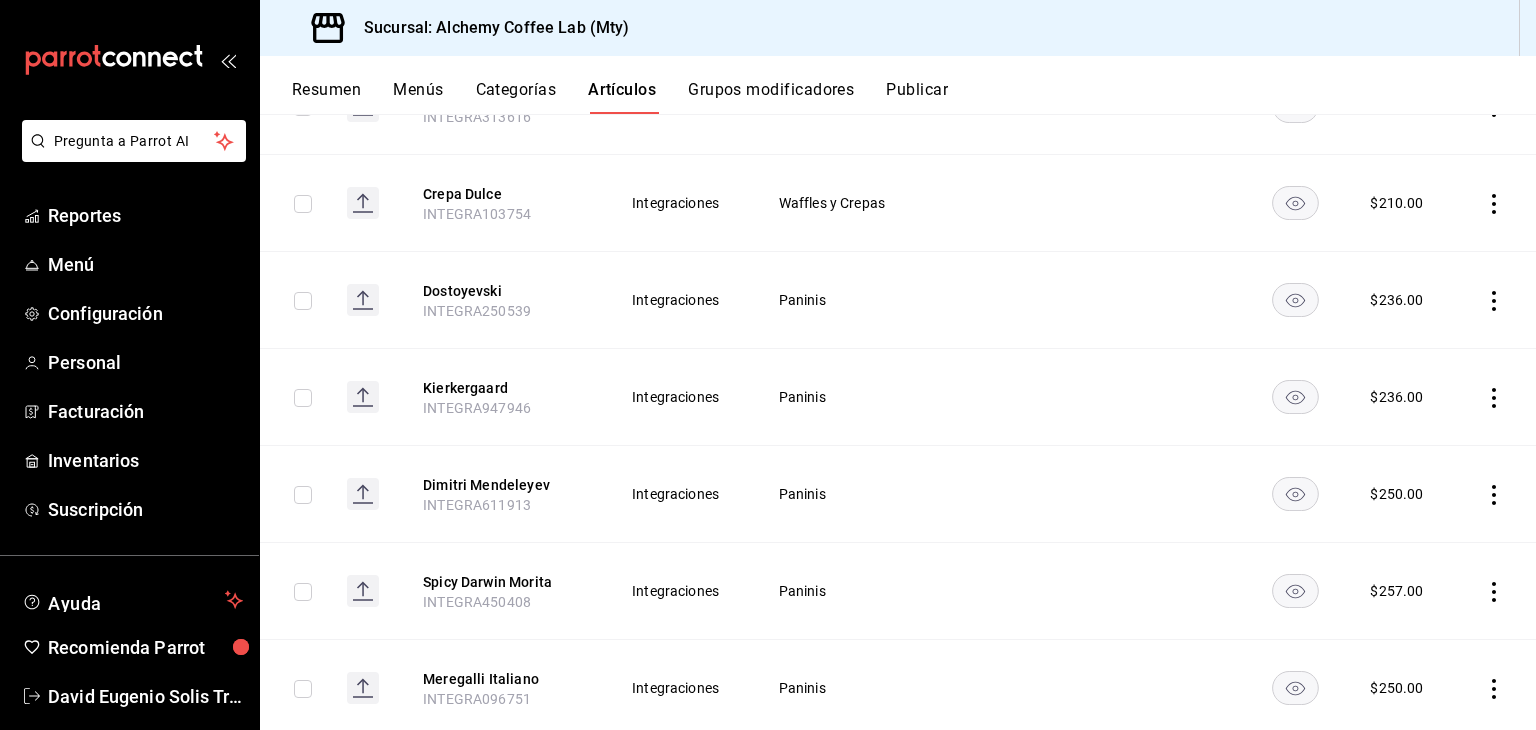 scroll, scrollTop: 1651, scrollLeft: 0, axis: vertical 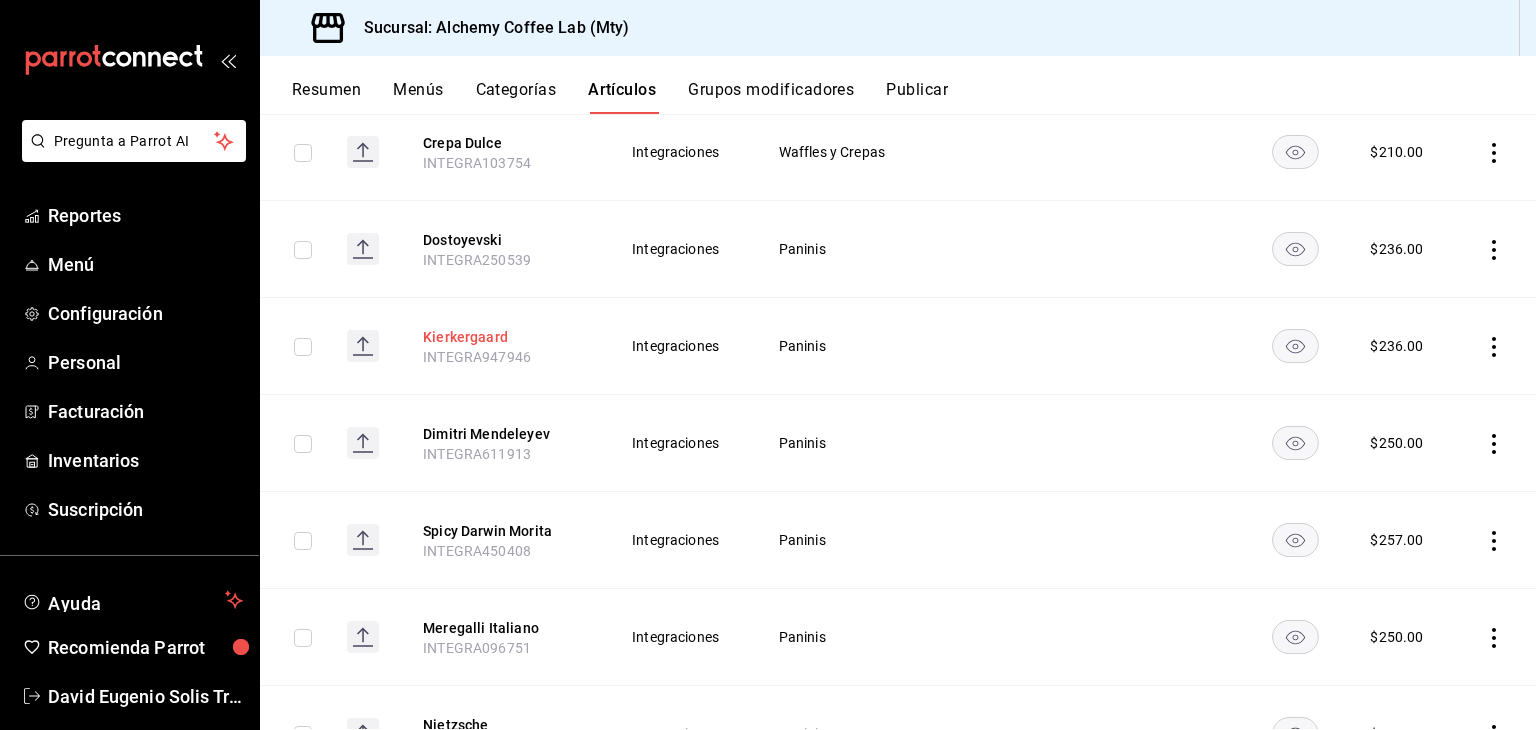 click on "Kierkergaard" at bounding box center [503, 337] 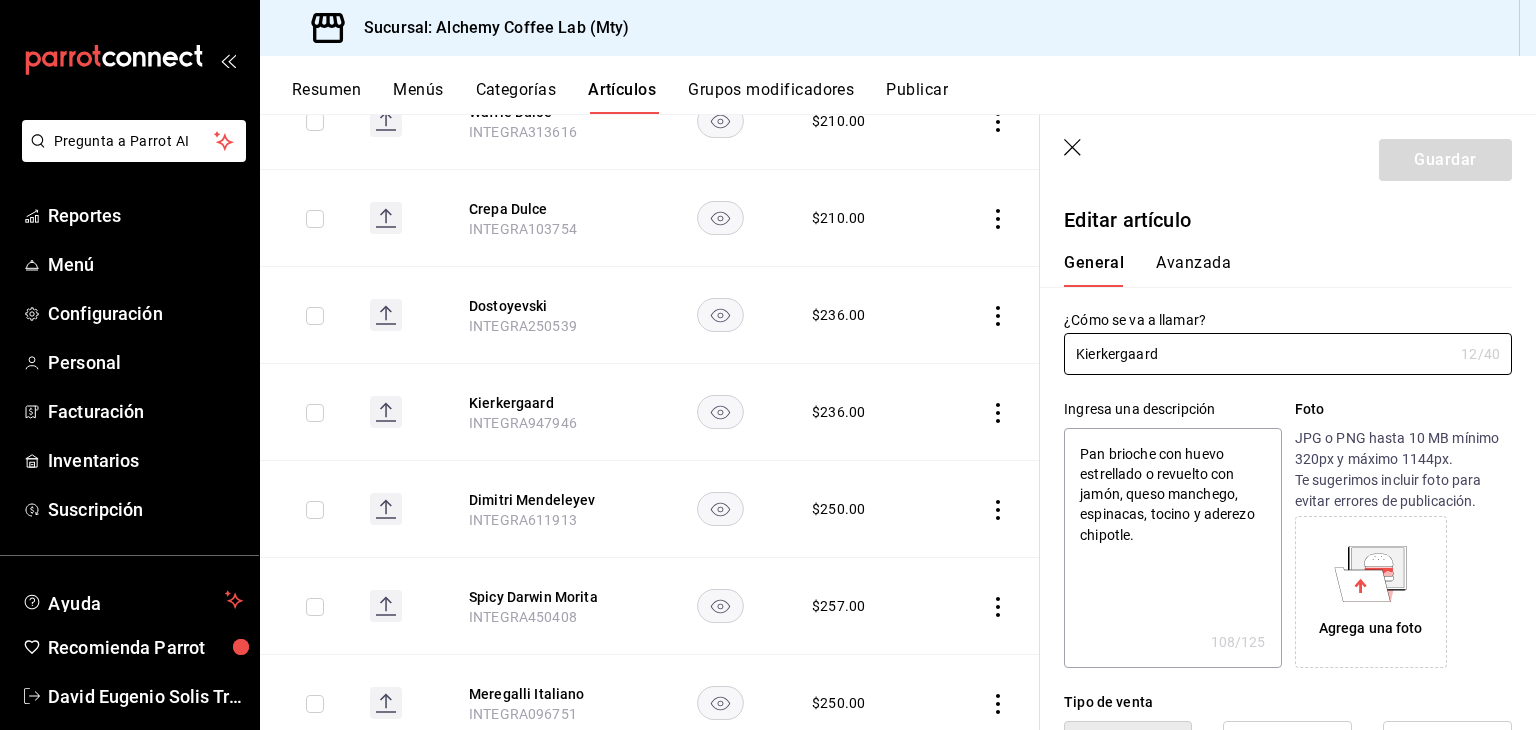 type on "x" 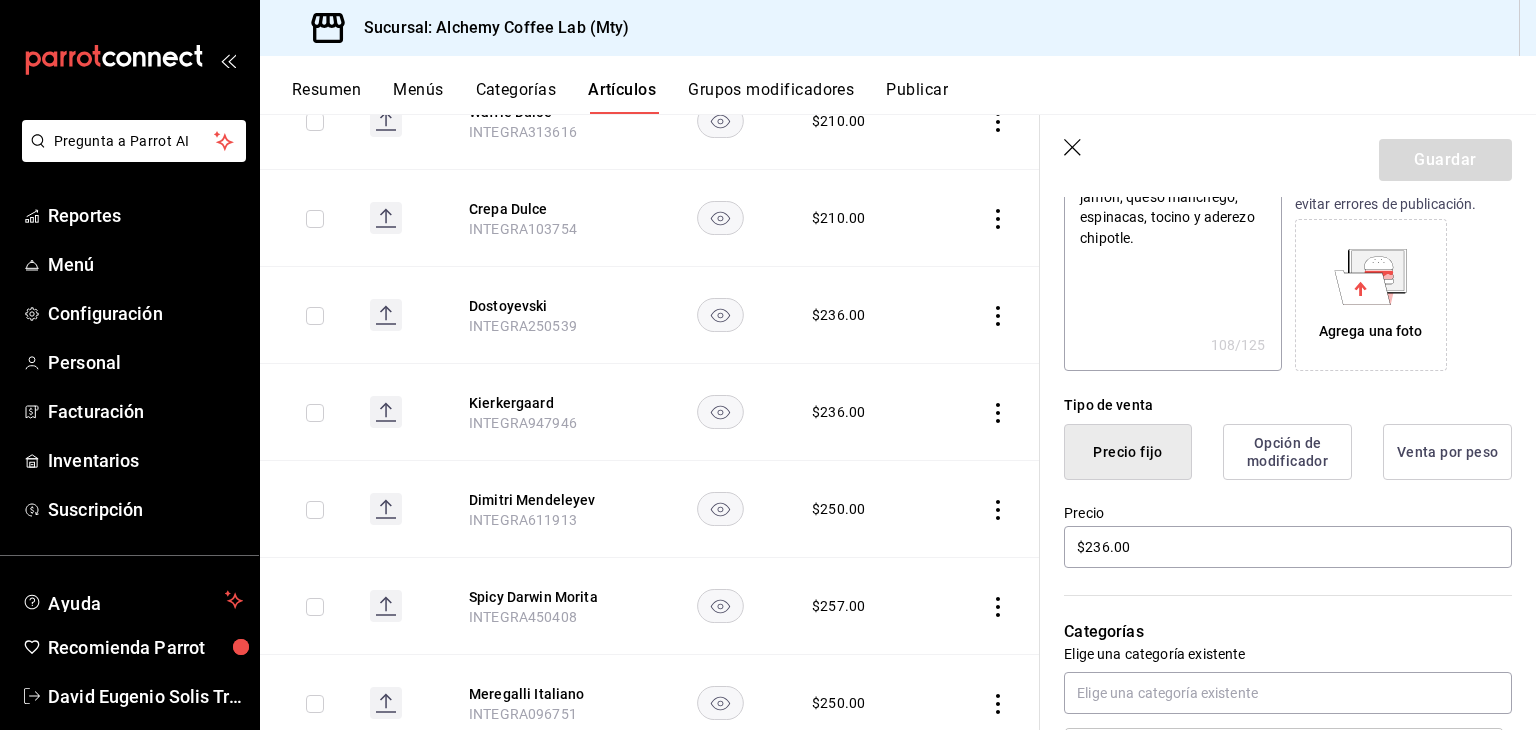scroll, scrollTop: 300, scrollLeft: 0, axis: vertical 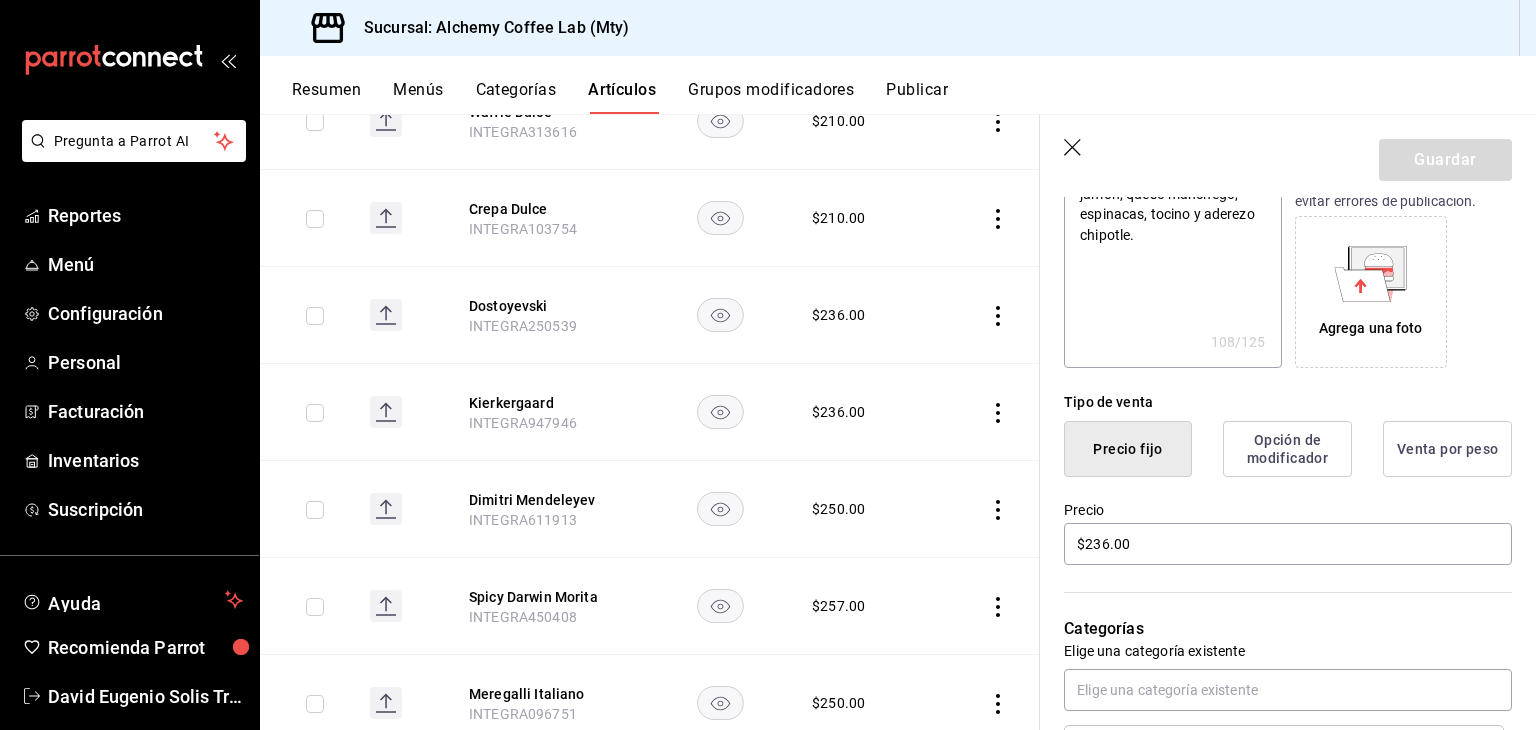 click 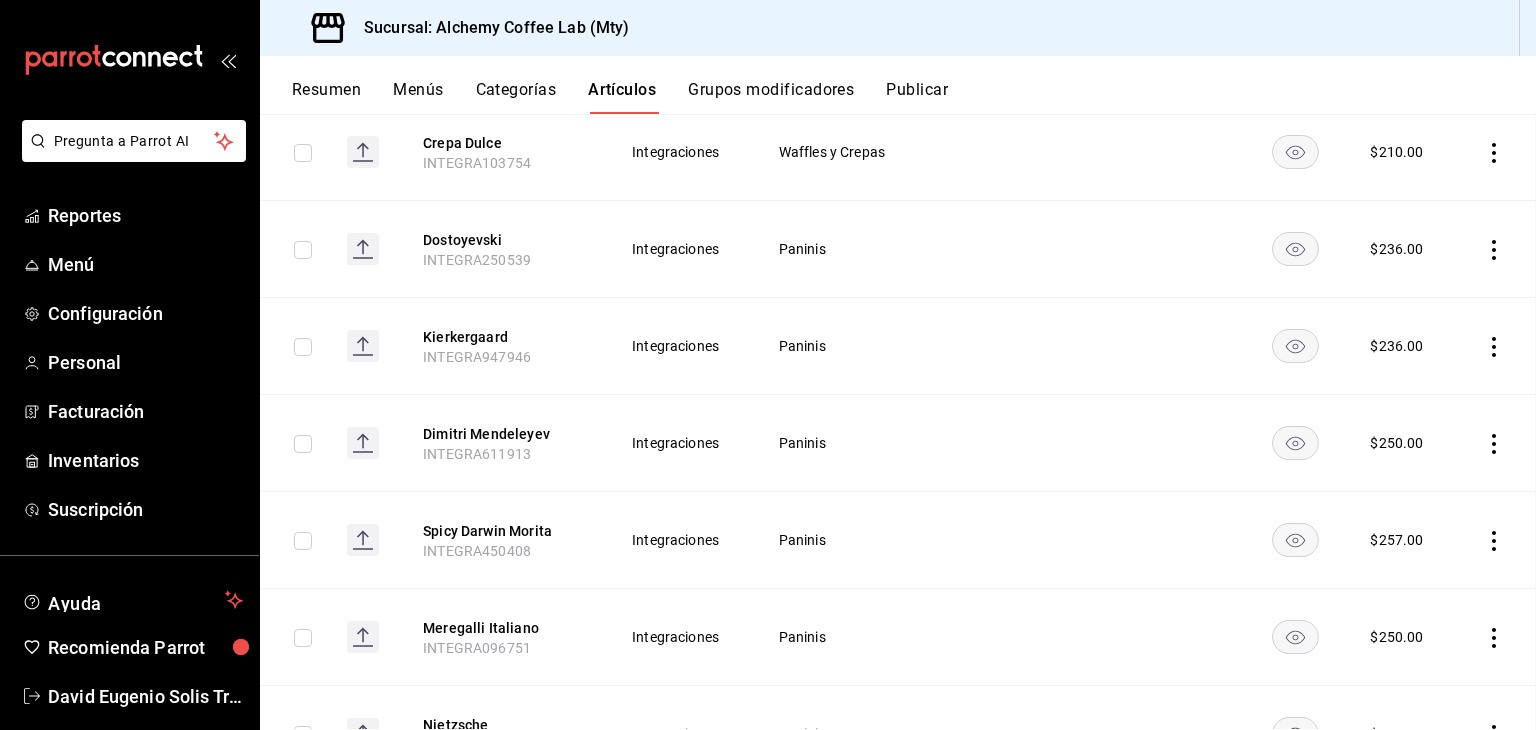 scroll, scrollTop: 1660, scrollLeft: 0, axis: vertical 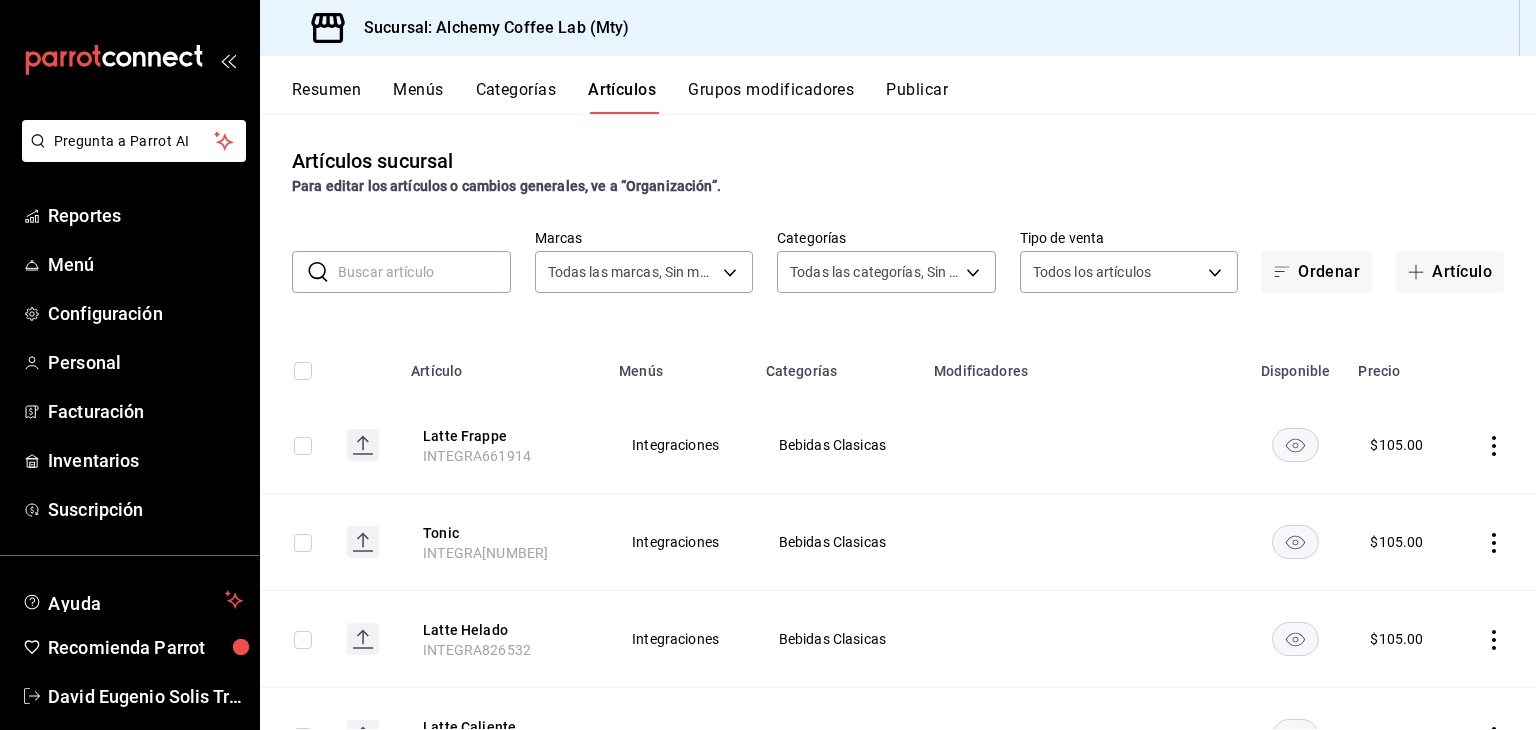 click at bounding box center [424, 272] 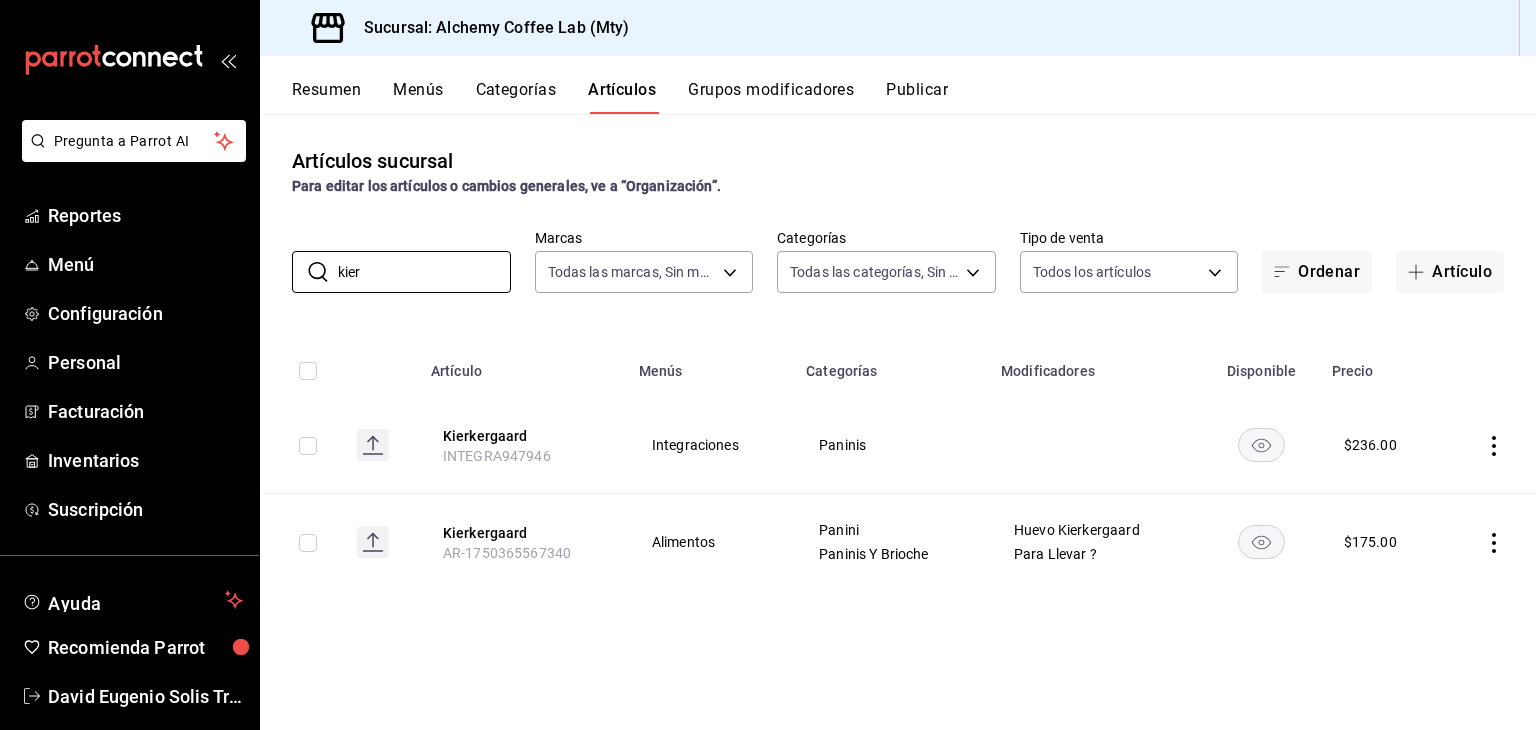 type on "kier" 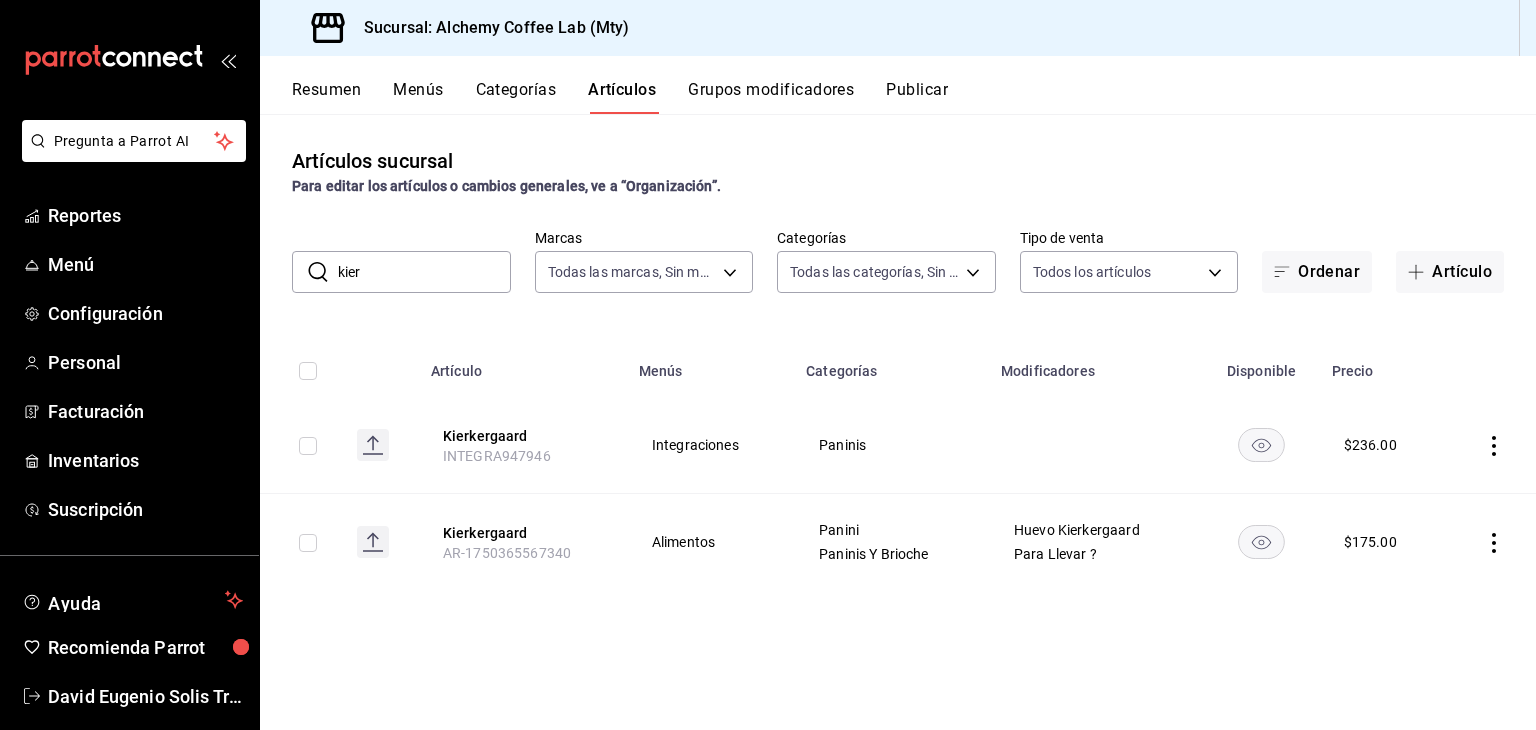 click on "Grupos modificadores" at bounding box center [771, 97] 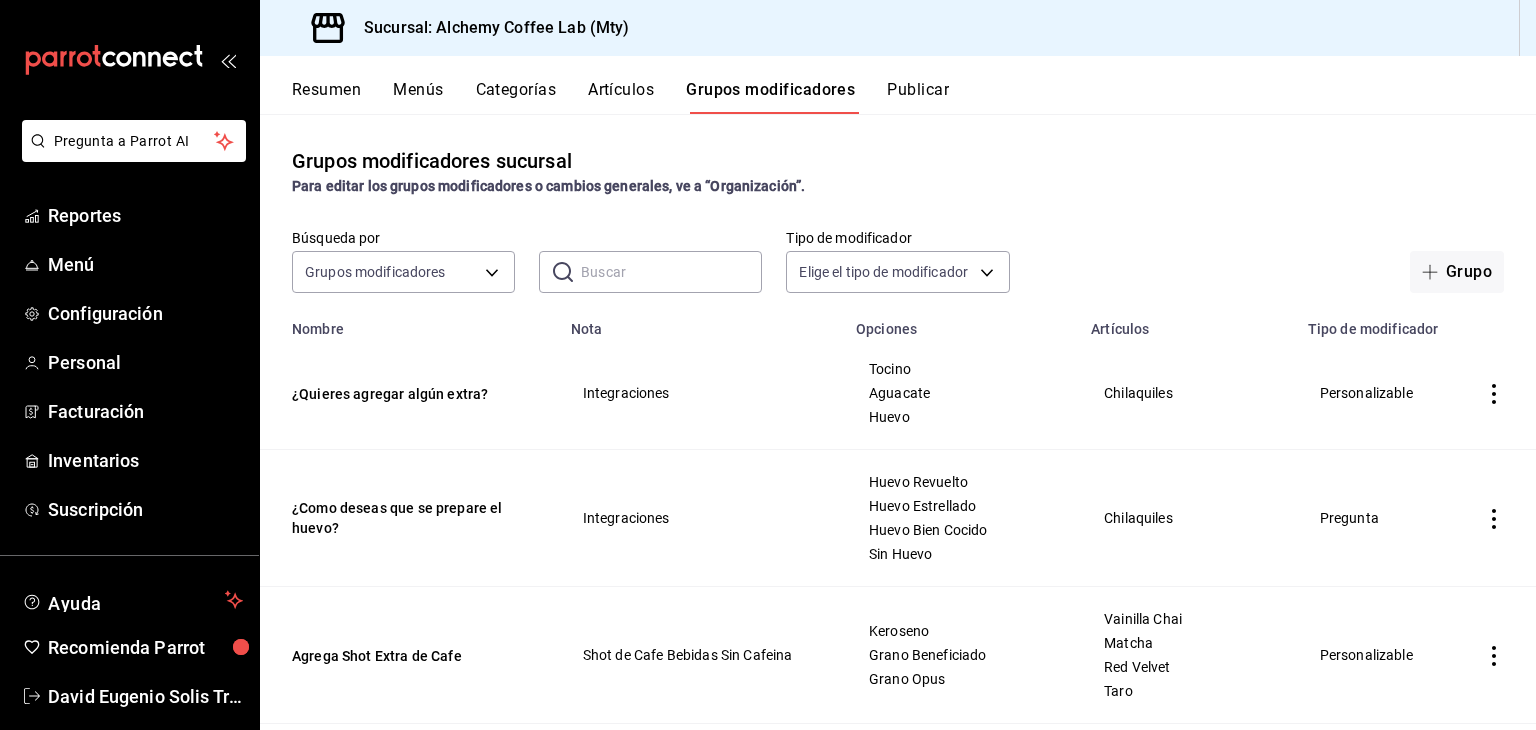 click at bounding box center [671, 272] 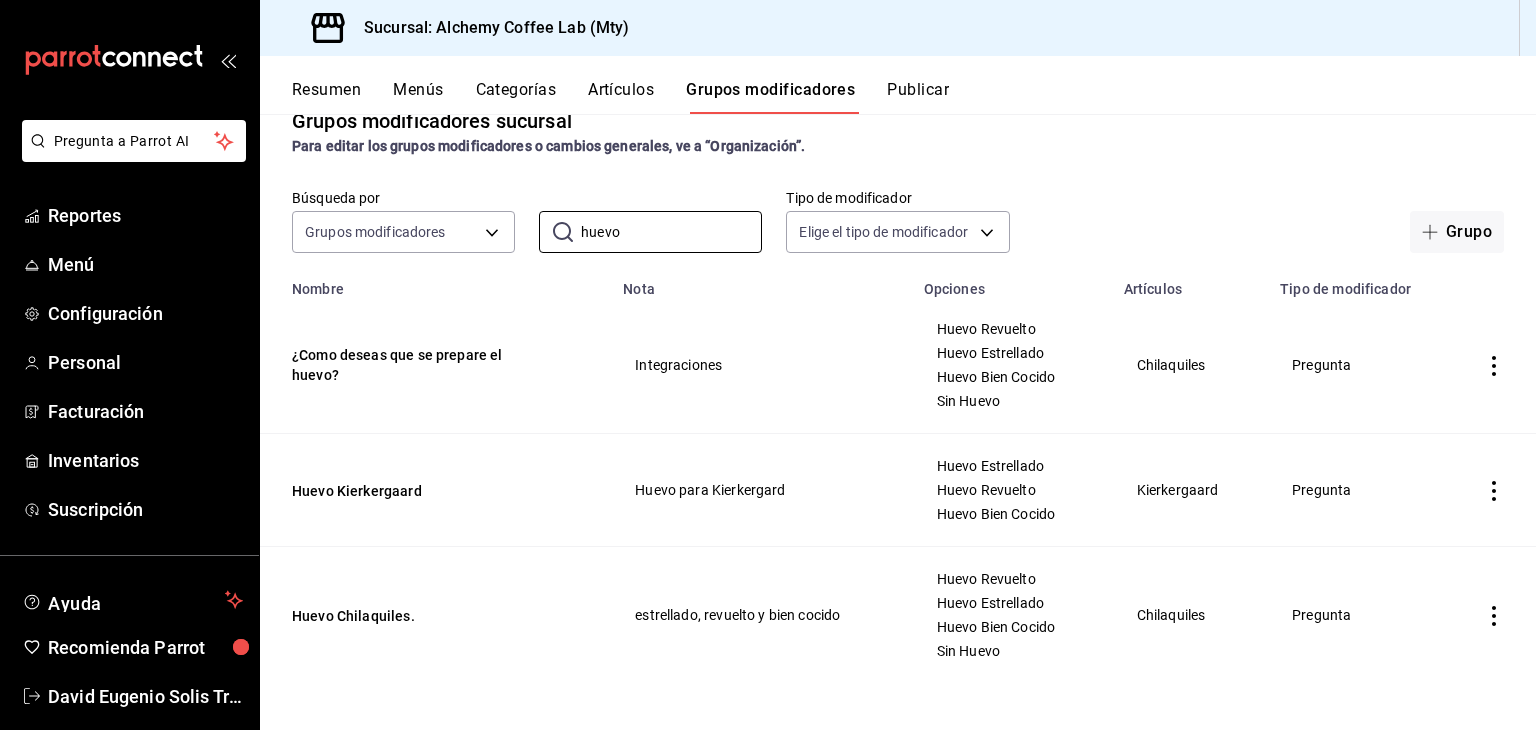 scroll, scrollTop: 42, scrollLeft: 0, axis: vertical 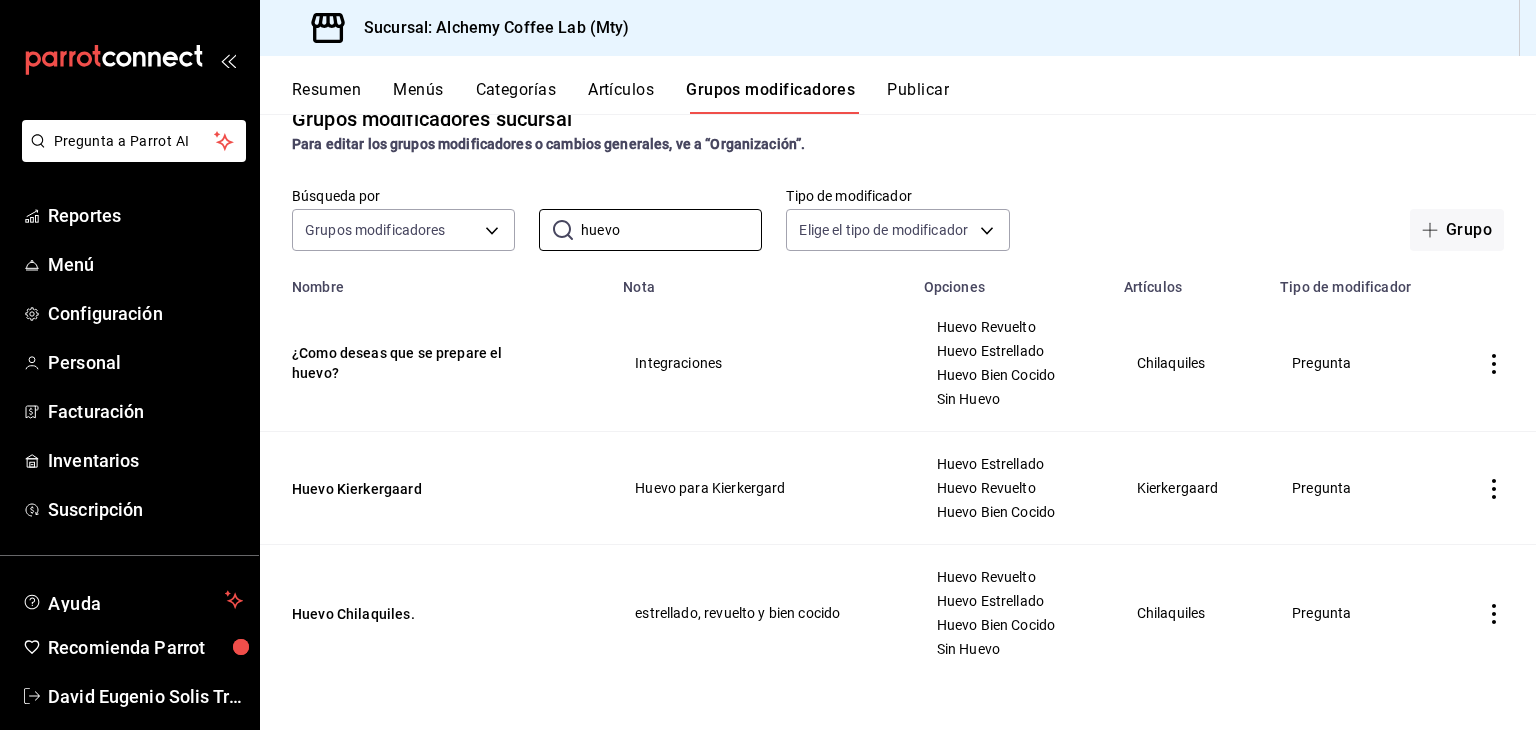 type on "huevo" 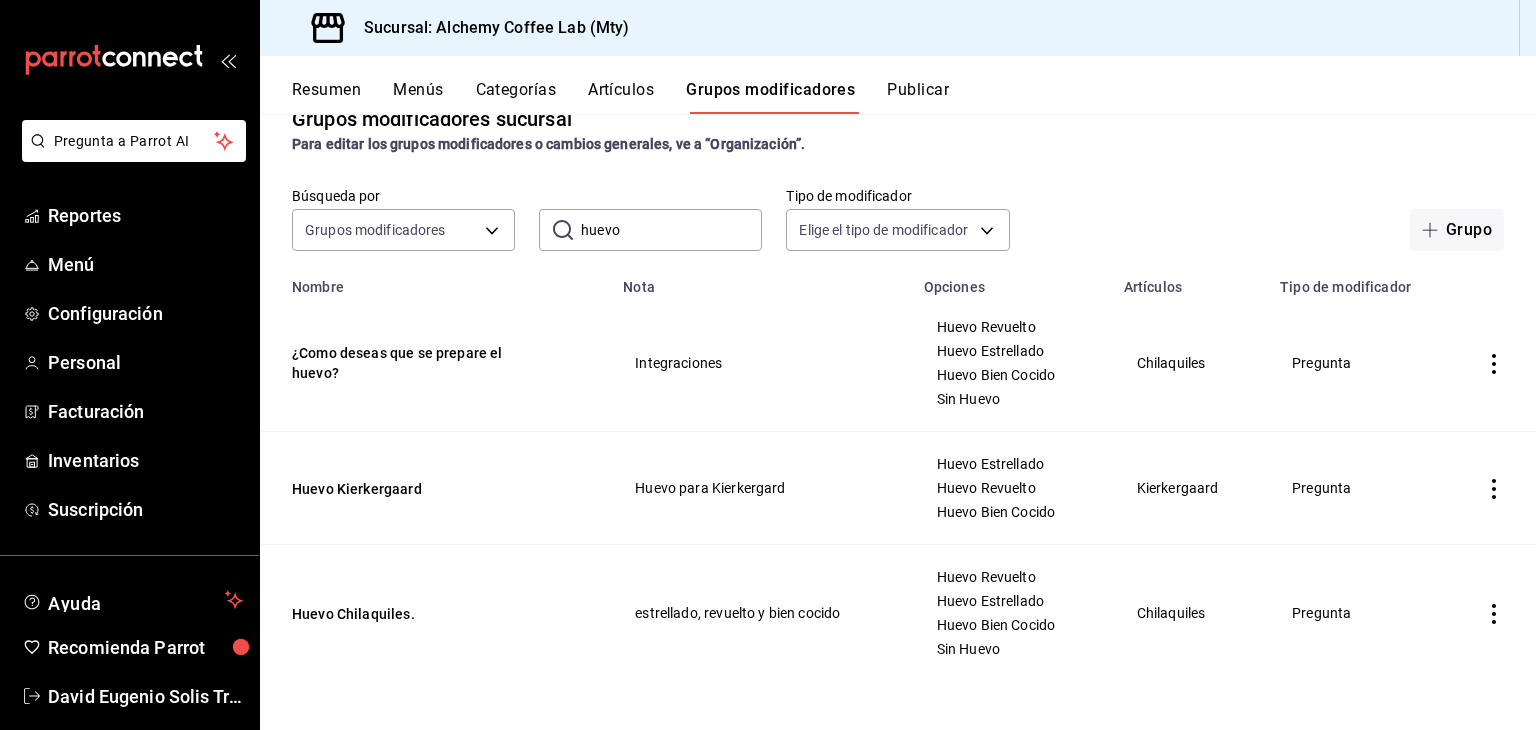 click 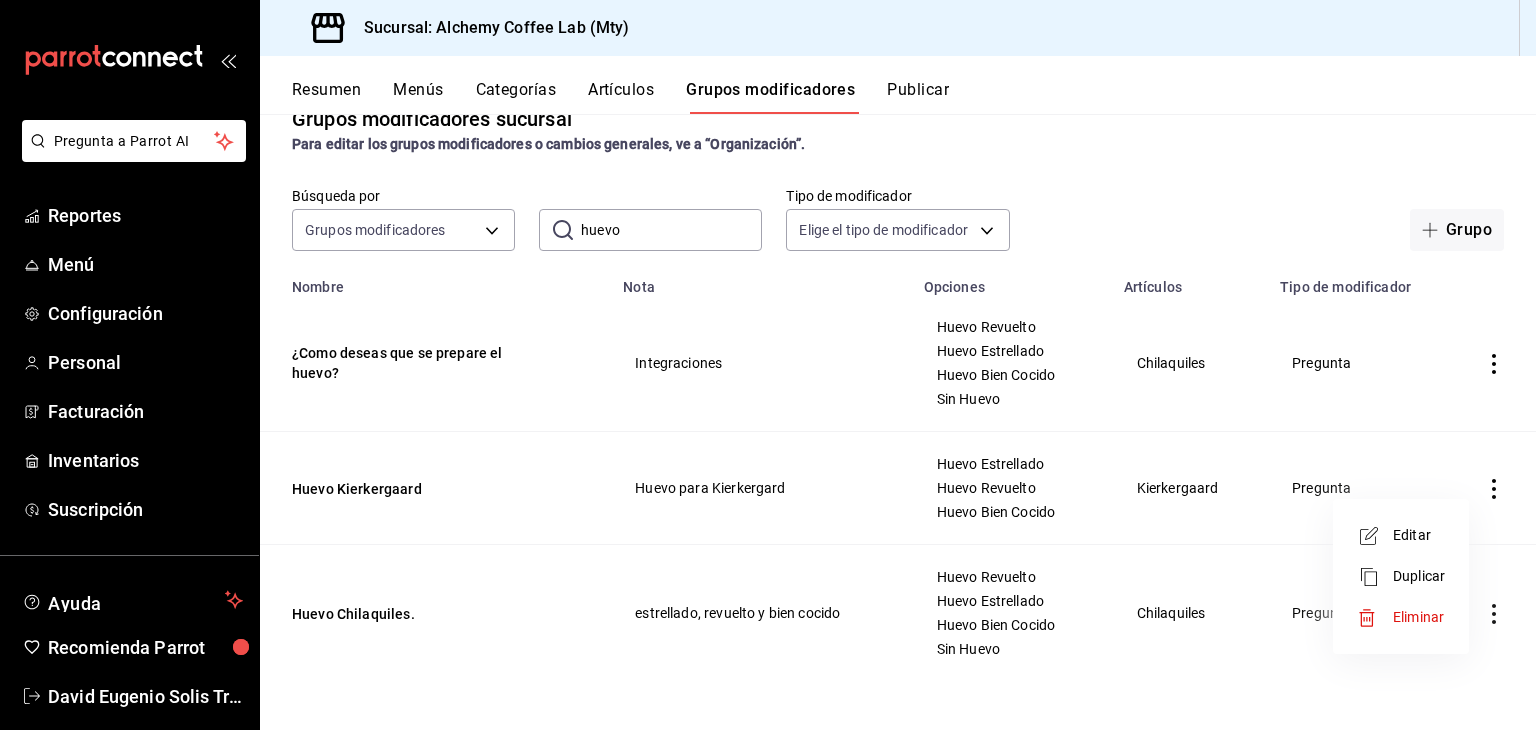 click on "Duplicar" at bounding box center [1419, 576] 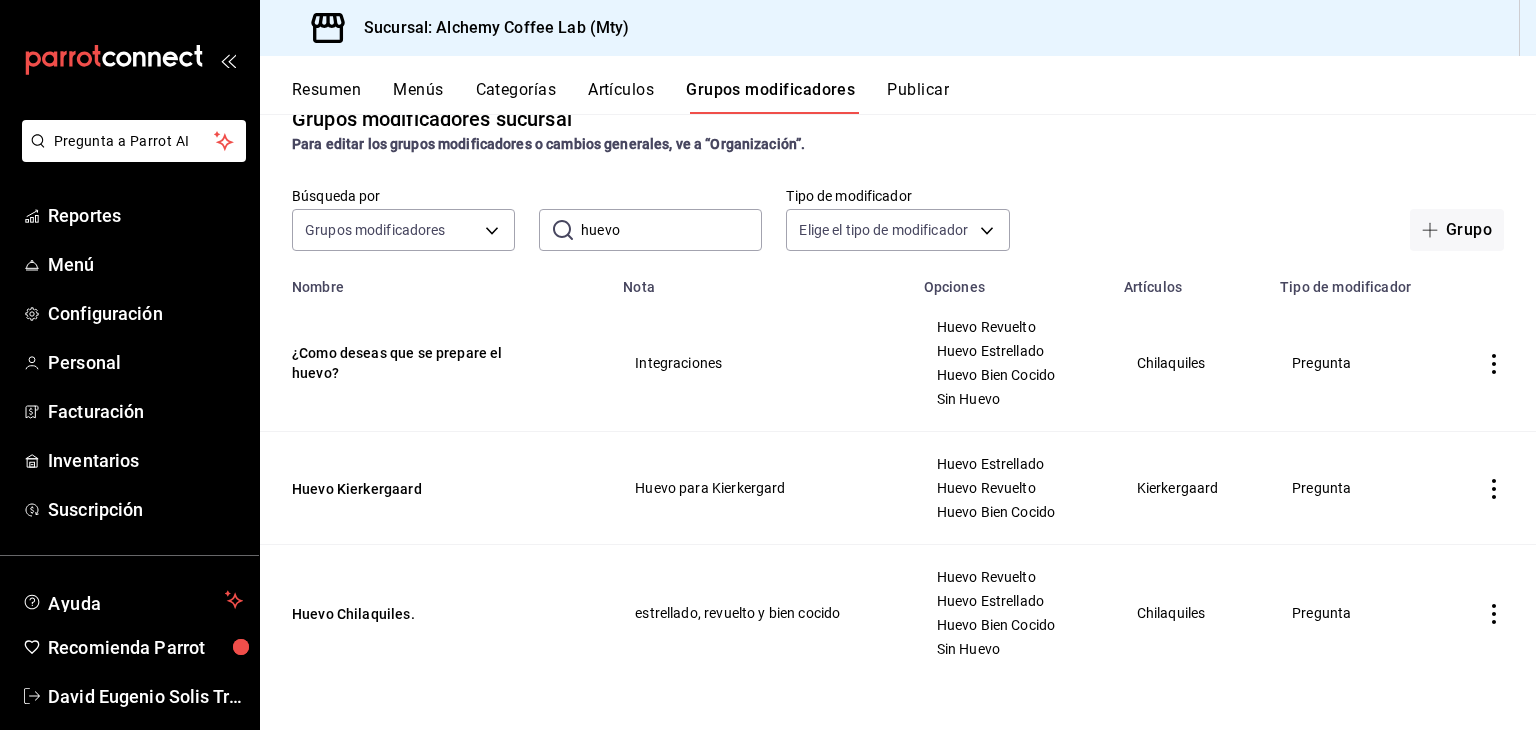 scroll, scrollTop: 0, scrollLeft: 0, axis: both 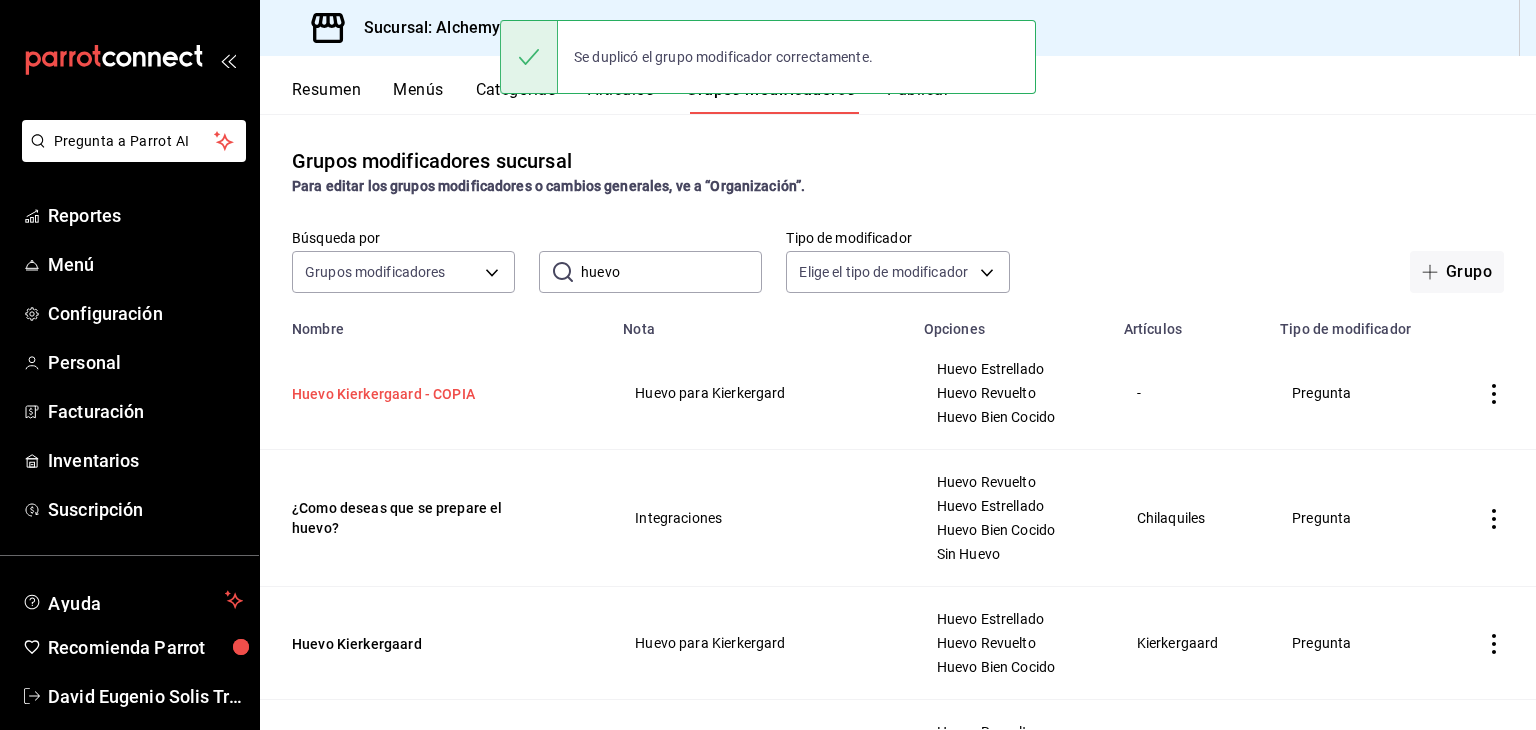 click on "Huevo Kierkergaard - COPIA" at bounding box center (412, 394) 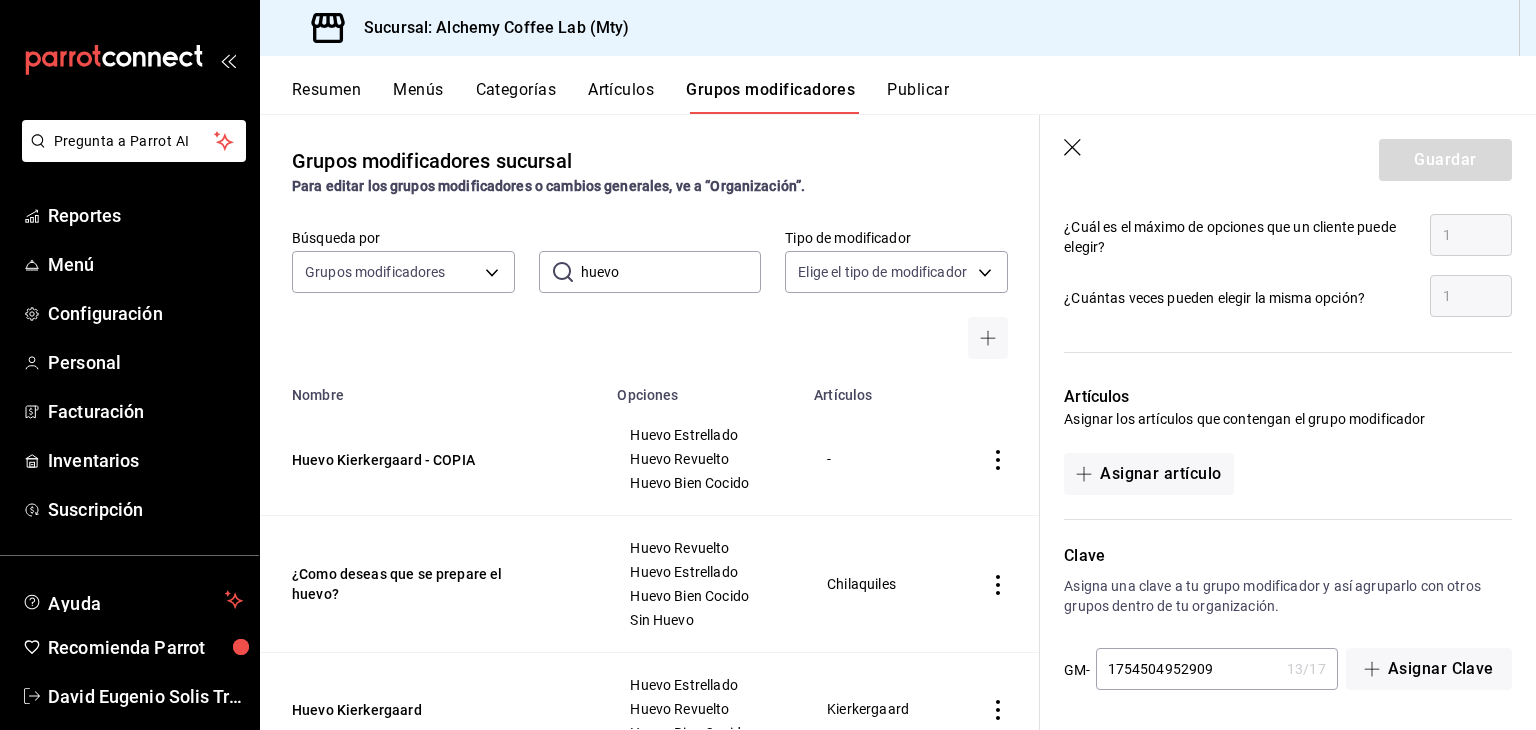 scroll, scrollTop: 1186, scrollLeft: 0, axis: vertical 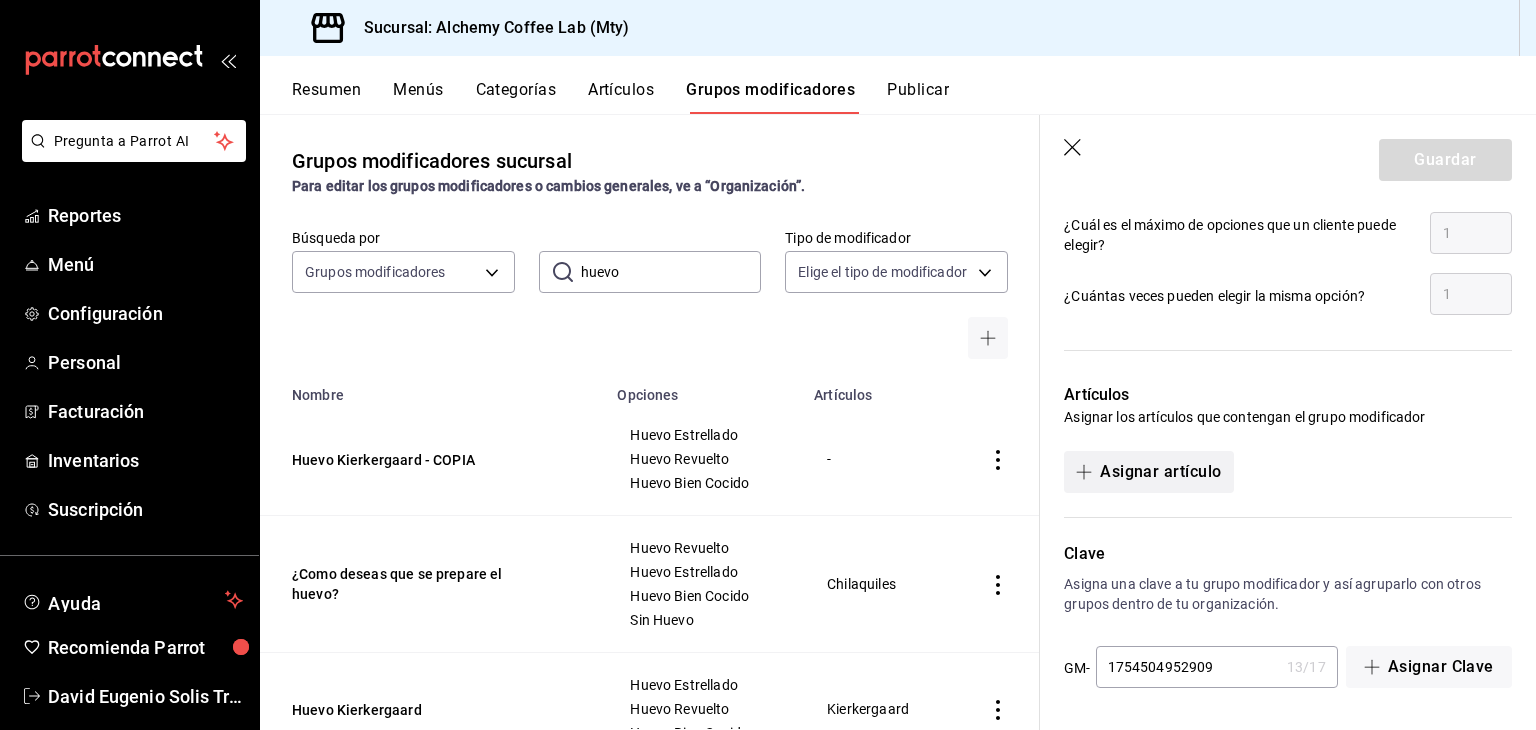 click on "Asignar artículo" at bounding box center [1148, 472] 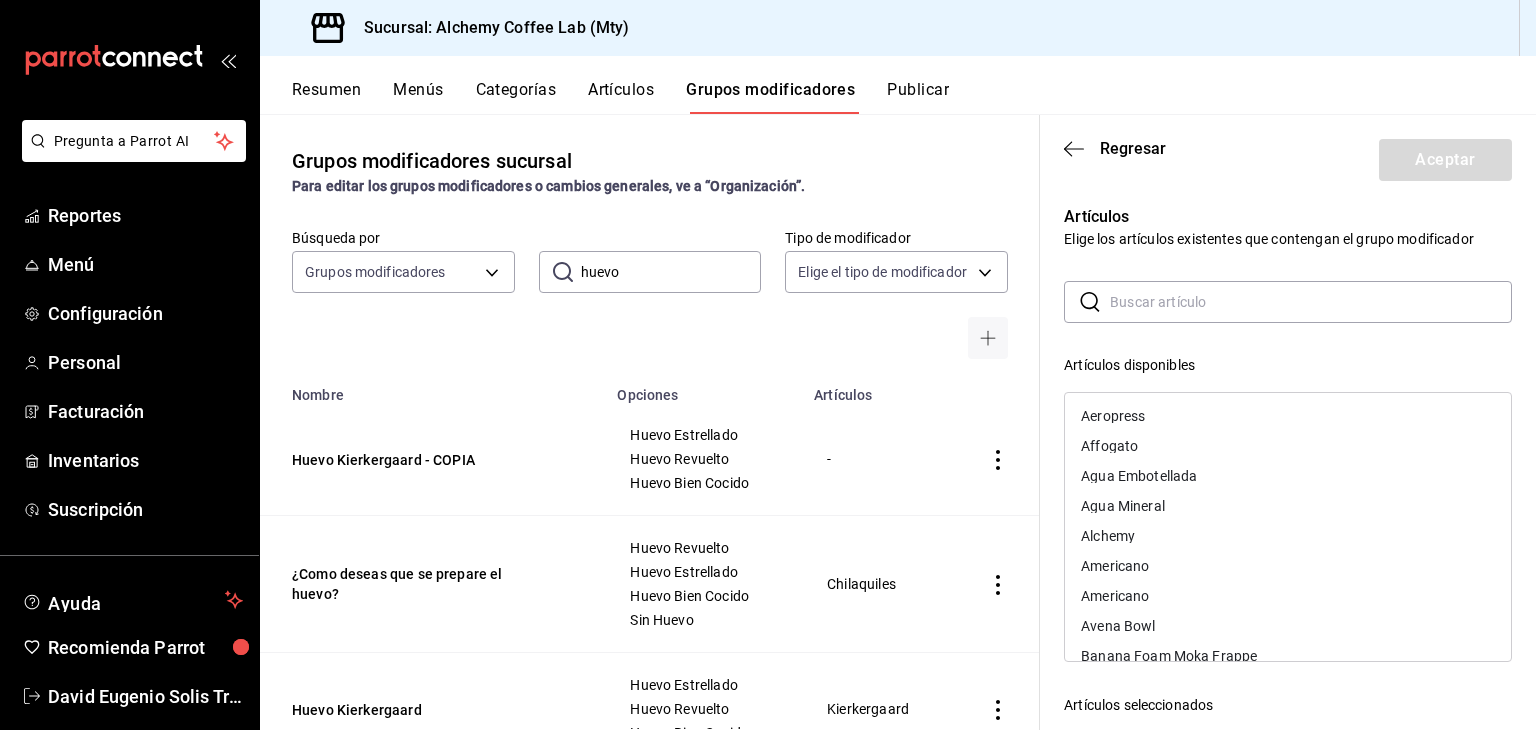 click at bounding box center (1311, 302) 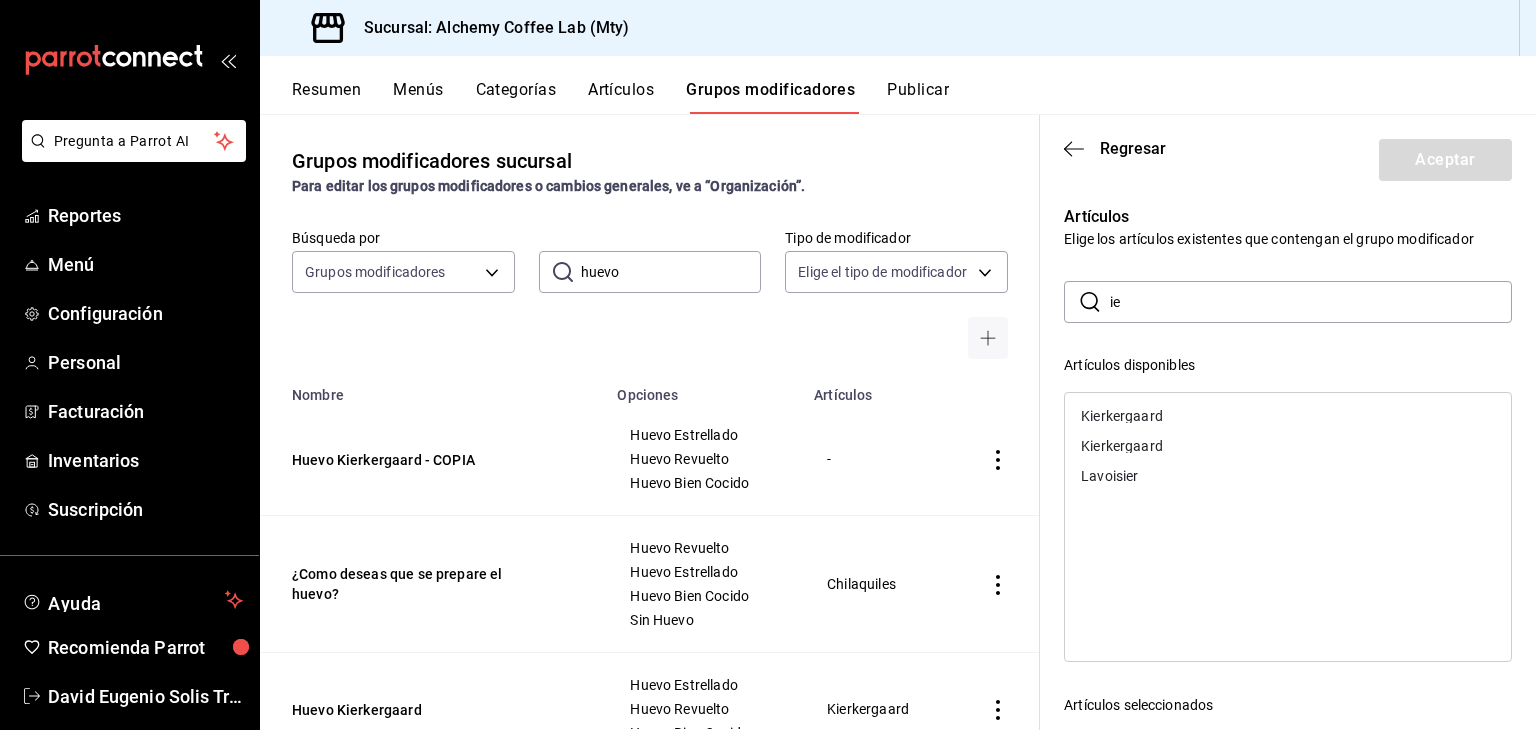 type on "i" 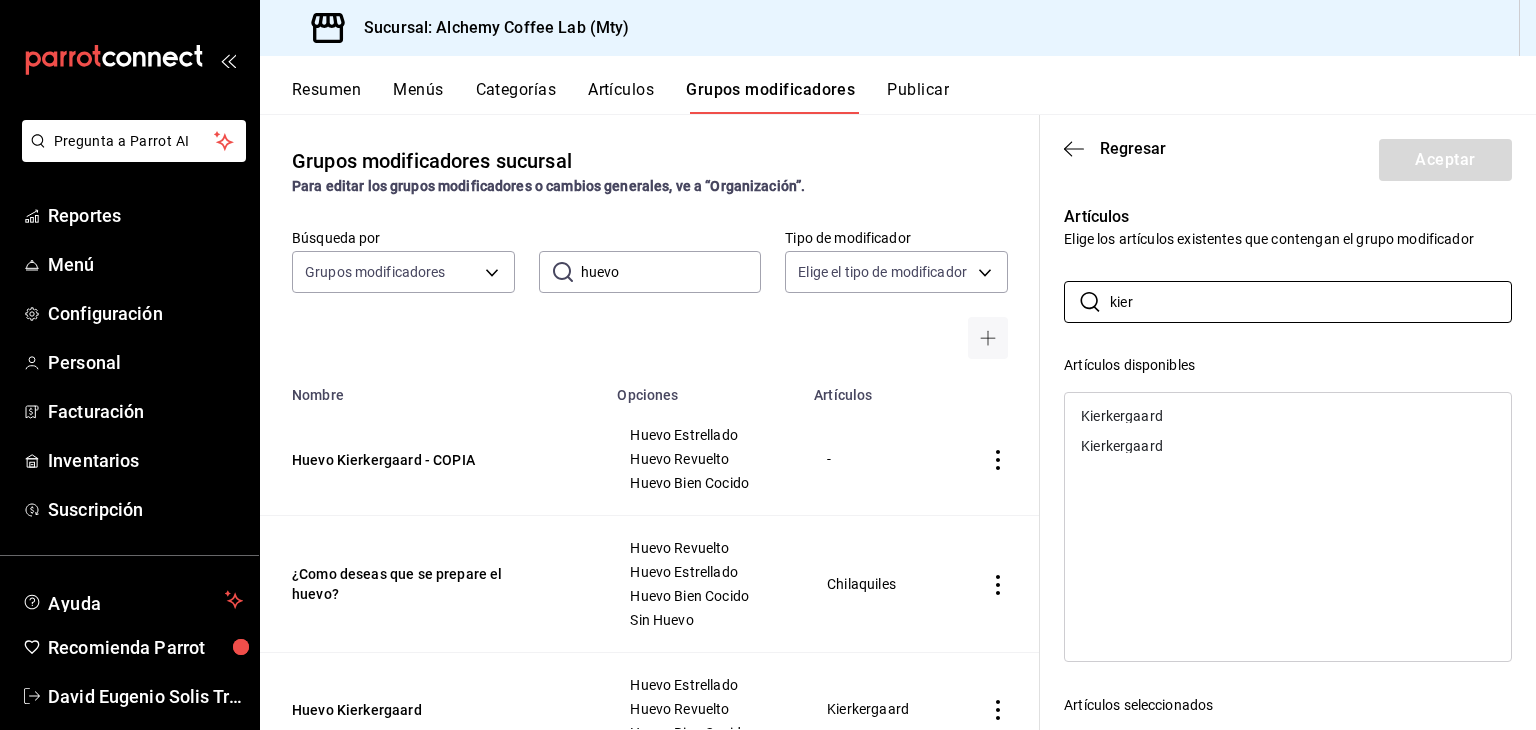 type on "kier" 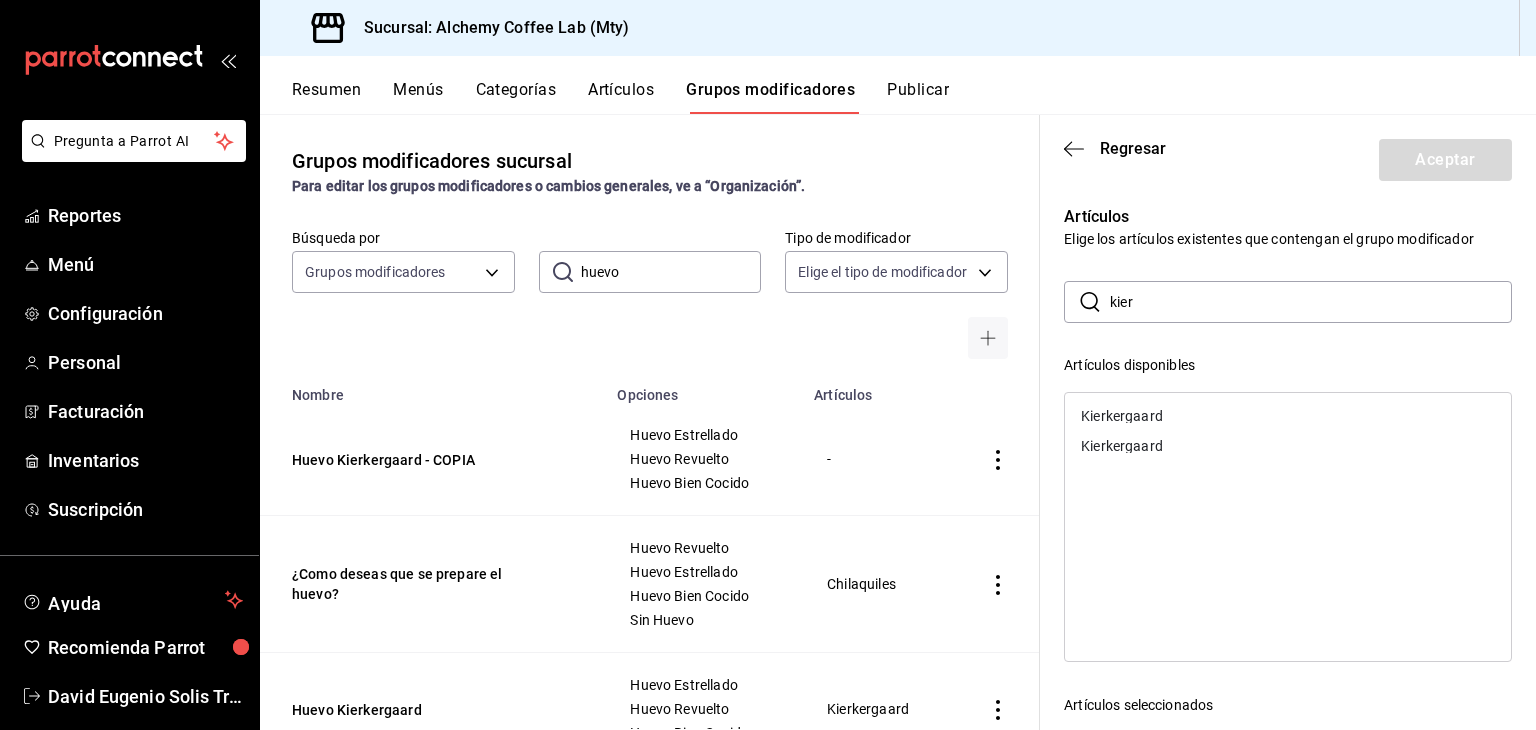 click on "Kierkergaard" at bounding box center (1122, 446) 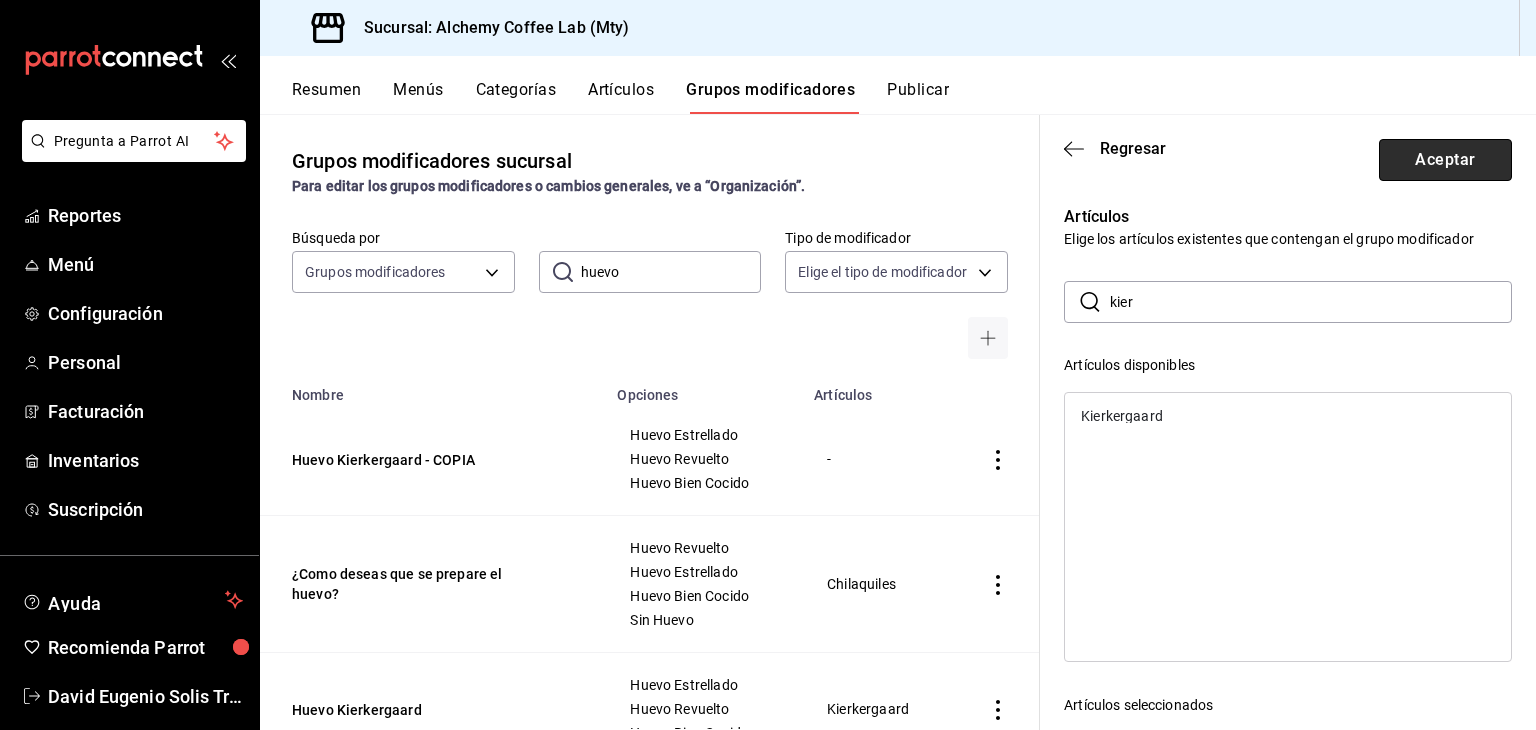 click on "Aceptar" at bounding box center [1445, 160] 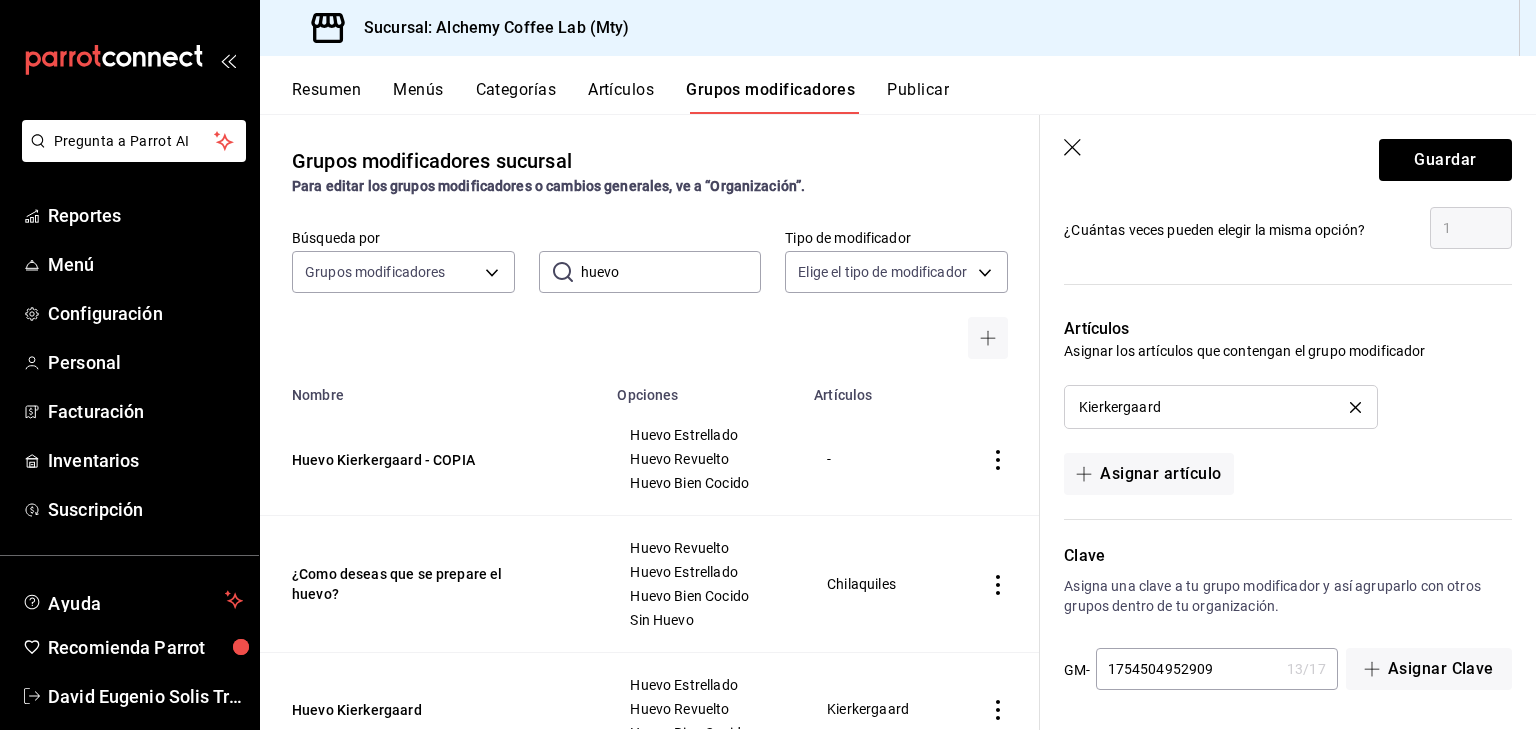 scroll, scrollTop: 1253, scrollLeft: 0, axis: vertical 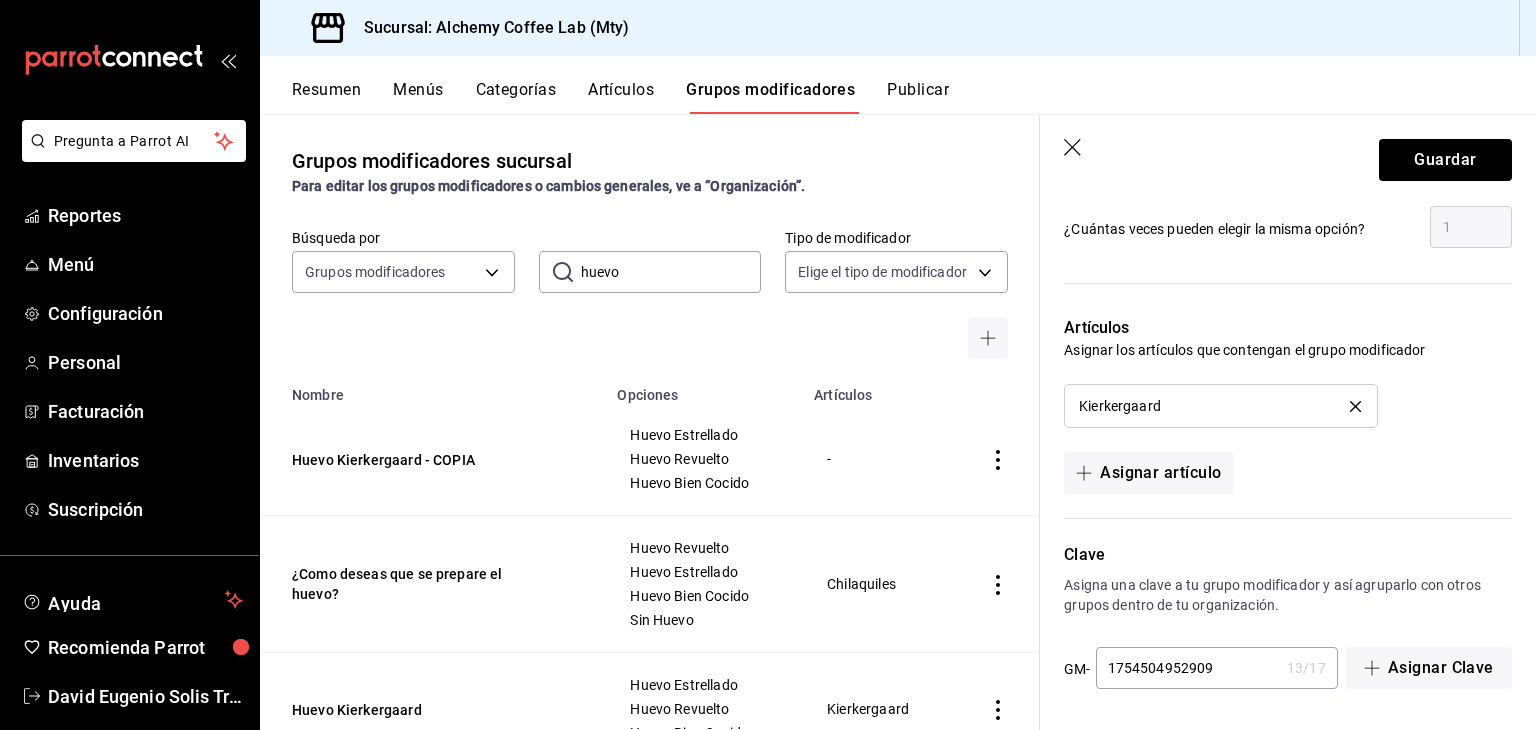 click on "1754504952909" at bounding box center [1187, 668] 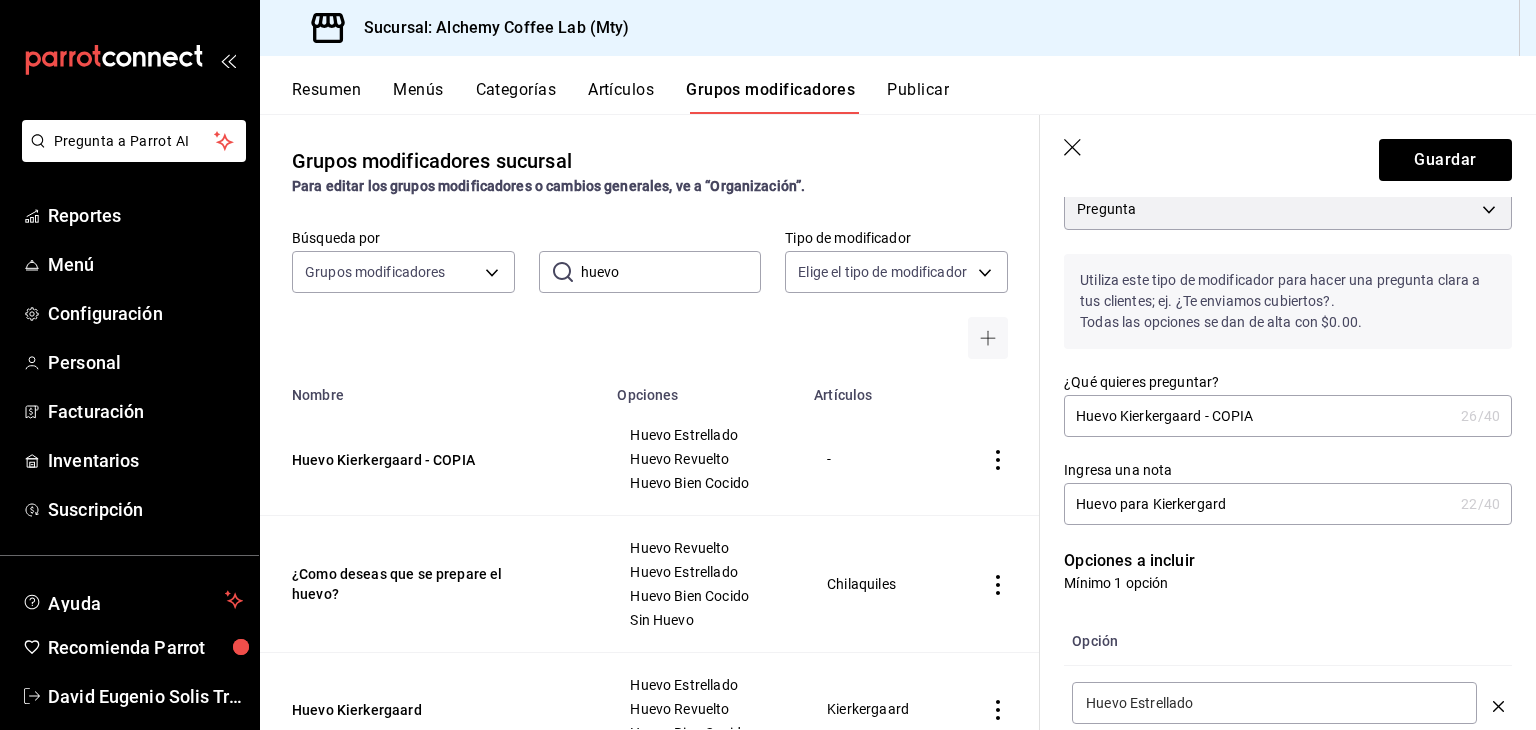 scroll, scrollTop: 0, scrollLeft: 0, axis: both 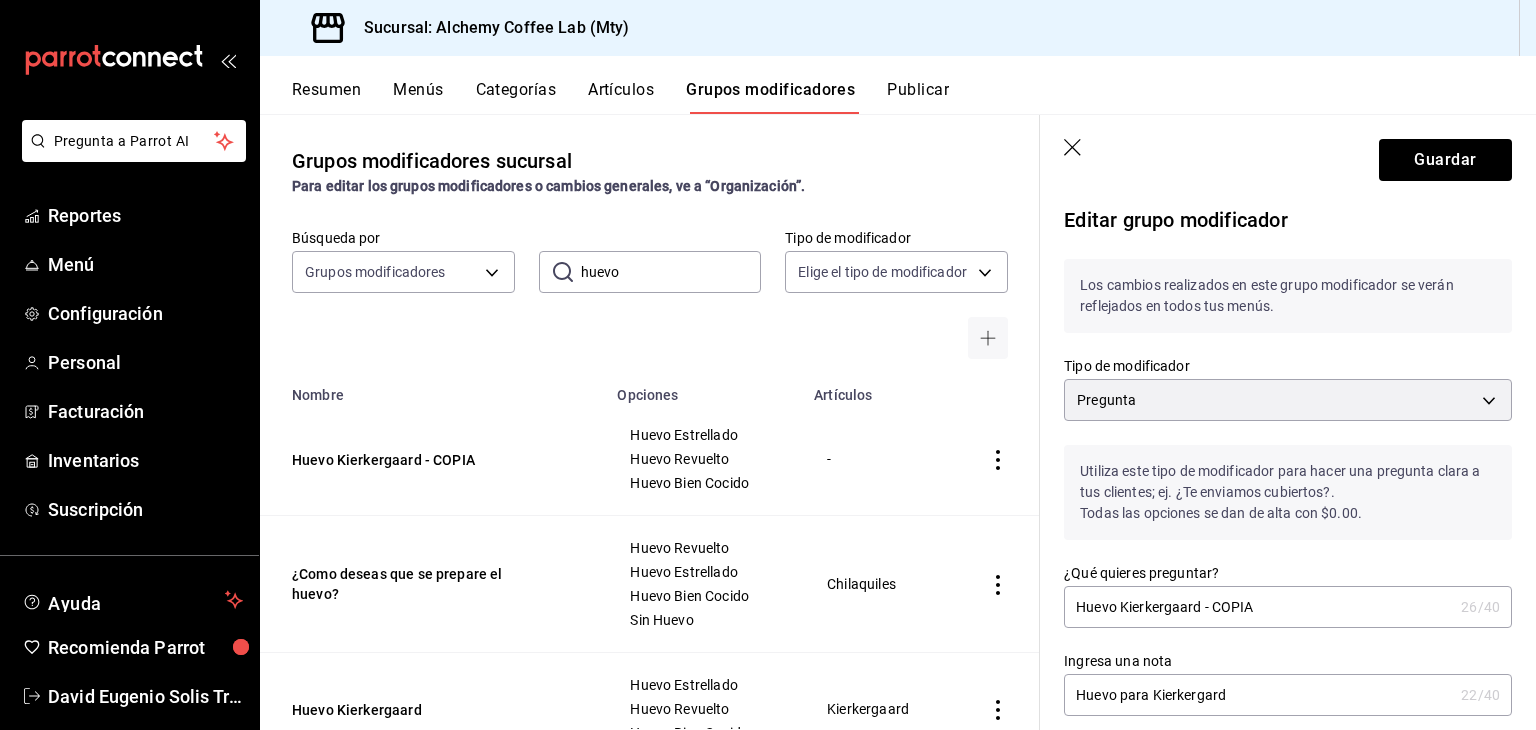 click on "Huevo Kierkergaard - COPIA" at bounding box center (1258, 607) 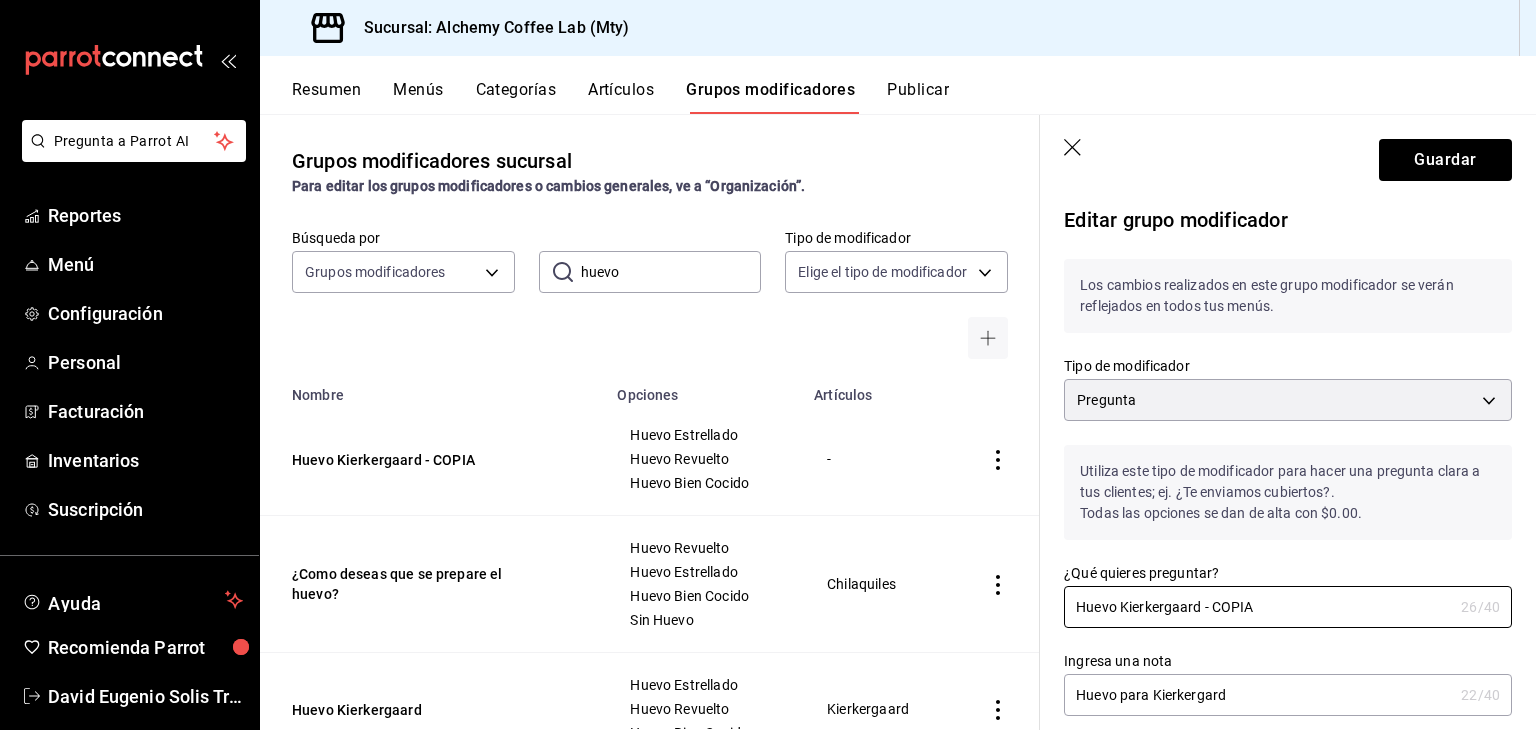 drag, startPoint x: 1264, startPoint y: 609, endPoint x: 1037, endPoint y: 606, distance: 227.01982 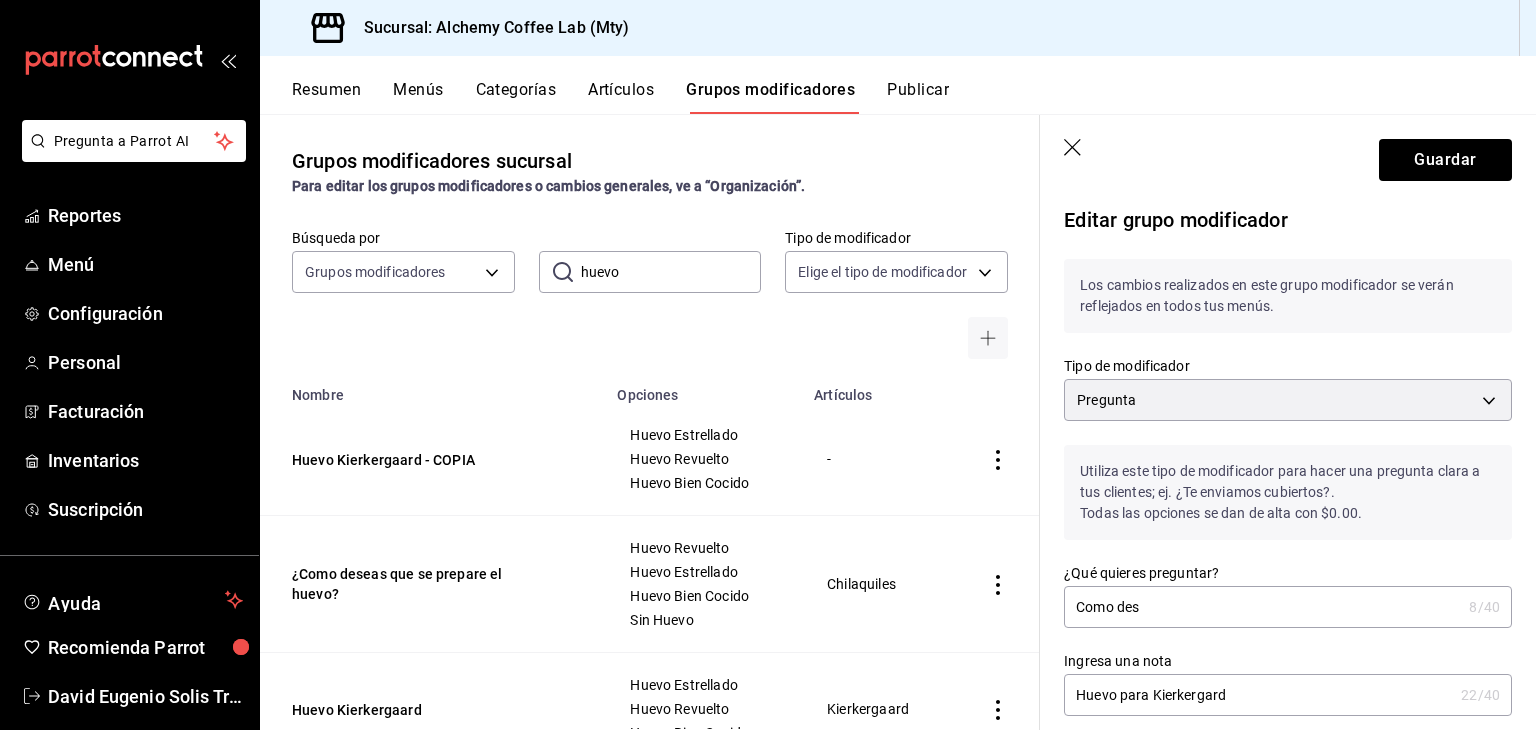 drag, startPoint x: 347, startPoint y: 591, endPoint x: 392, endPoint y: 607, distance: 47.759815 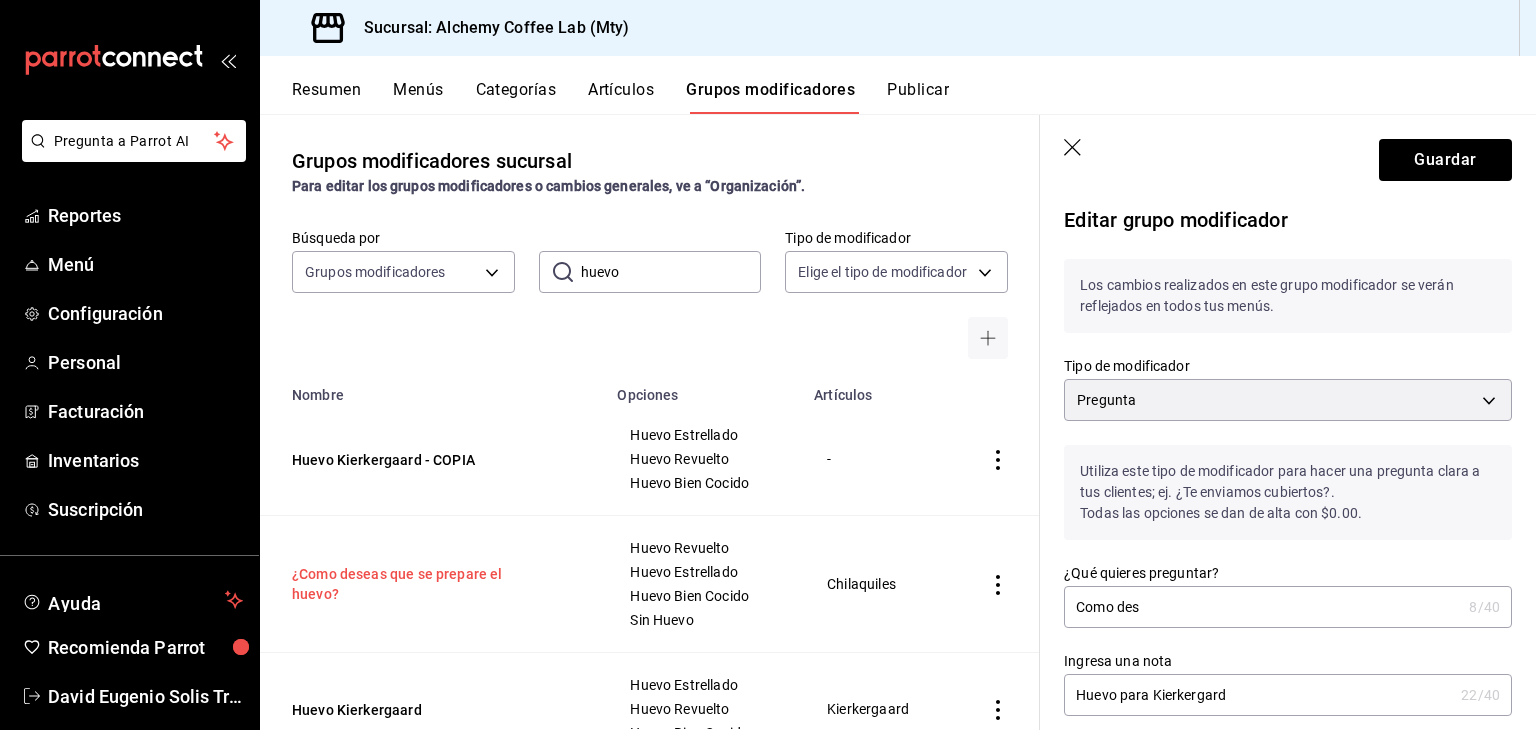 drag, startPoint x: 378, startPoint y: 599, endPoint x: 315, endPoint y: 579, distance: 66.09841 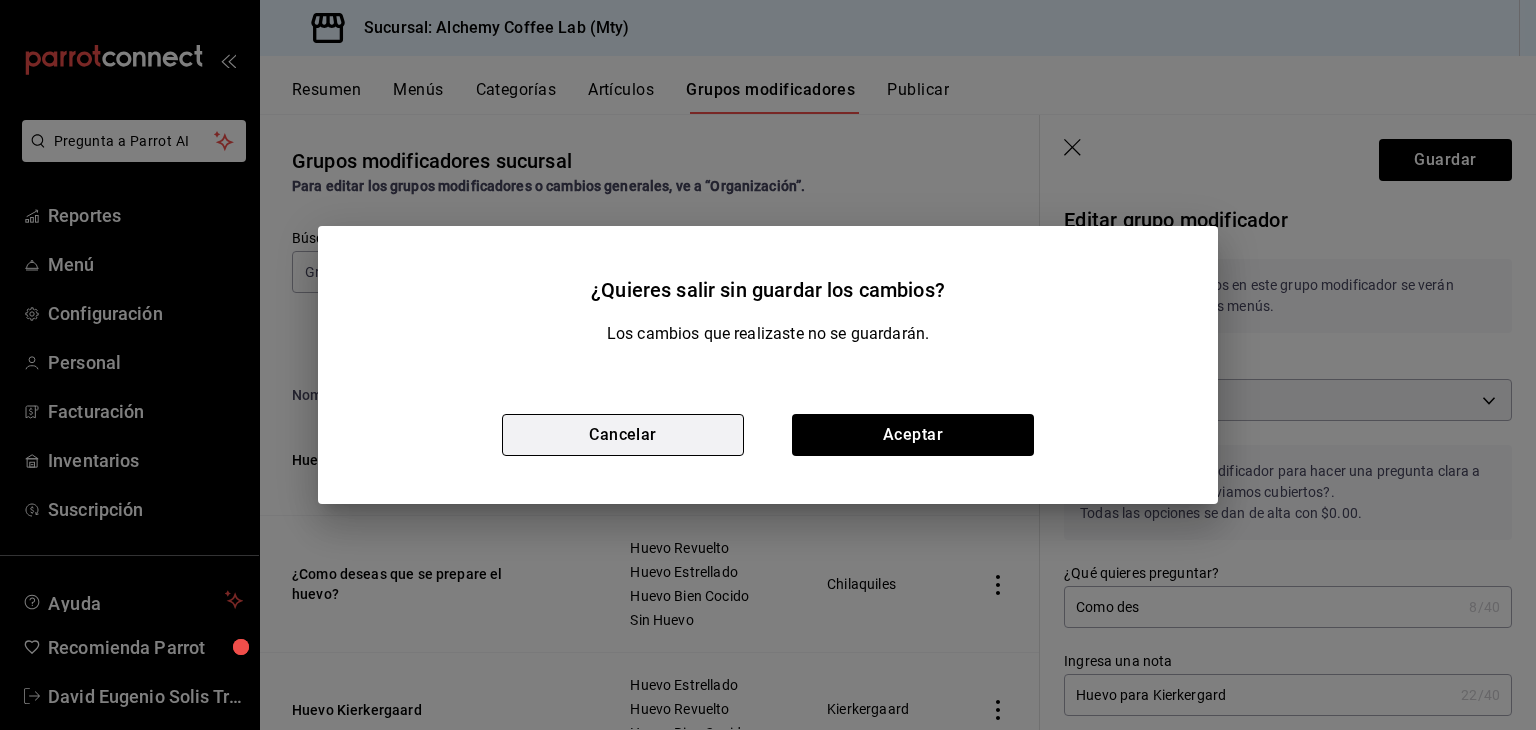 click on "Cancelar" at bounding box center (623, 435) 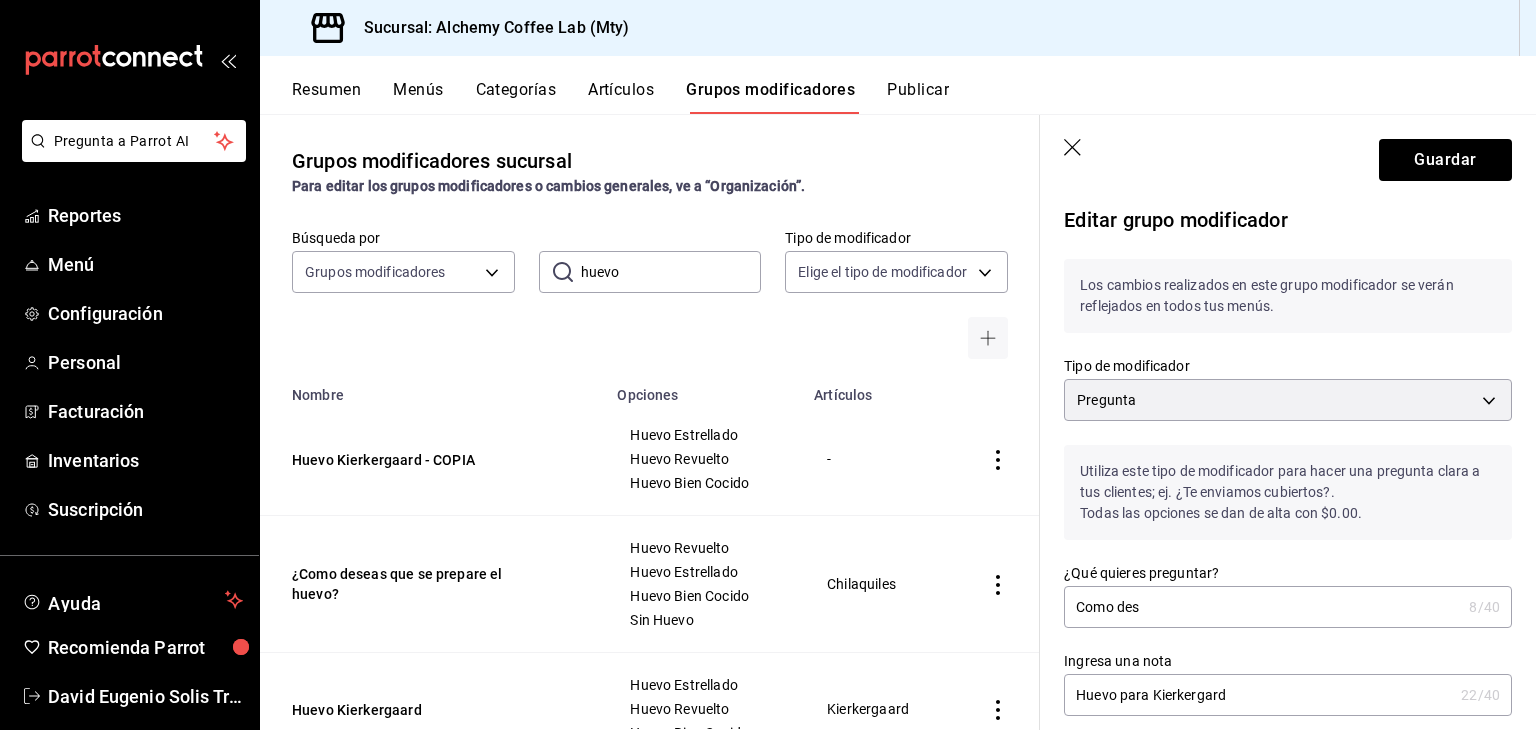 click on "Como des" at bounding box center (1262, 607) 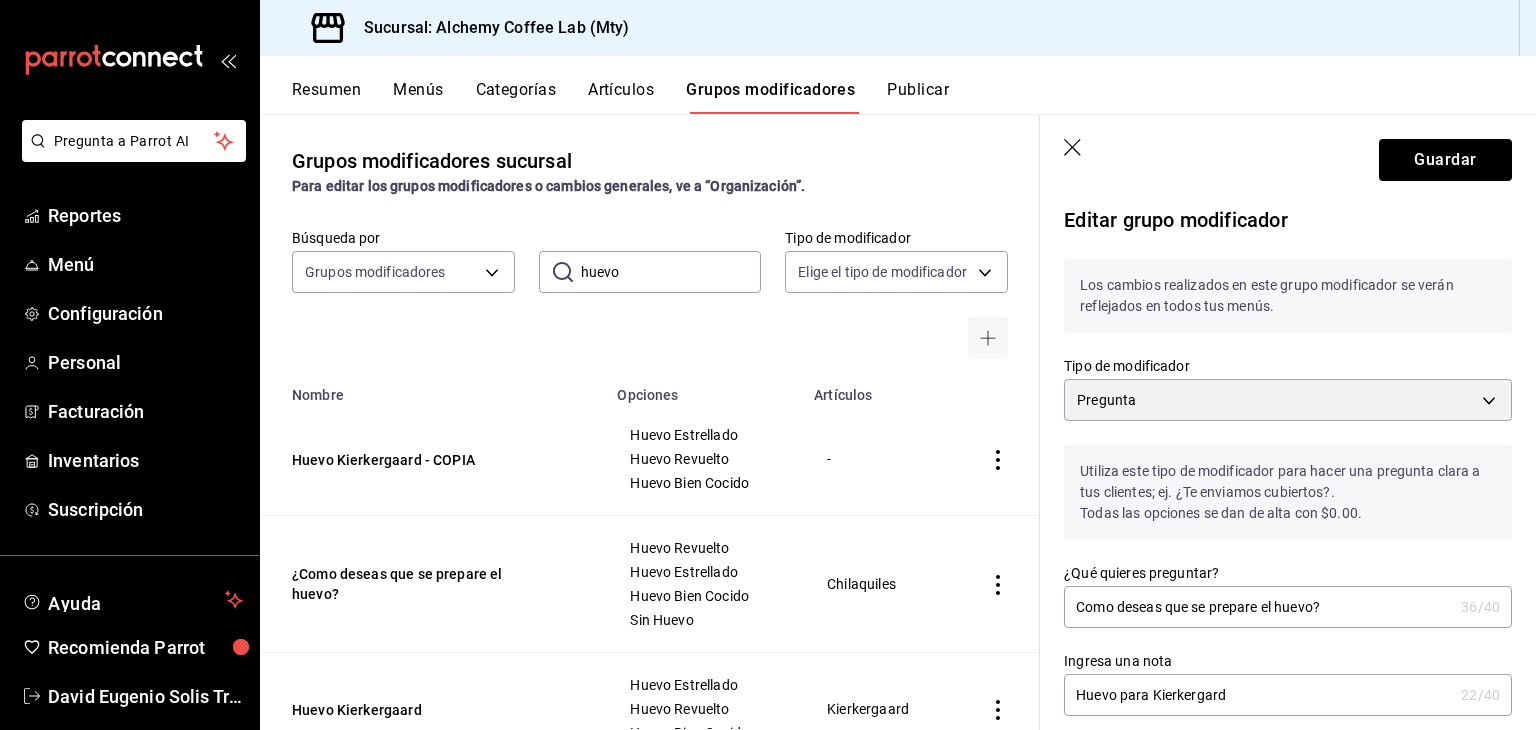 click on "Como deseas que se prepare el huevo?" at bounding box center (1258, 607) 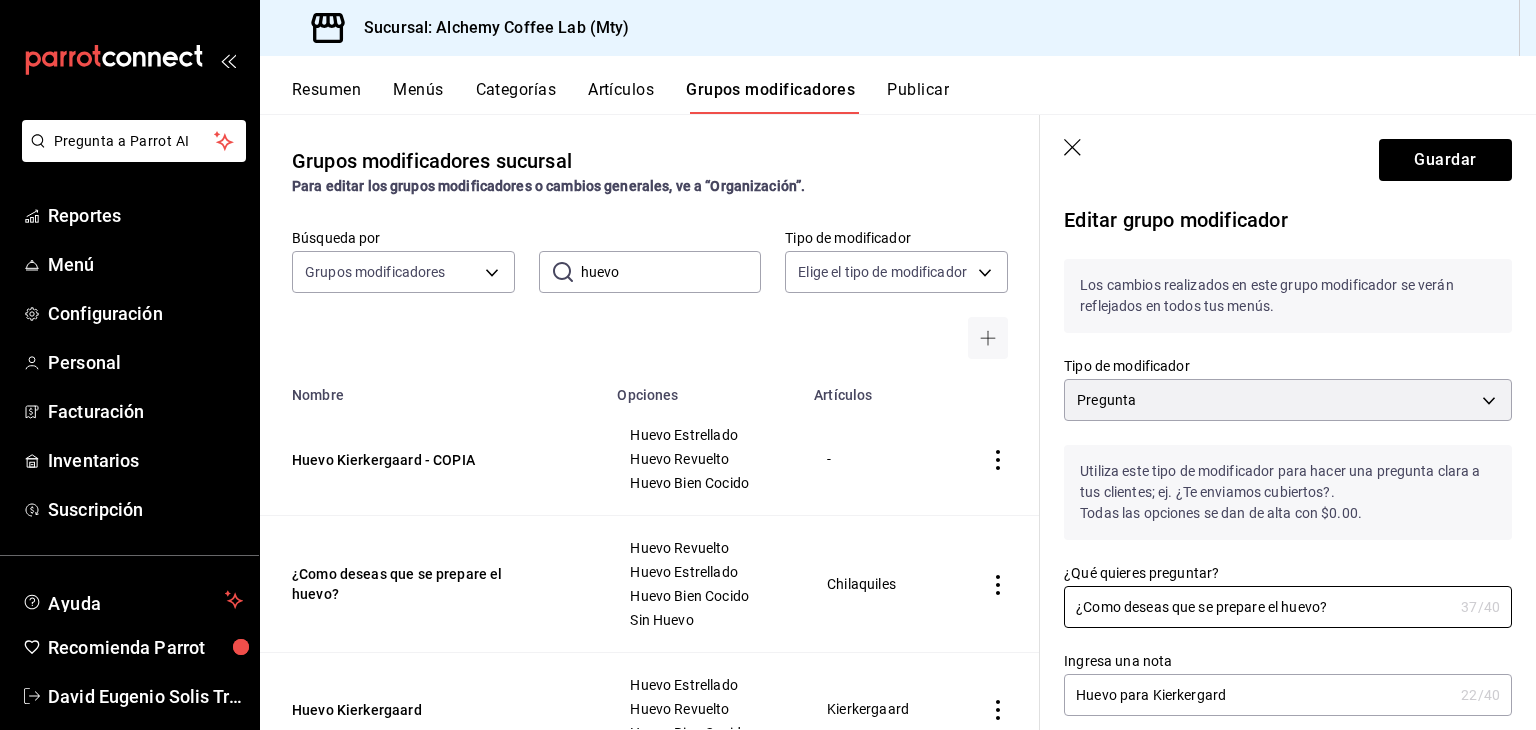drag, startPoint x: 1368, startPoint y: 609, endPoint x: 1043, endPoint y: 612, distance: 325.01385 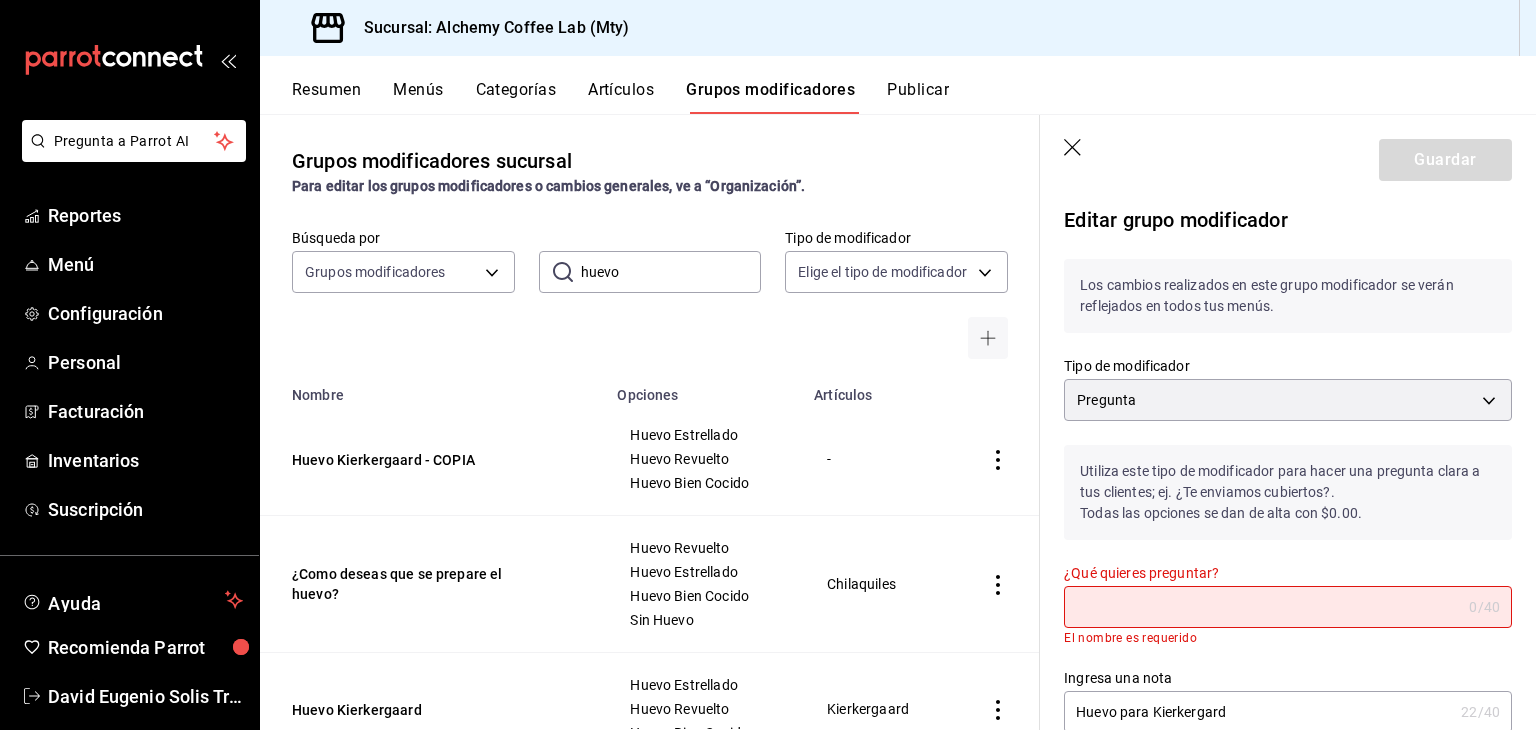 paste on "¿Cómo deseas que se prepare el huevo?" 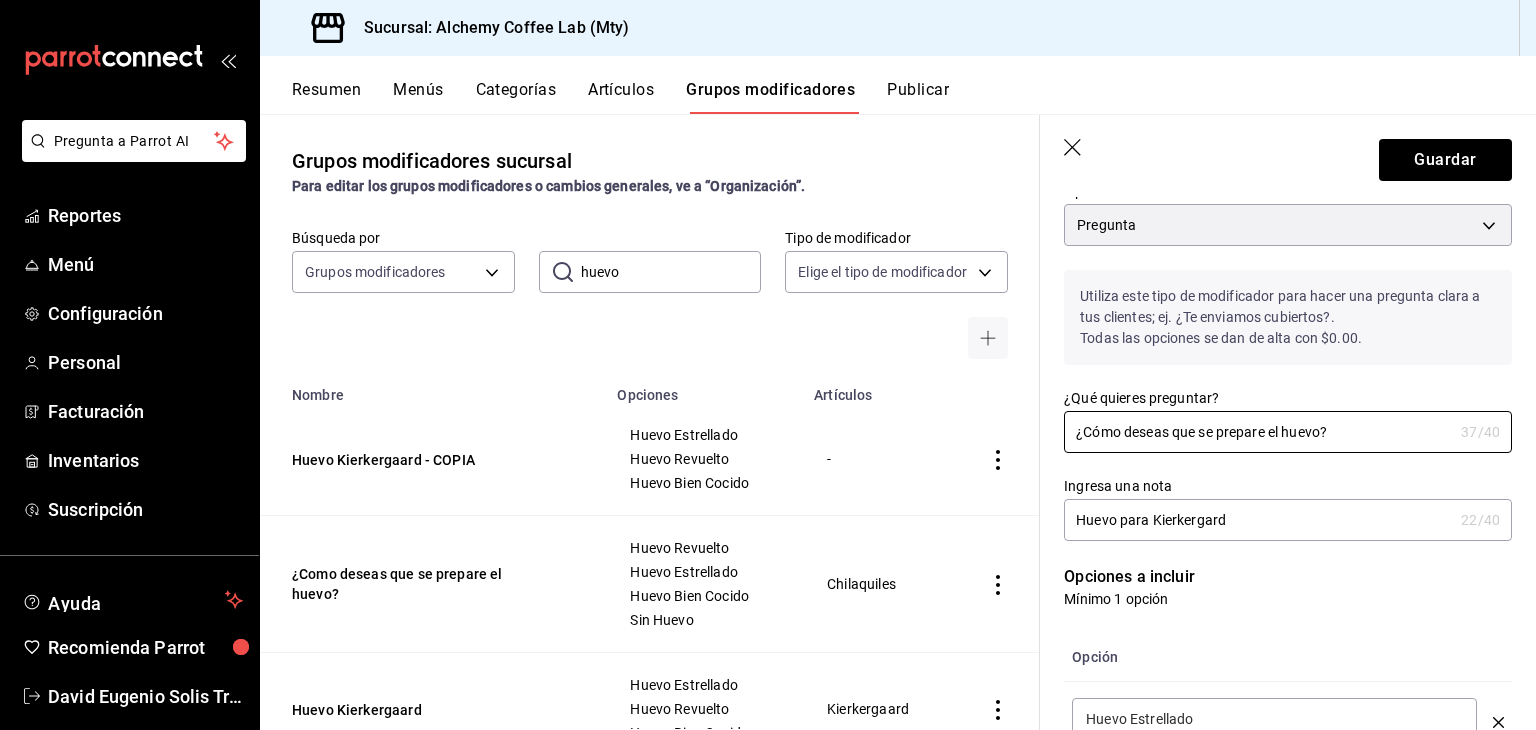 scroll, scrollTop: 200, scrollLeft: 0, axis: vertical 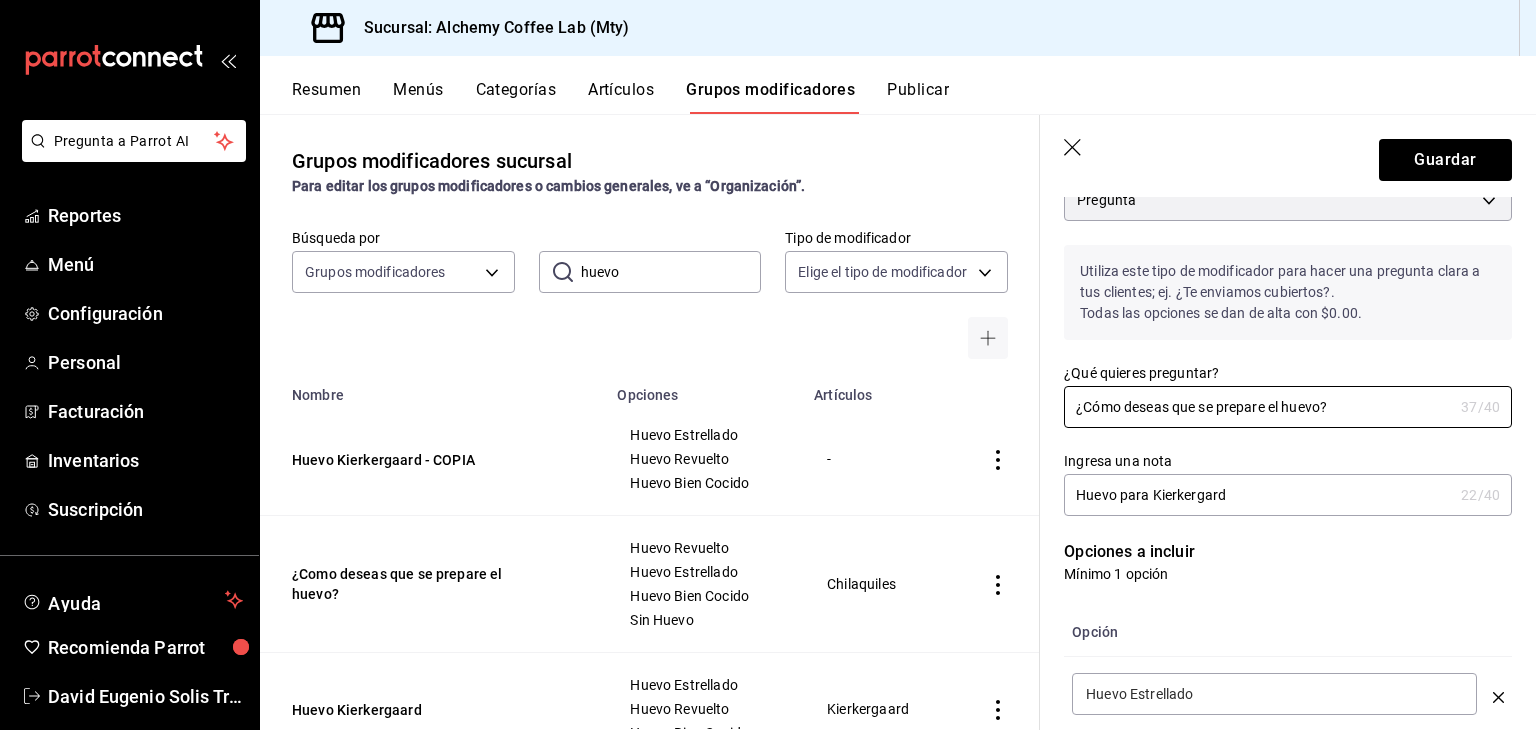 type on "¿Cómo deseas que se prepare el huevo?" 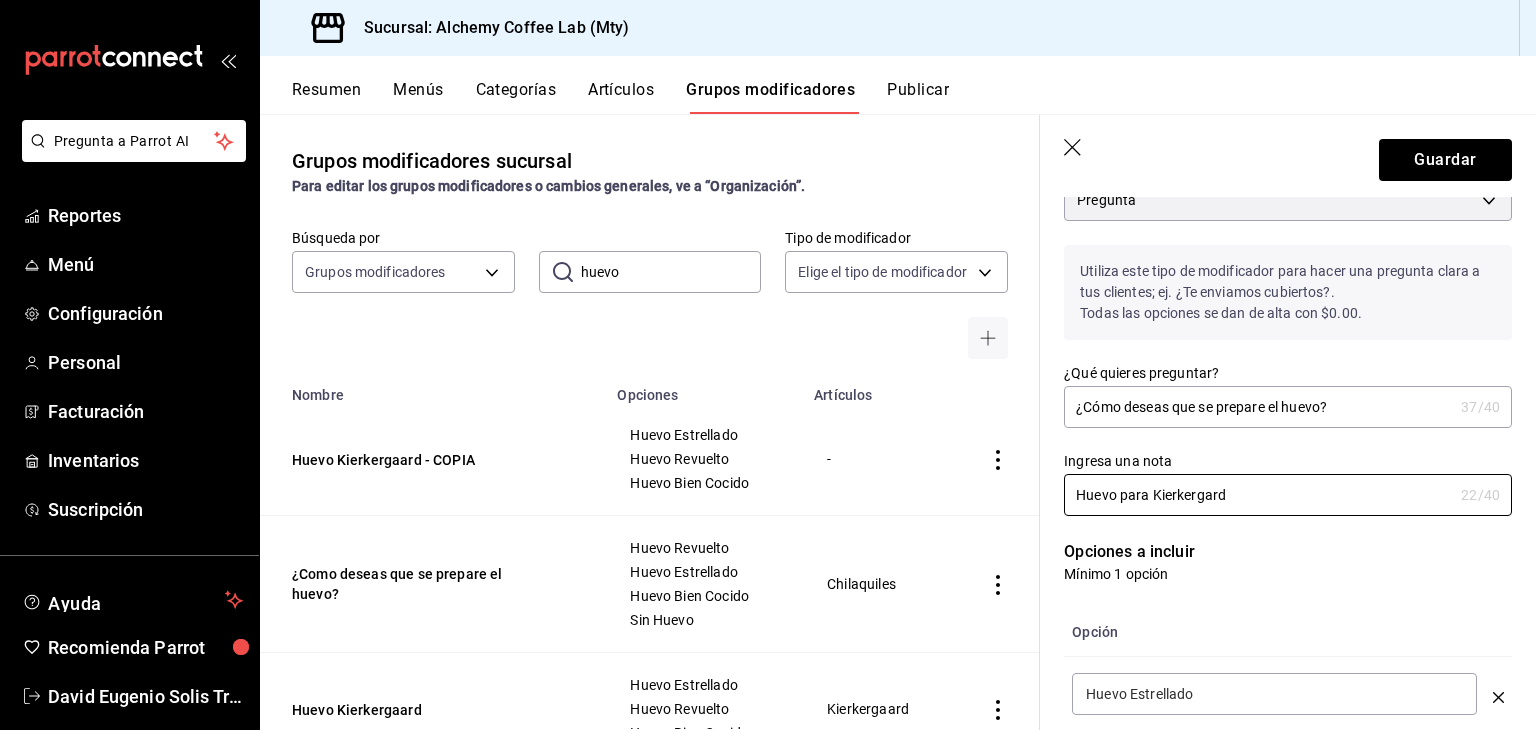drag, startPoint x: 1261, startPoint y: 495, endPoint x: 974, endPoint y: 492, distance: 287.0157 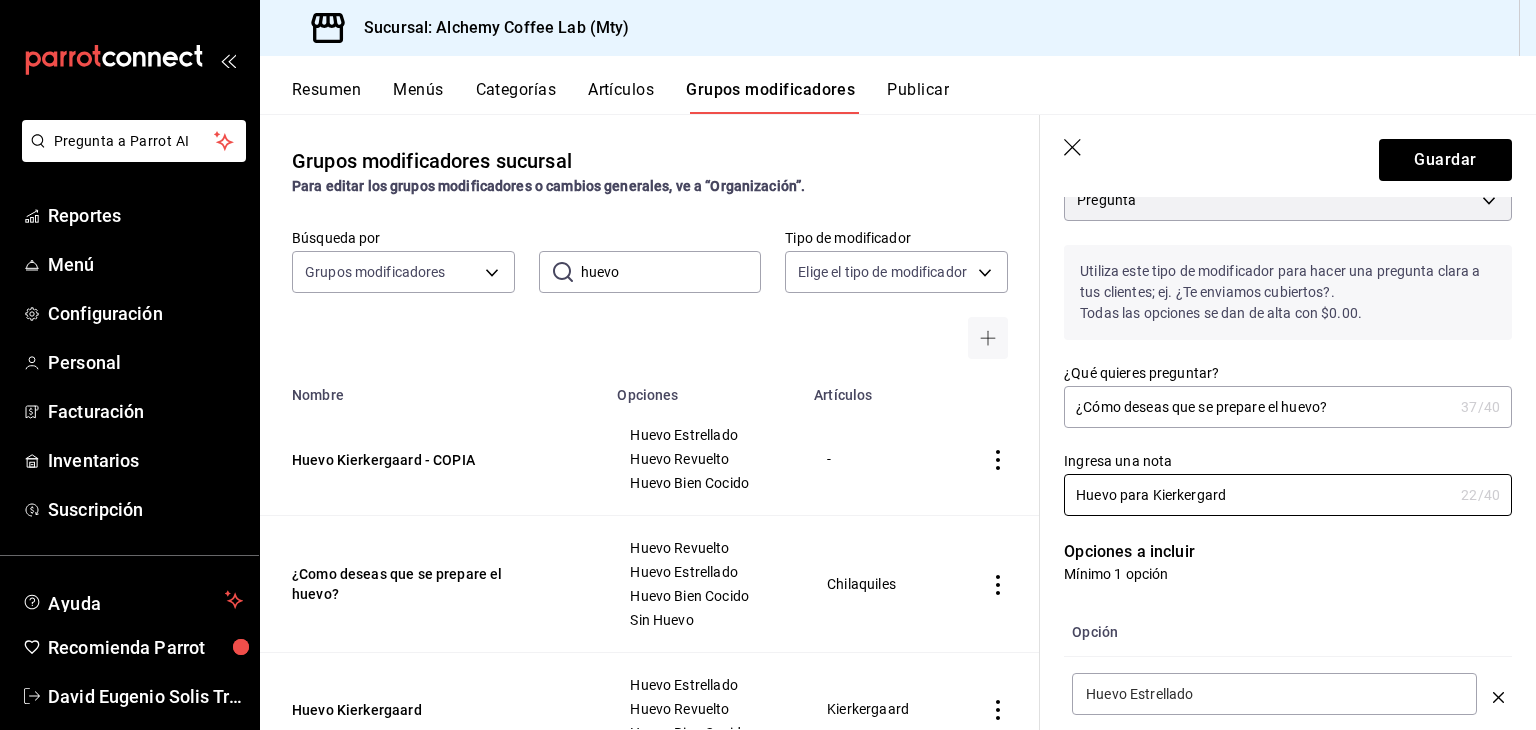 click on "Grupos modificadores sucursal Para editar los grupos modificadores o cambios generales, ve a “Organización”. Búsqueda por Grupos modificadores GROUP ​ huevo ​ Tipo de modificador Elige el tipo de modificador Nombre Opciones Artículos Huevo Kierkergaard - COPIA Huevo Estrellado Huevo Revuelto Huevo Bien Cocido - ¿Como deseas que se prepare el huevo? Huevo Revuelto Huevo Estrellado Huevo Bien Cocido Sin Huevo Chilaquiles Huevo Kierkergaard Huevo Estrellado Huevo Revuelto Huevo Bien Cocido Kierkergaard Huevo Chilaquiles. Huevo Revuelto Huevo Estrellado Huevo Bien Cocido Sin Huevo Chilaquiles Guardar Editar grupo modificador Los cambios realizados en este grupo modificador se verán reflejados en todos tus menús. Tipo de modificador Pregunta QUESTION Utiliza este tipo de modificador para hacer una pregunta clara a tus clientes; ej. ¿Te enviamos cubiertos?. Todas las opciones se dan de alta con $0.00. ¿Qué quieres preguntar? ¿Cómo deseas que se prepare el huevo? 37 /40 ¿Qué quieres preguntar? 1" at bounding box center [898, 422] 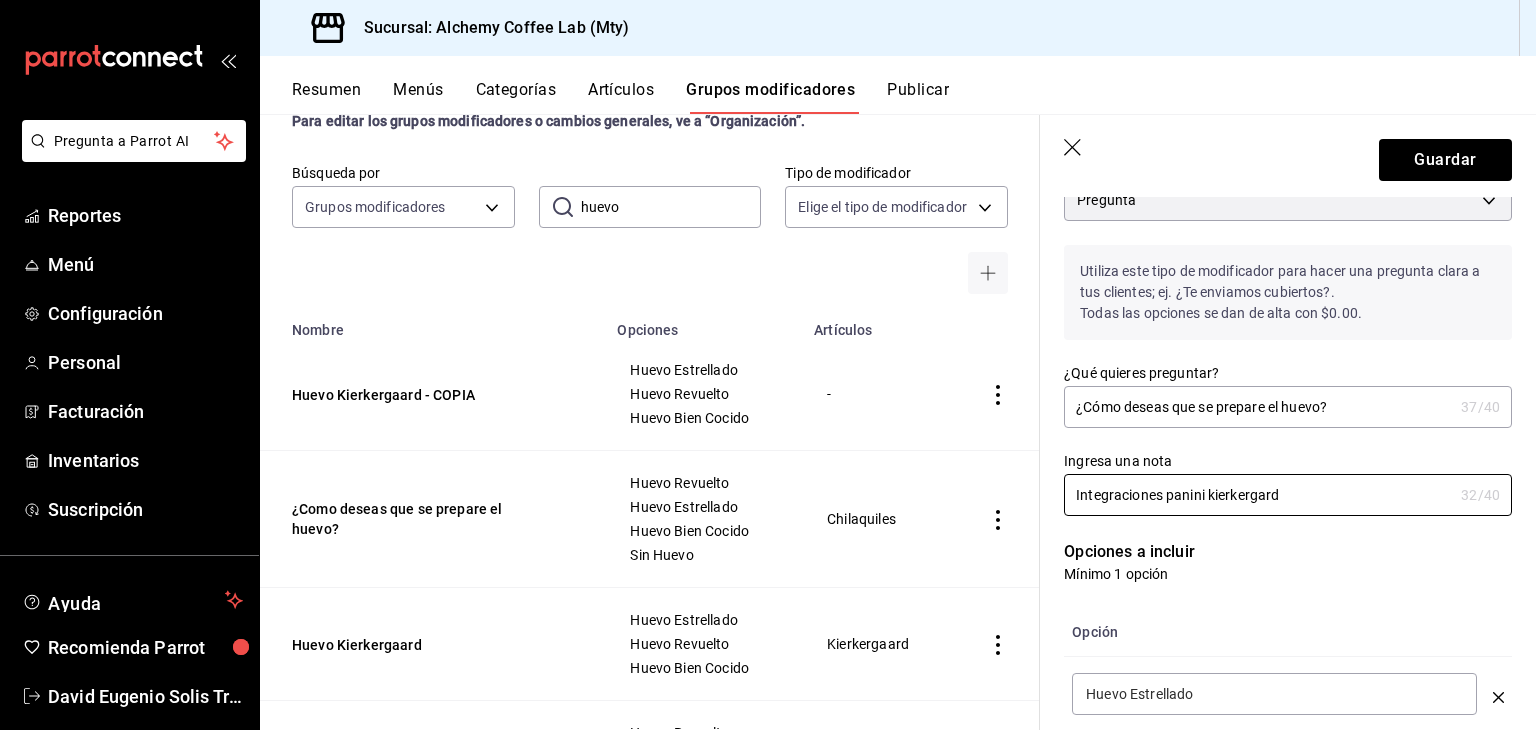 scroll, scrollTop: 221, scrollLeft: 0, axis: vertical 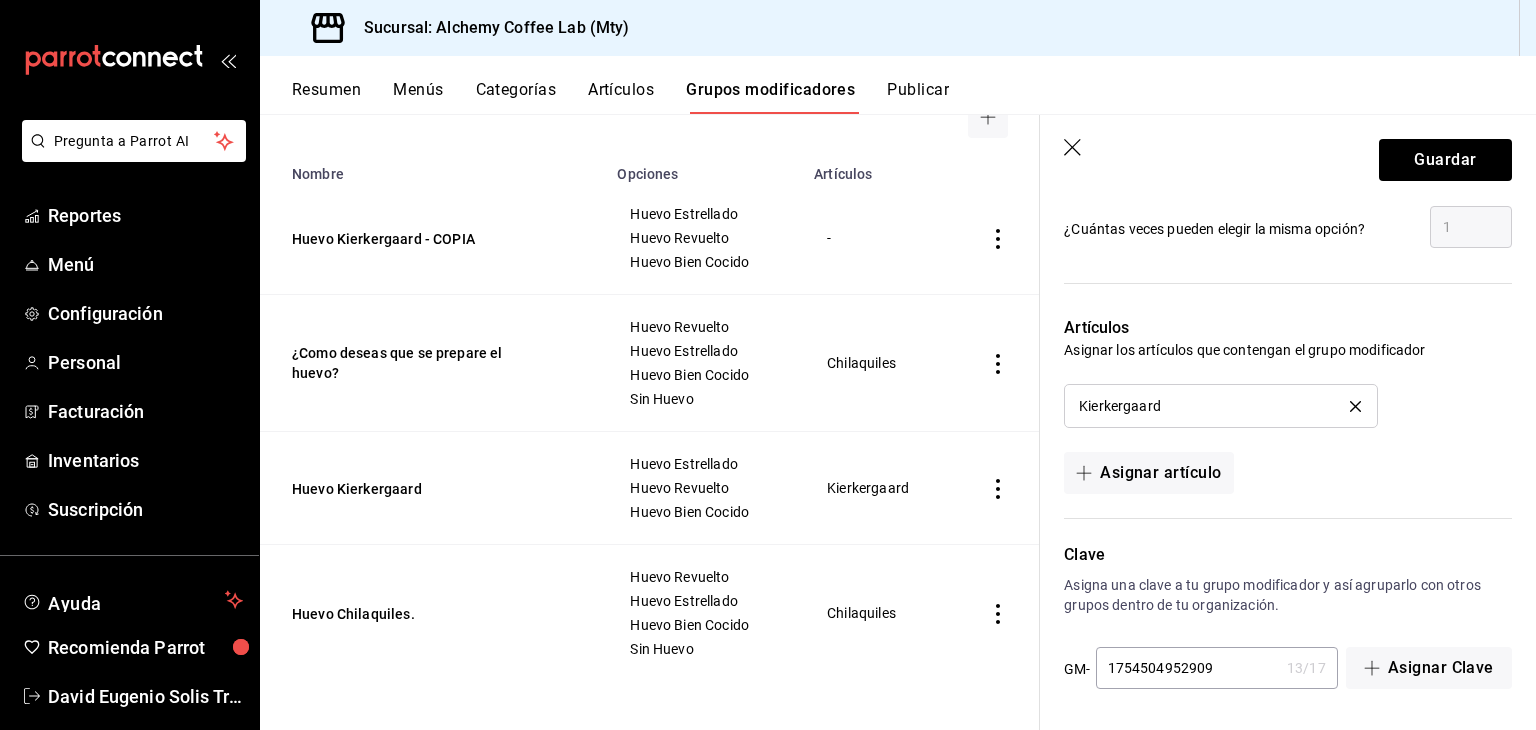 type on "Integraciones panini kierkergard" 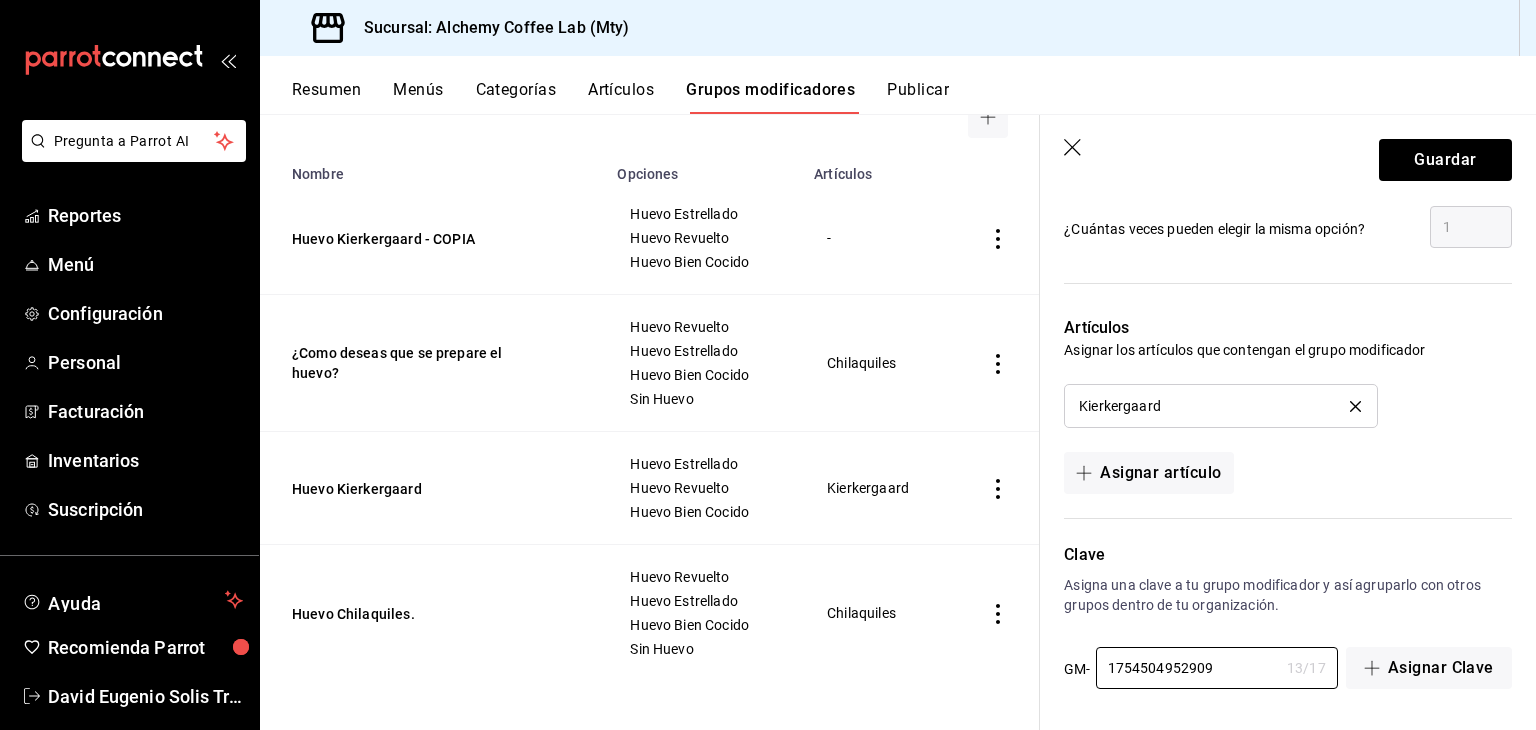 drag, startPoint x: 1164, startPoint y: 668, endPoint x: 936, endPoint y: 669, distance: 228.0022 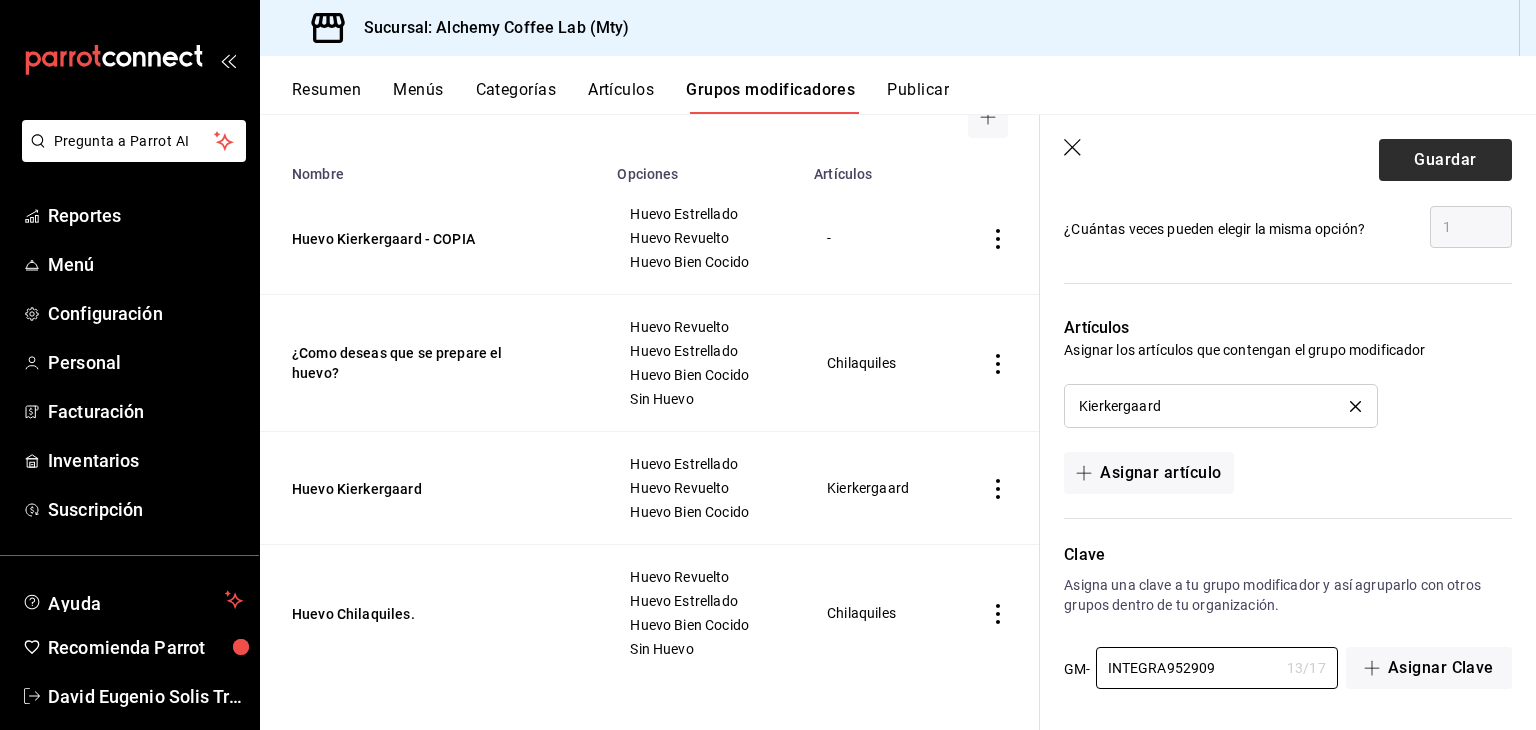 type on "INTEGRA952909" 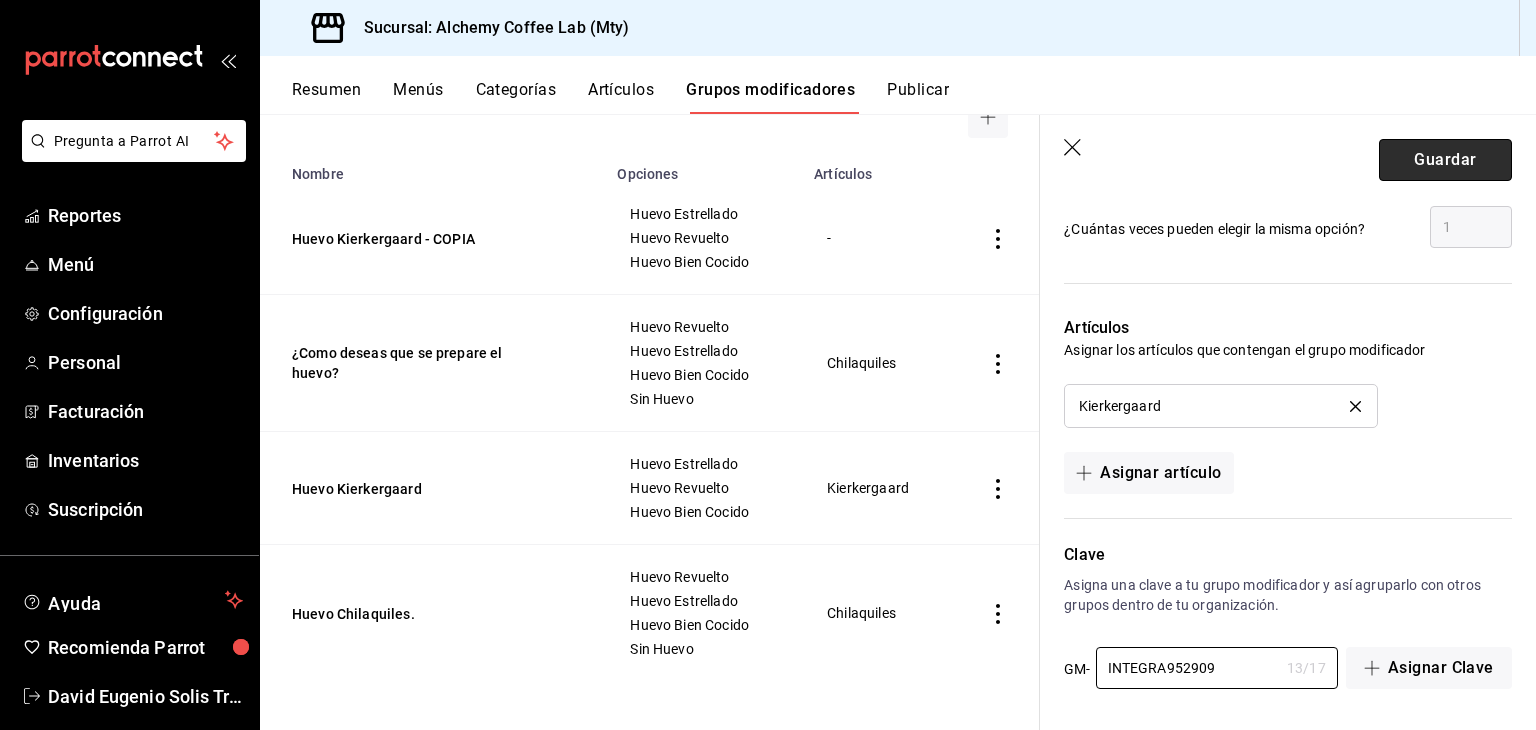 click on "Guardar" at bounding box center [1445, 160] 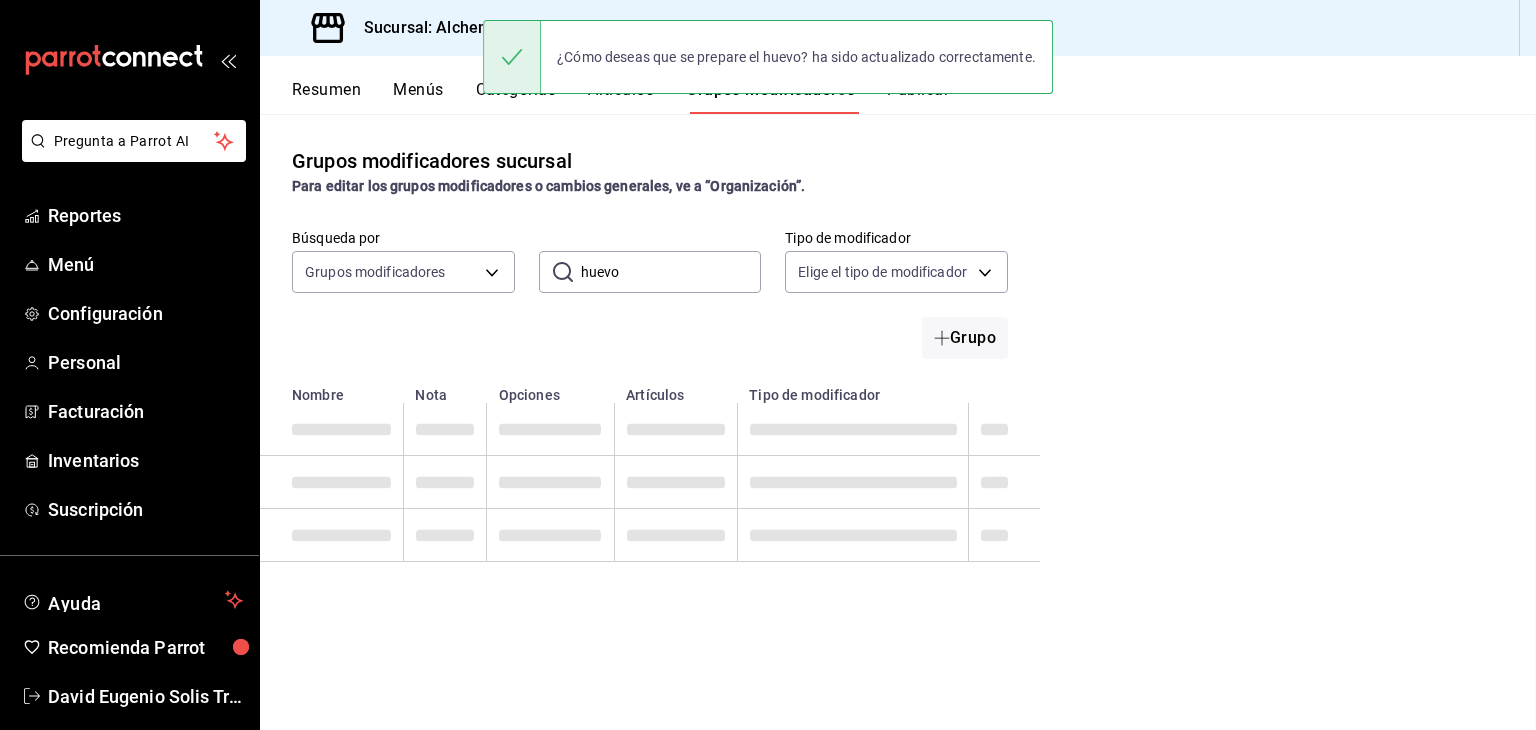scroll, scrollTop: 0, scrollLeft: 0, axis: both 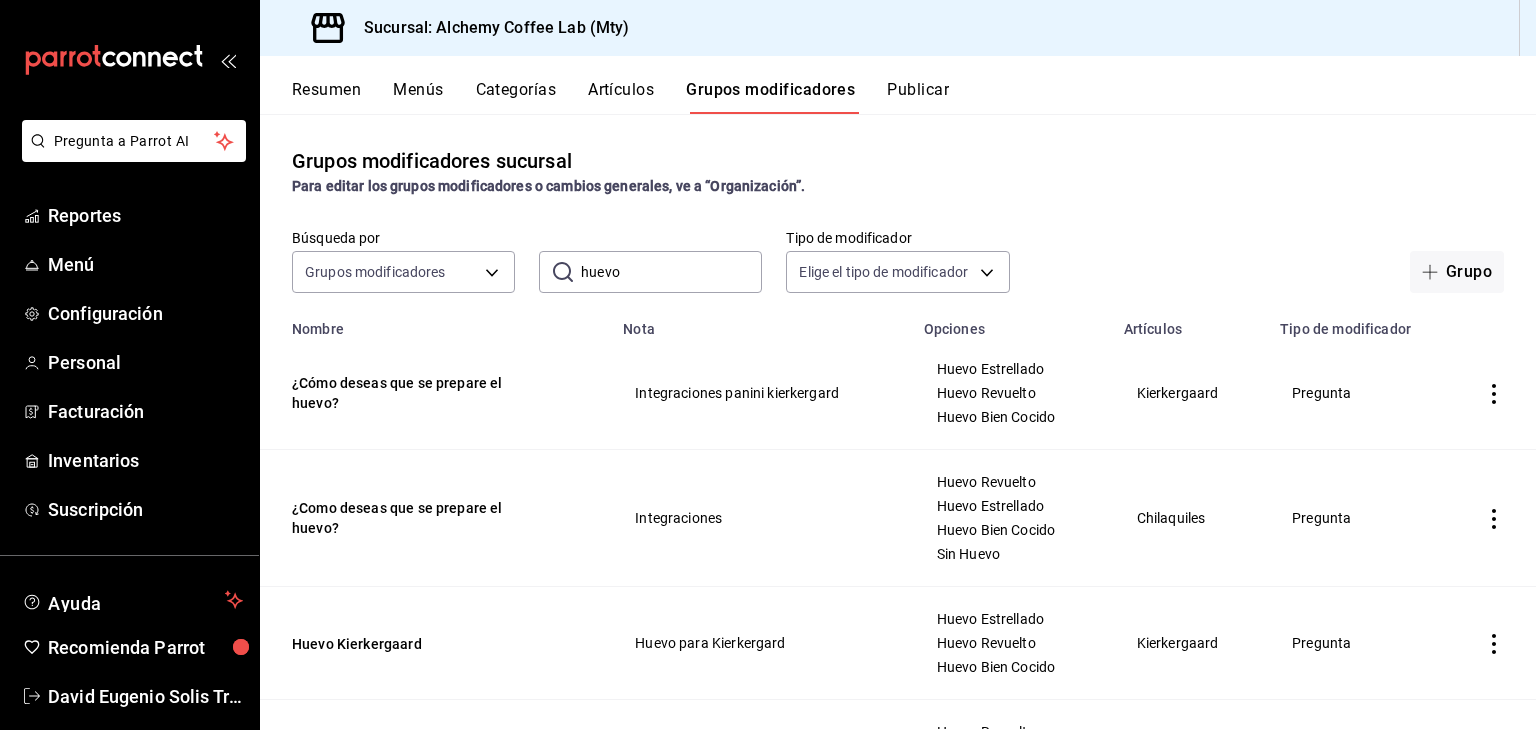 click on "Artículos" at bounding box center (621, 97) 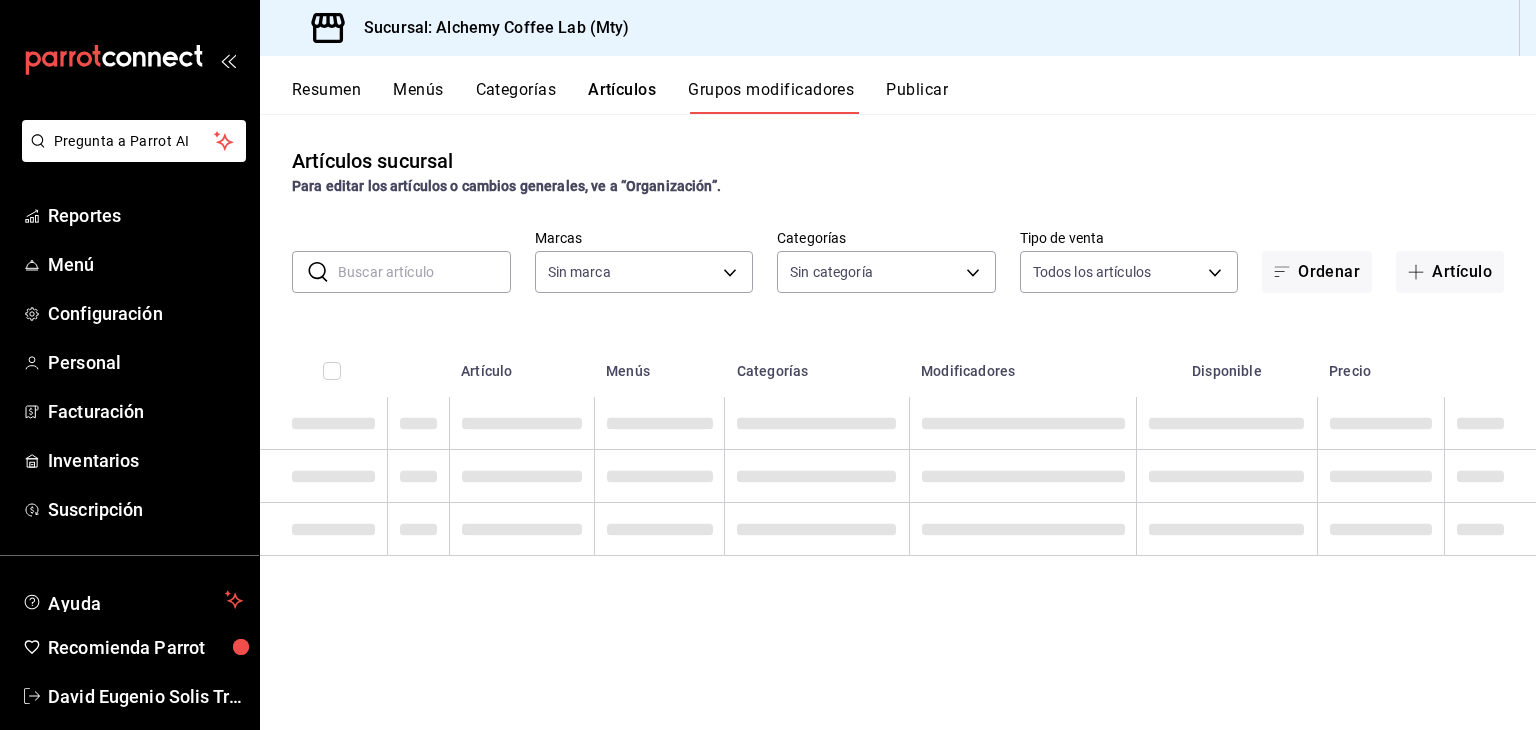 type on "147fd5db-d129-484d-8765-362391796a66" 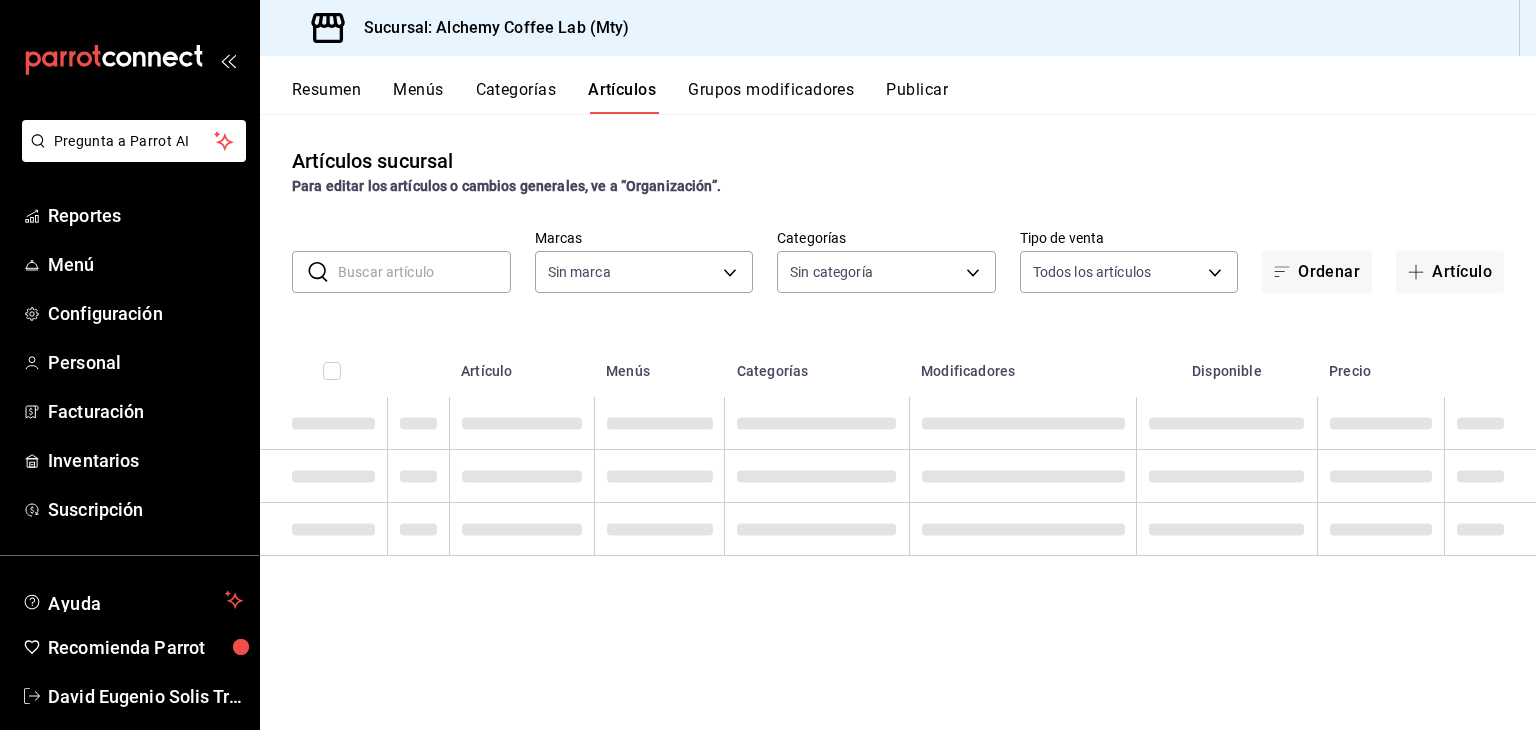 type on "147fd5db-d129-484d-8765-362391796a66" 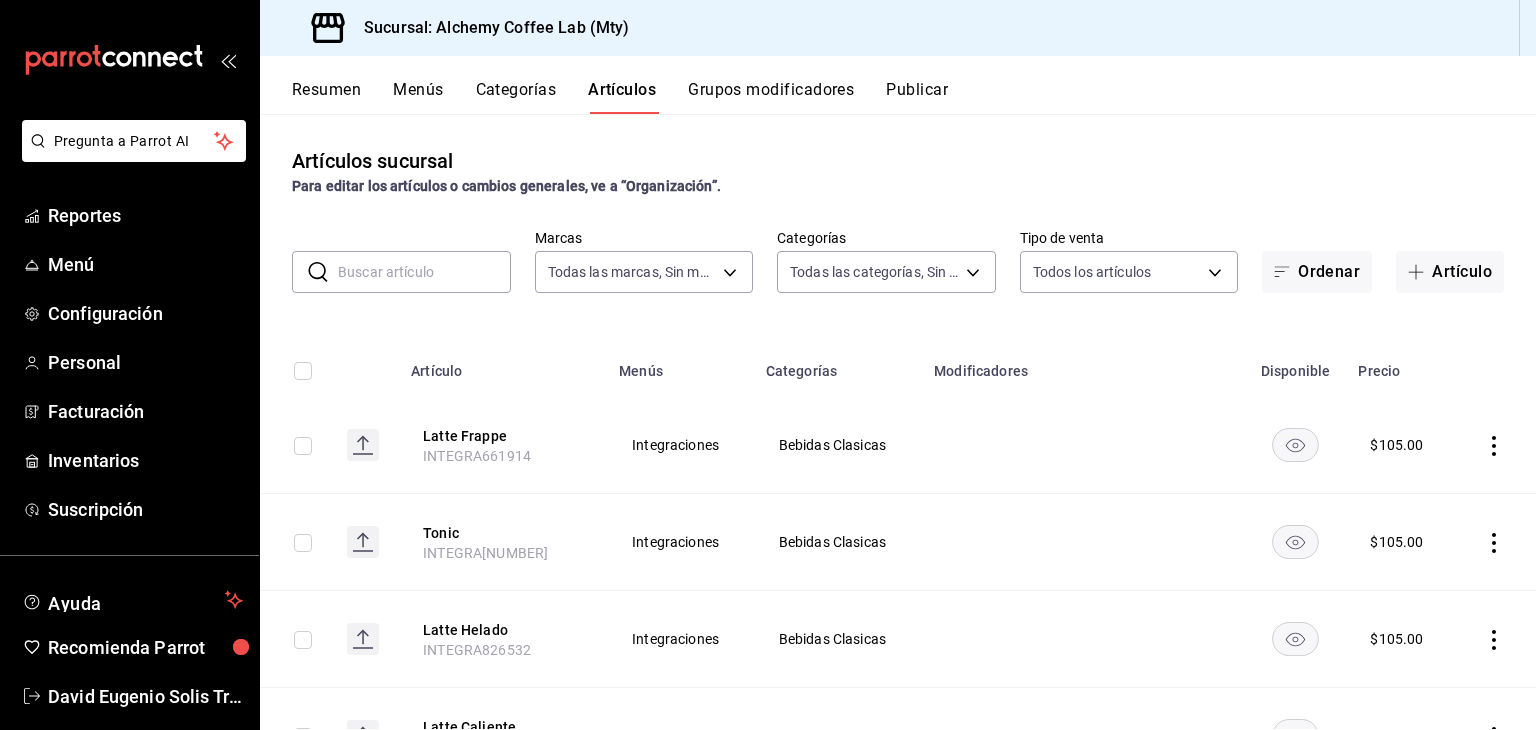 type on "ed58315f-7c6e-41d0-8bb2-60e7207c88cc,270ac5e3-7ec3-468f-bc26-104e85be3c19,eaac07ea-42ab-42c9-84eb-ceb544cf1696,873853c4-ec1b-4851-8e88-aa2f418802bc,360ee0c1-7b3d-452c-ae3b-42ce3cc04a99,254f7fb4-bf40-4c7e-9982-4483188b6ce8,22b06866-db8b-4db9-b95b-35e3e4a85507,fbaa8fe5-68e7-491d-b03f-ce844aa474e7,f0176ca4-5dc3-42f0-a21f-54796b2d6ce4,c4f1b2b2-4cec-4db9-a310-abf4beb25226,6e561742-6cfe-4428-bdd7-98f947b897f7,ed96c675-c7ed-4458-b82b-32ea0ae9920c,2e3e028b-89e5-4003-abc7-67012b64c3c6,f9ecfb5f-2d86-470a-83ef-3d4616404b79,4dbf6704-01f8-4ae7-b143-5fb9fa4fa204,475d1d53-3dd2-4a4e-b59e-75da982537cc,9128c269-13cc-49c0-a61c-98ae135d2966,1489ea8f-3c5b-4bed-8712-fb1efc8e1484,237dd9fd-525f-4126-935d-1d618c95d359,1759a289-da96-444c-a3da-589932e8f911,32a25308-5a1a-4b27-9101-20aae4ecbe3b,5720fba0-4b3c-4af1-99c2-310b9d32b626,6f391e13-d369-4fd1-9e07-81fa35695065,6cee18f7-63d6-4ae0-a5fa-7f66450c5234,8f56fa9d-b5f7-423d-8f11-eda24a9be7dc,0959238c-b2f0-4e50-a72b-9acd913a0e6d,87d7d329-ef4d-4ea2-b0cc-7aa43f232e86,0d94947a-2237-44fd-965..." 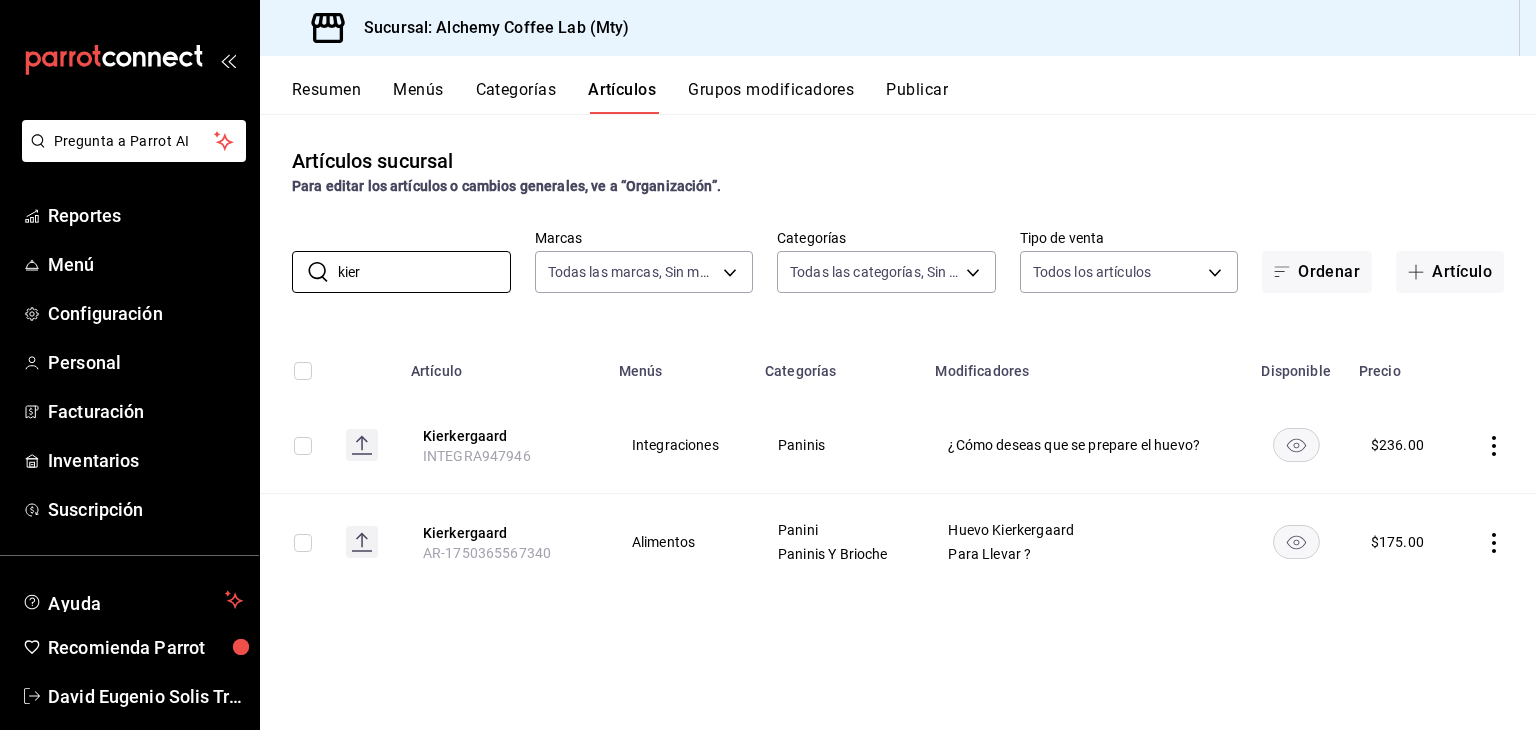 type on "kier" 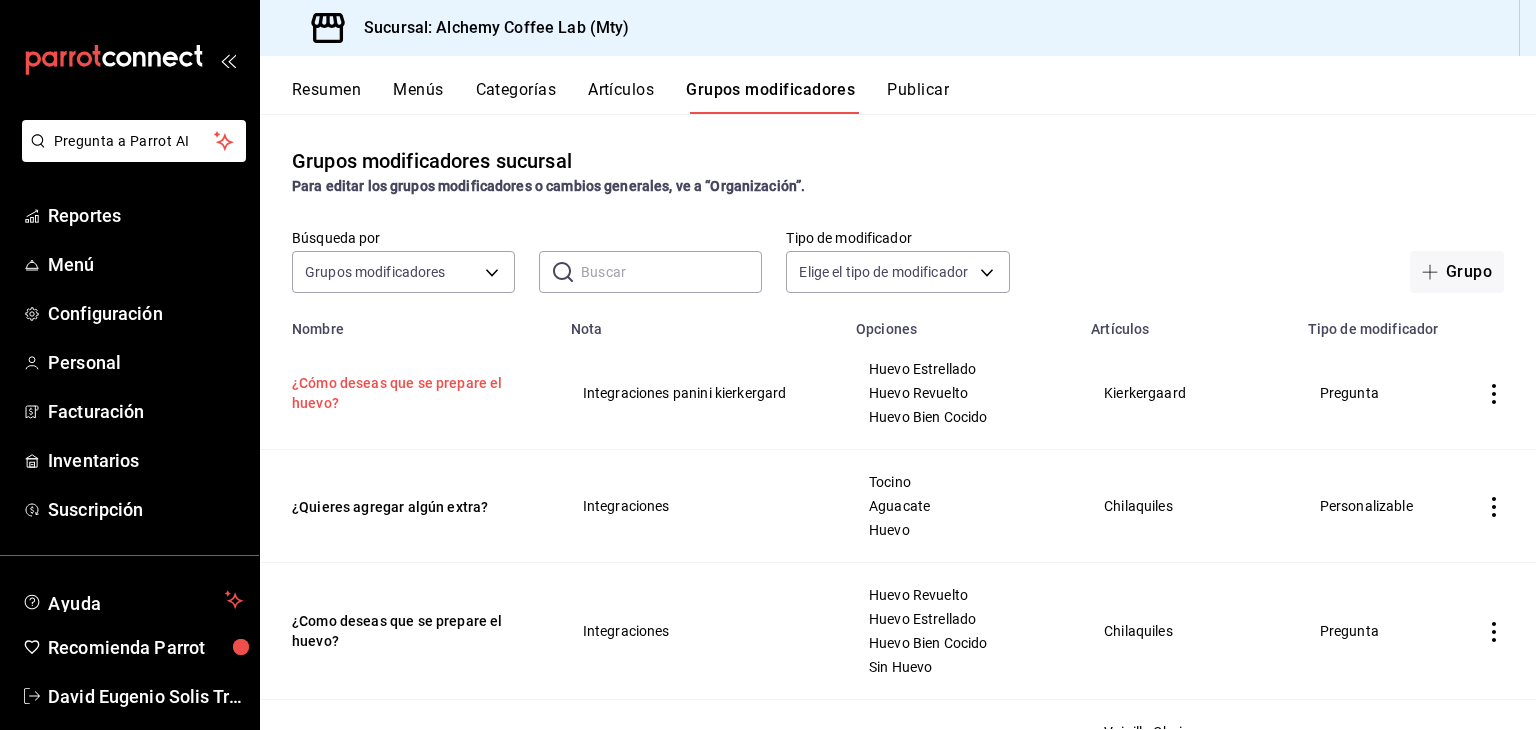 click on "¿Cómo deseas que se prepare el huevo?" at bounding box center [412, 393] 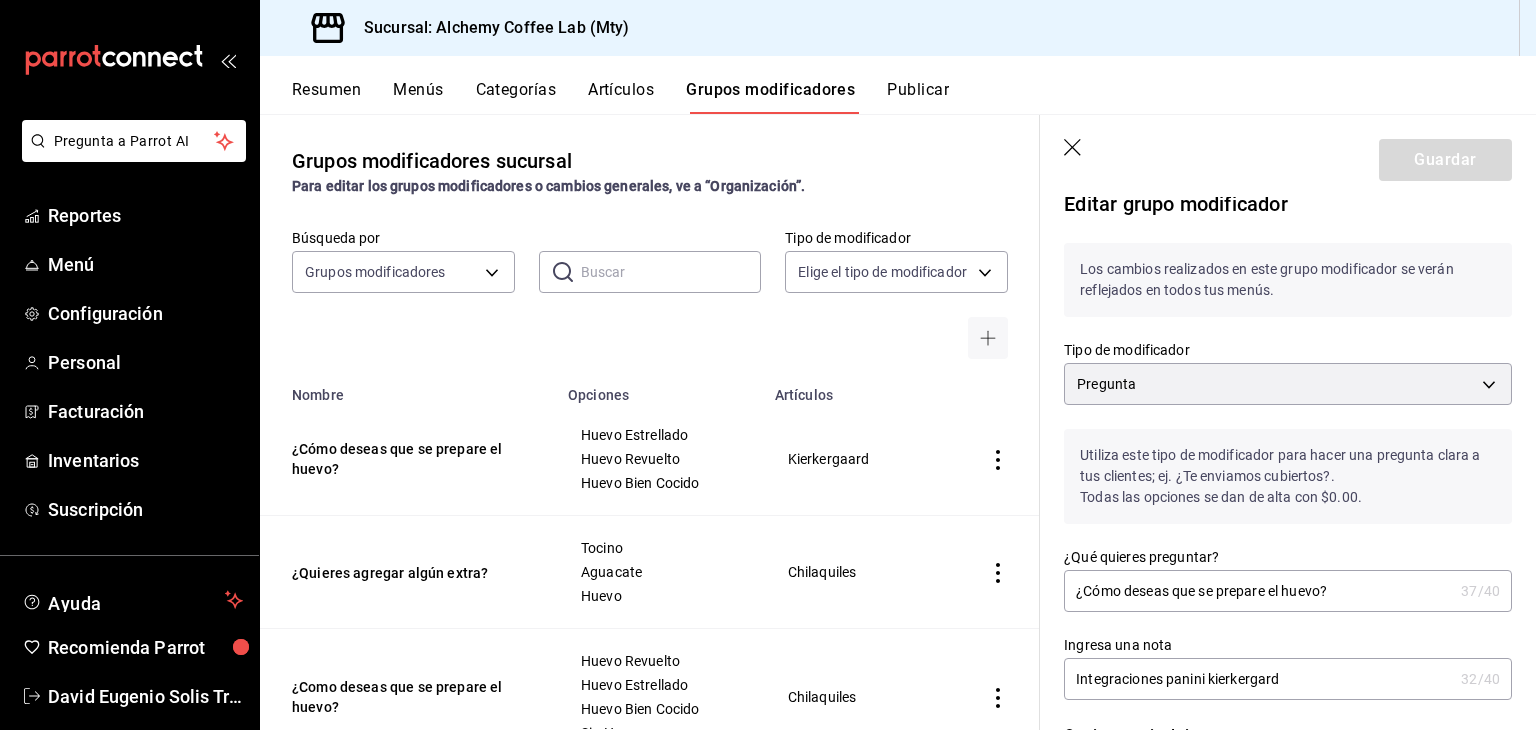 scroll, scrollTop: 0, scrollLeft: 0, axis: both 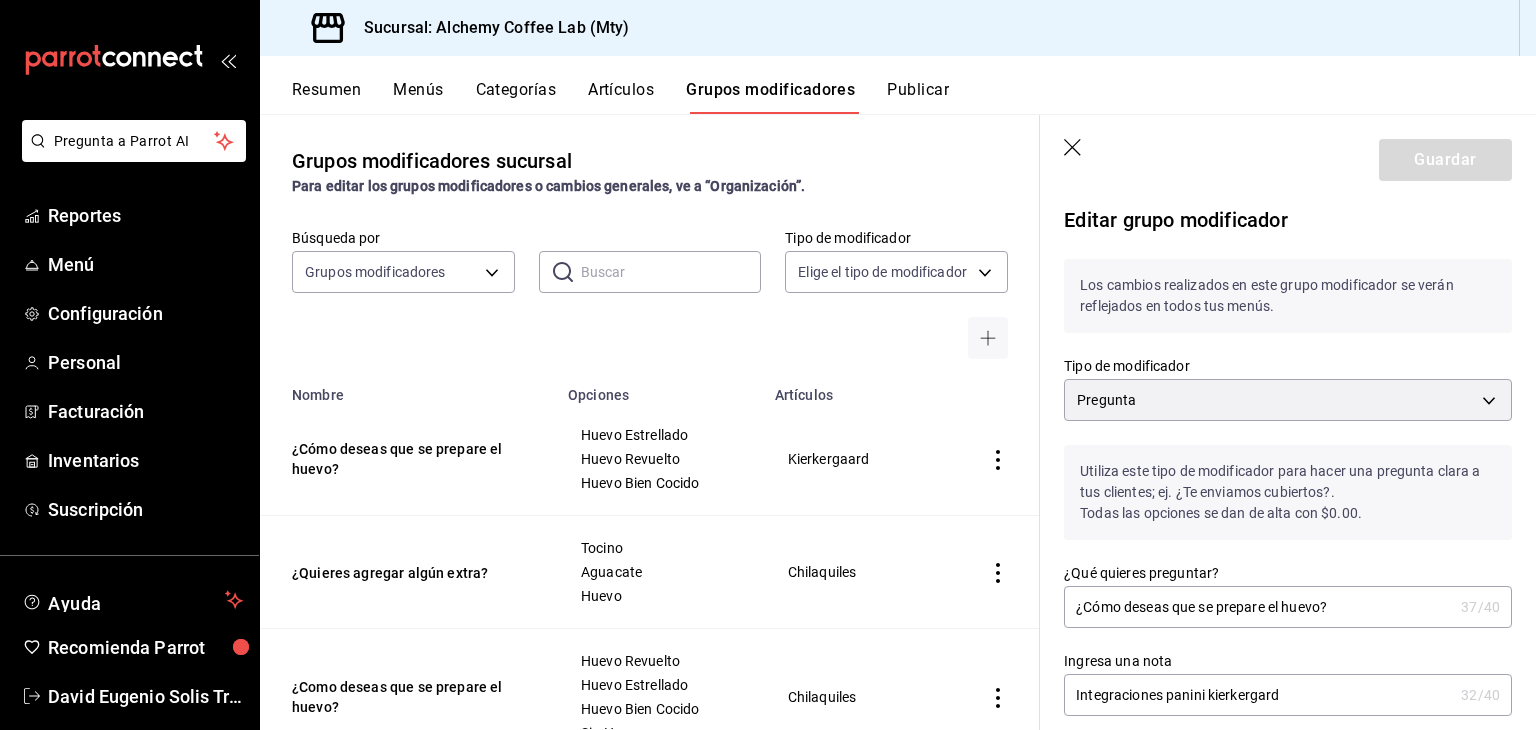 click 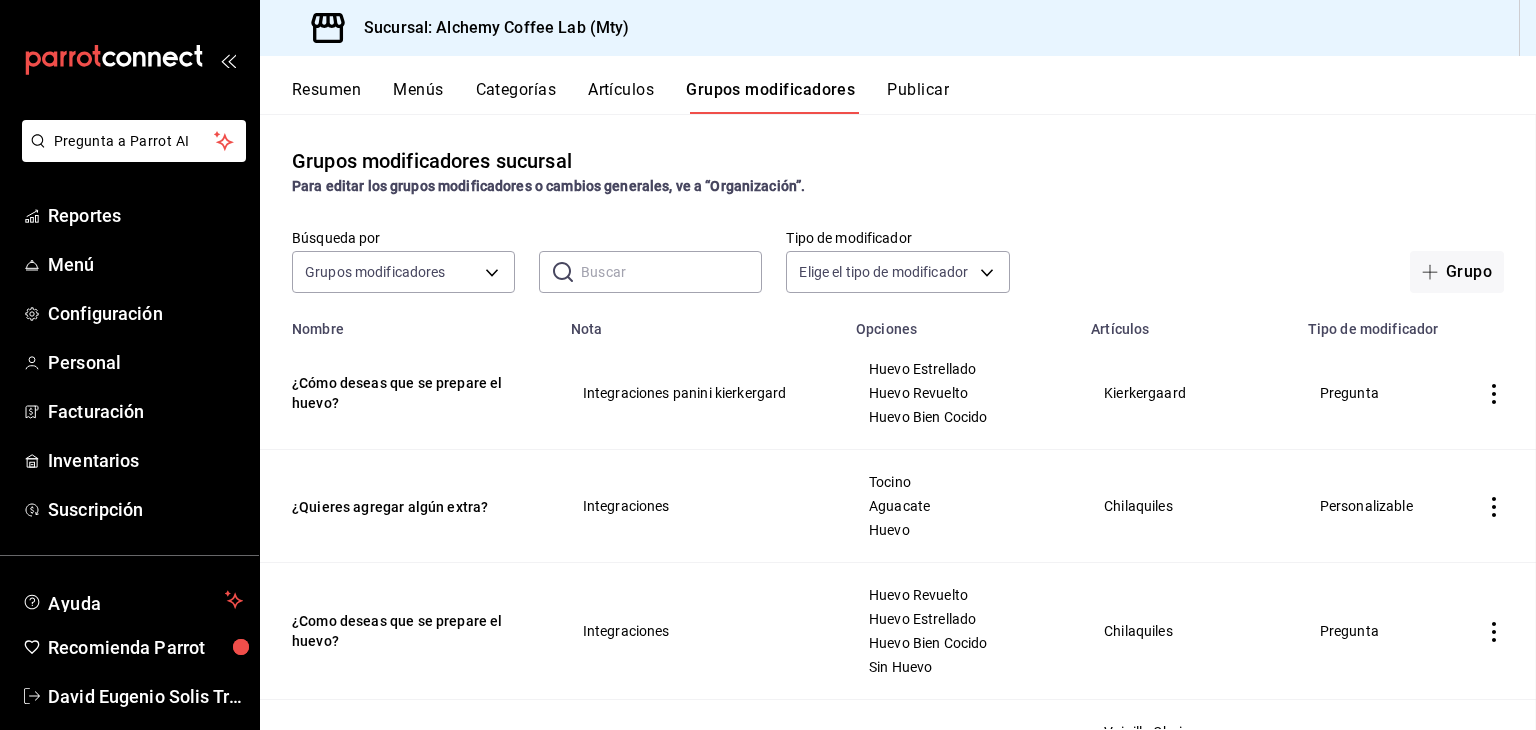 scroll, scrollTop: 0, scrollLeft: 0, axis: both 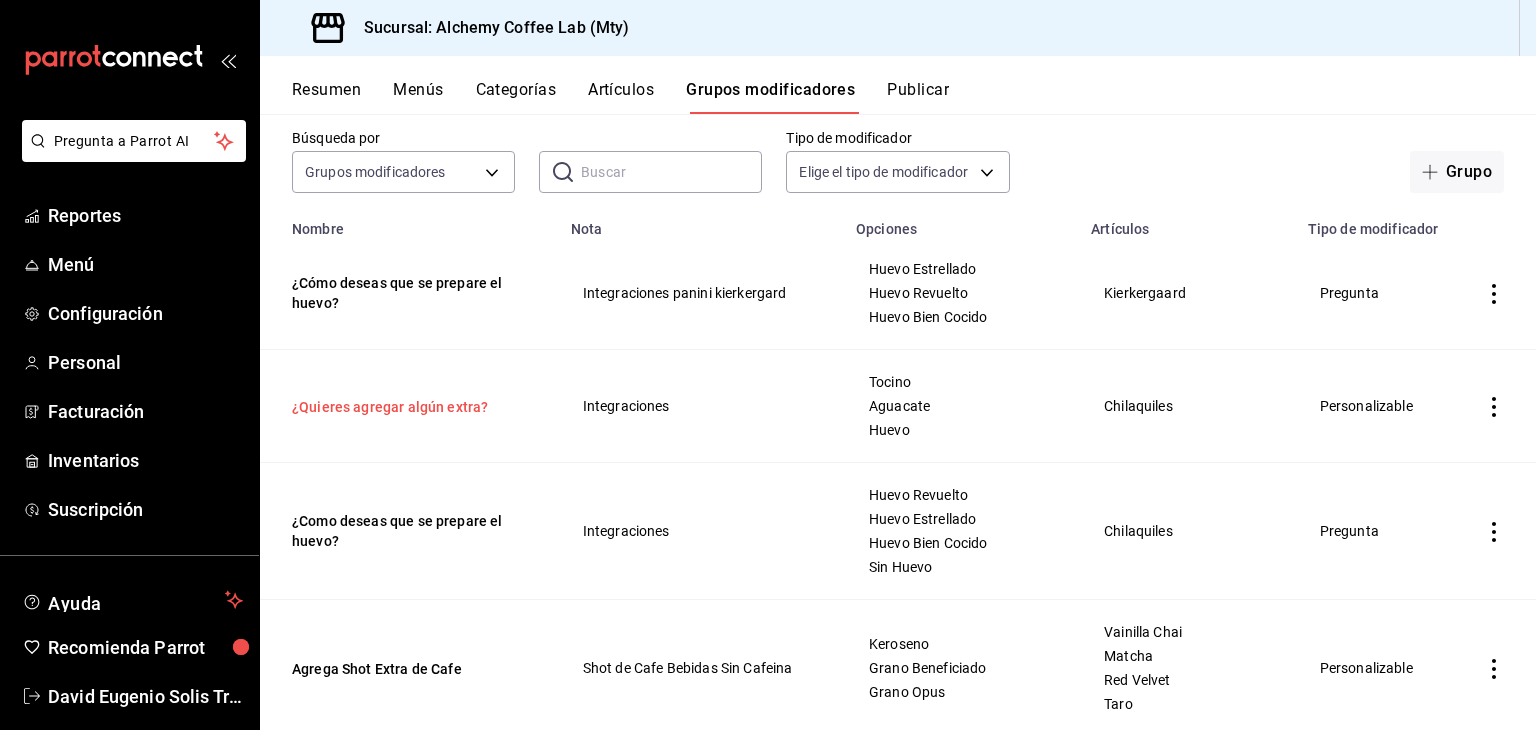 click on "¿Quieres agregar algún extra?" at bounding box center [412, 407] 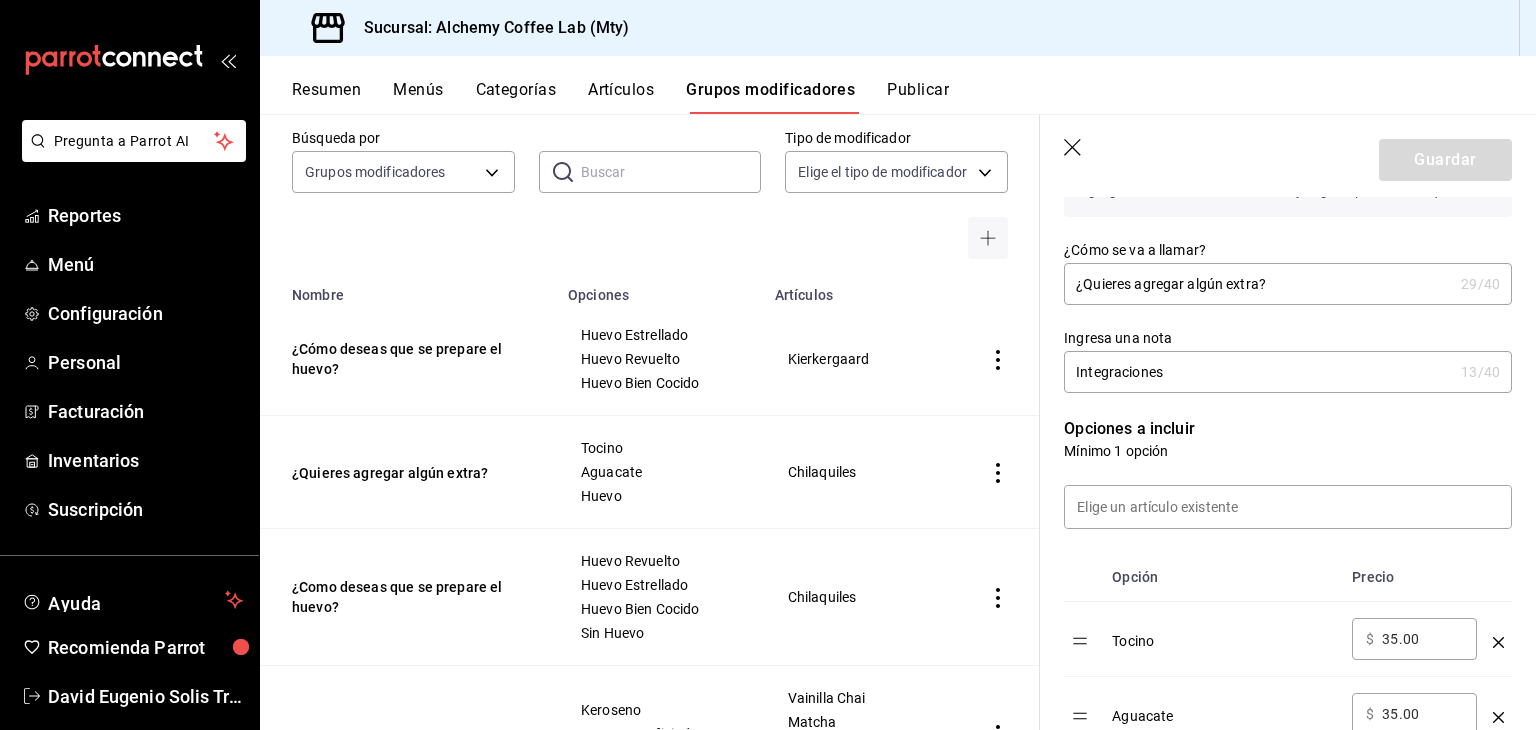 scroll, scrollTop: 300, scrollLeft: 0, axis: vertical 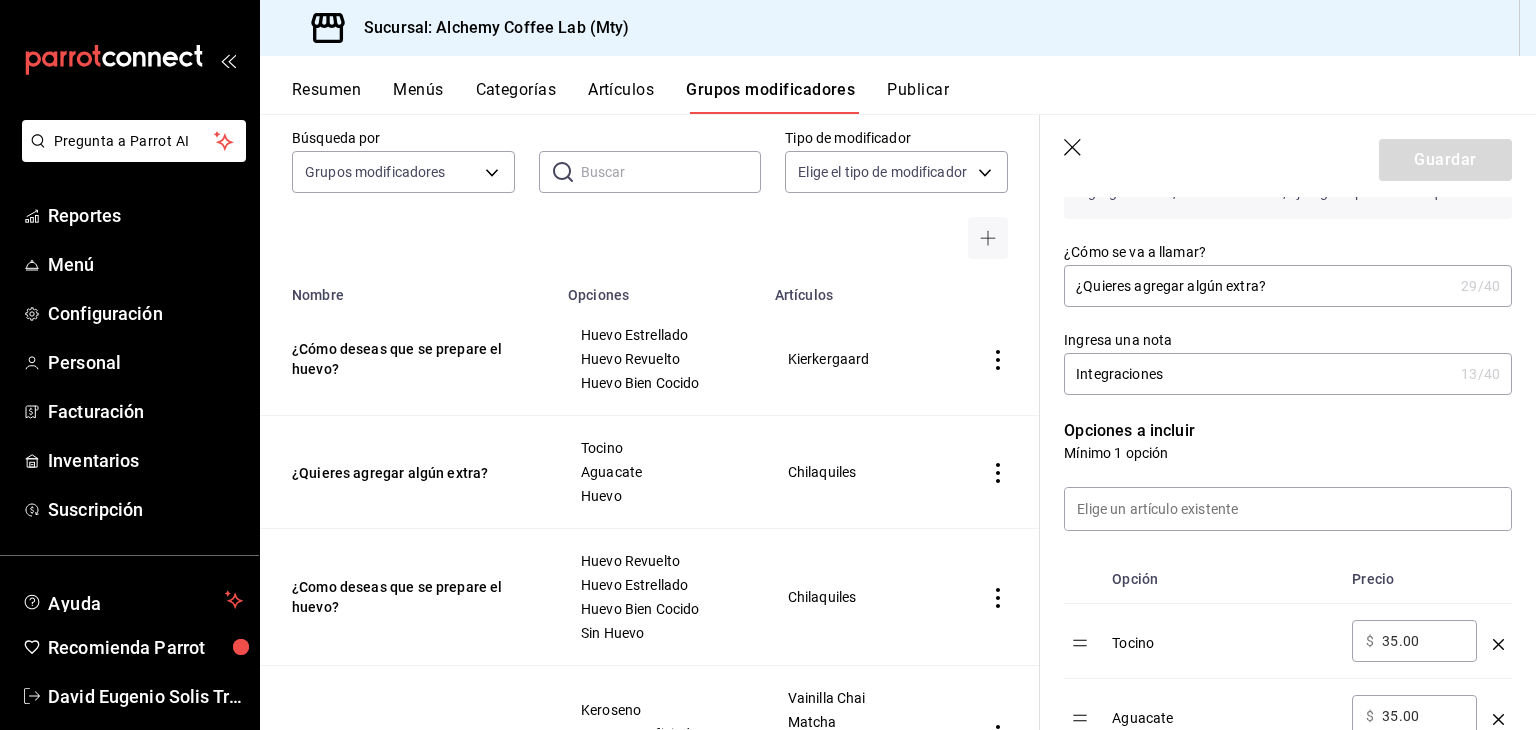 click on "Guardar" at bounding box center (1288, 156) 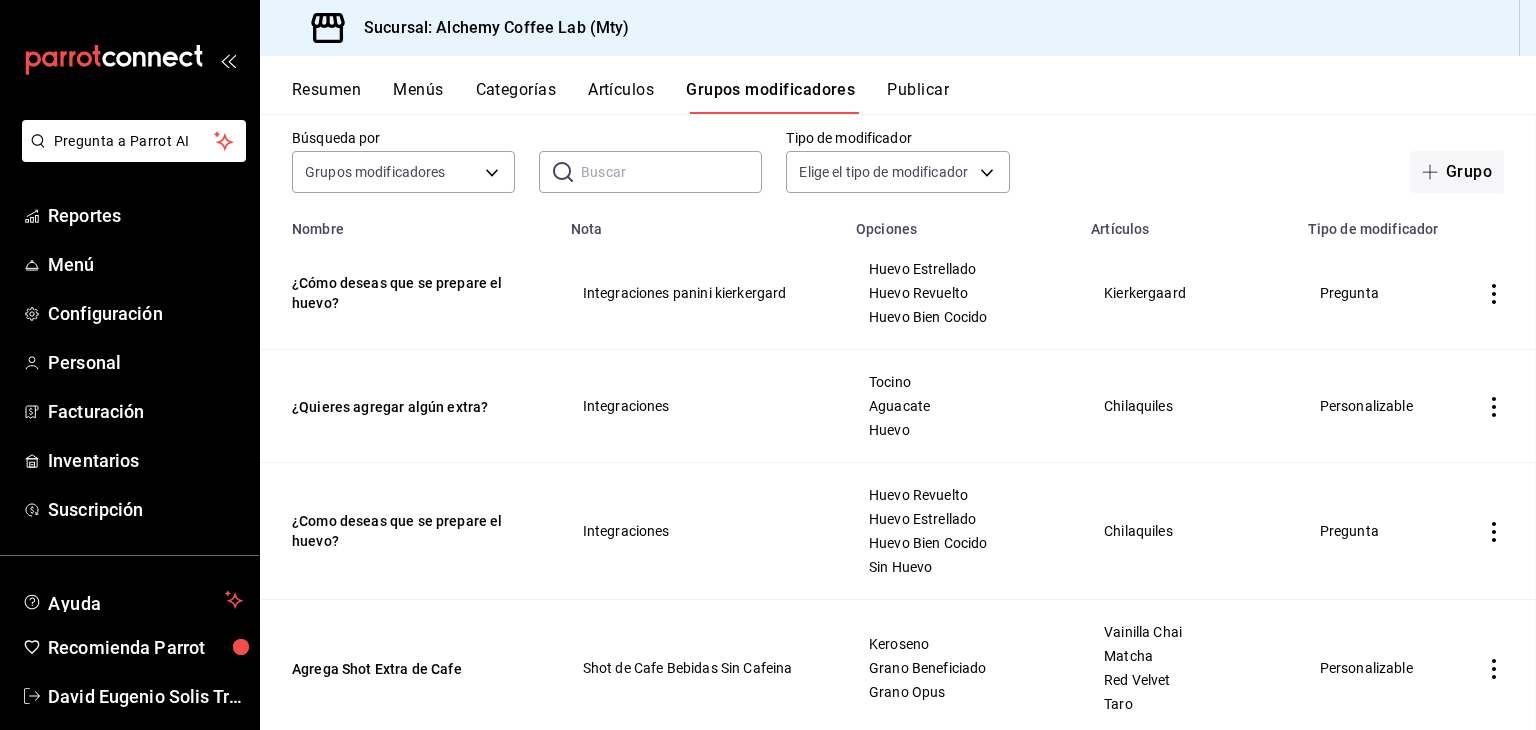 scroll, scrollTop: 0, scrollLeft: 0, axis: both 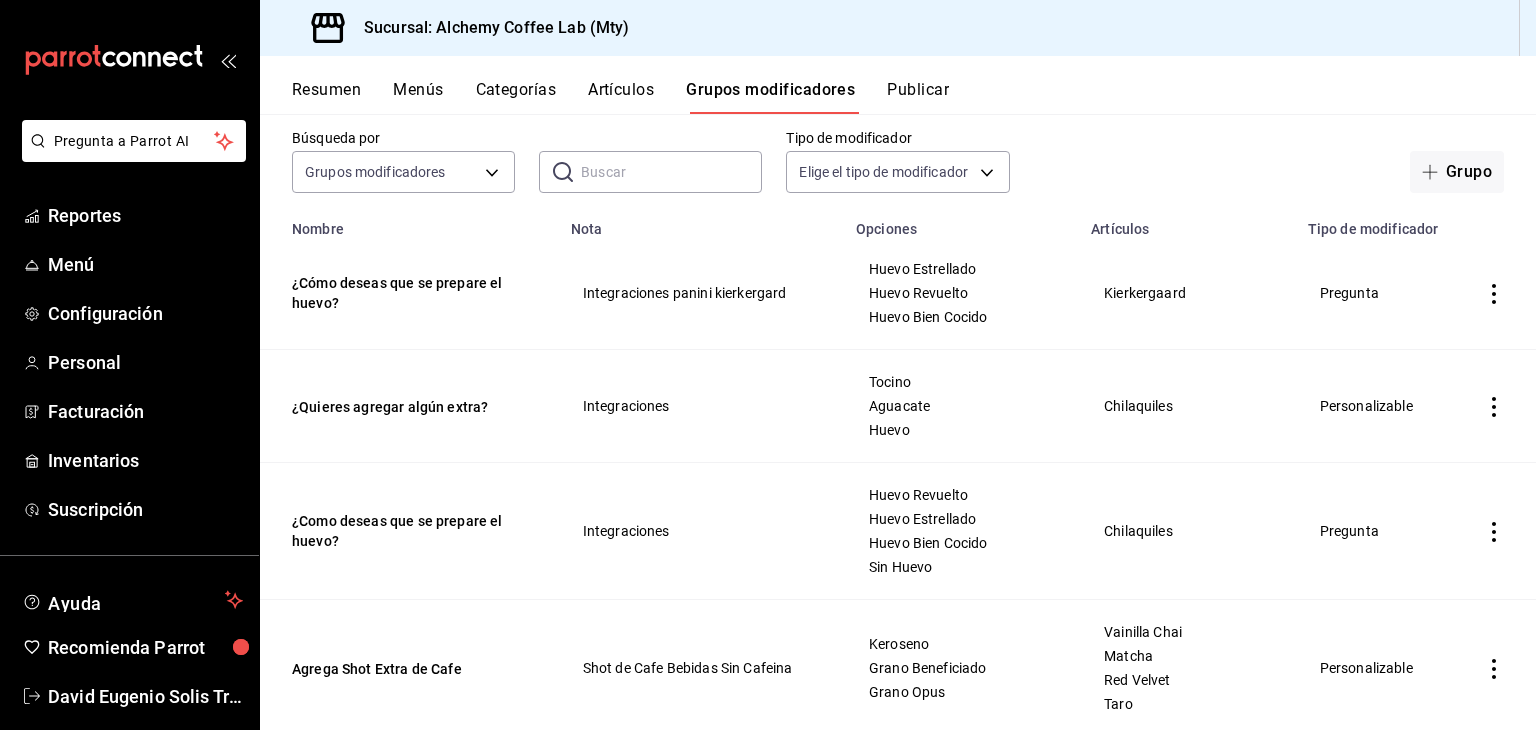 click on "Artículos" at bounding box center (621, 97) 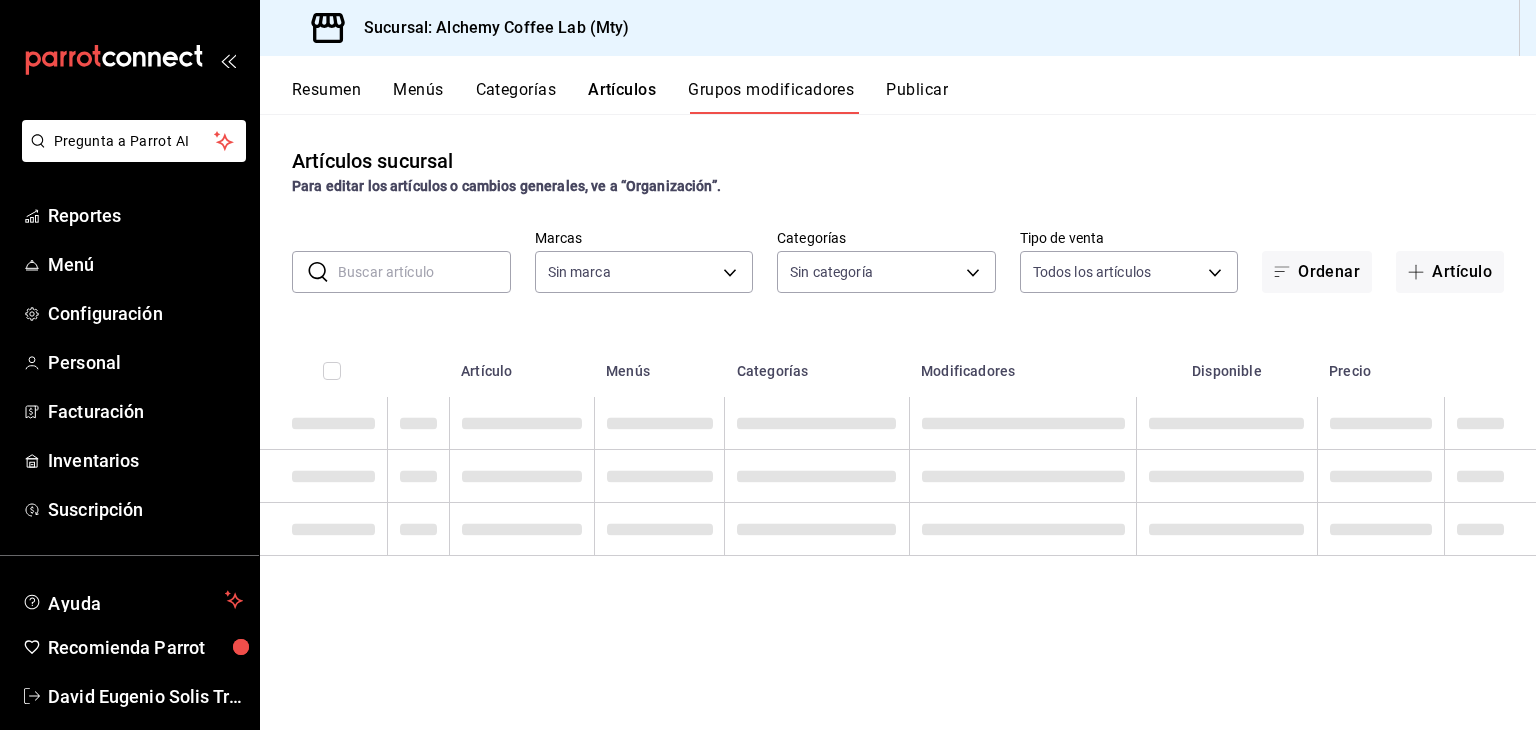 type on "147fd5db-d129-484d-8765-362391796a66" 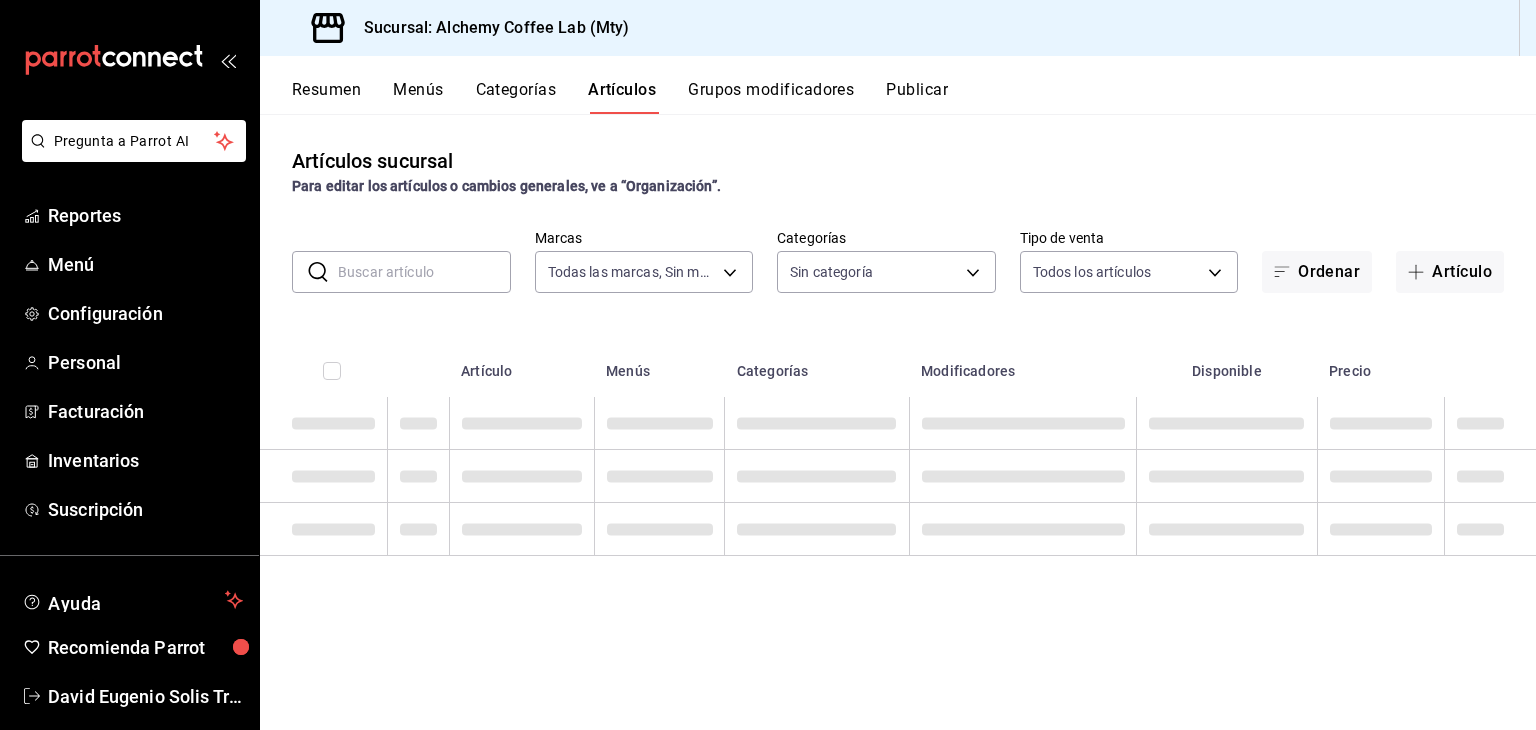 type on "147fd5db-d129-484d-8765-362391796a66" 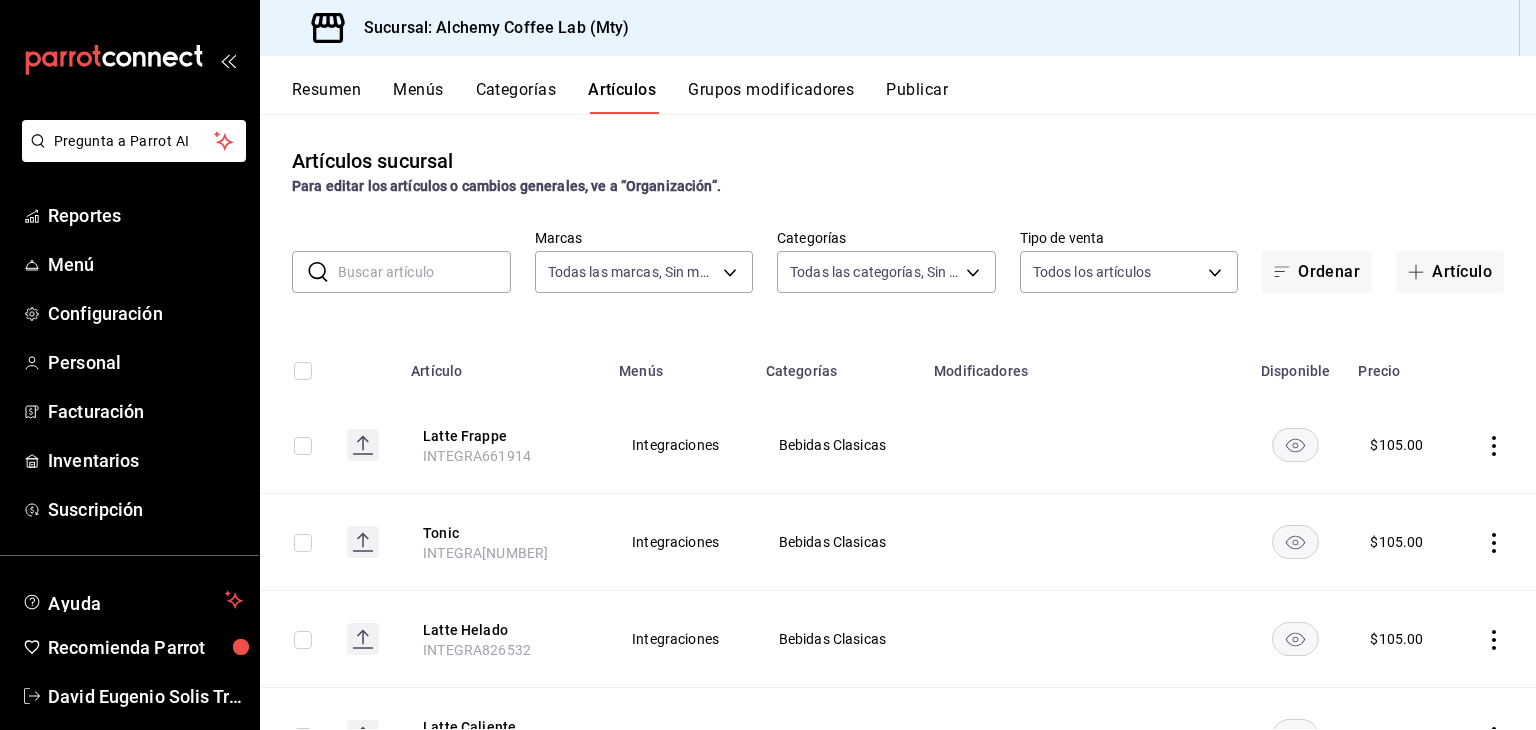 type on "ed58315f-7c6e-41d0-8bb2-60e7207c88cc,270ac5e3-7ec3-468f-bc26-104e85be3c19,eaac07ea-42ab-42c9-84eb-ceb544cf1696,873853c4-ec1b-4851-8e88-aa2f418802bc,360ee0c1-7b3d-452c-ae3b-42ce3cc04a99,254f7fb4-bf40-4c7e-9982-4483188b6ce8,22b06866-db8b-4db9-b95b-35e3e4a85507,fbaa8fe5-68e7-491d-b03f-ce844aa474e7,f0176ca4-5dc3-42f0-a21f-54796b2d6ce4,c4f1b2b2-4cec-4db9-a310-abf4beb25226,6e561742-6cfe-4428-bdd7-98f947b897f7,ed96c675-c7ed-4458-b82b-32ea0ae9920c,2e3e028b-89e5-4003-abc7-67012b64c3c6,f9ecfb5f-2d86-470a-83ef-3d4616404b79,4dbf6704-01f8-4ae7-b143-5fb9fa4fa204,475d1d53-3dd2-4a4e-b59e-75da982537cc,9128c269-13cc-49c0-a61c-98ae135d2966,1489ea8f-3c5b-4bed-8712-fb1efc8e1484,237dd9fd-525f-4126-935d-1d618c95d359,1759a289-da96-444c-a3da-589932e8f911,32a25308-5a1a-4b27-9101-20aae4ecbe3b,5720fba0-4b3c-4af1-99c2-310b9d32b626,6f391e13-d369-4fd1-9e07-81fa35695065,6cee18f7-63d6-4ae0-a5fa-7f66450c5234,8f56fa9d-b5f7-423d-8f11-eda24a9be7dc,0959238c-b2f0-4e50-a72b-9acd913a0e6d,87d7d329-ef4d-4ea2-b0cc-7aa43f232e86,0d94947a-2237-44fd-965..." 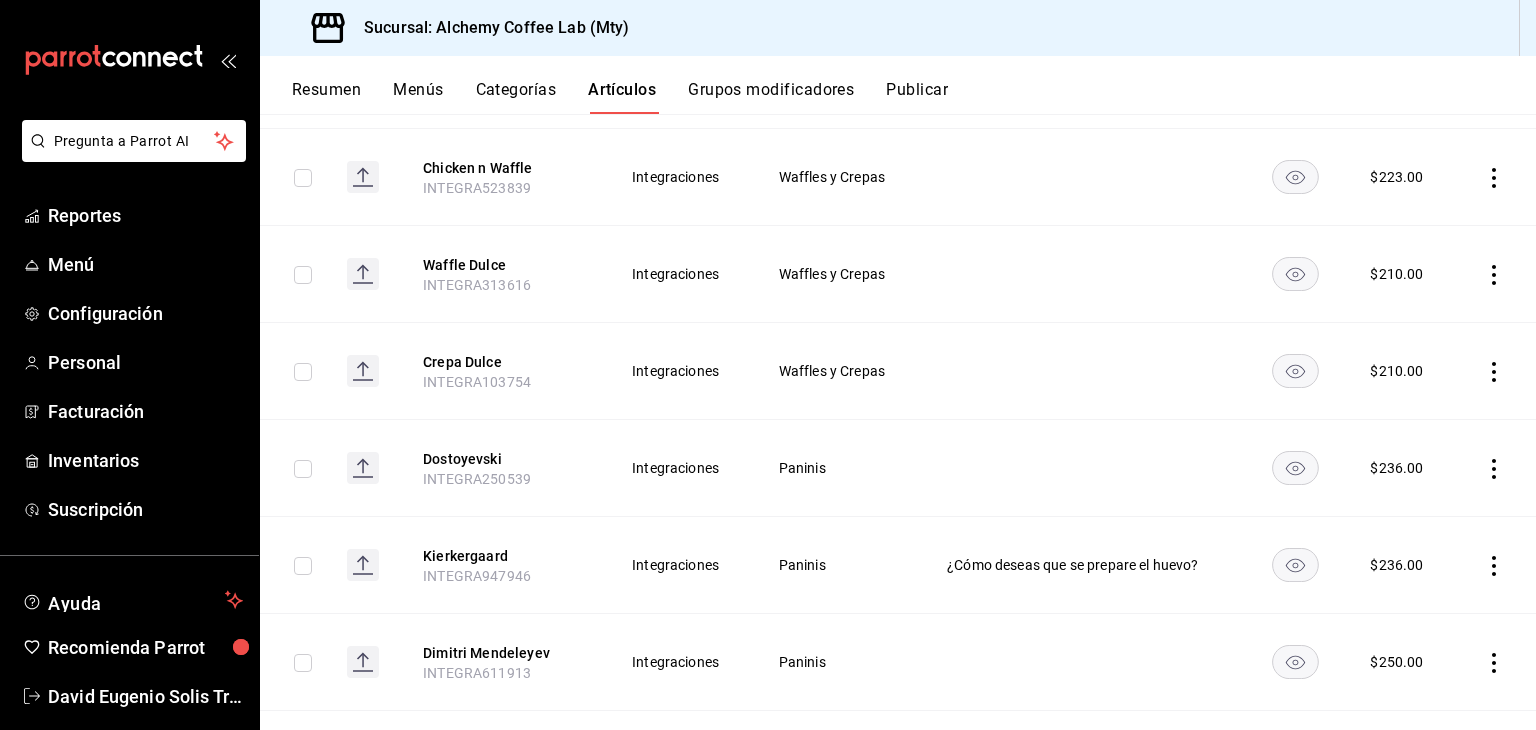 scroll, scrollTop: 1351, scrollLeft: 0, axis: vertical 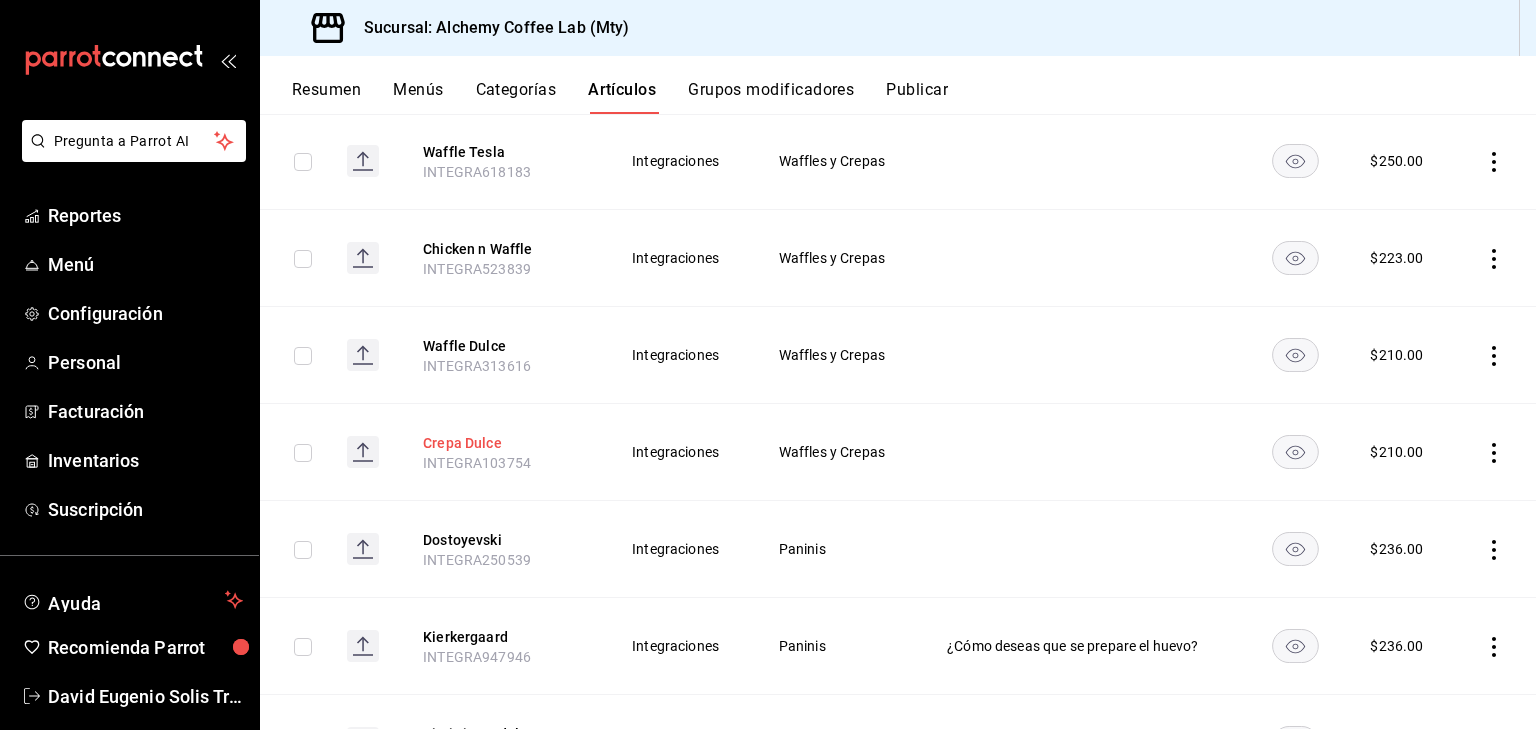 click on "Crepa Dulce" at bounding box center (503, 443) 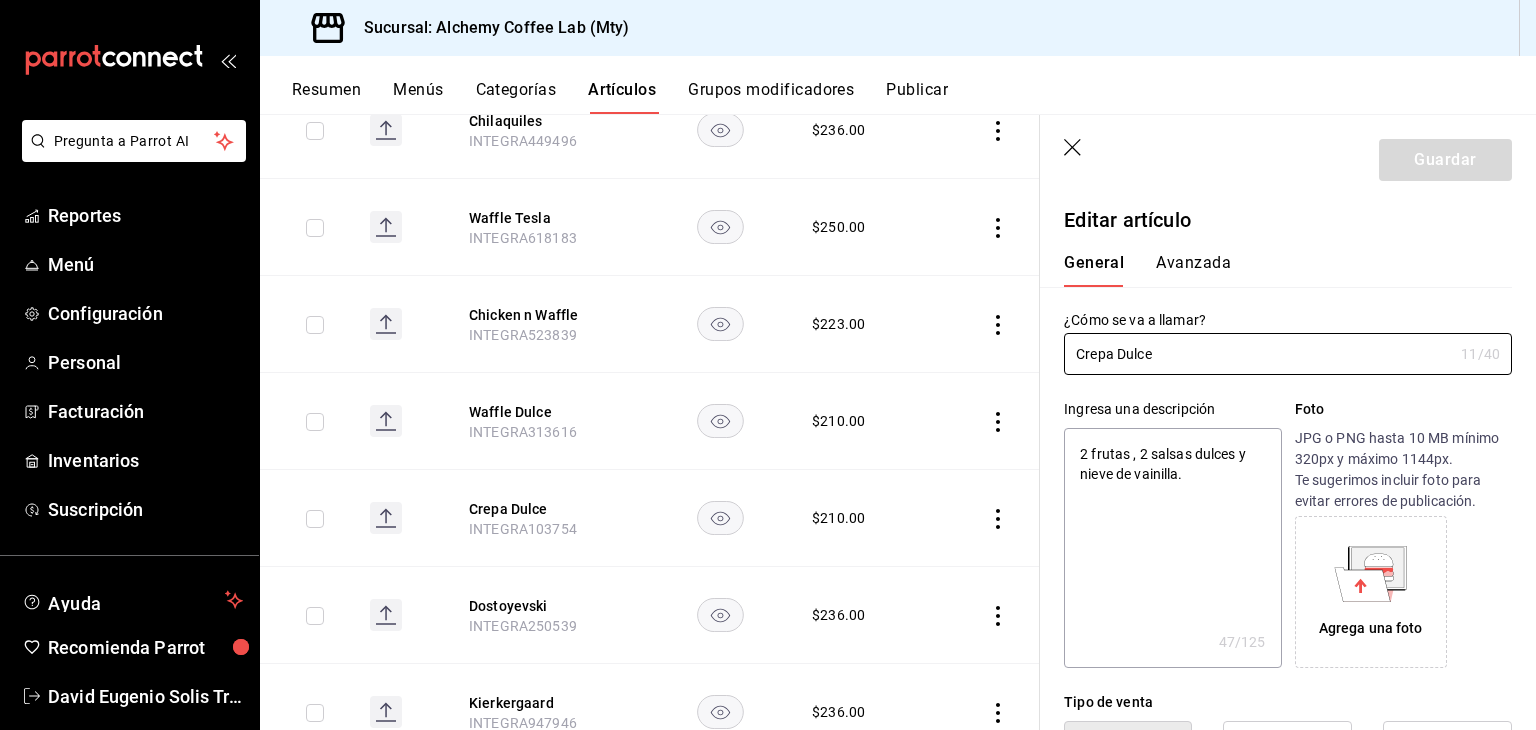 click 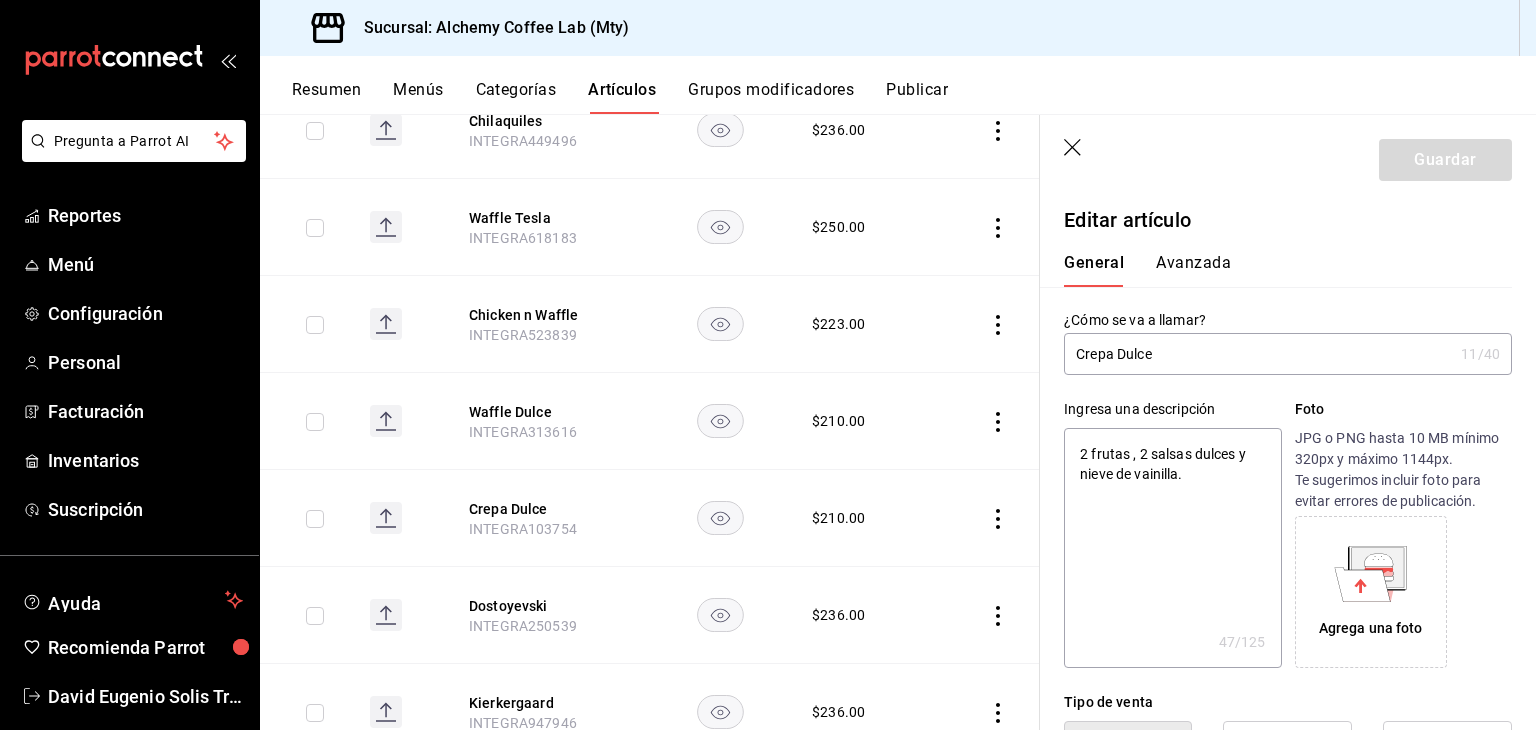 click 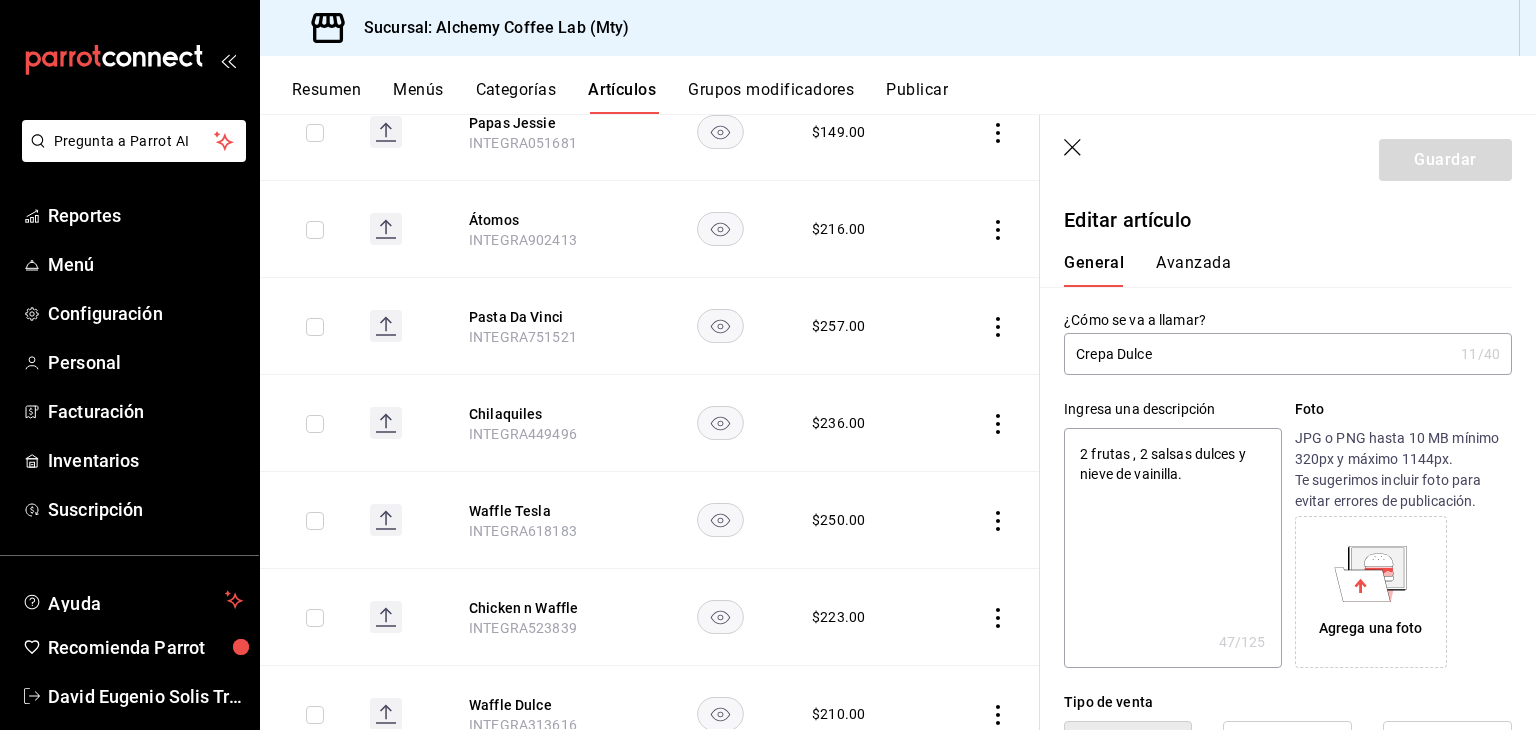 scroll, scrollTop: 1051, scrollLeft: 0, axis: vertical 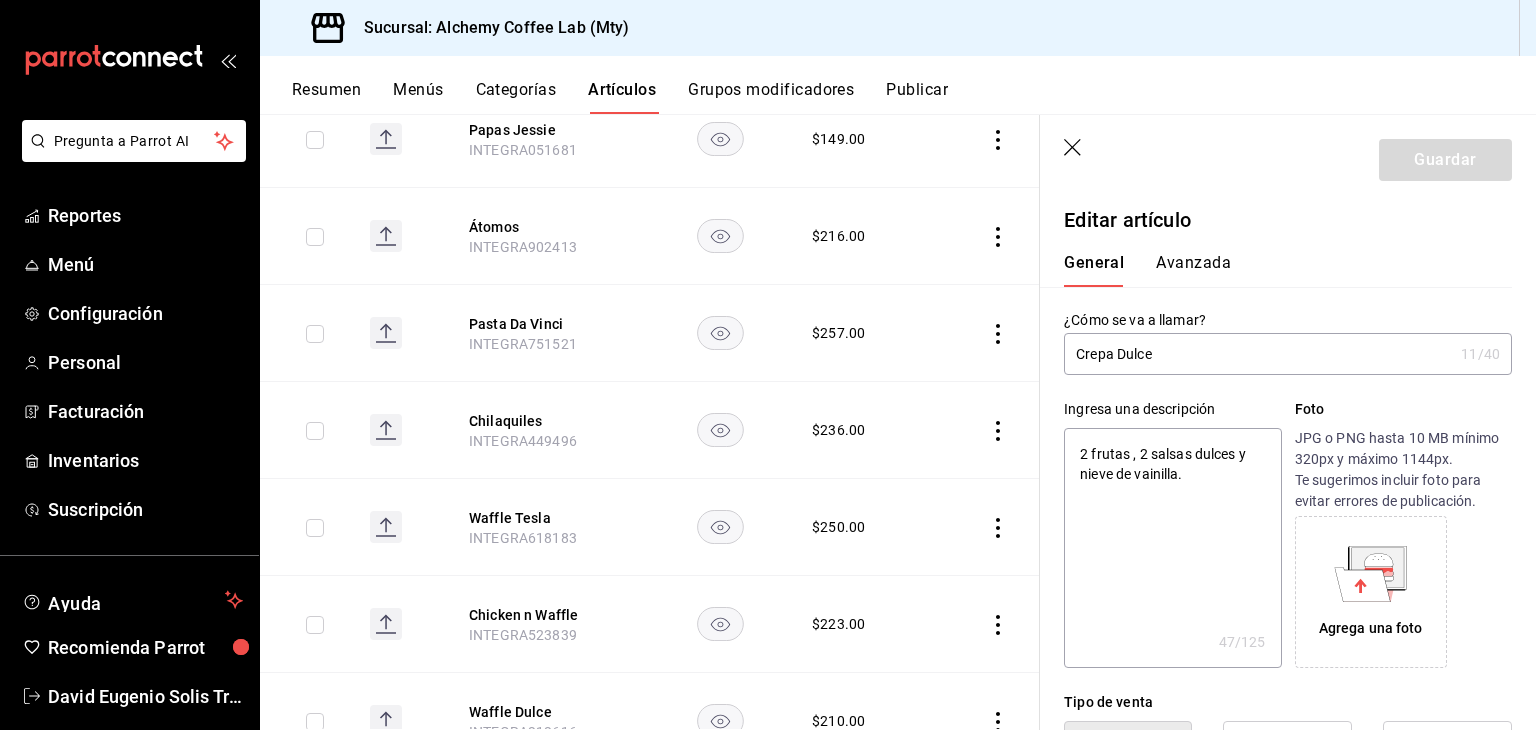 click on "Agrega una foto" at bounding box center (1371, 592) 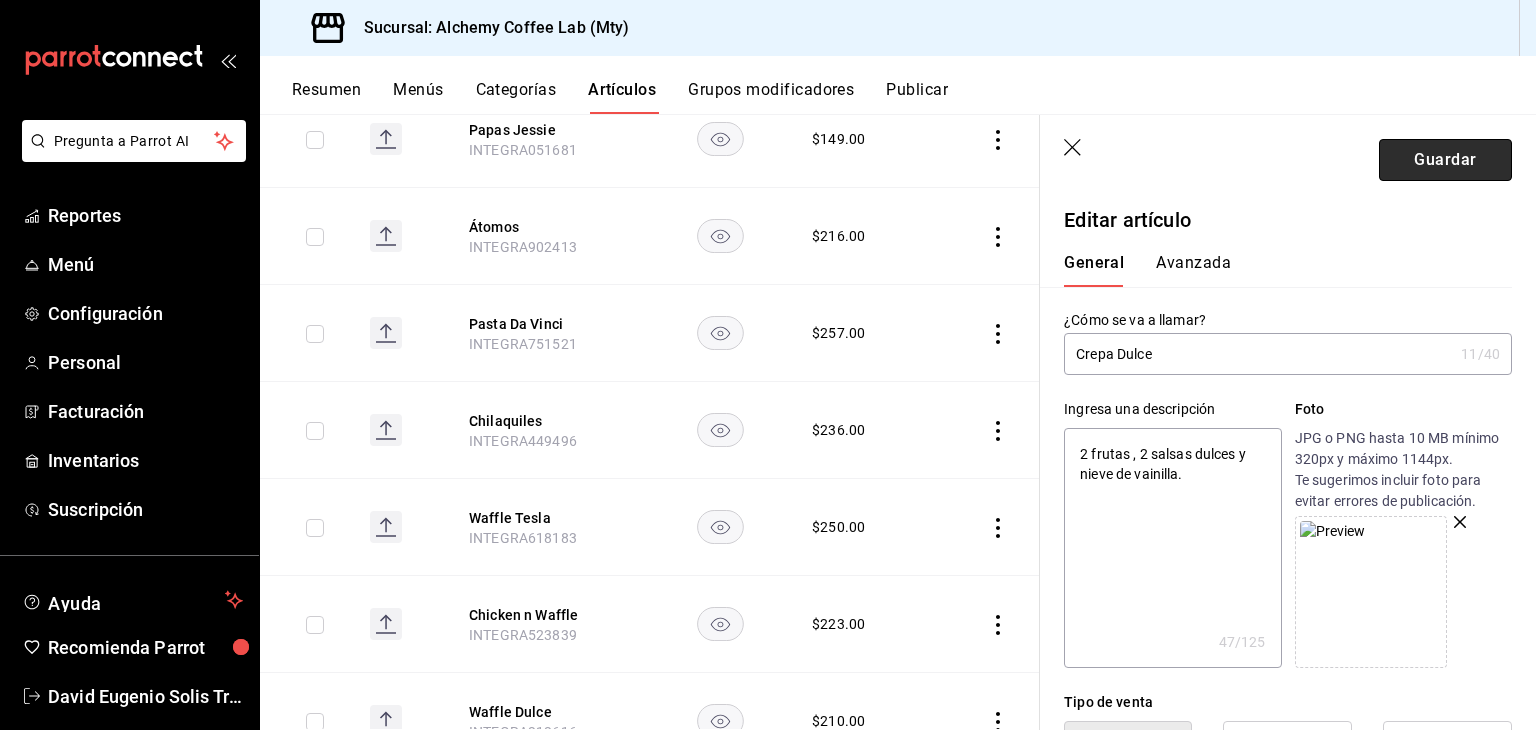 click on "Guardar" at bounding box center [1445, 160] 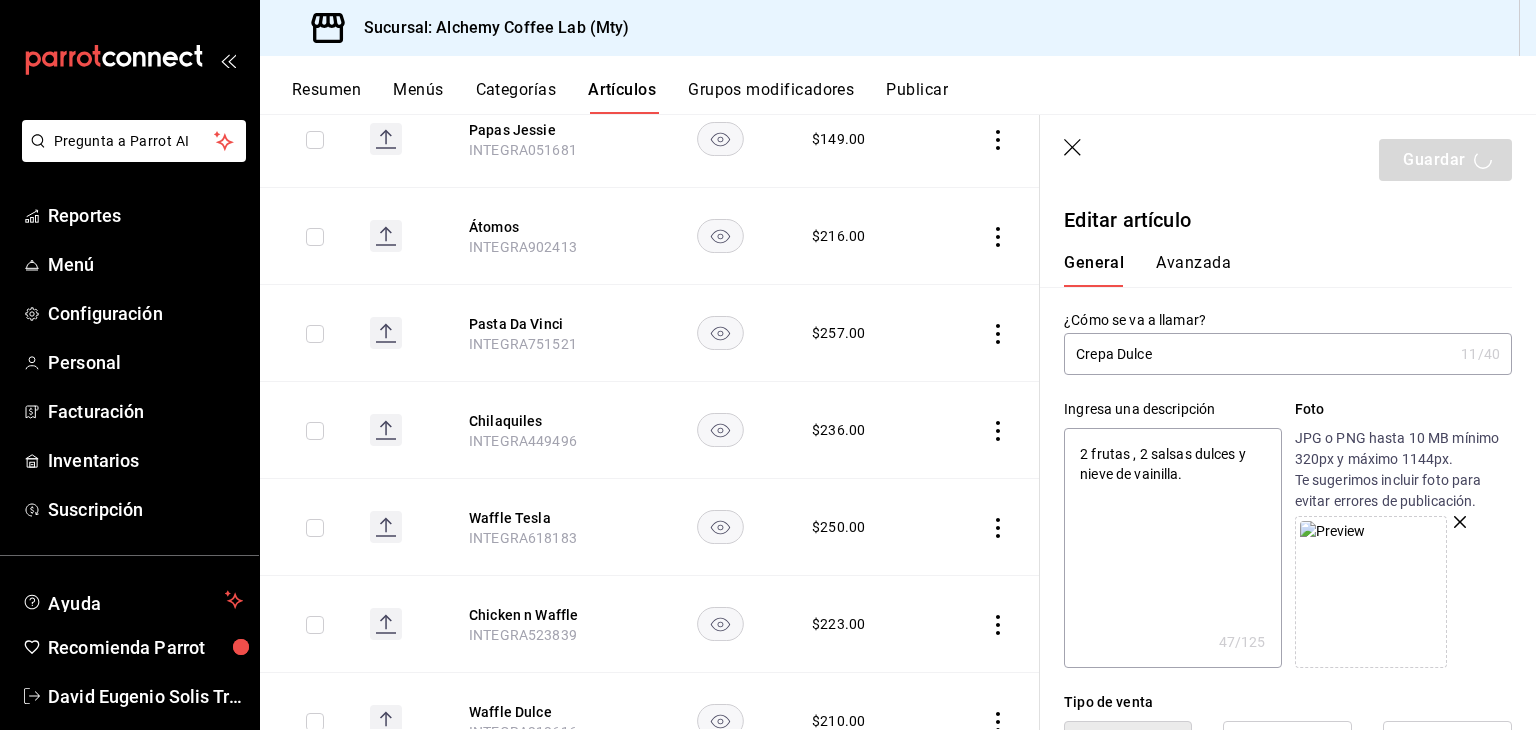 type on "x" 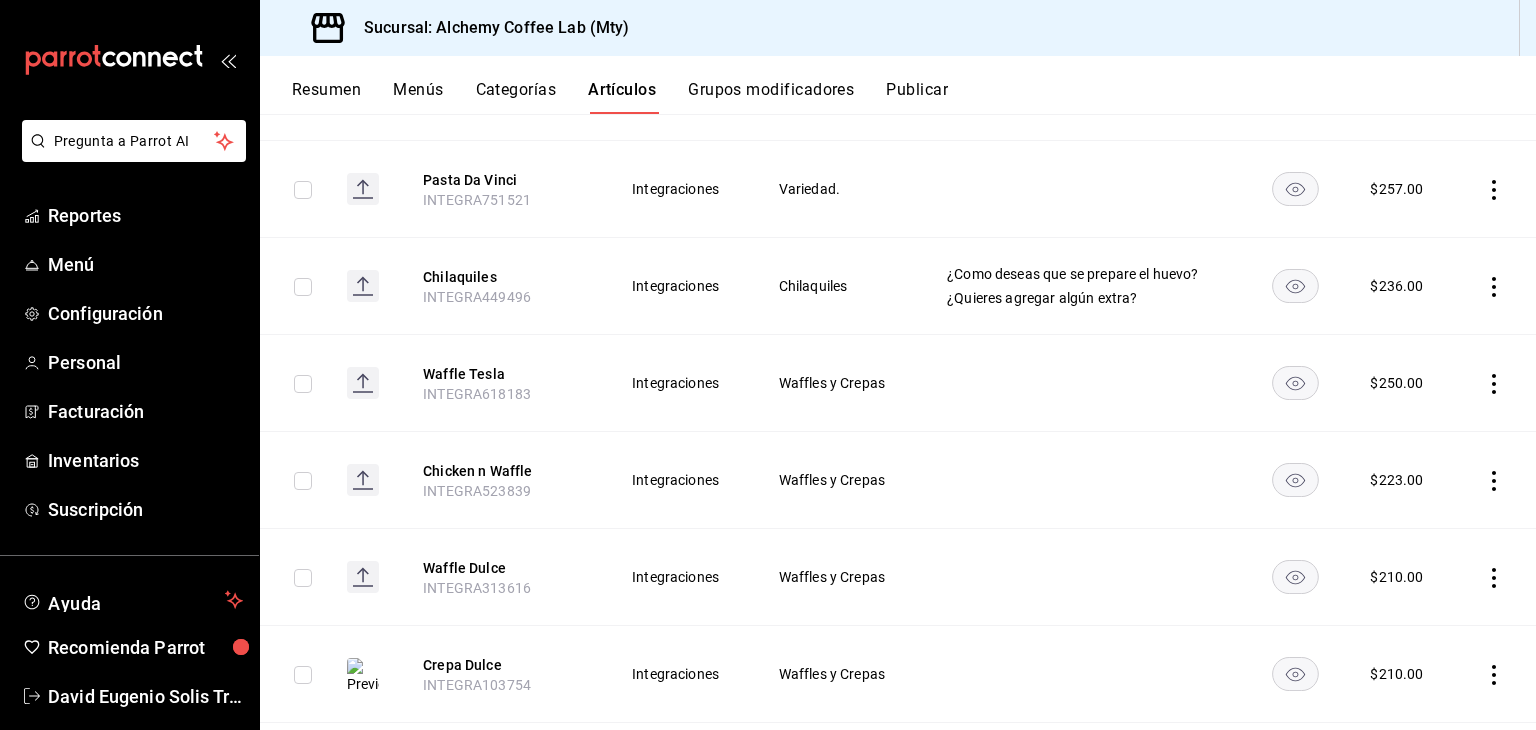 scroll, scrollTop: 1300, scrollLeft: 0, axis: vertical 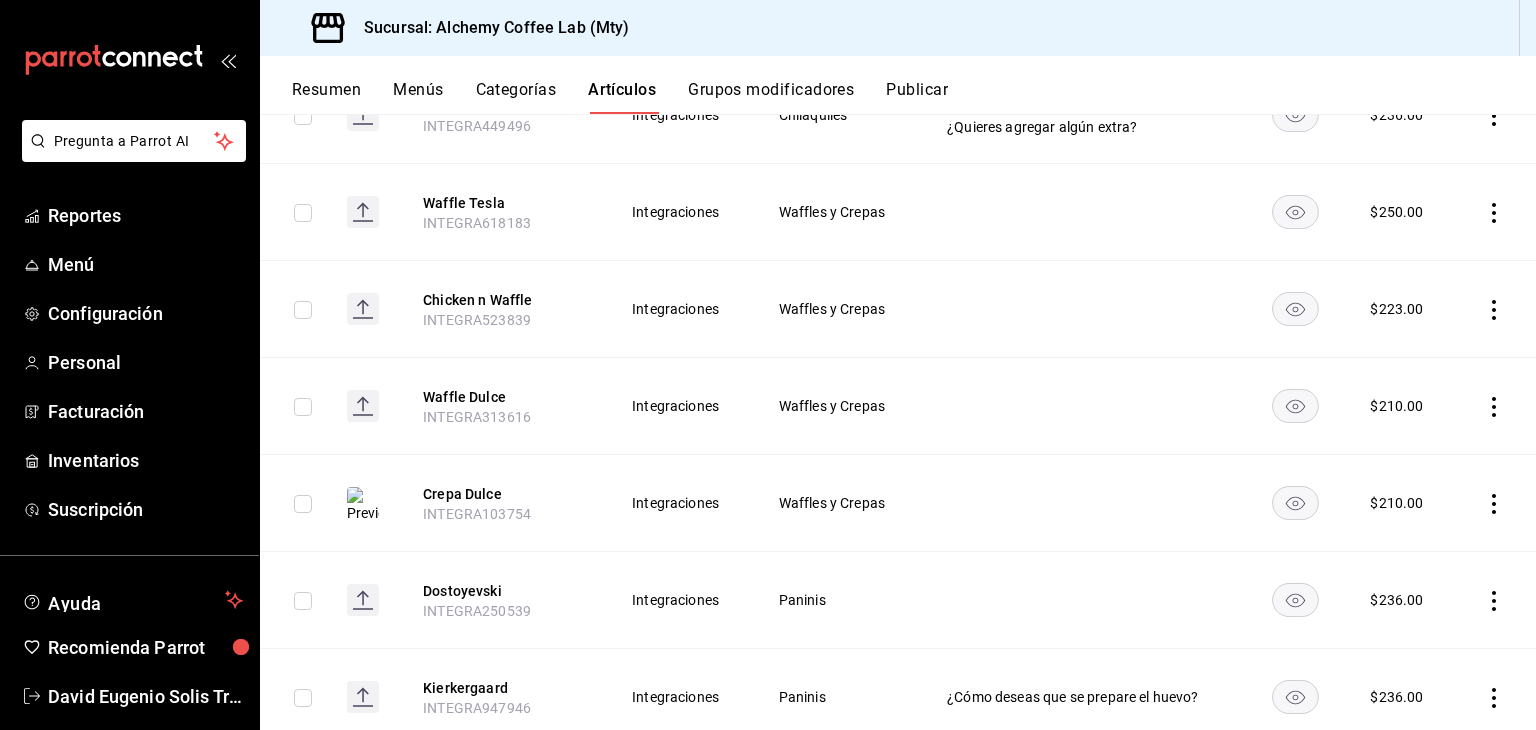 click 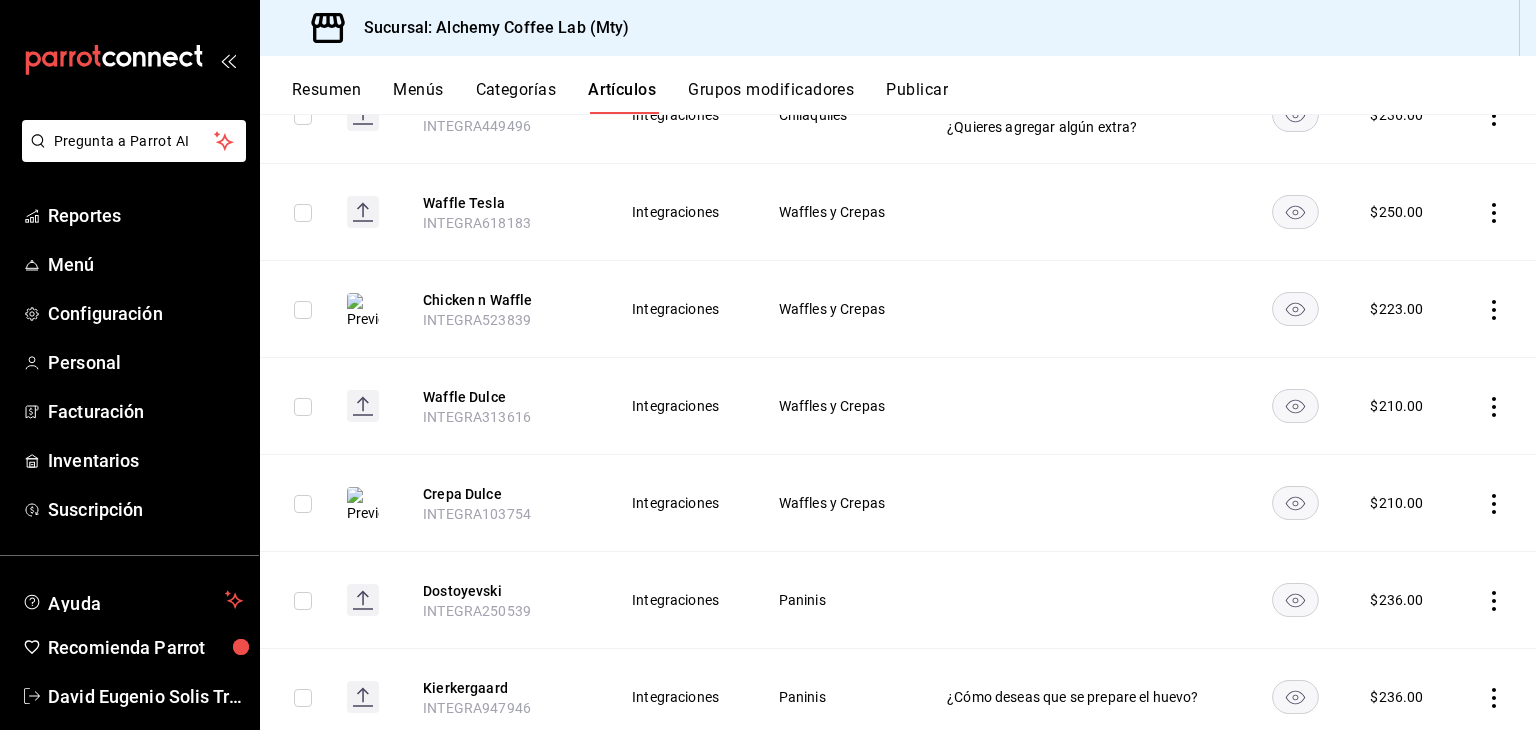 click 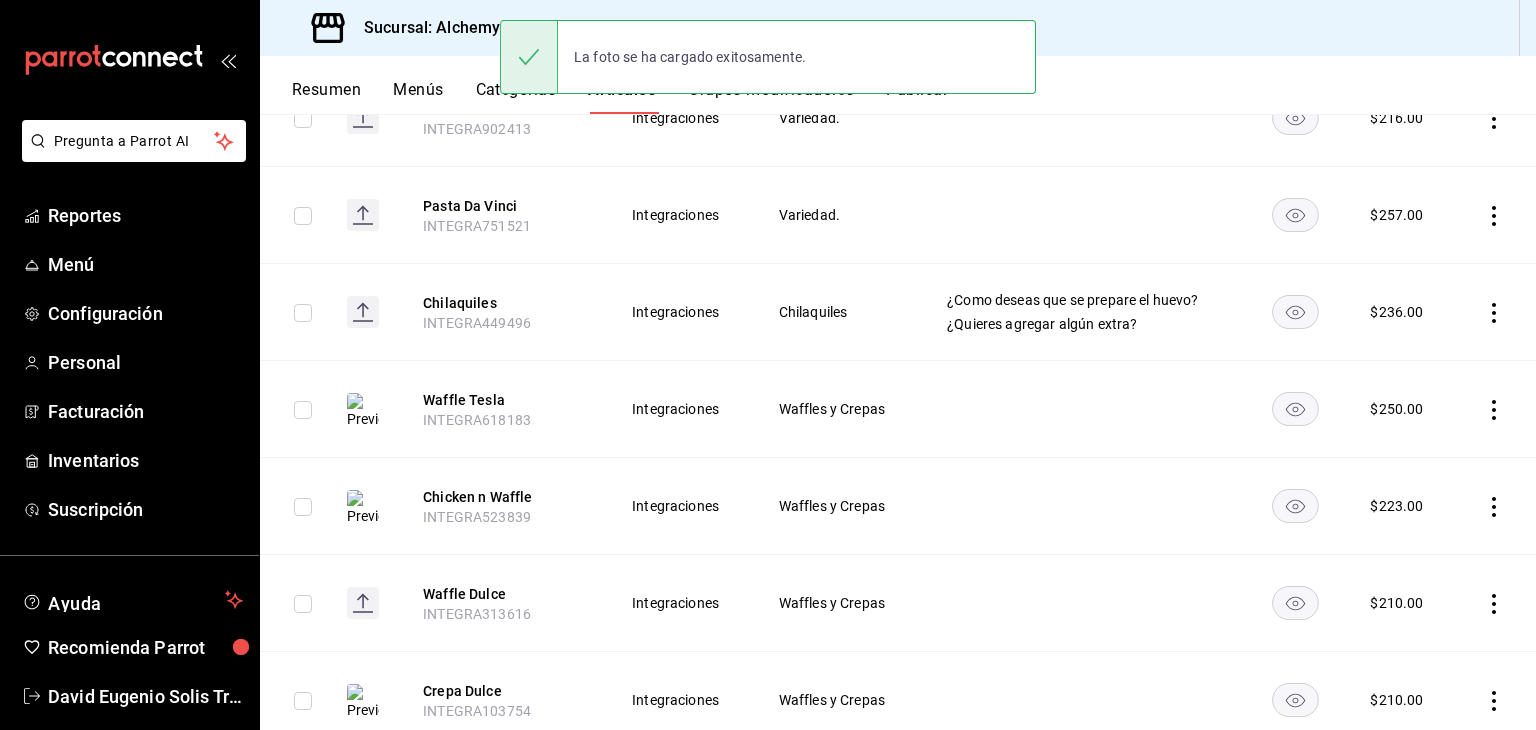 scroll, scrollTop: 1100, scrollLeft: 0, axis: vertical 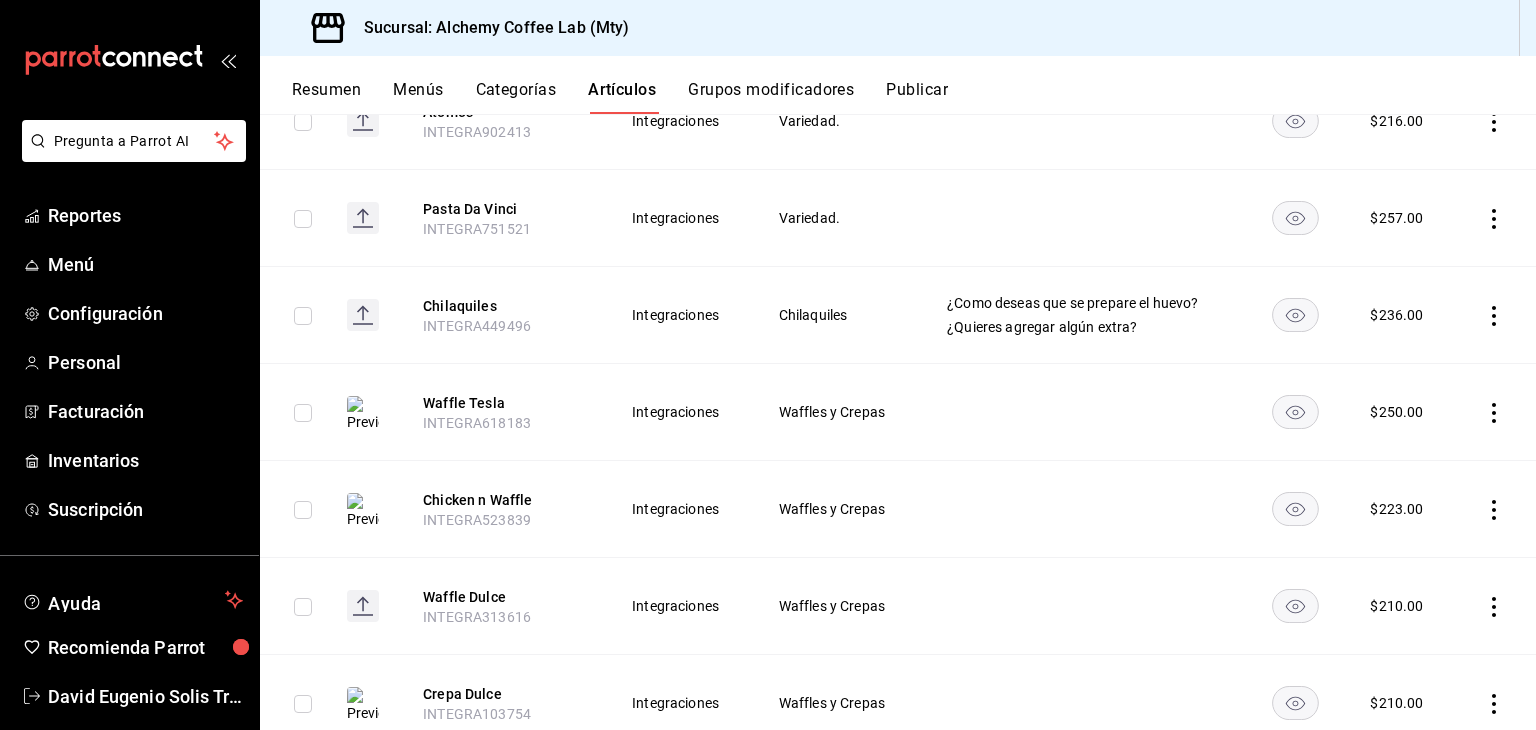click 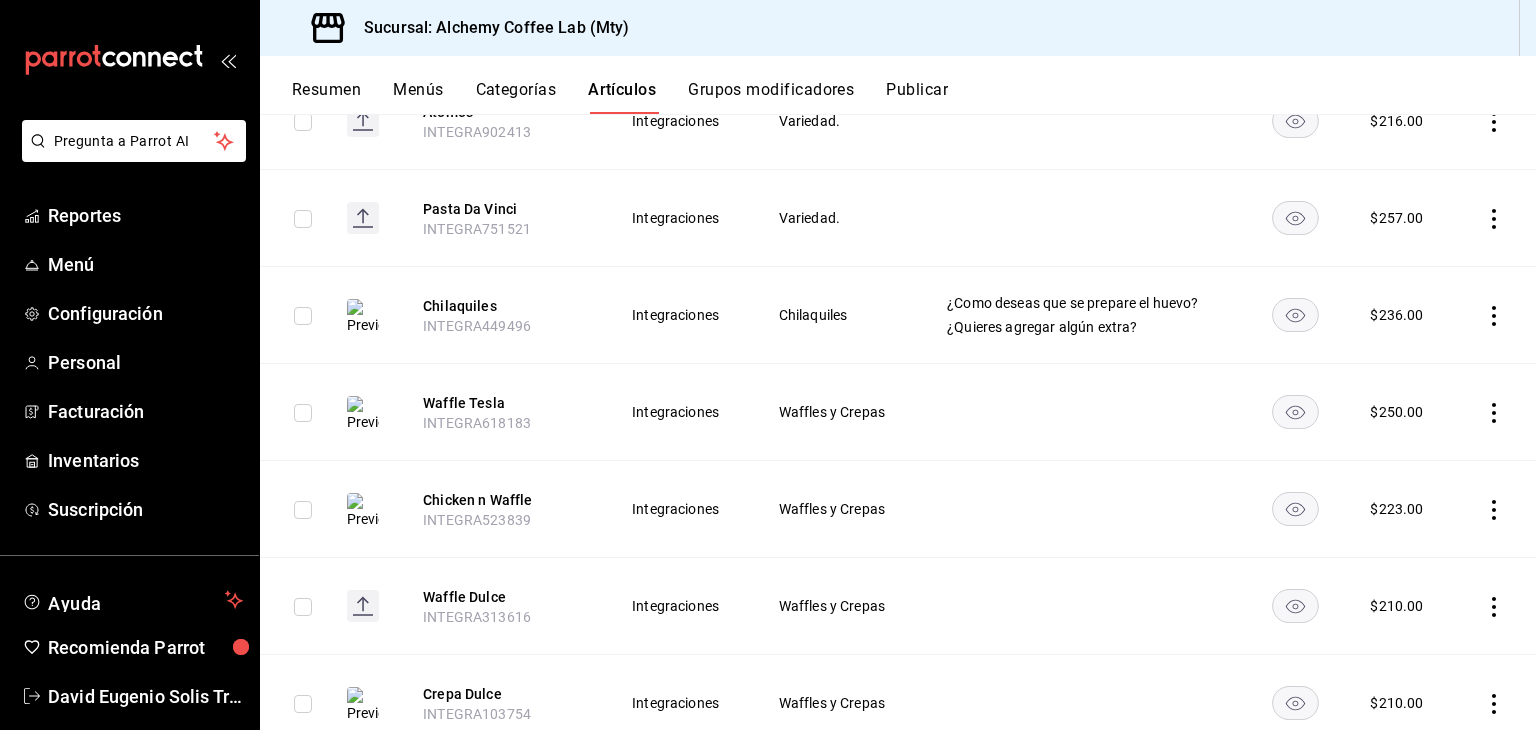 click 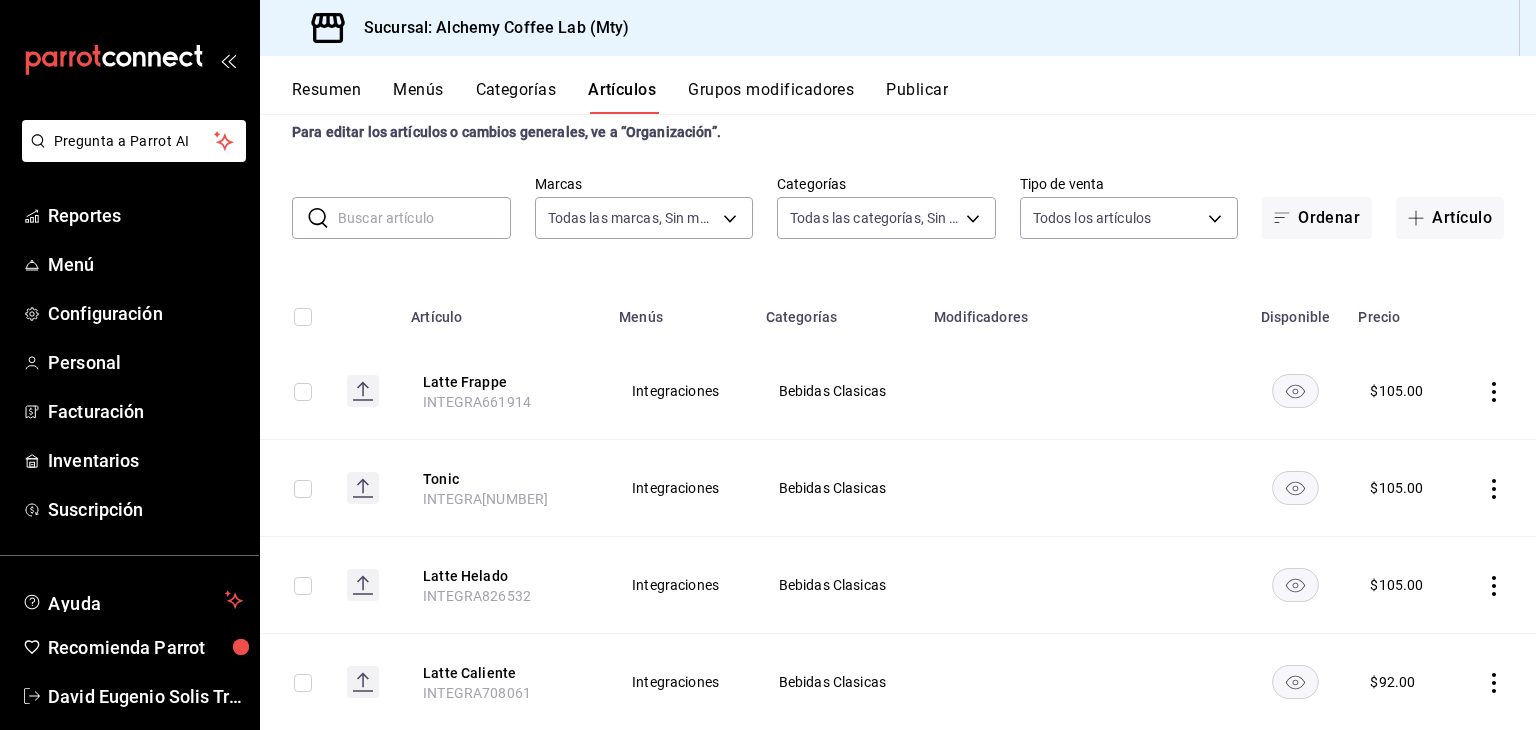 scroll, scrollTop: 0, scrollLeft: 0, axis: both 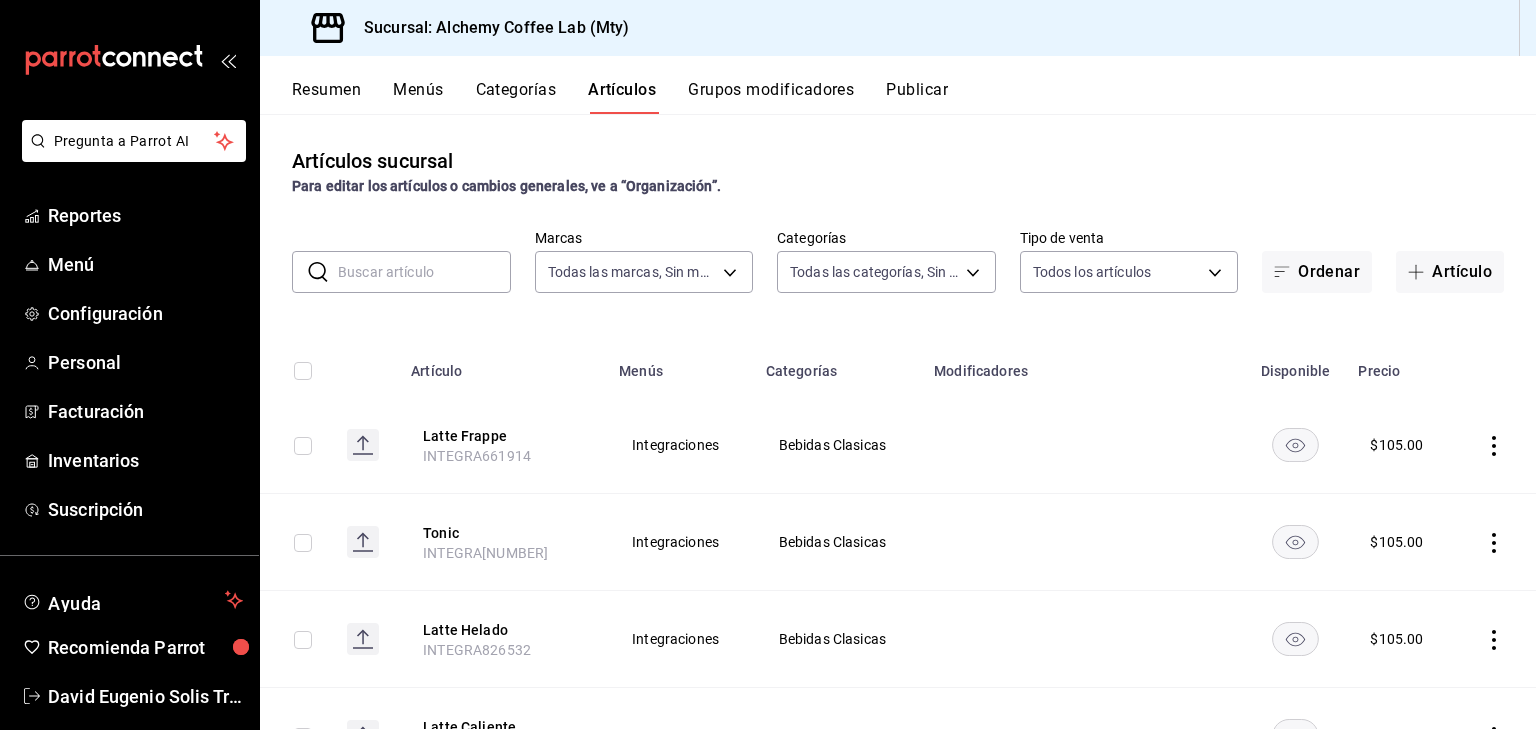 click 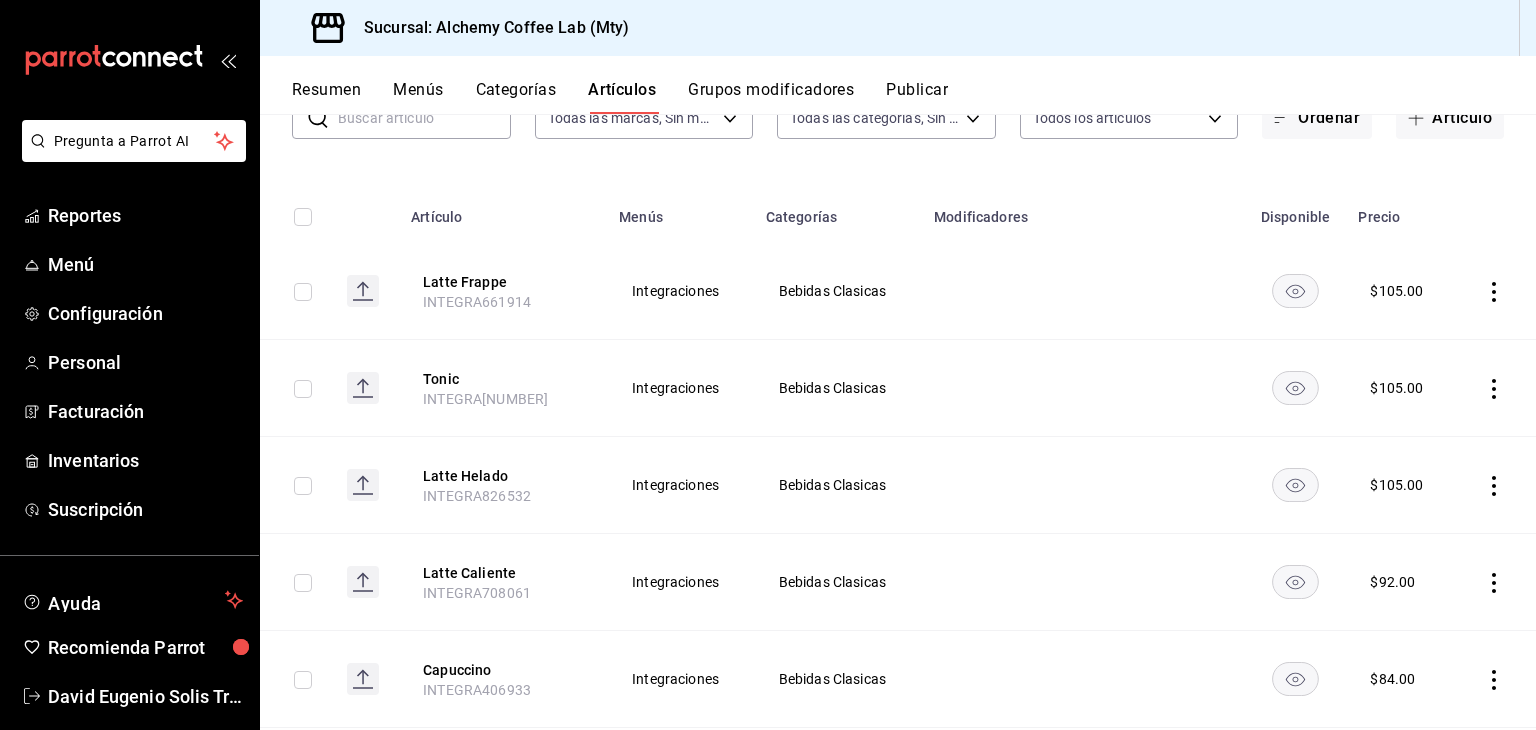 scroll, scrollTop: 200, scrollLeft: 0, axis: vertical 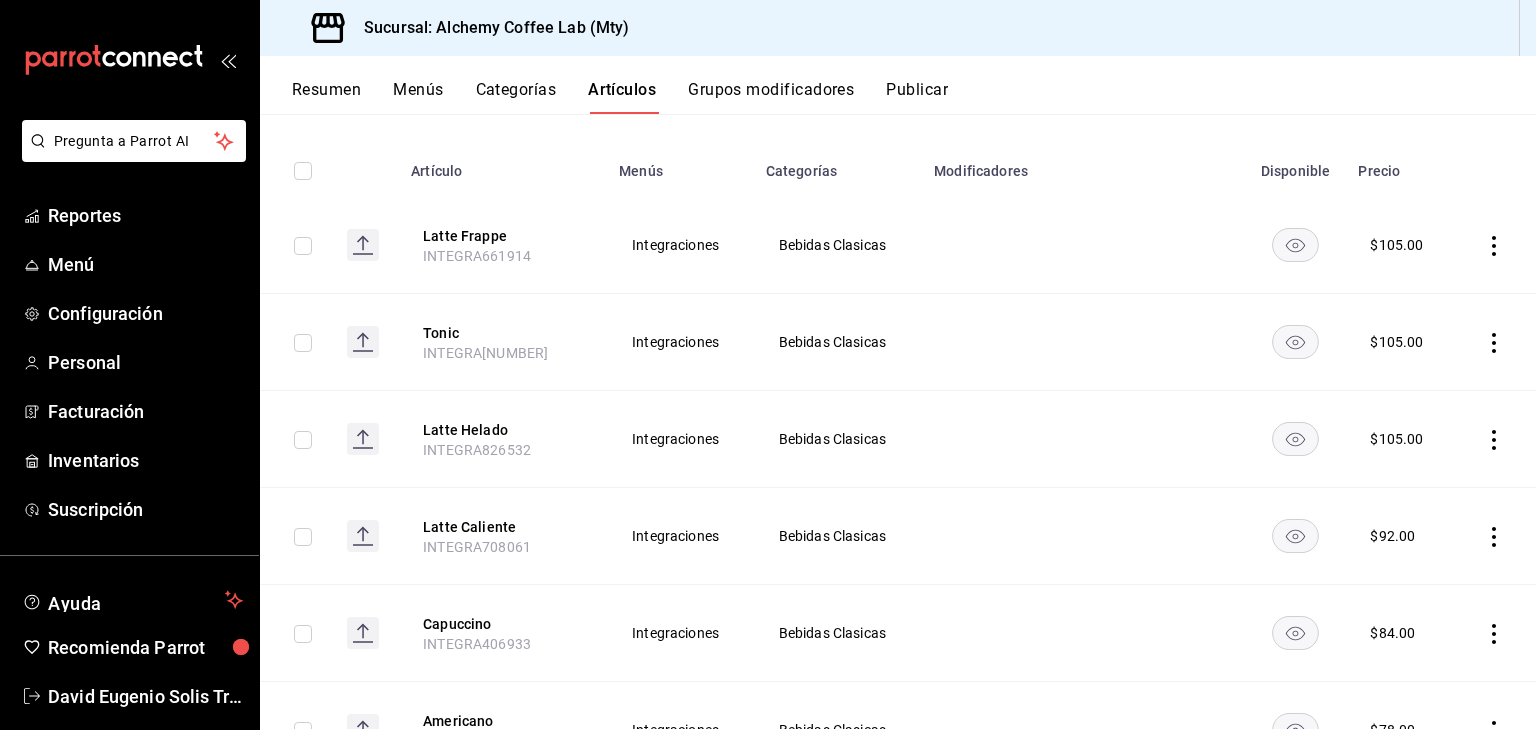click 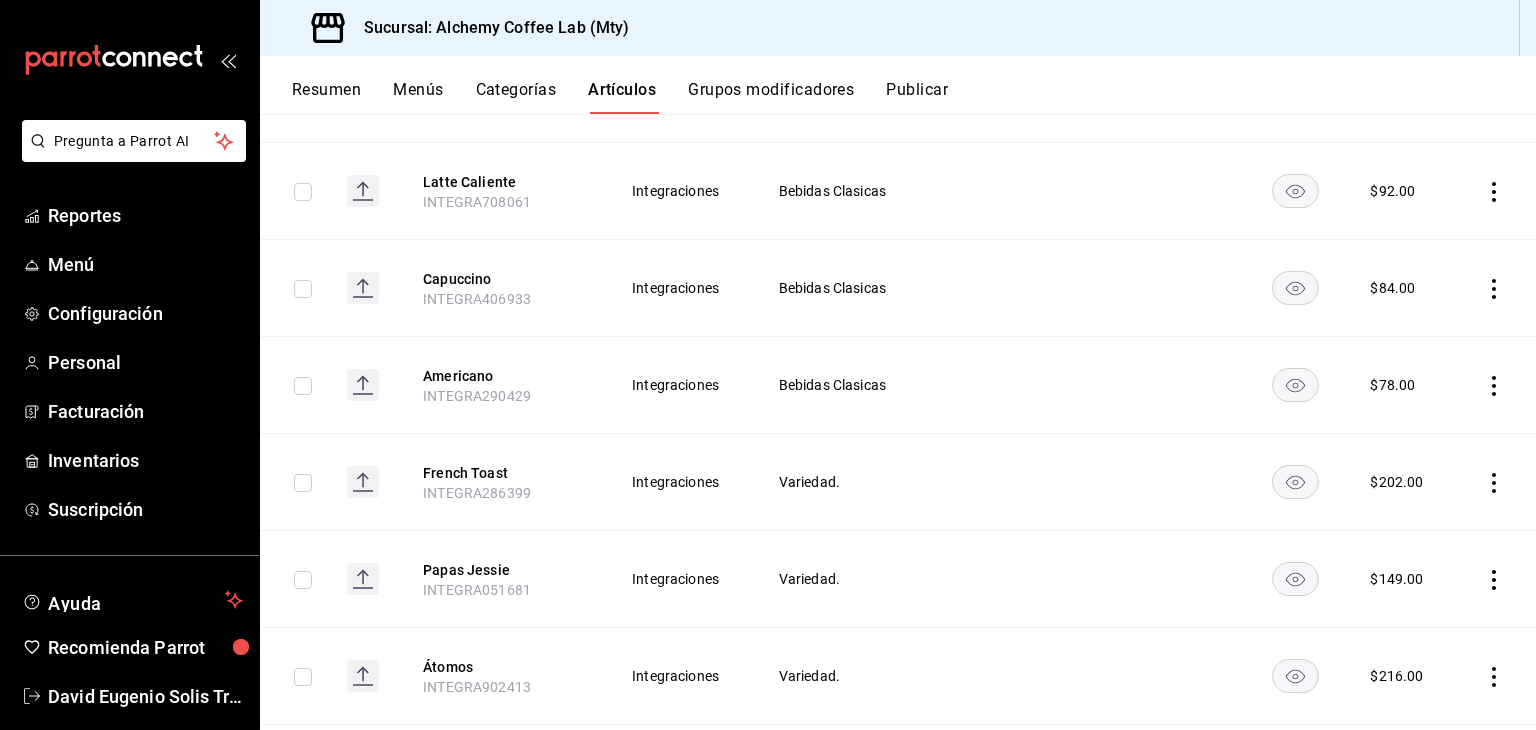 scroll, scrollTop: 600, scrollLeft: 0, axis: vertical 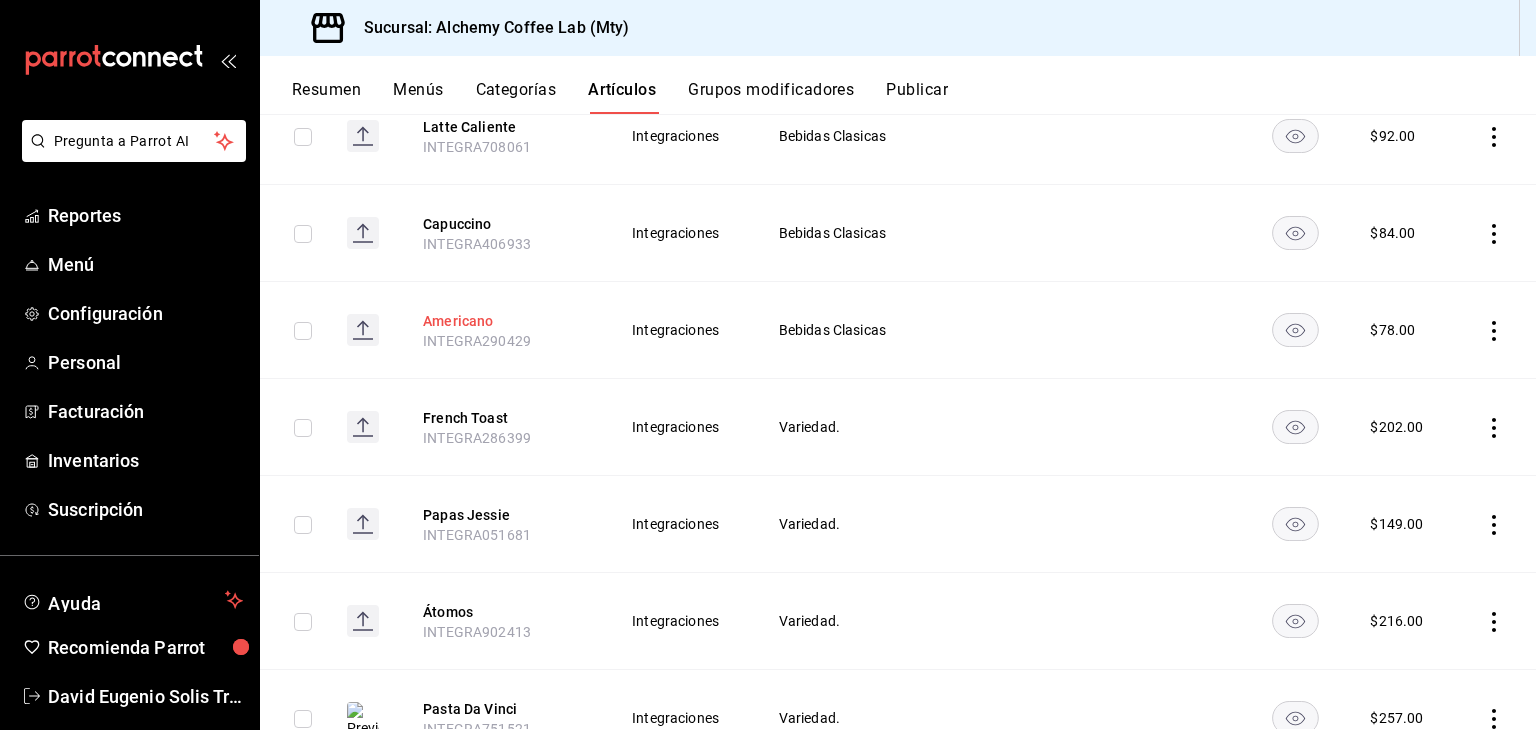 click on "Americano" at bounding box center (503, 321) 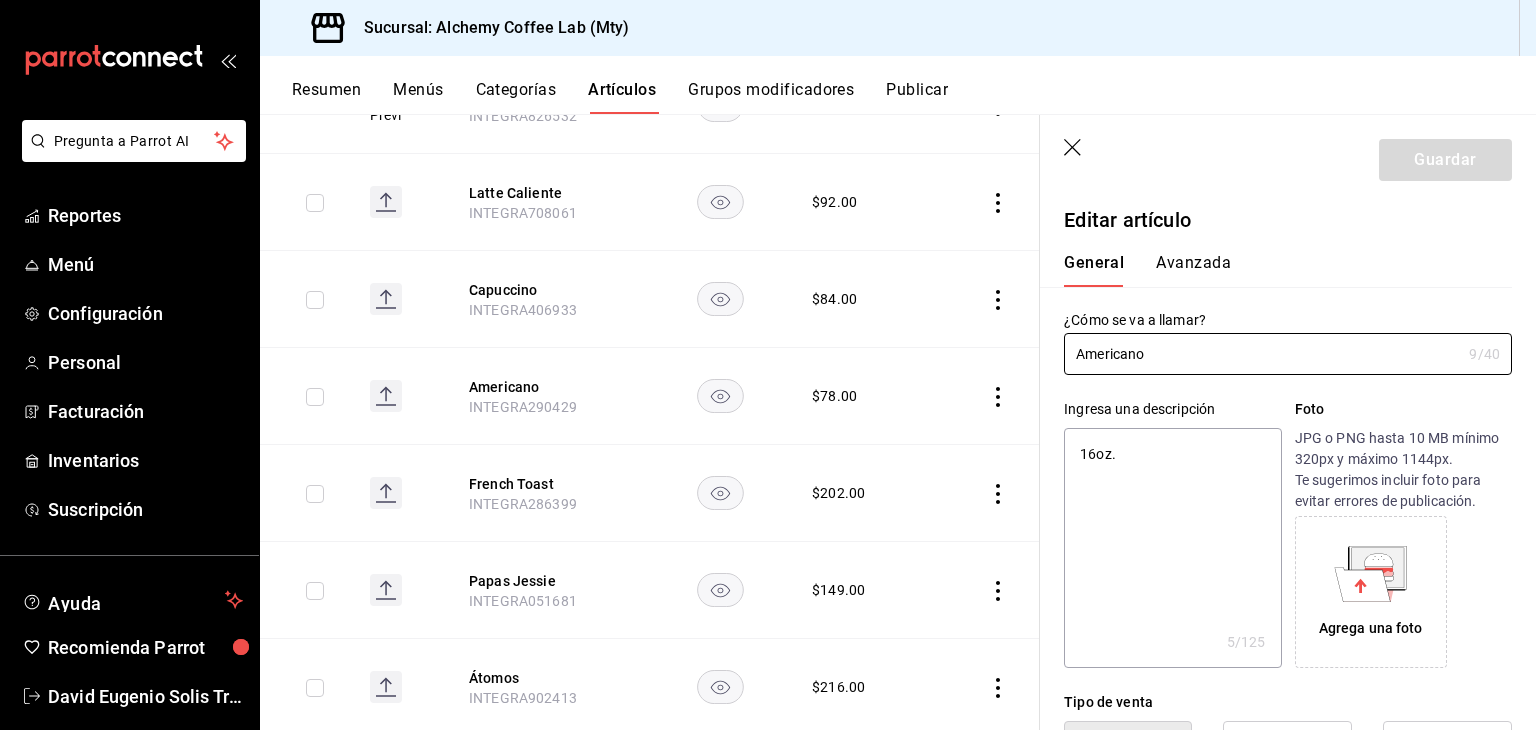 type on "x" 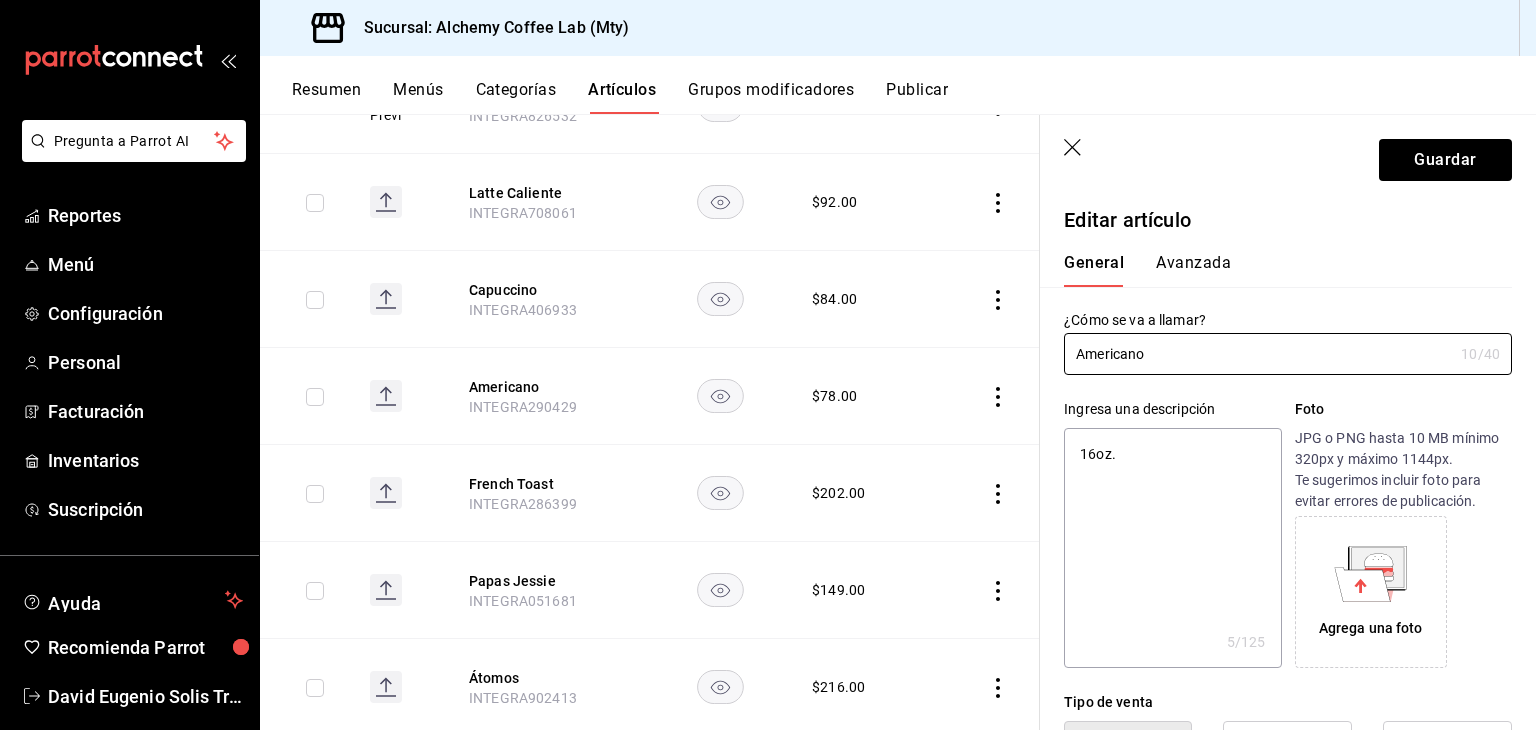 type on "x" 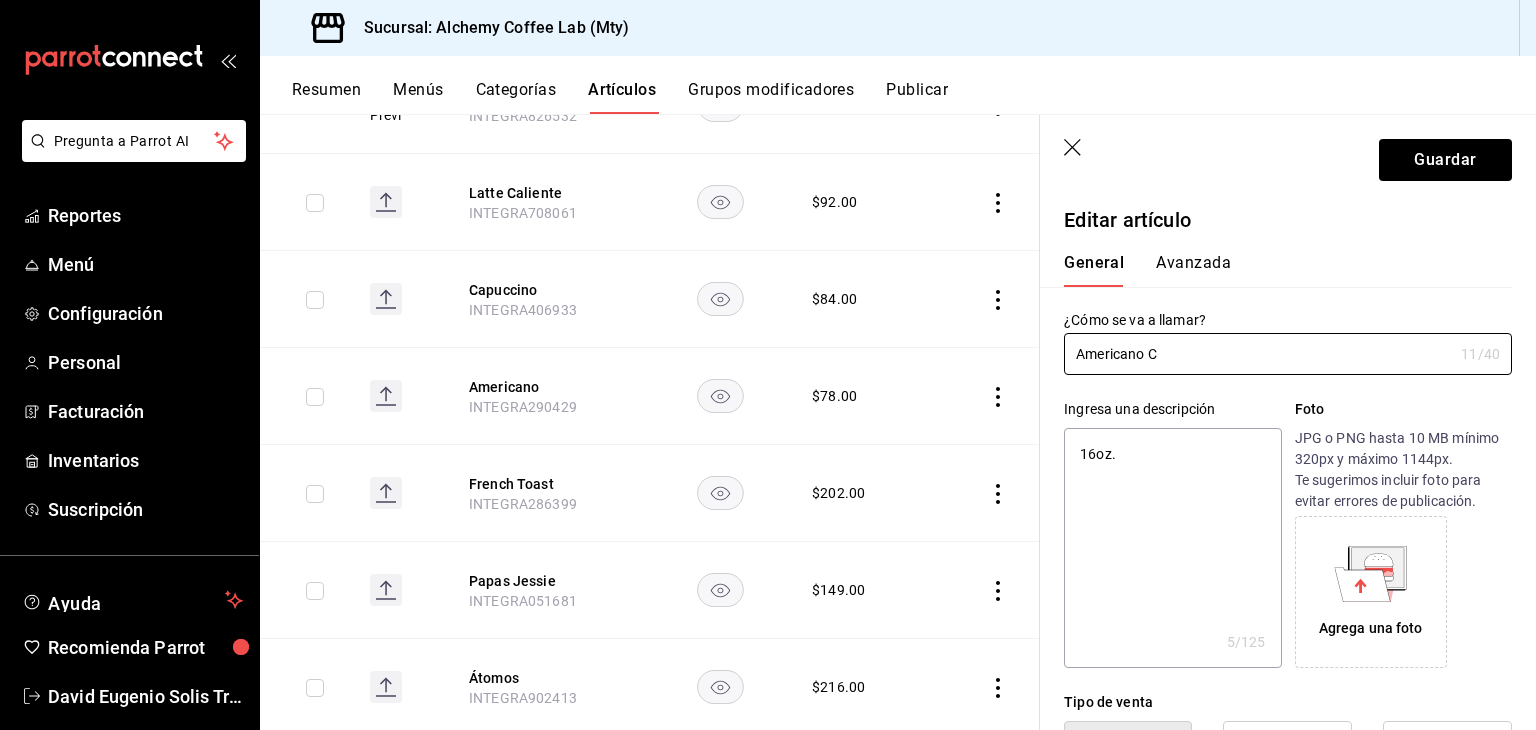 type on "Americano Ca" 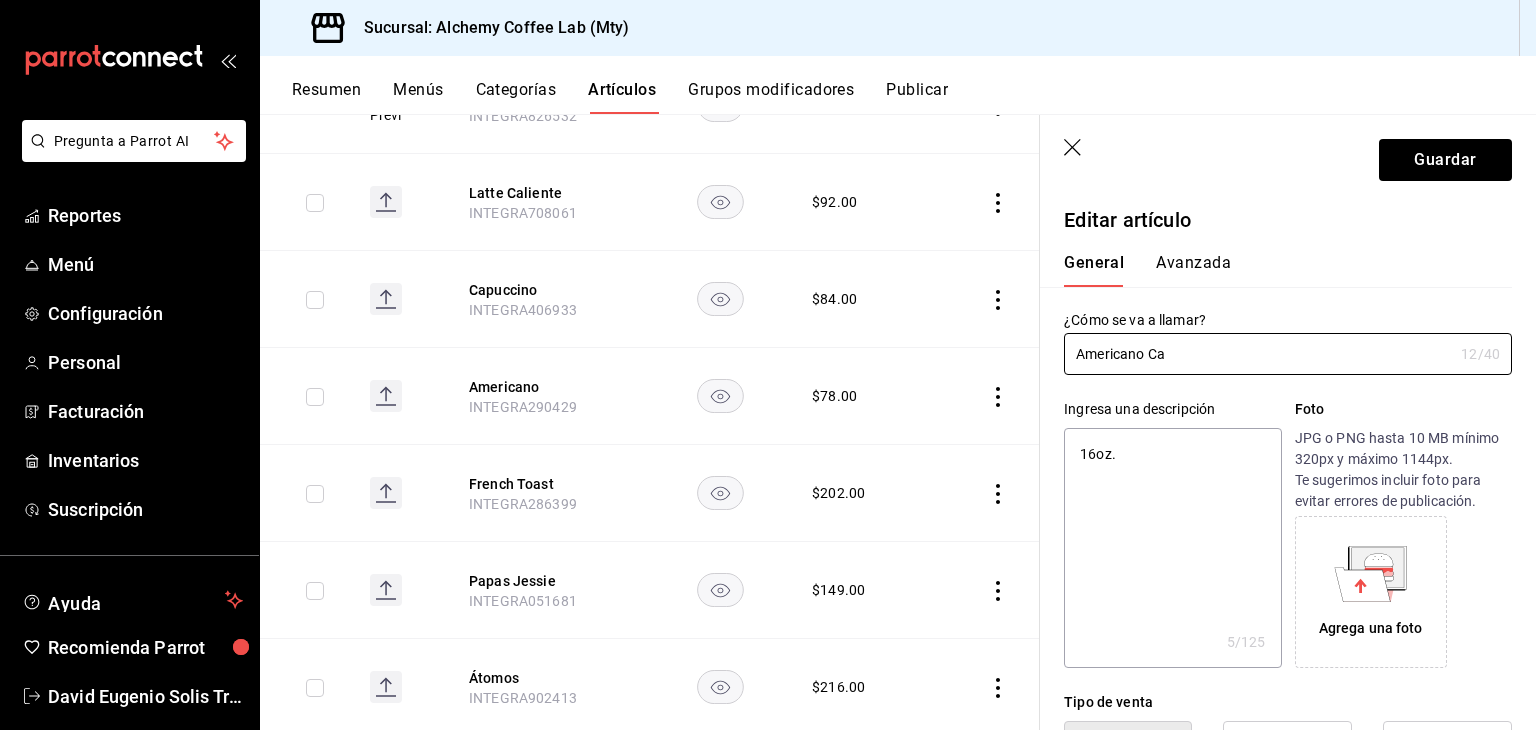 type on "Americano Cal" 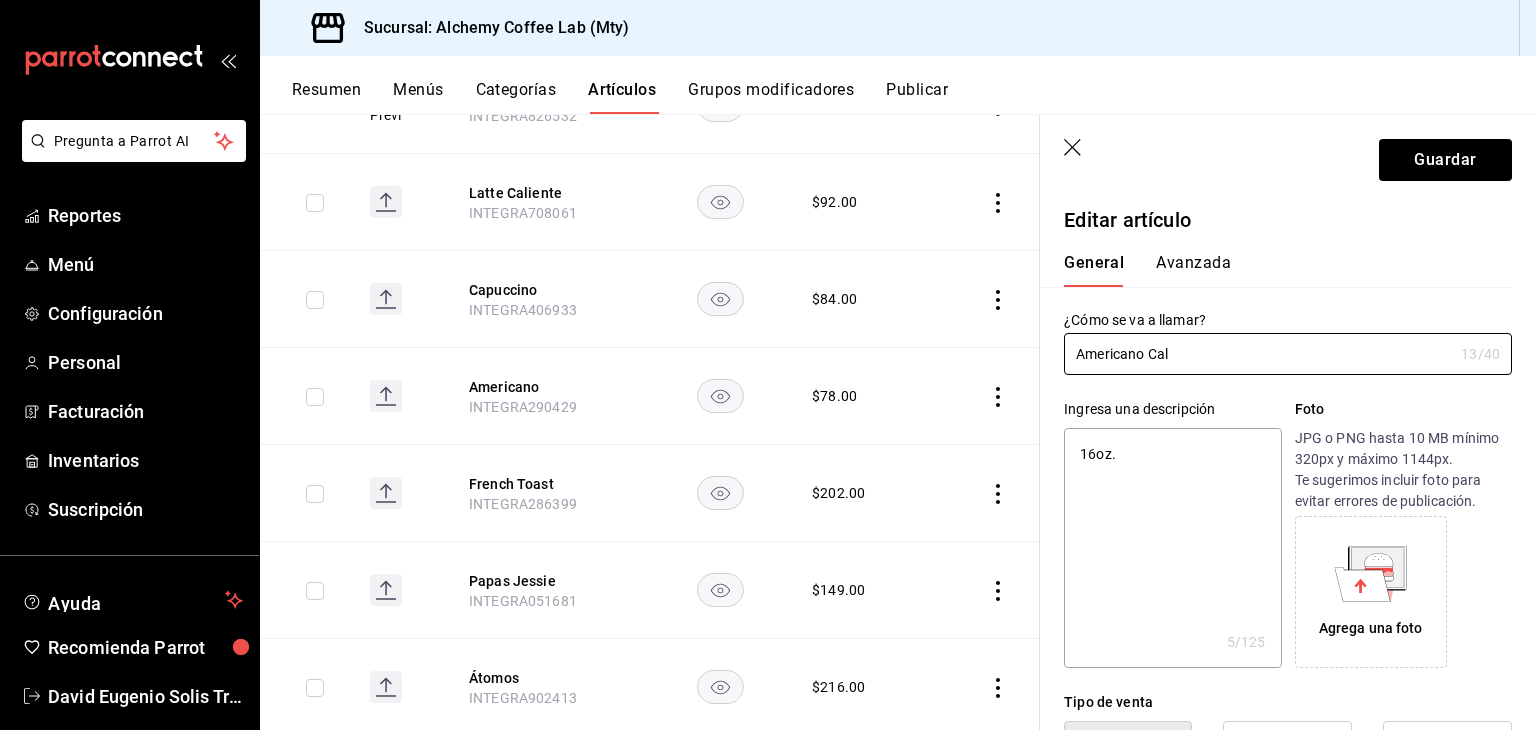 type on "Americano Cali" 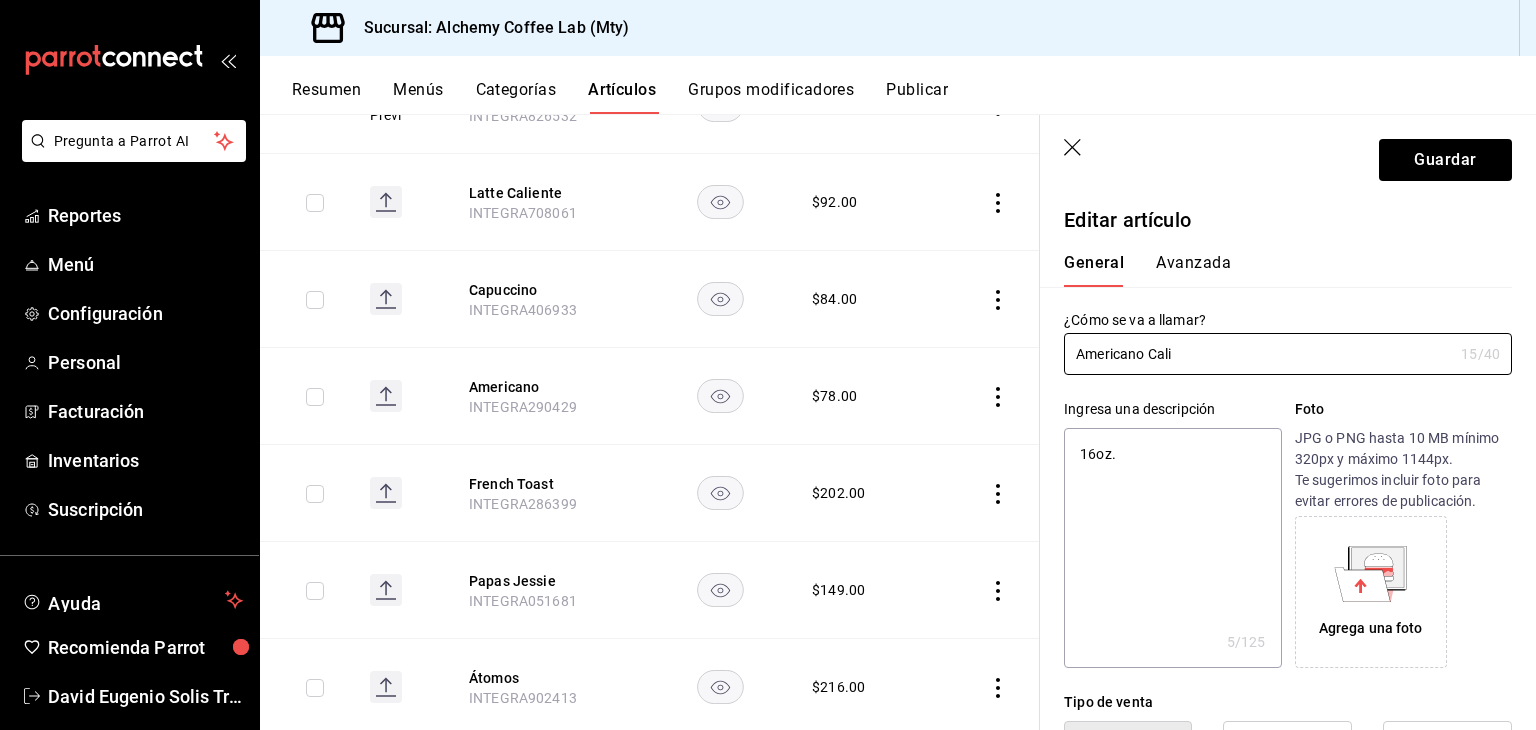 type on "Americano Calie" 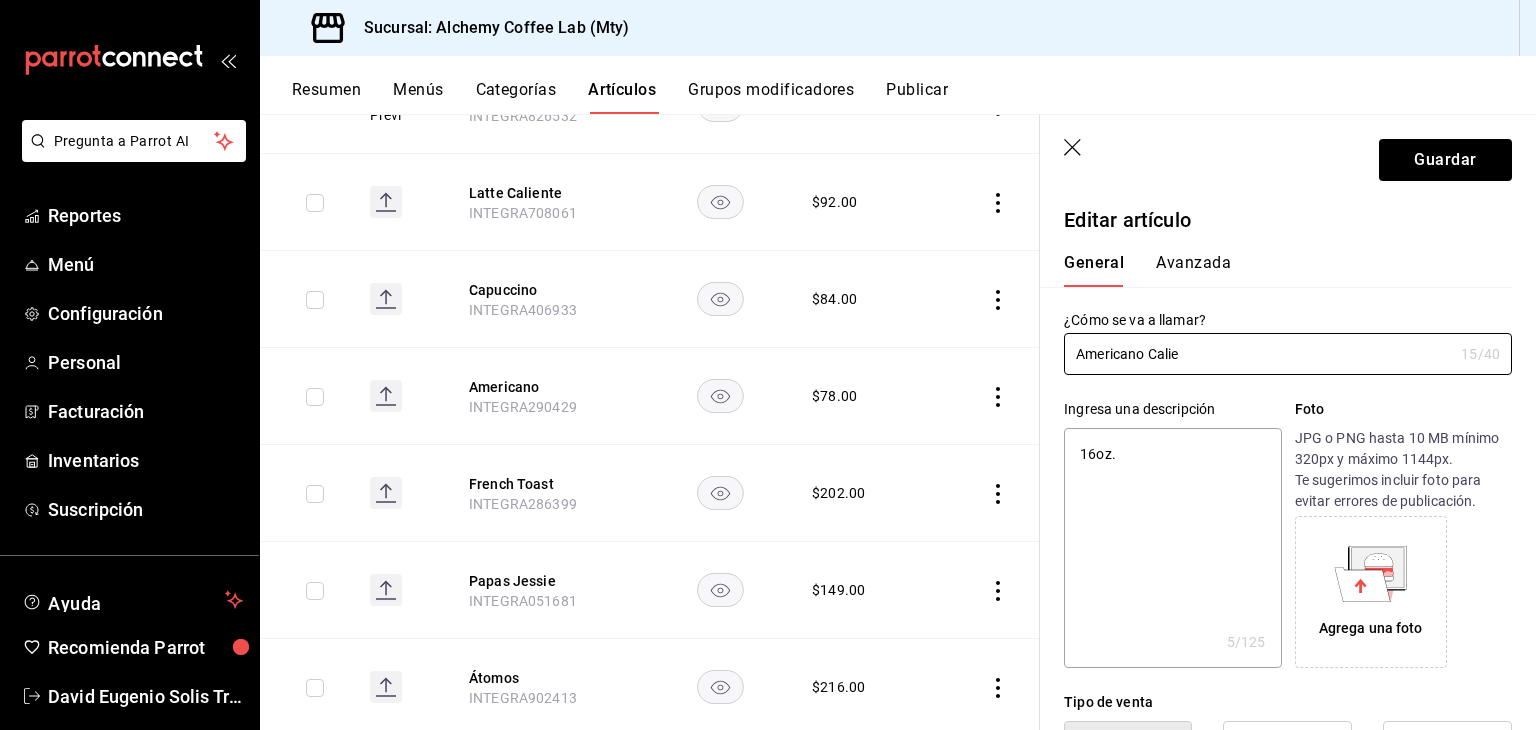 type on "Americano Calien" 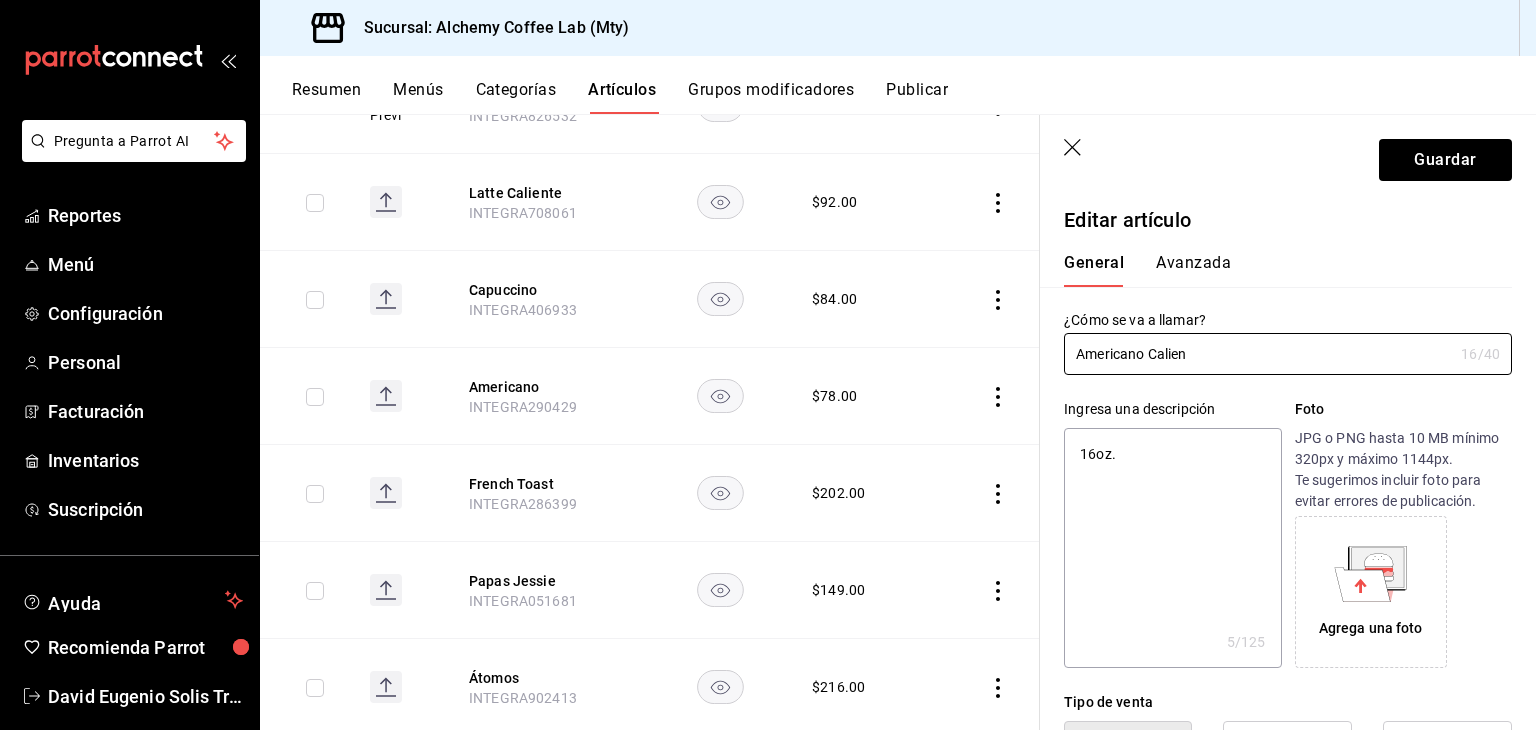 type on "Americano Calient" 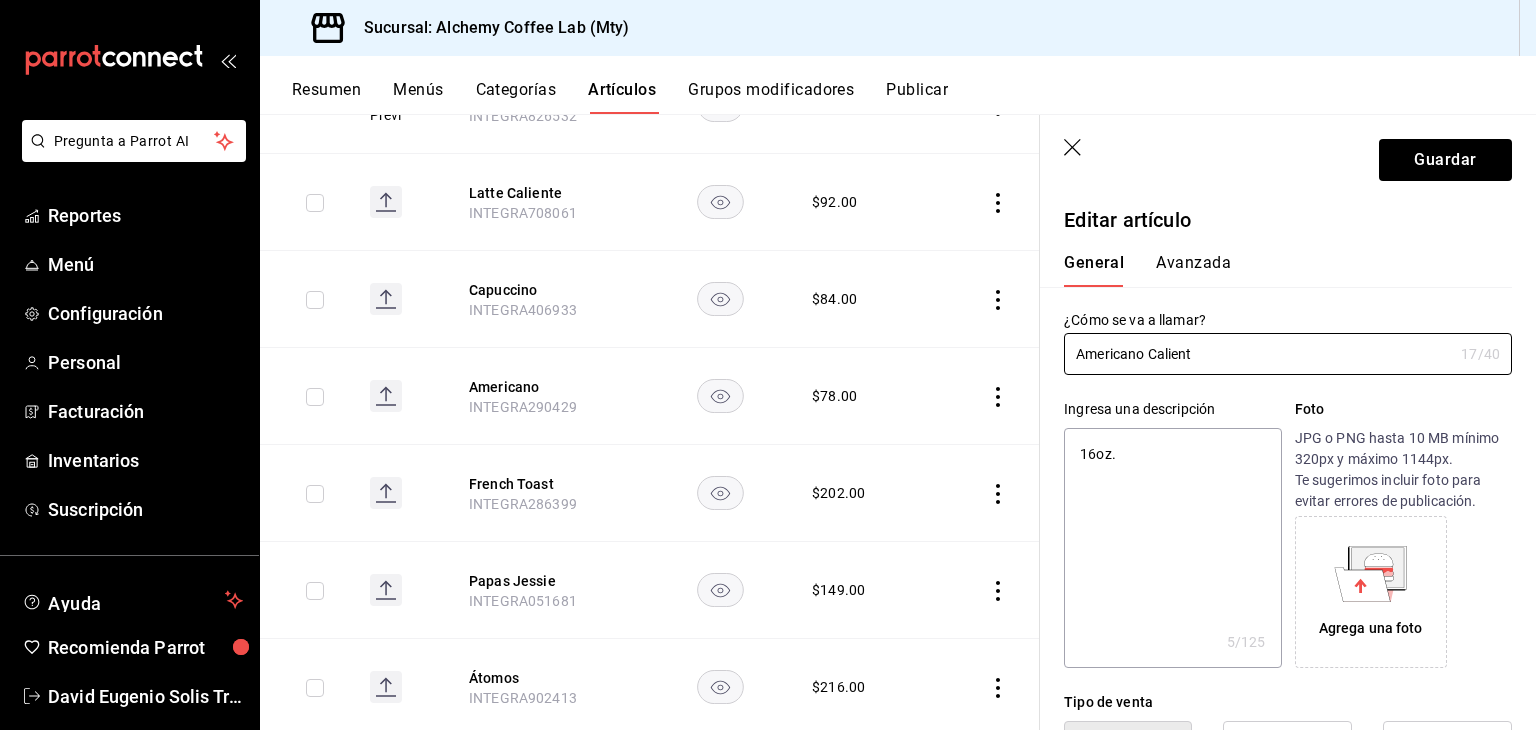 type on "Americano Caliente" 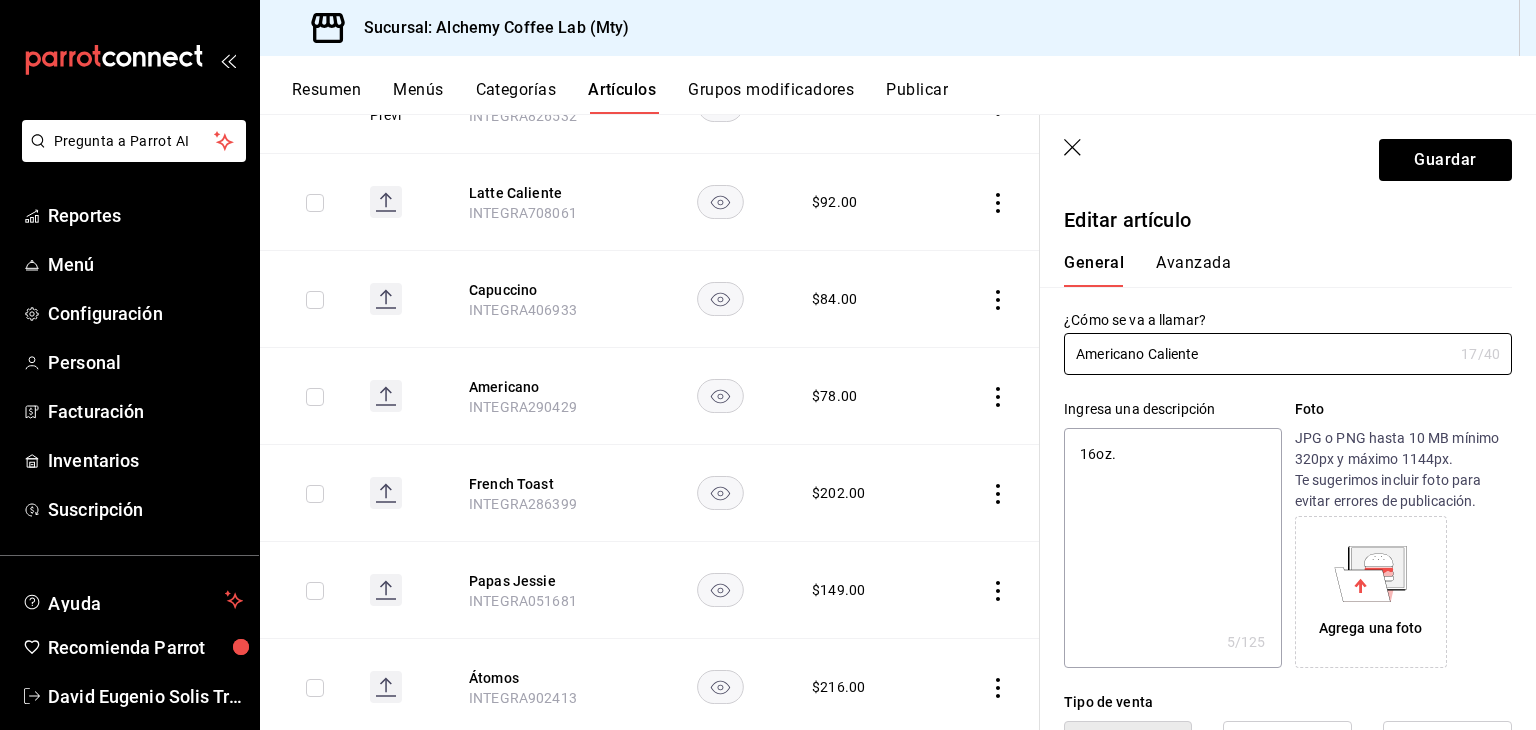 type on "x" 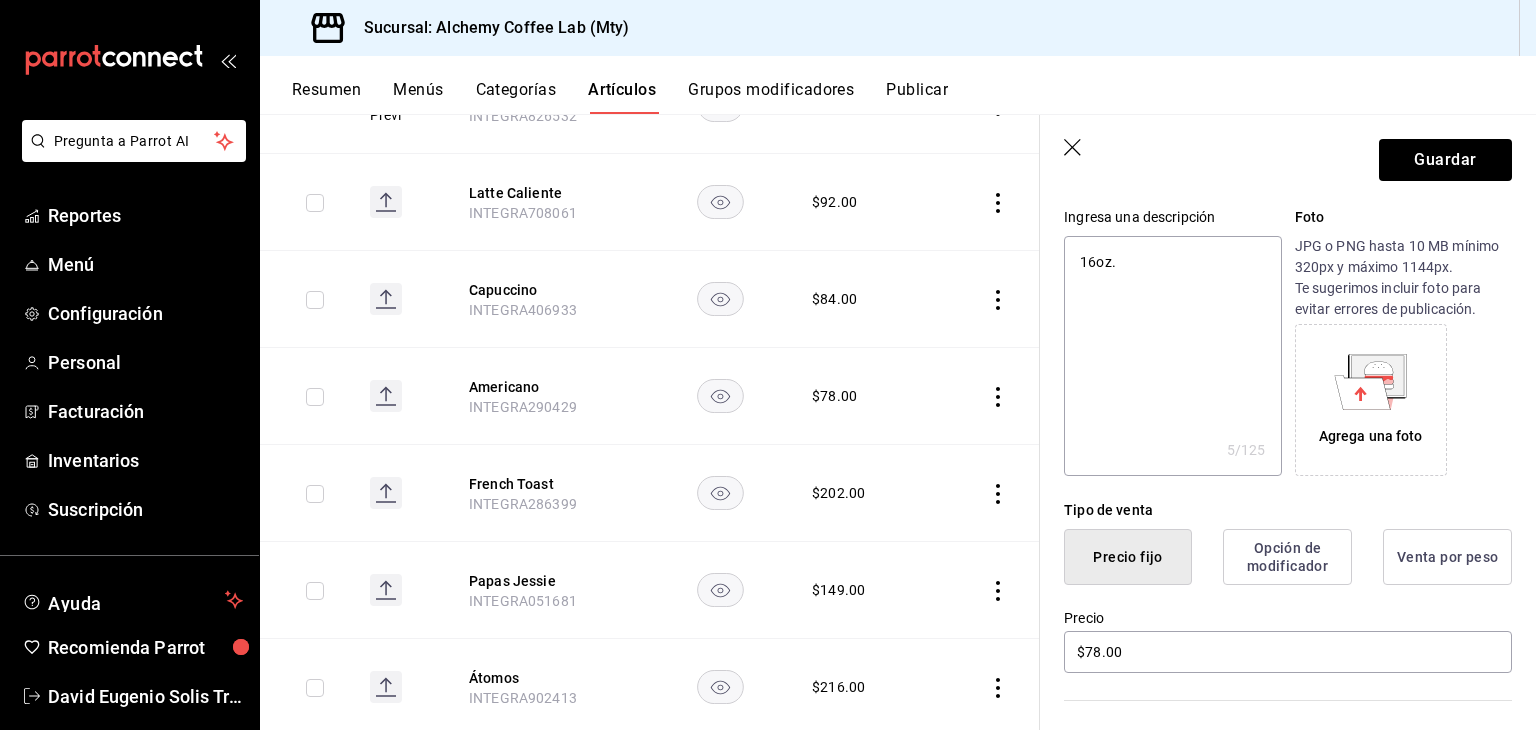scroll, scrollTop: 300, scrollLeft: 0, axis: vertical 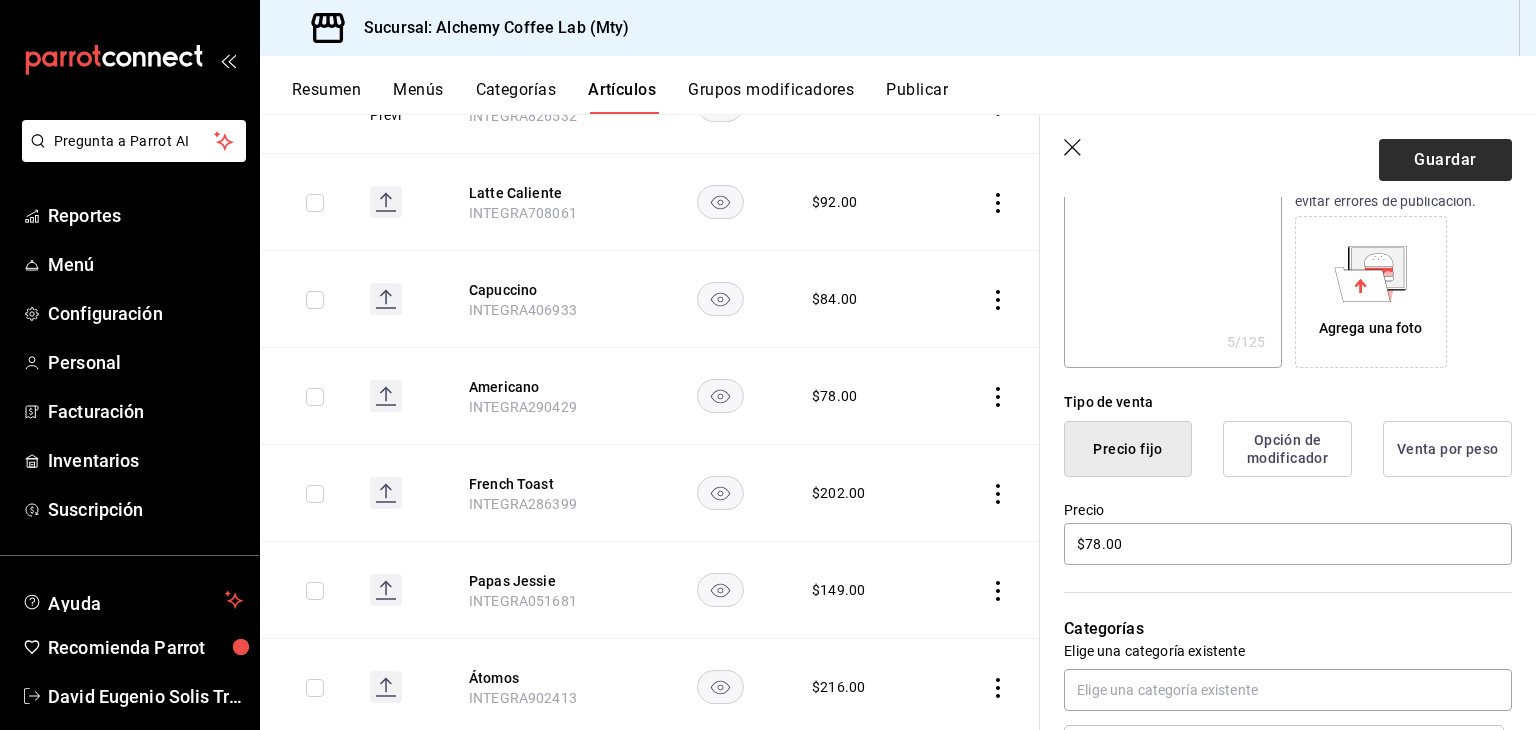 type on "Americano Caliente" 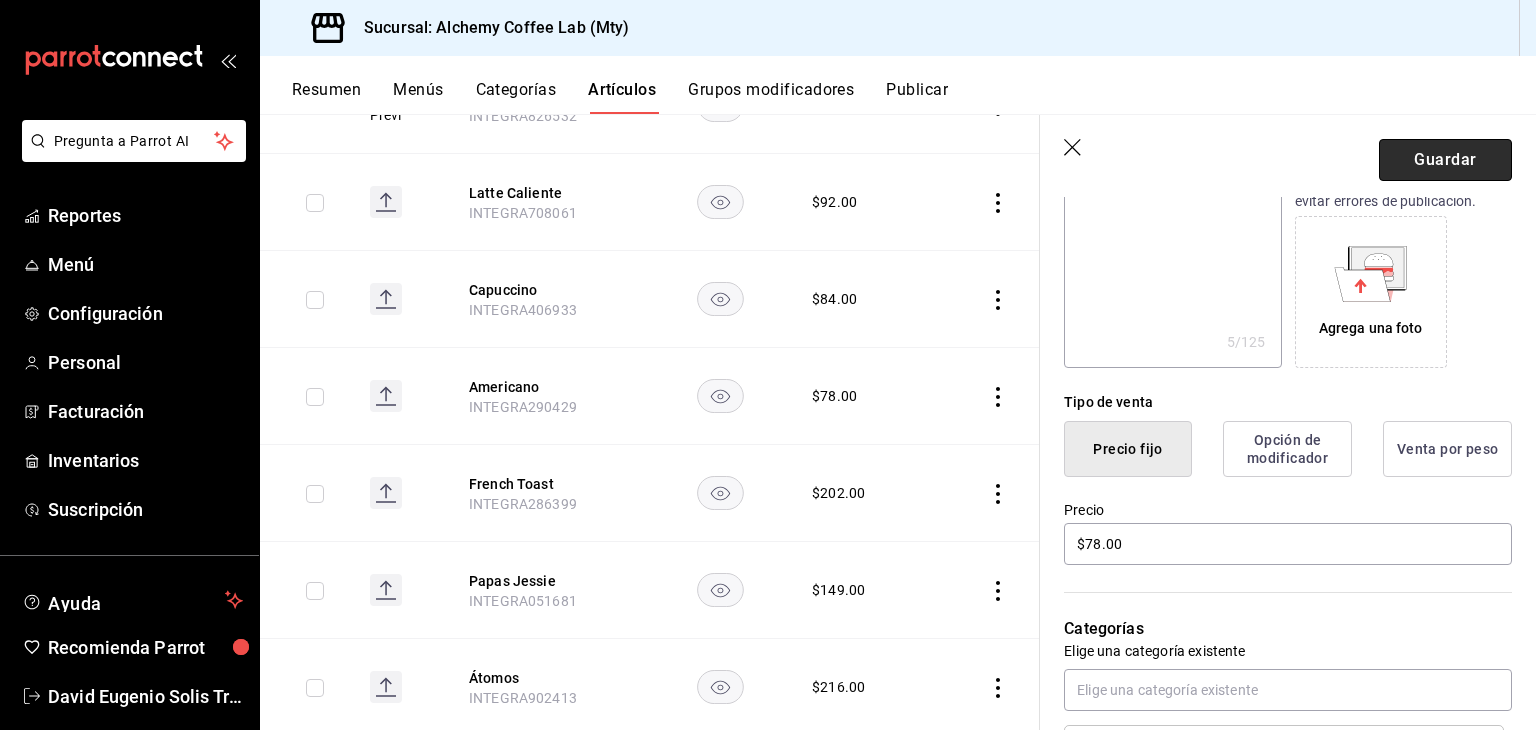 click on "Guardar" at bounding box center (1445, 160) 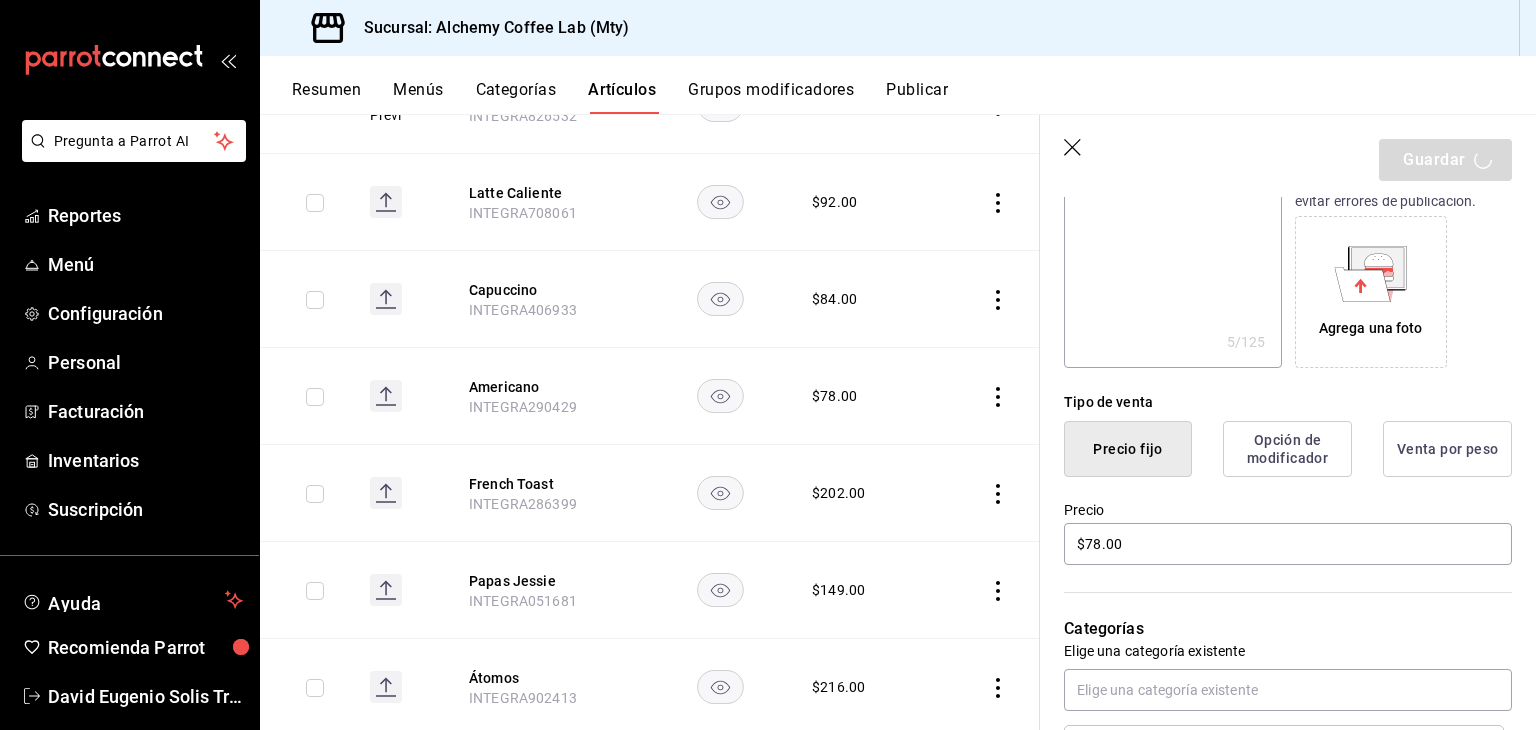 type on "x" 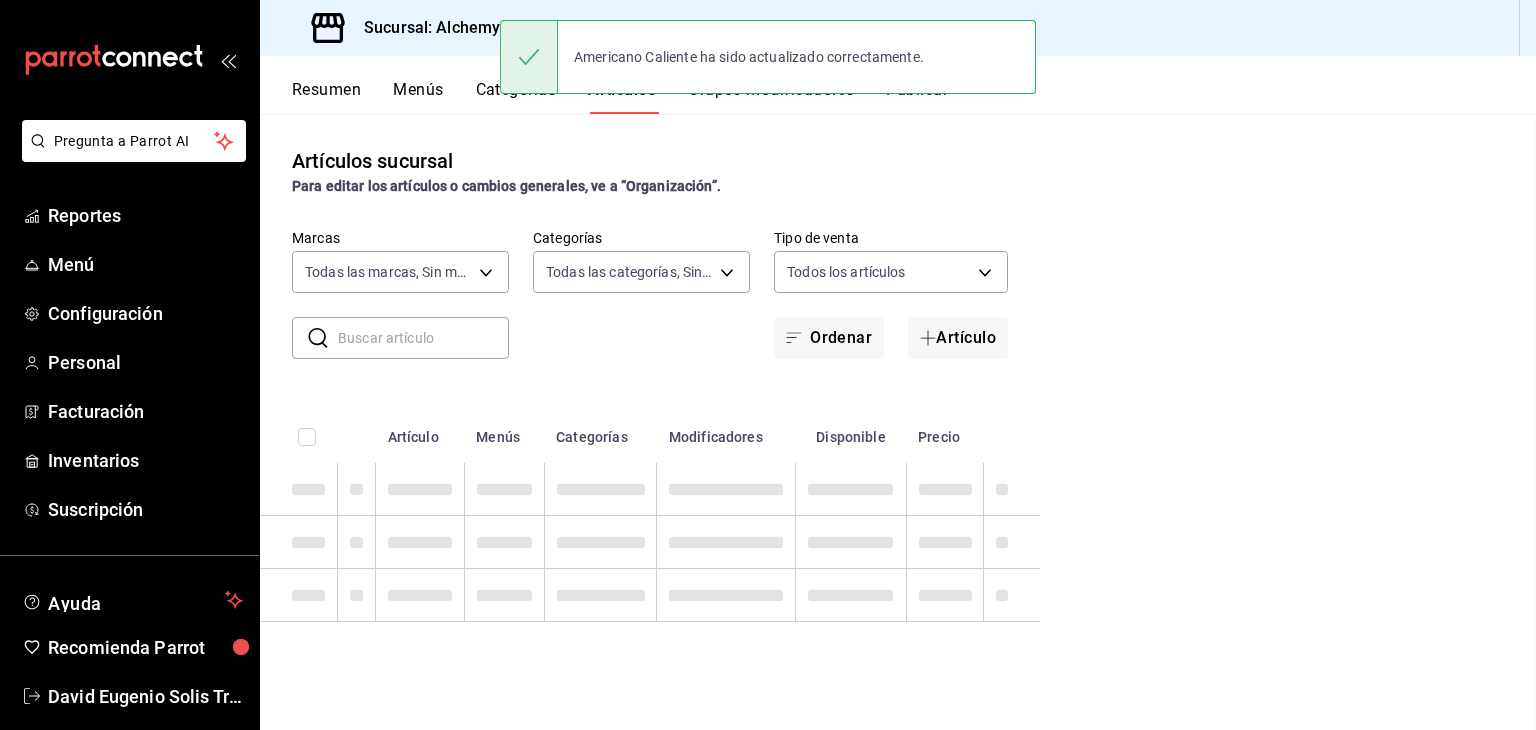 scroll, scrollTop: 0, scrollLeft: 0, axis: both 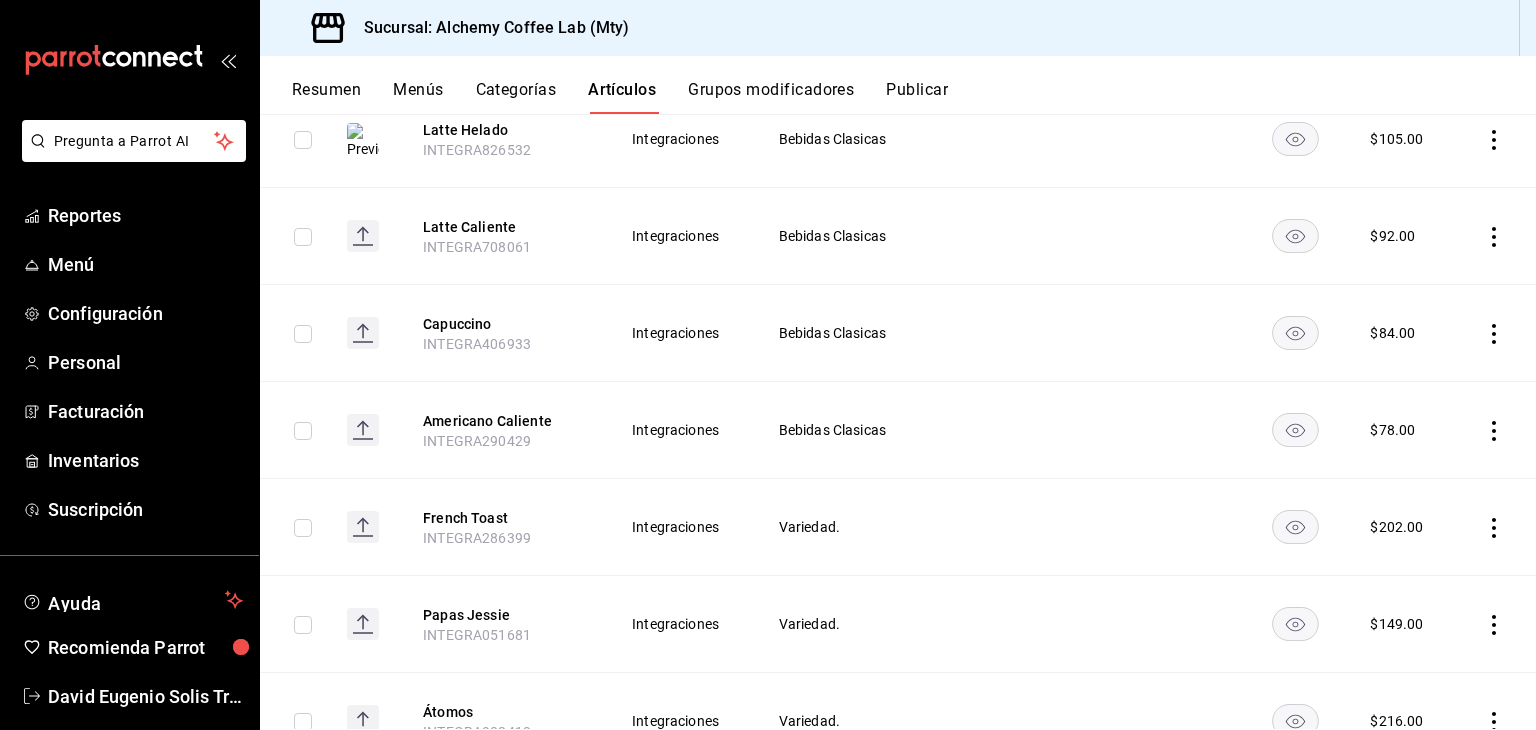 click 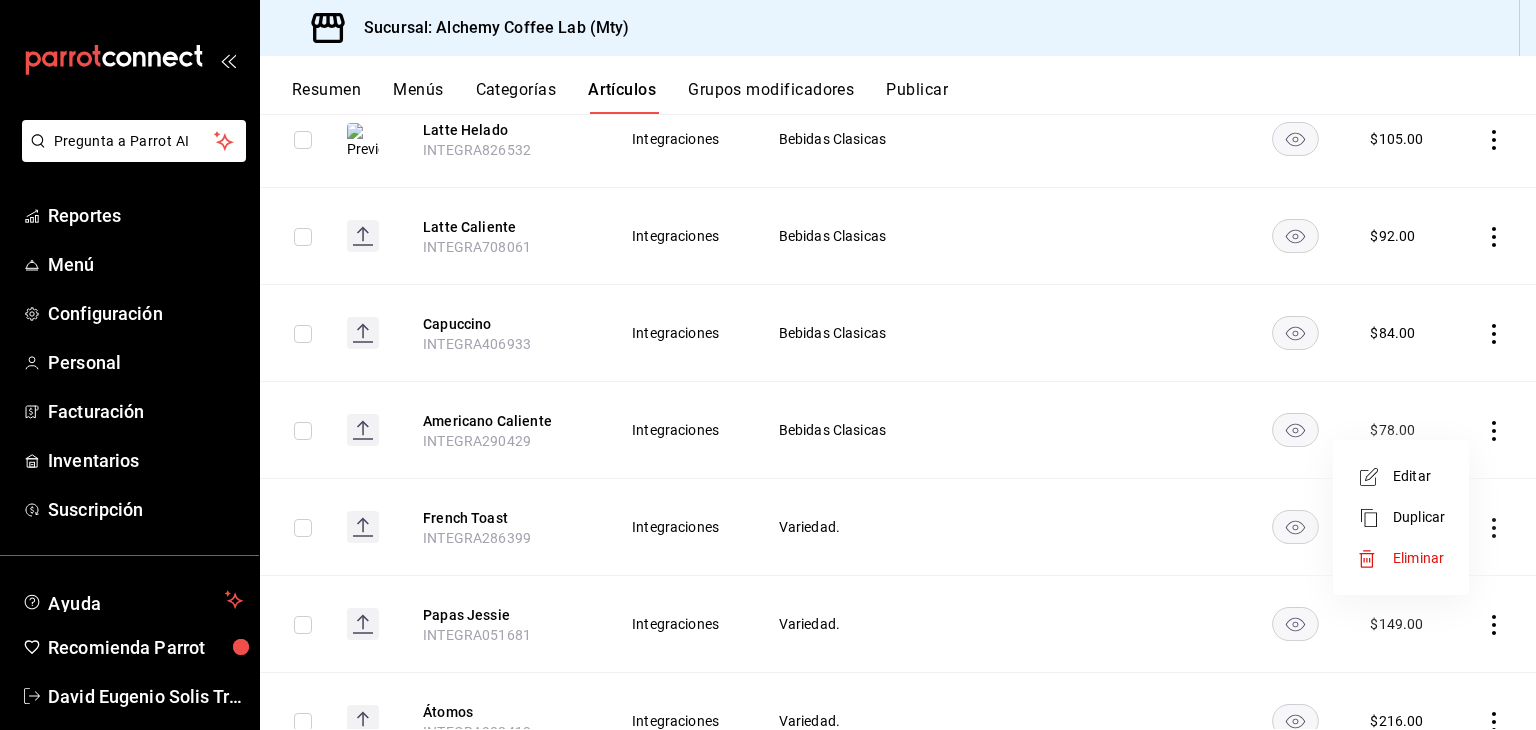 click on "Duplicar" at bounding box center [1419, 517] 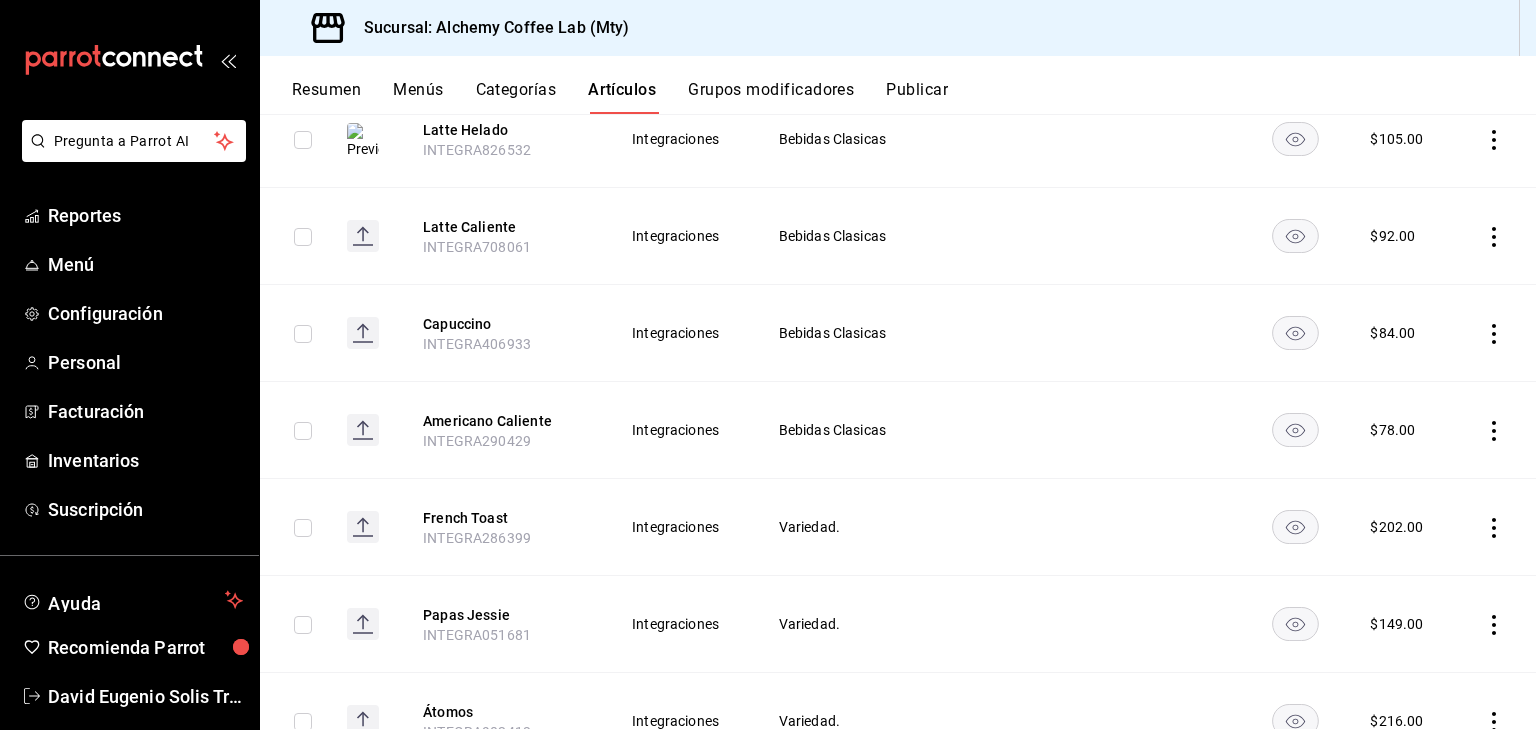 scroll, scrollTop: 0, scrollLeft: 0, axis: both 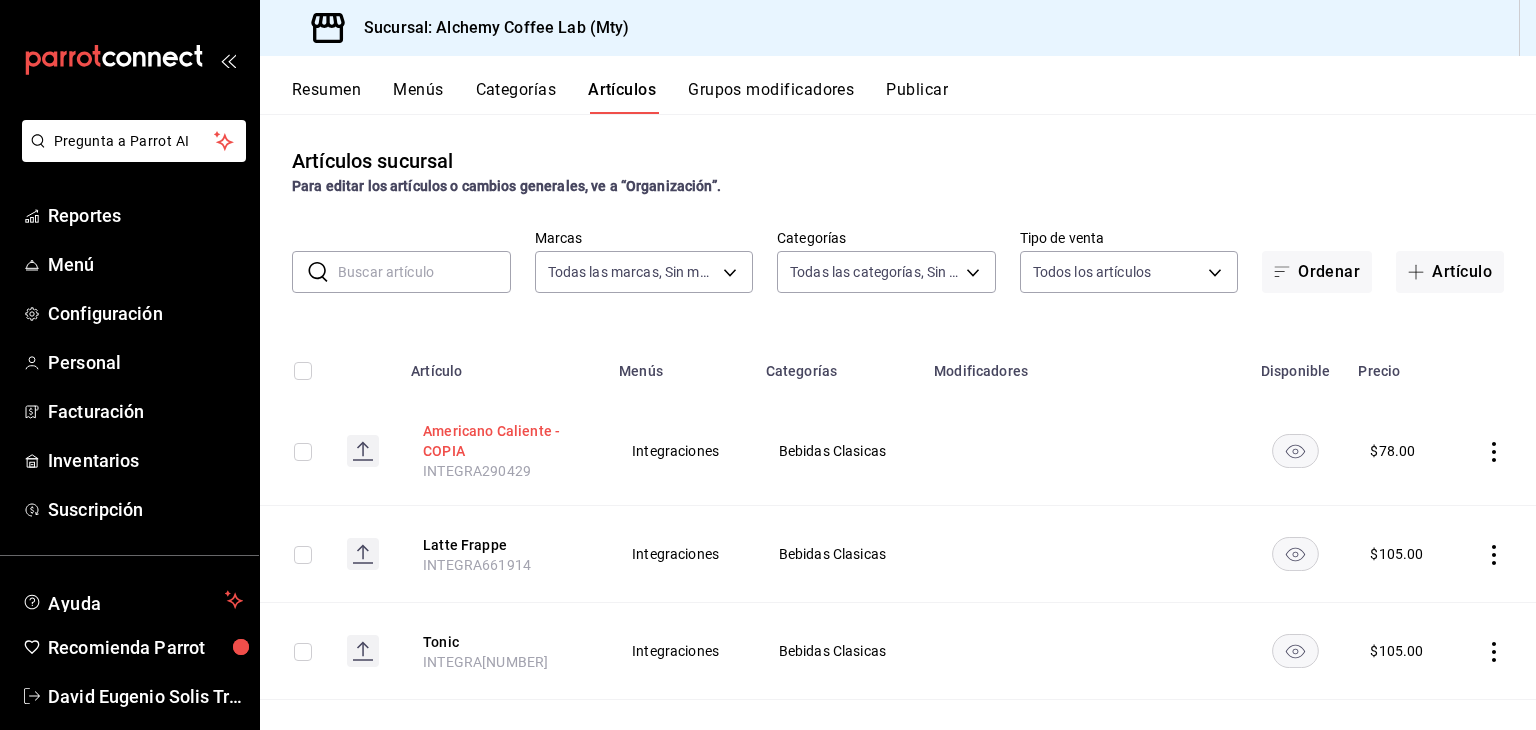 click on "Americano Caliente - COPIA" at bounding box center [503, 441] 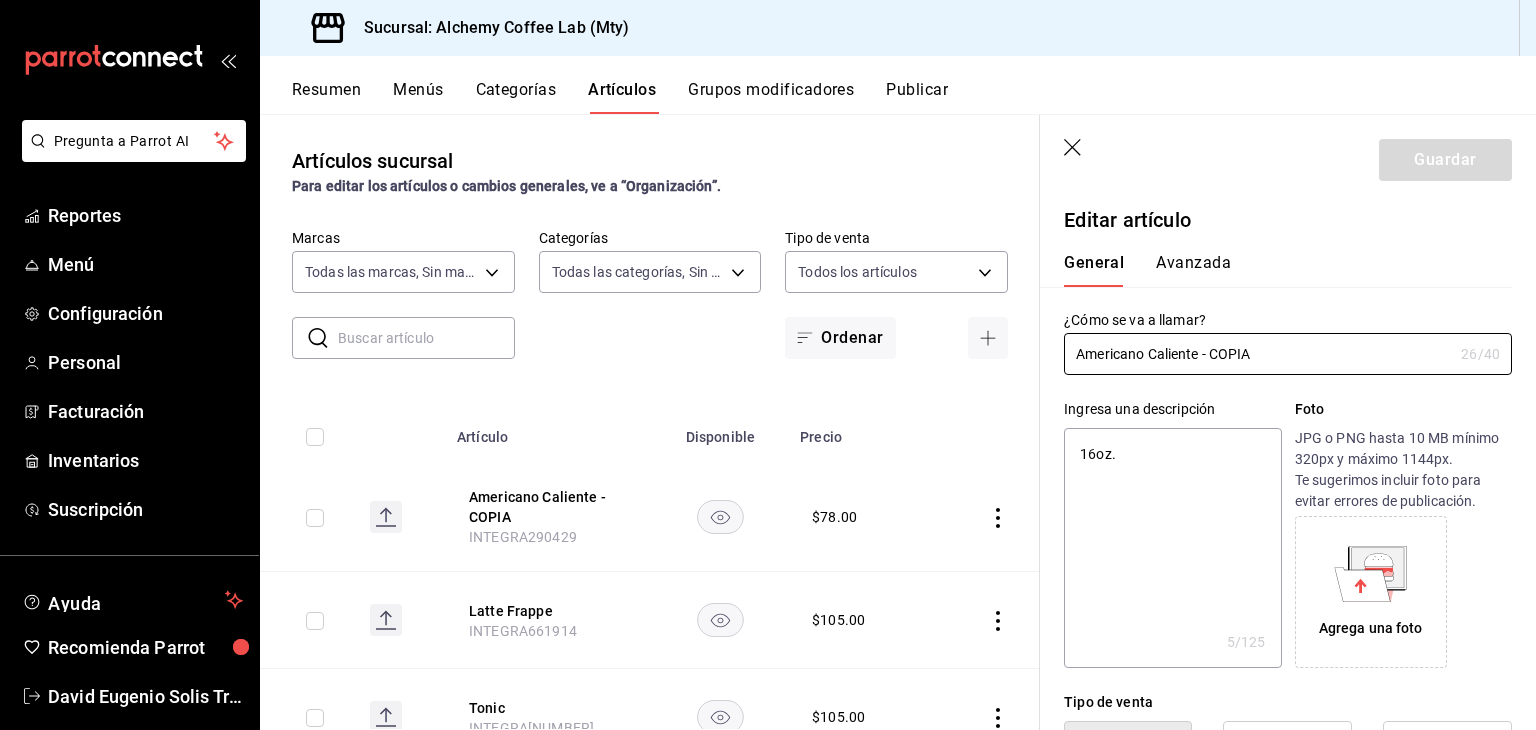 type on "x" 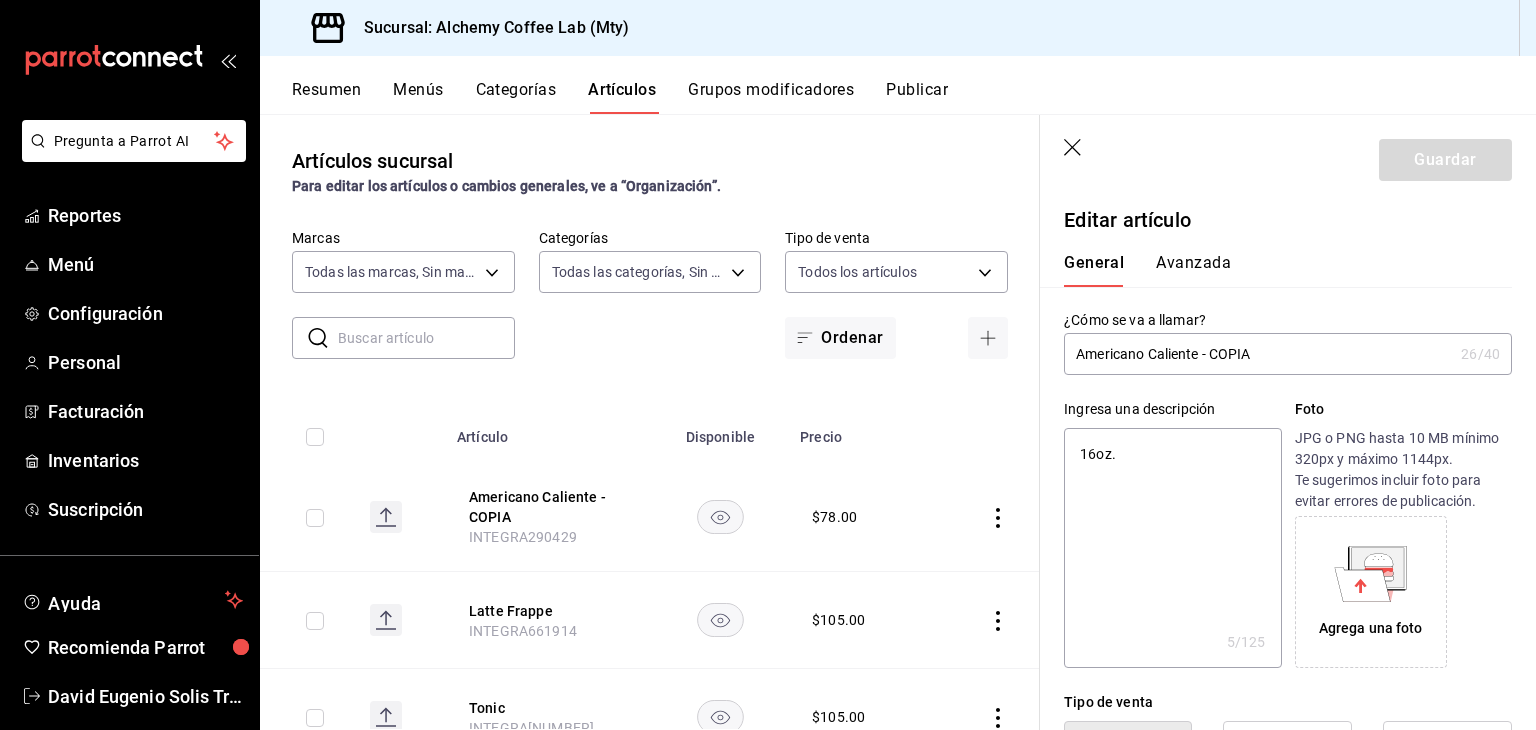 drag, startPoint x: 1280, startPoint y: 356, endPoint x: 1148, endPoint y: 357, distance: 132.00378 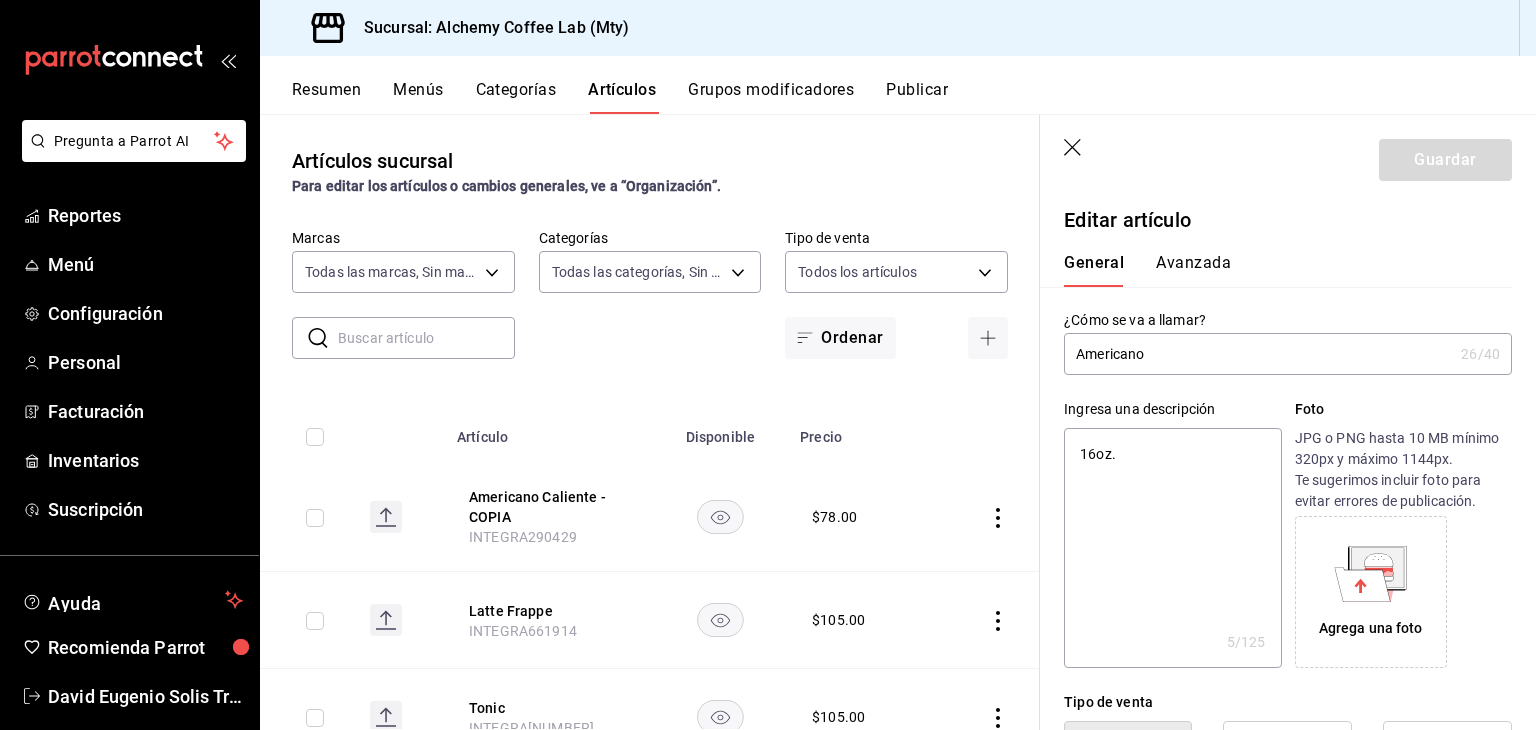 type on "x" 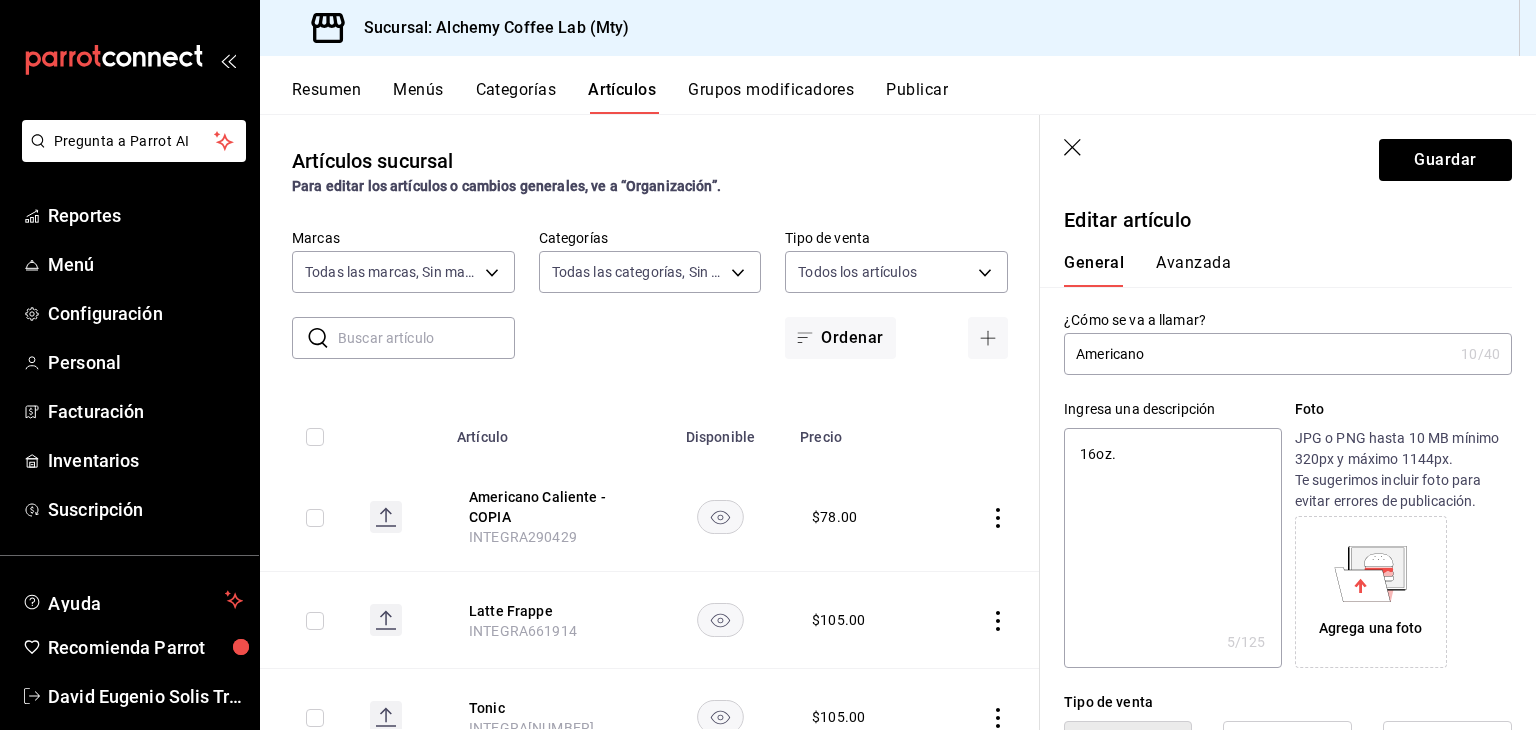 type on "Americano F" 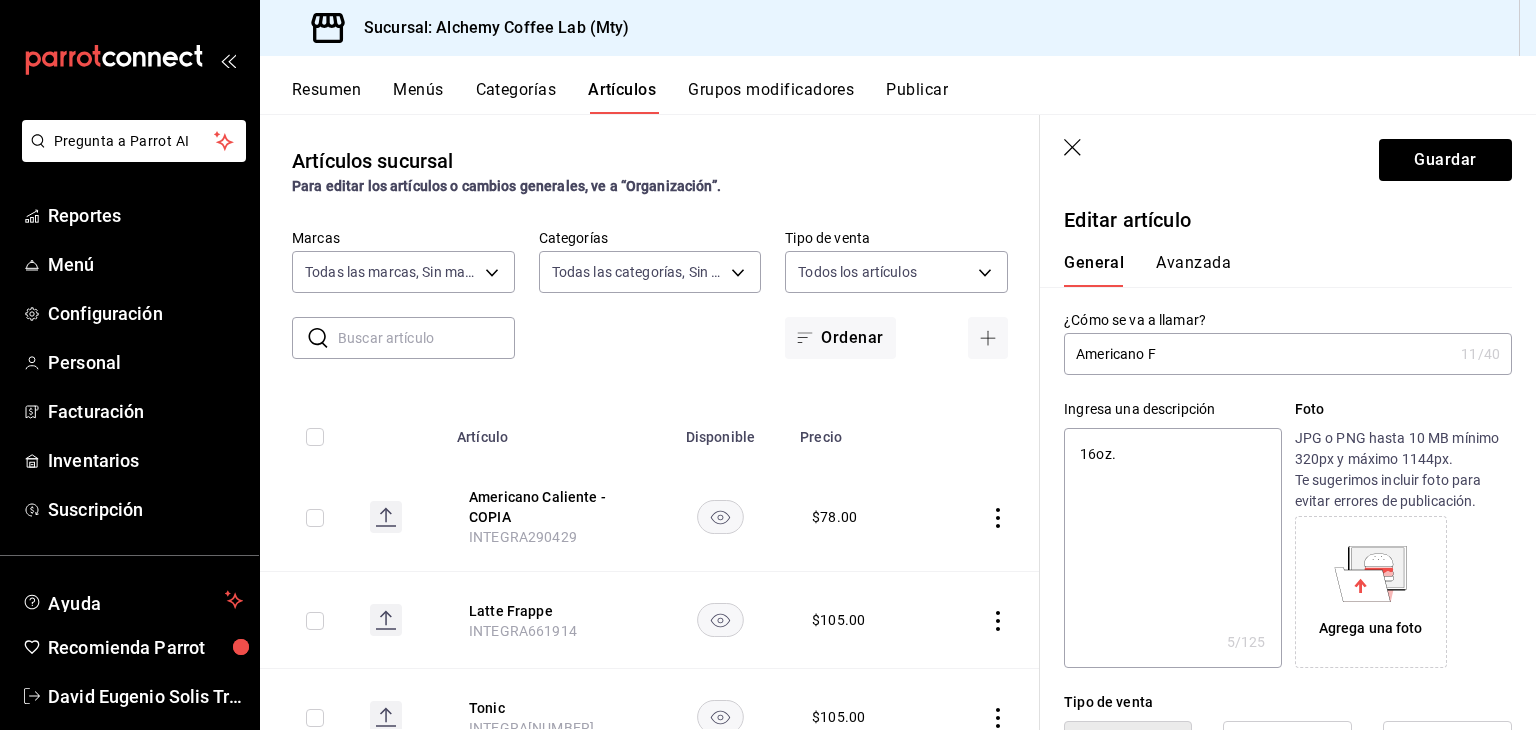 type on "Americano Fr" 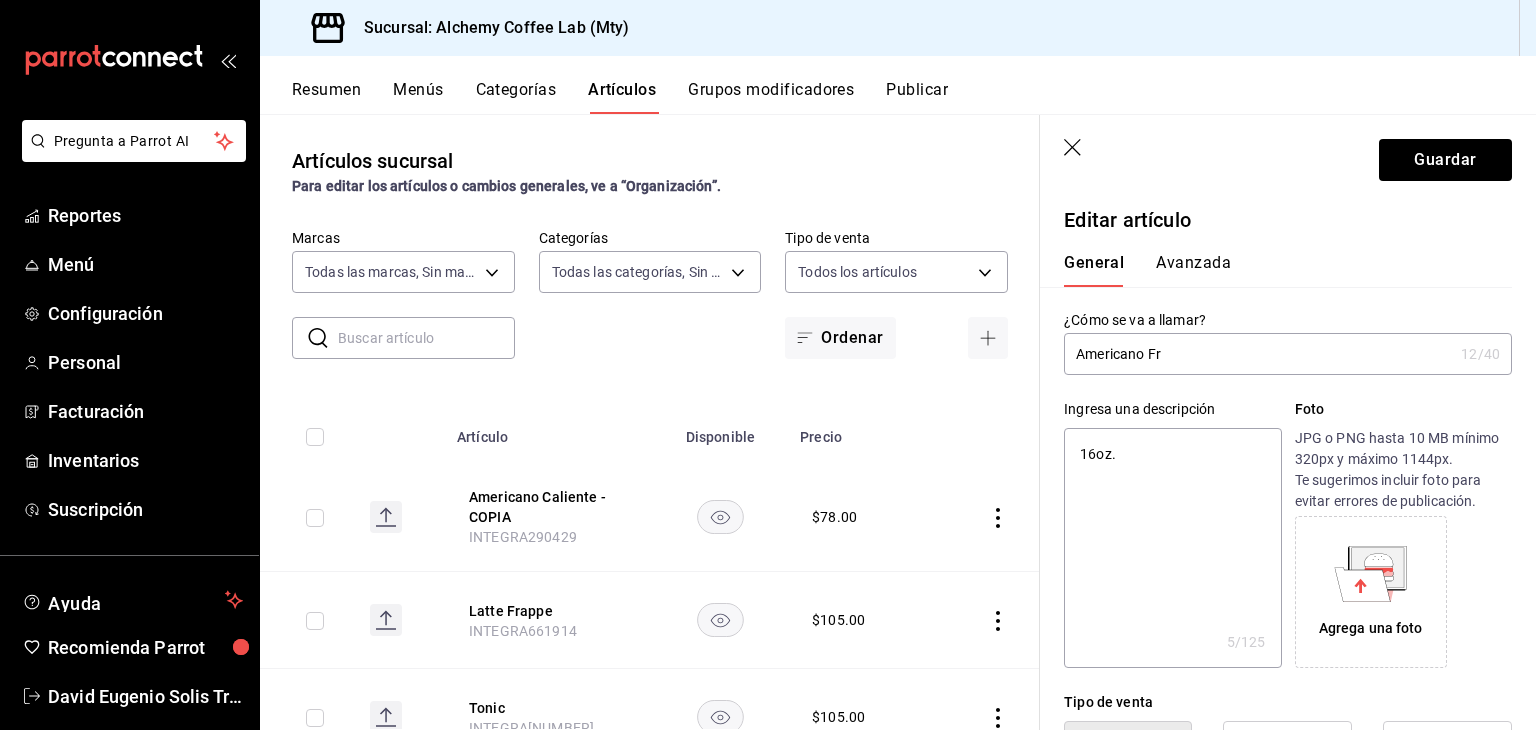 type on "Americano Fri" 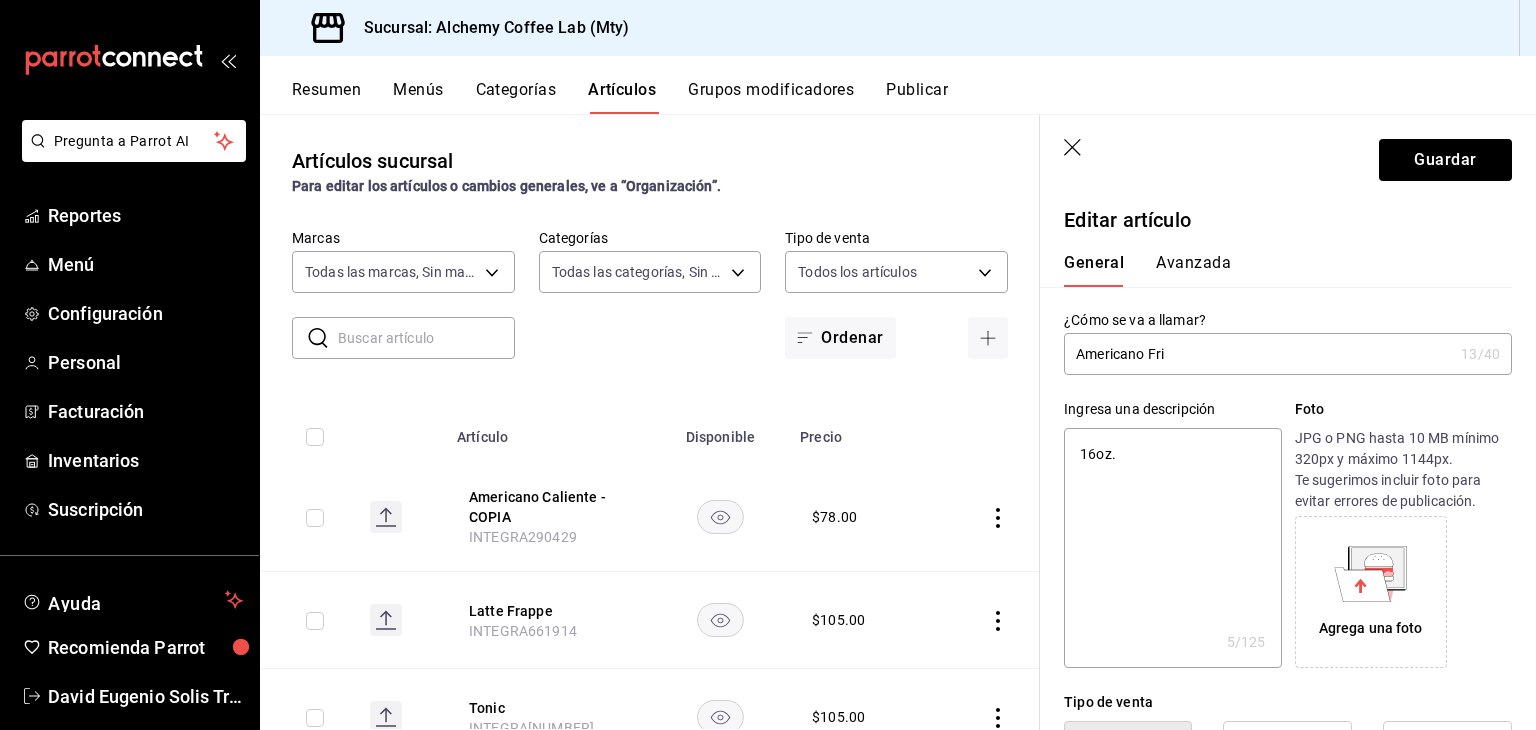 type on "Americano Frio" 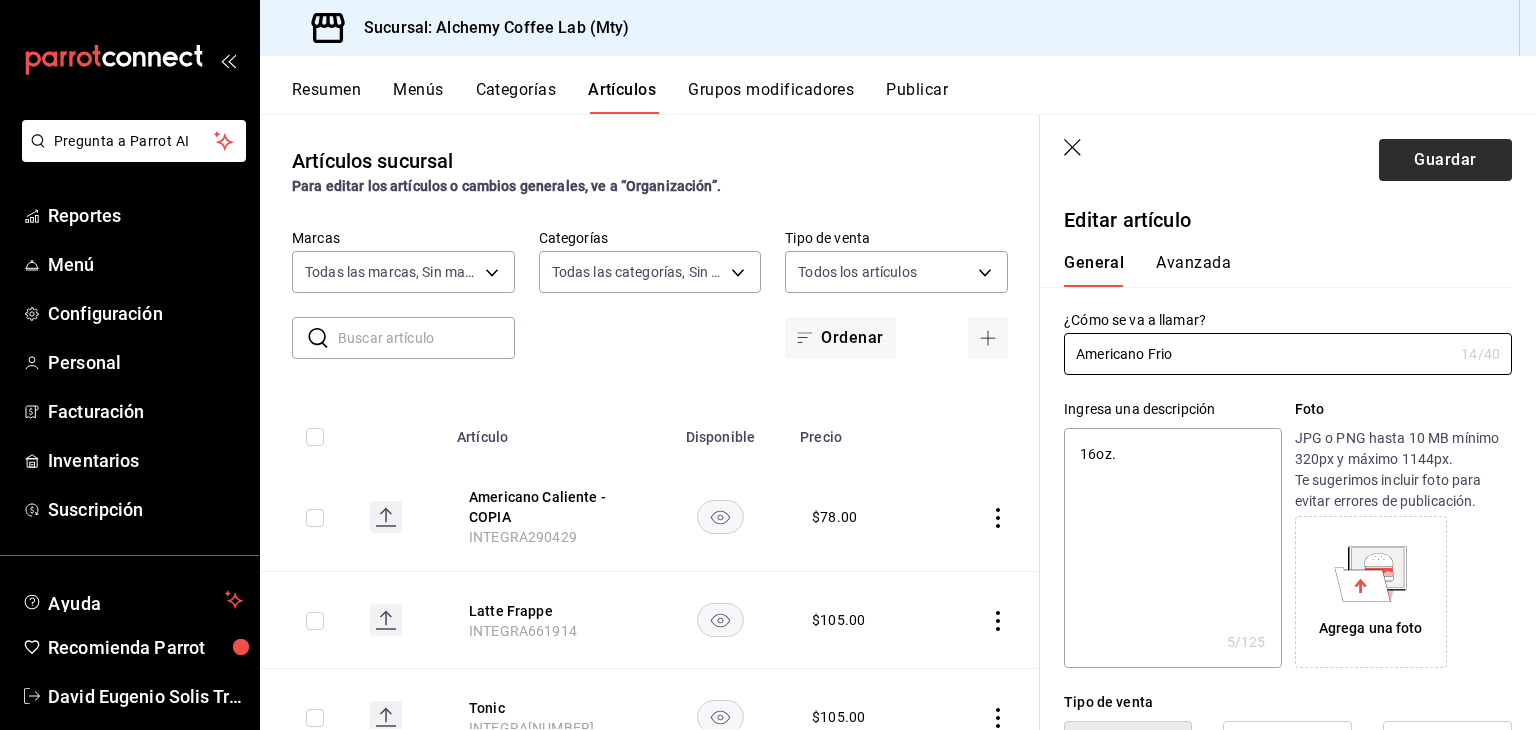type on "Americano Frio" 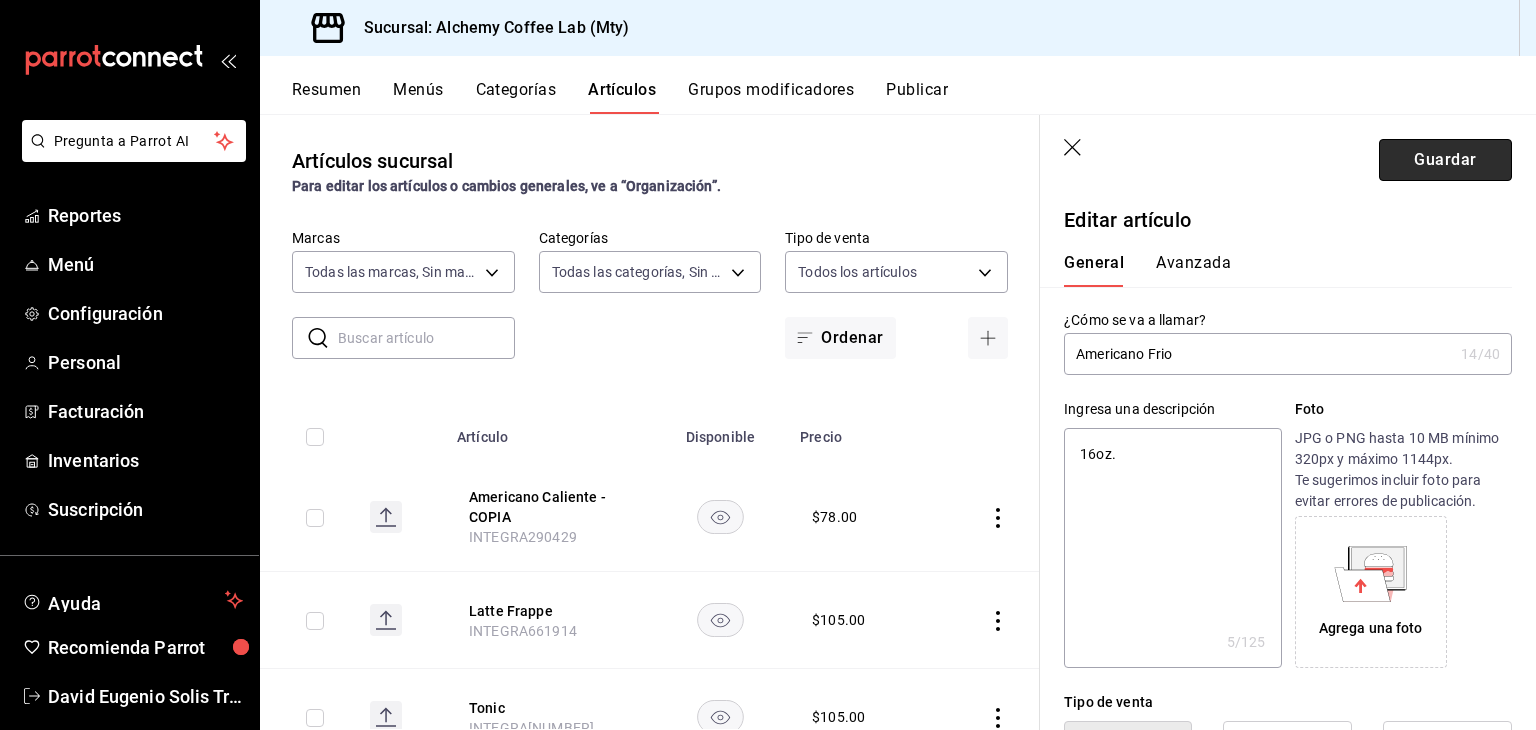 click on "Guardar" at bounding box center (1445, 160) 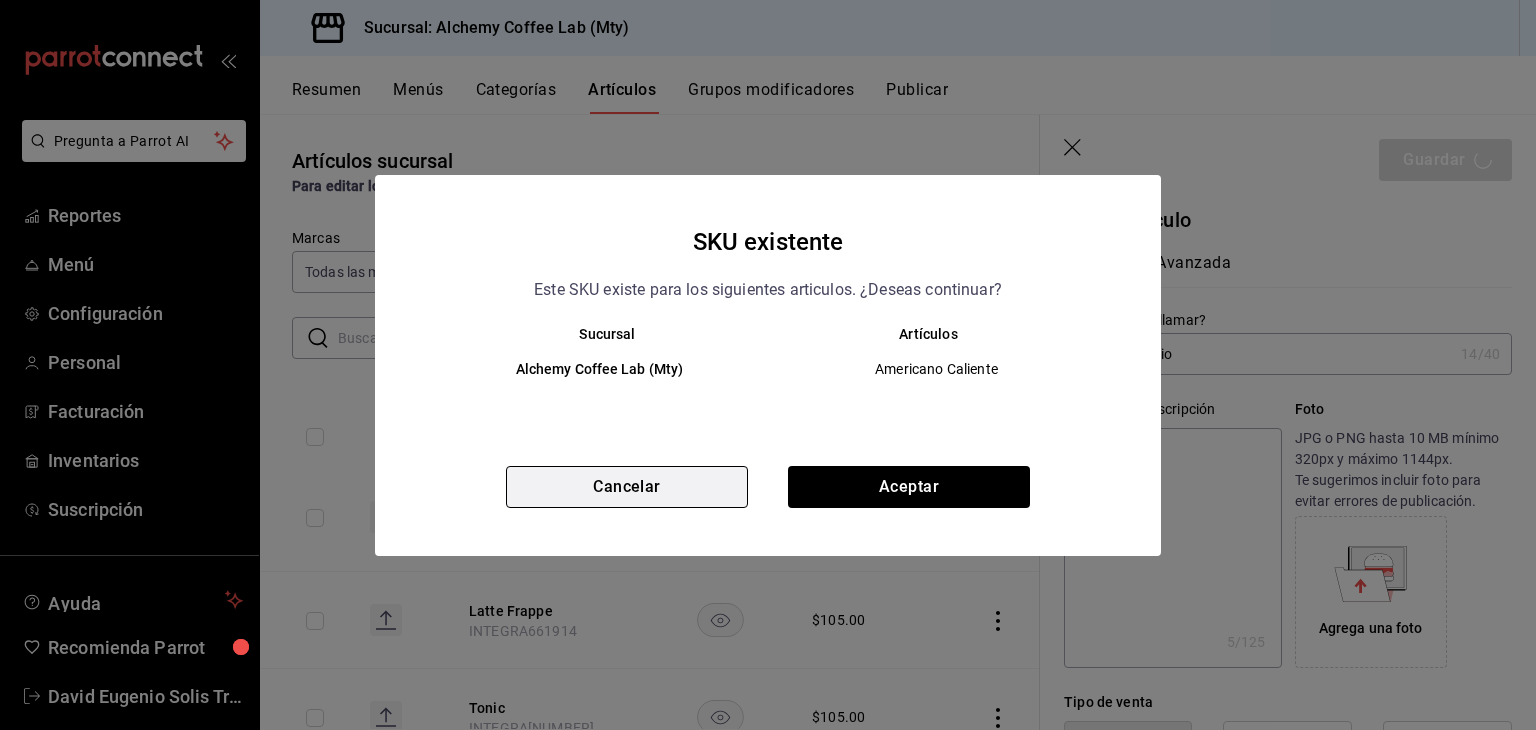 click on "Cancelar" at bounding box center [627, 487] 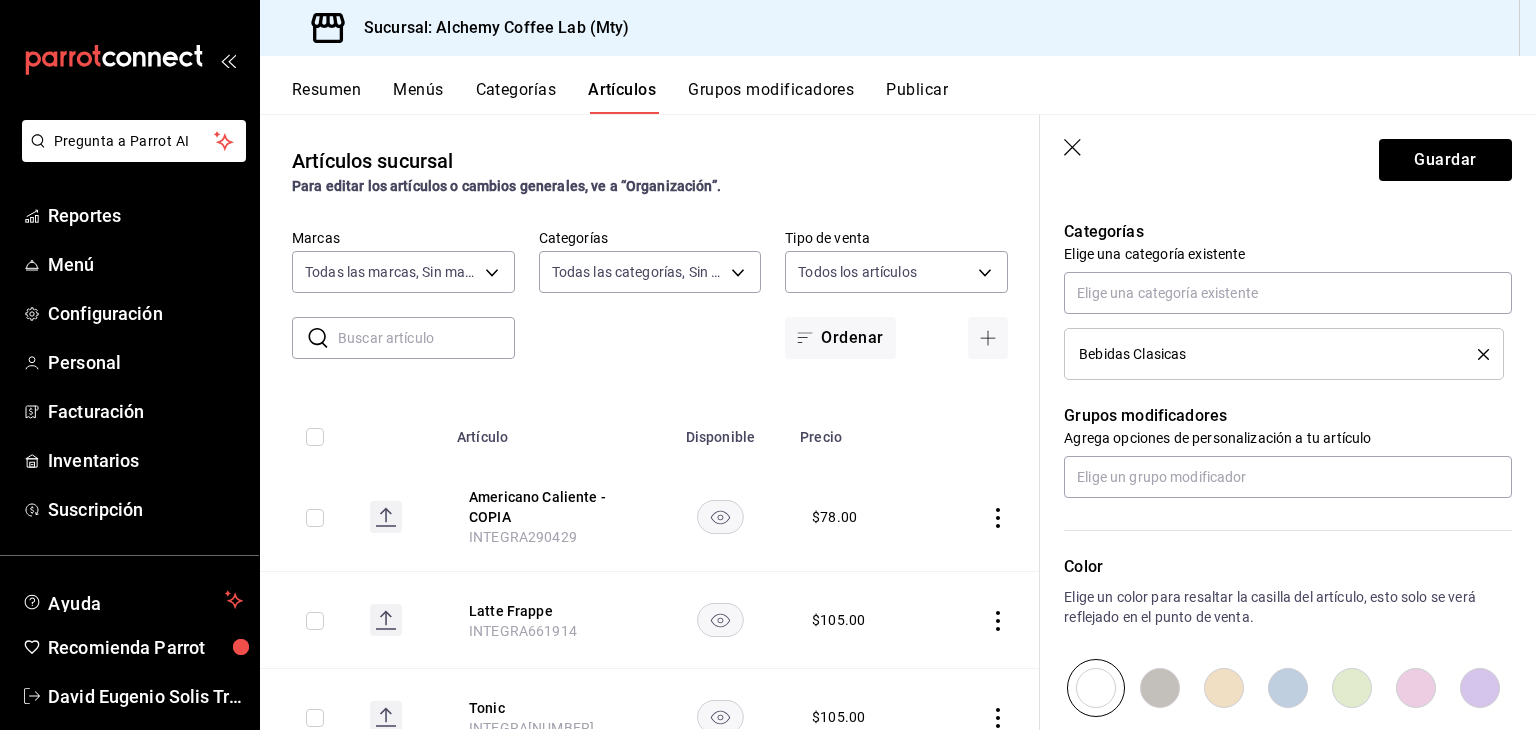 scroll, scrollTop: 934, scrollLeft: 0, axis: vertical 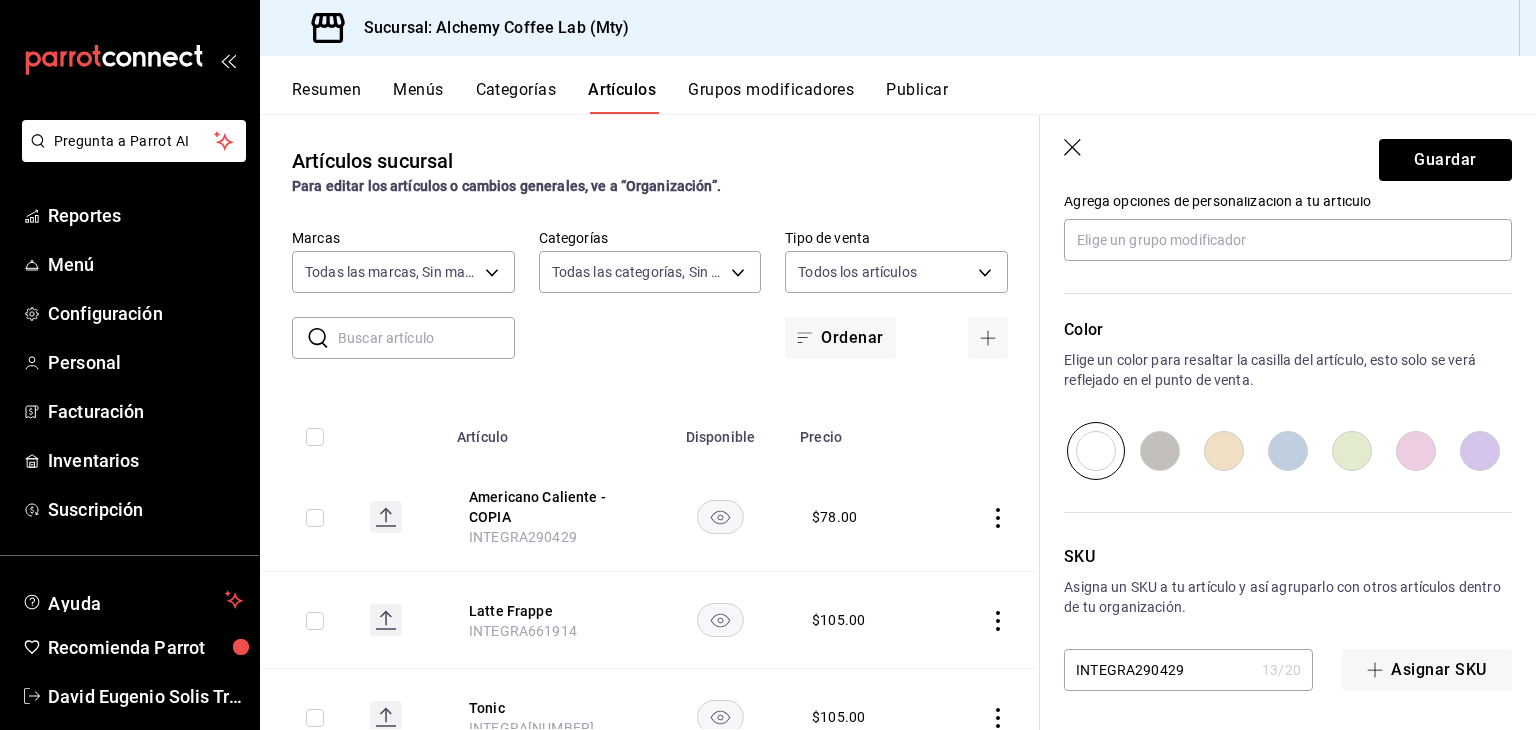click on "INTEGRA290429" at bounding box center (1159, 670) 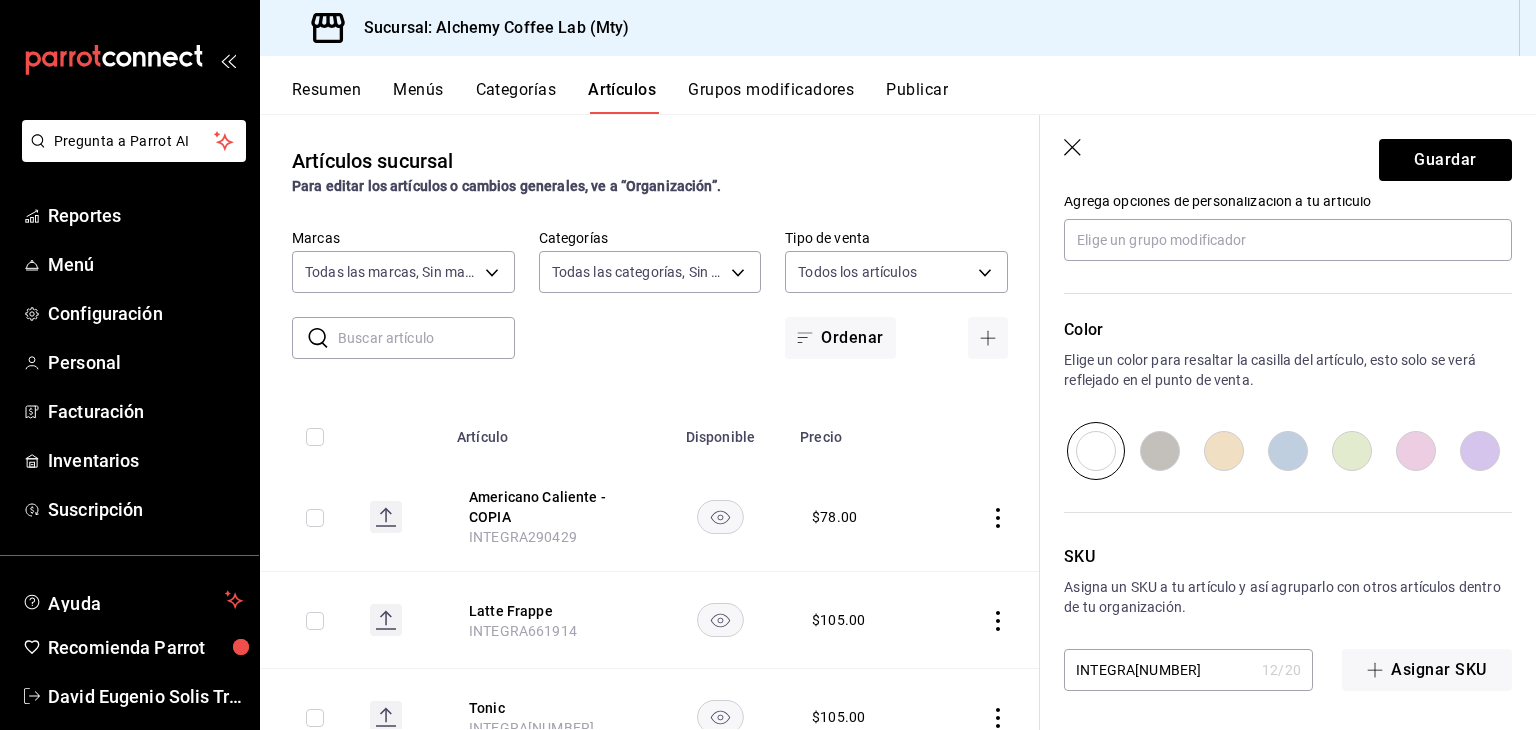 type on "x" 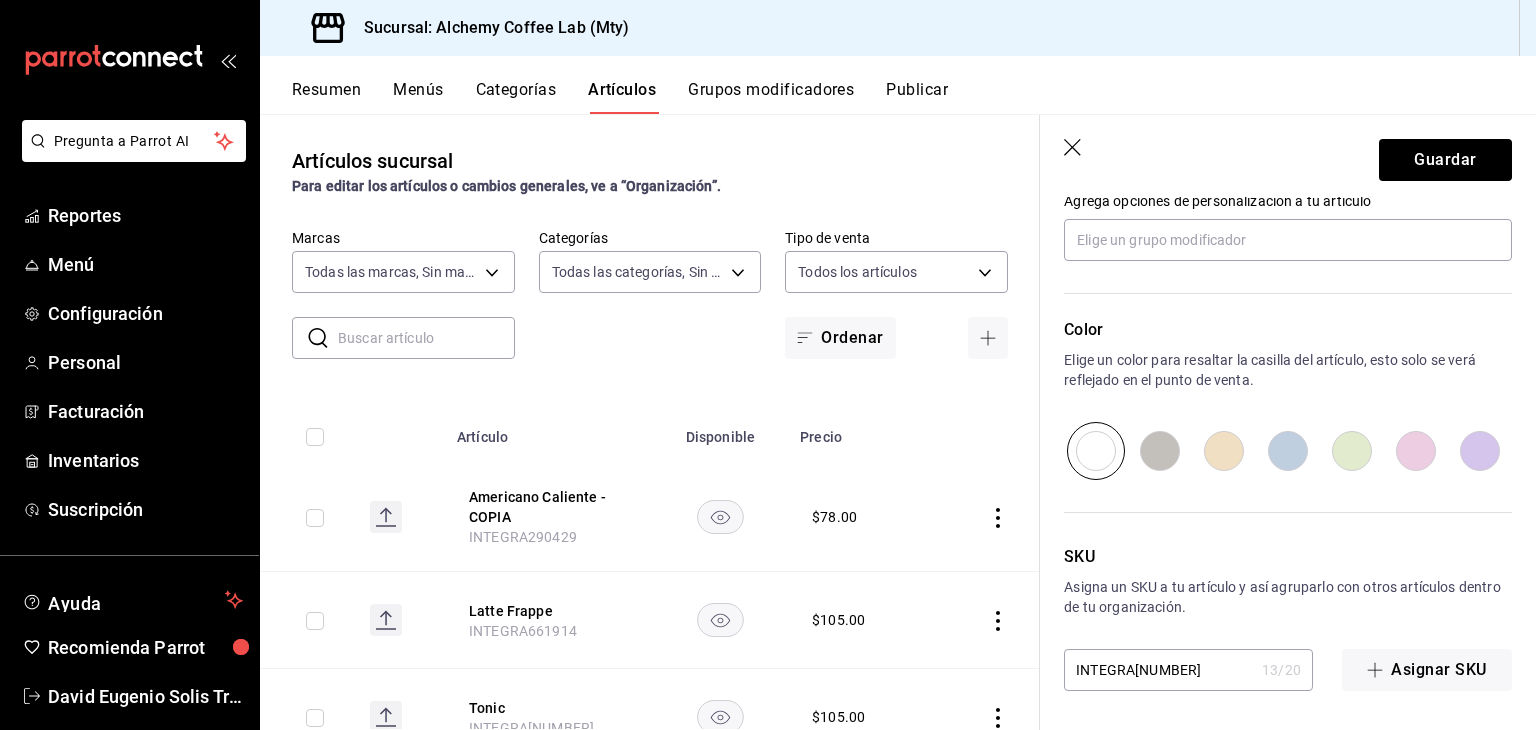 type on "x" 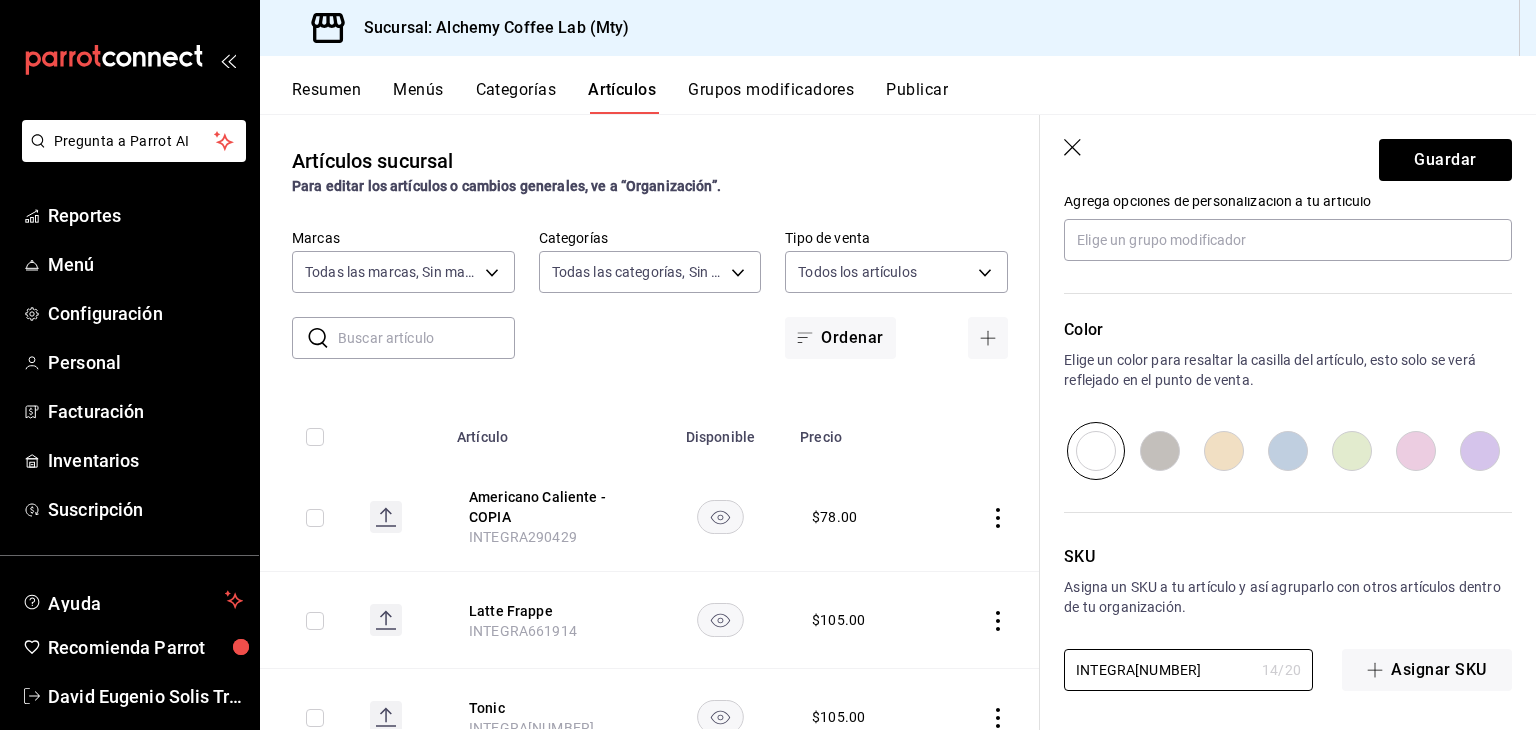 drag, startPoint x: 1141, startPoint y: 668, endPoint x: 997, endPoint y: 676, distance: 144.22205 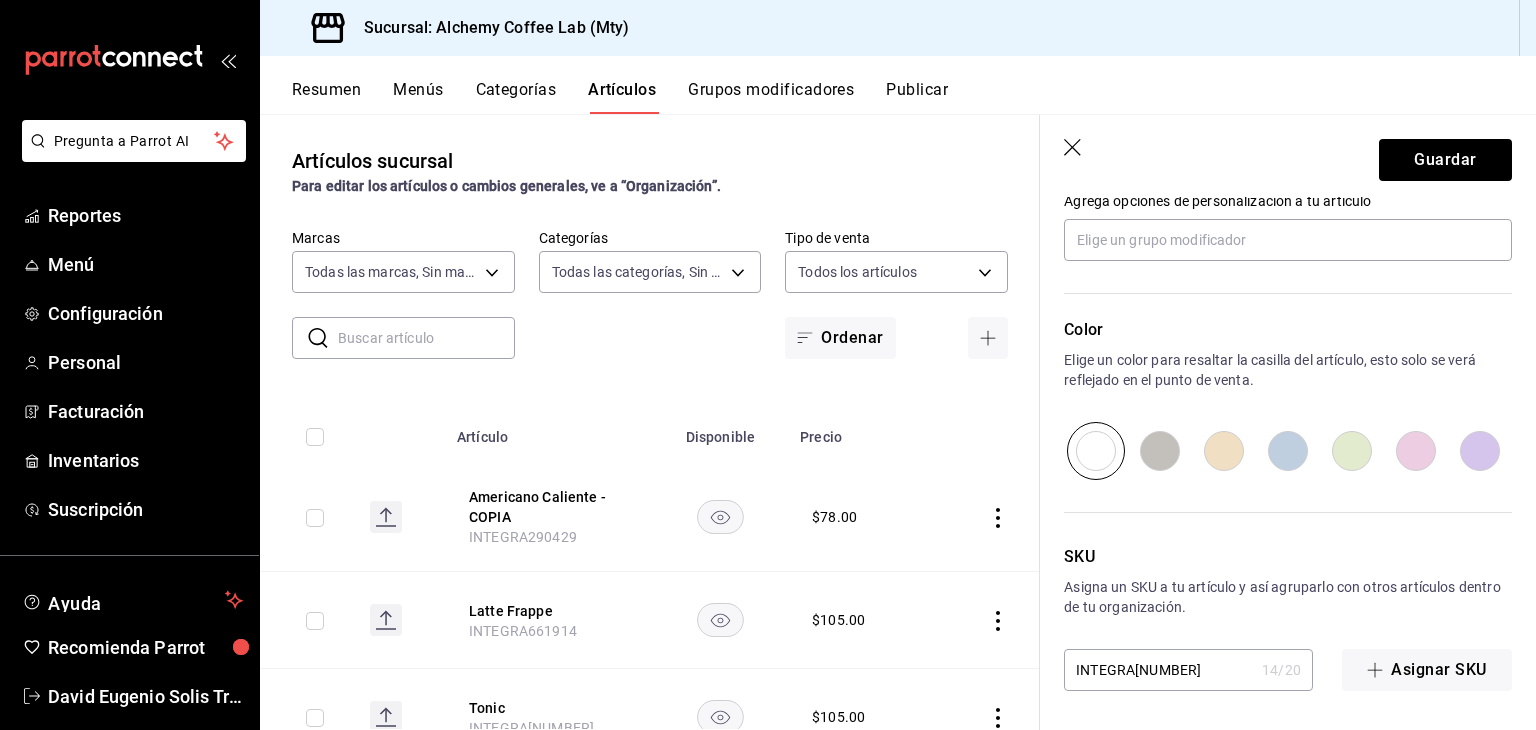 click on "INTEGRA[NUMBER]" at bounding box center [1159, 670] 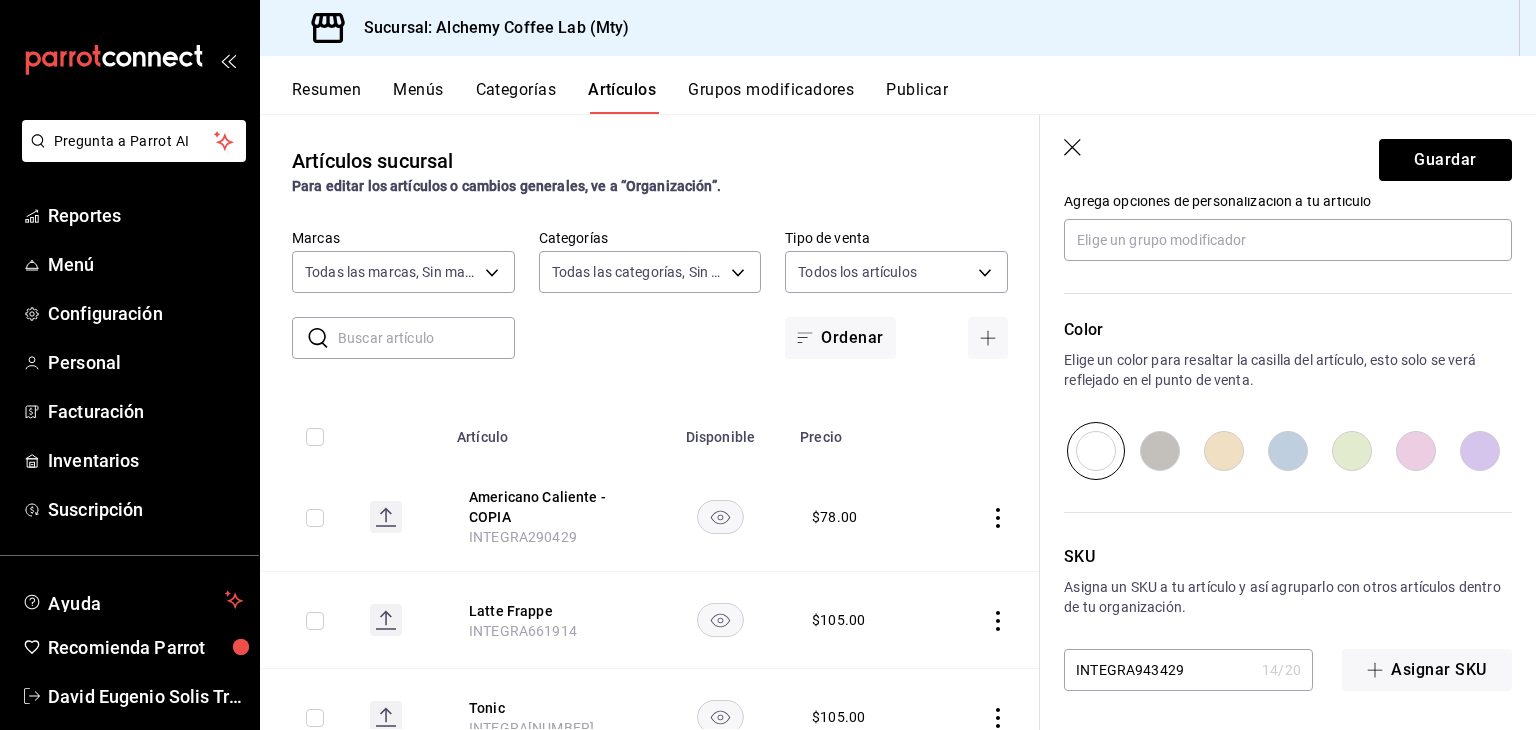 type on "x" 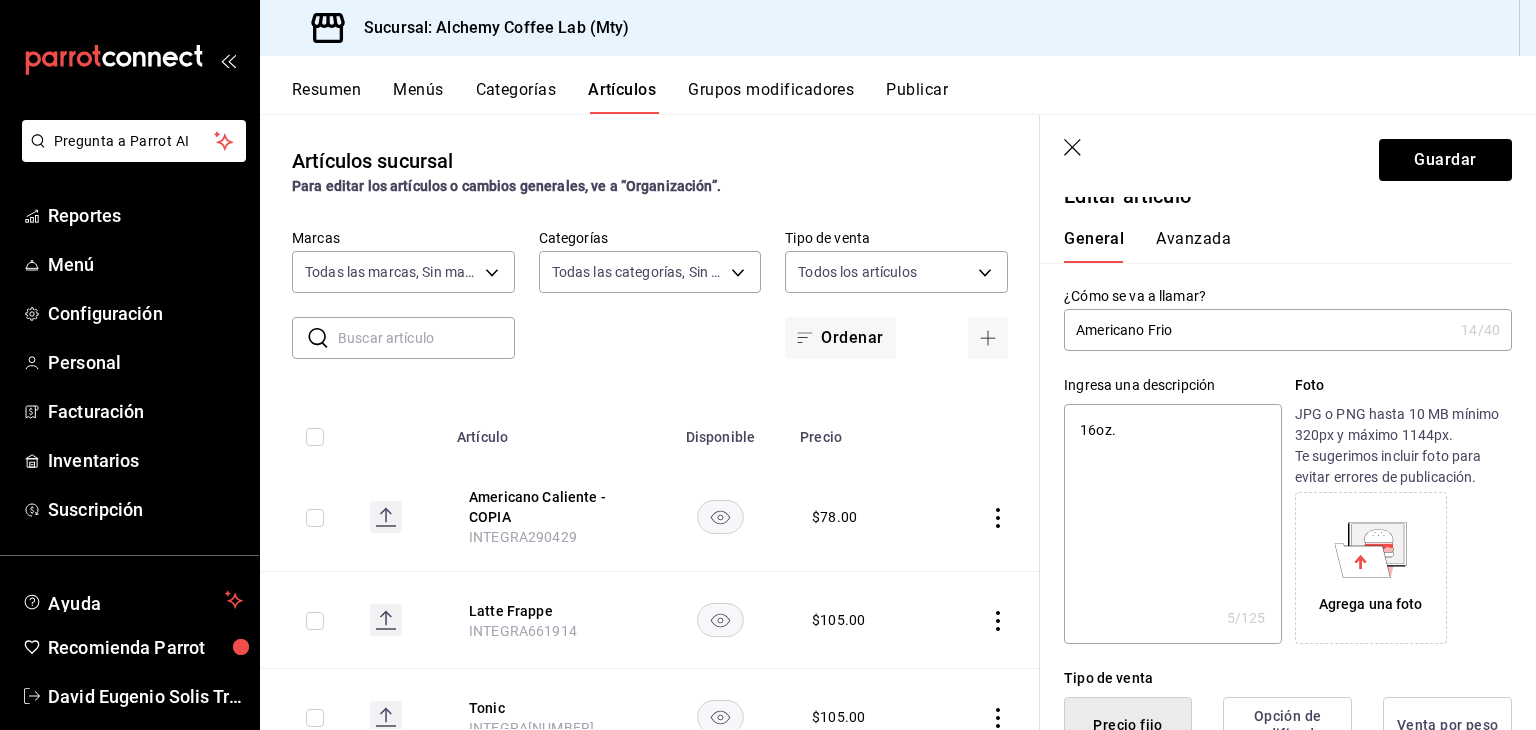 scroll, scrollTop: 0, scrollLeft: 0, axis: both 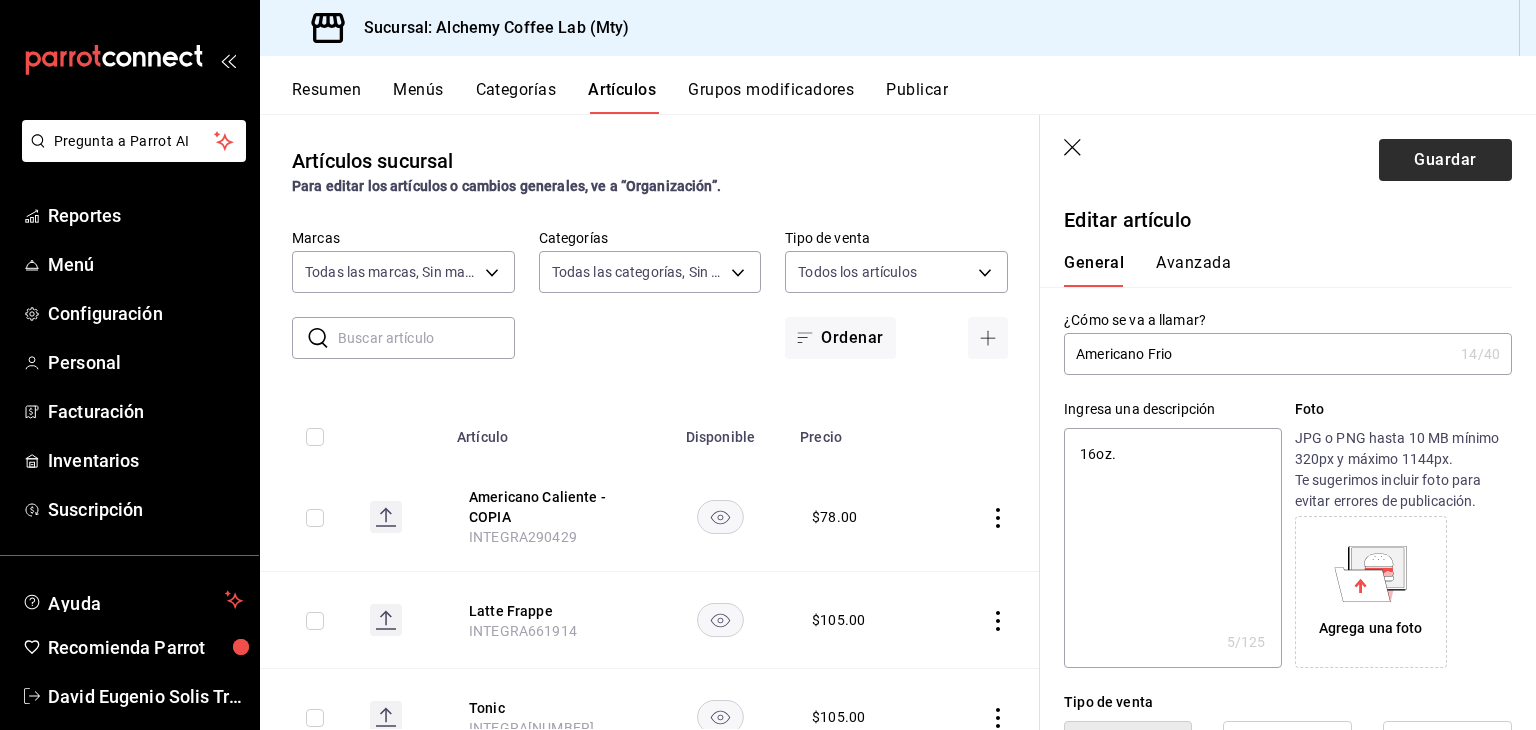 type on "INTEGRA943429" 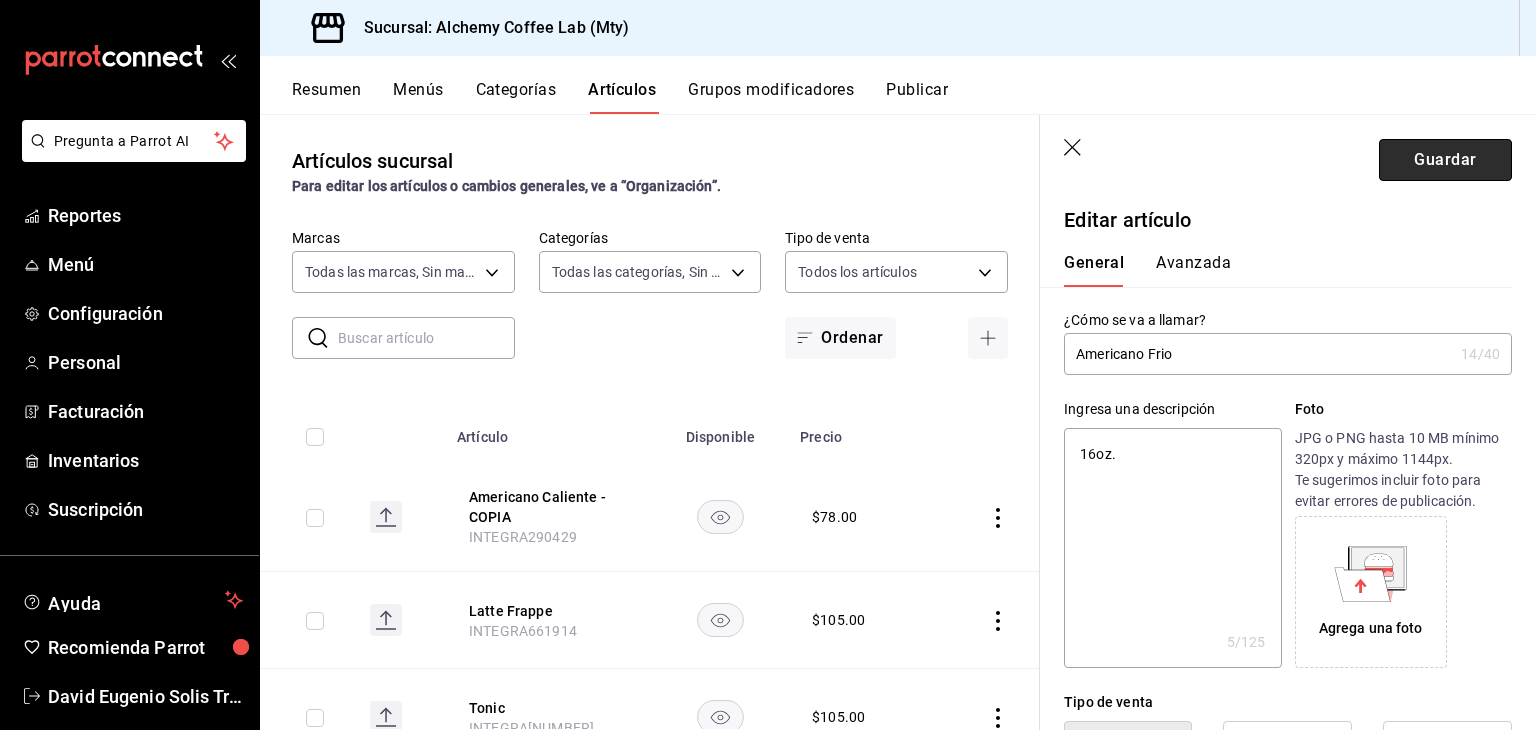 click on "Guardar" at bounding box center [1445, 160] 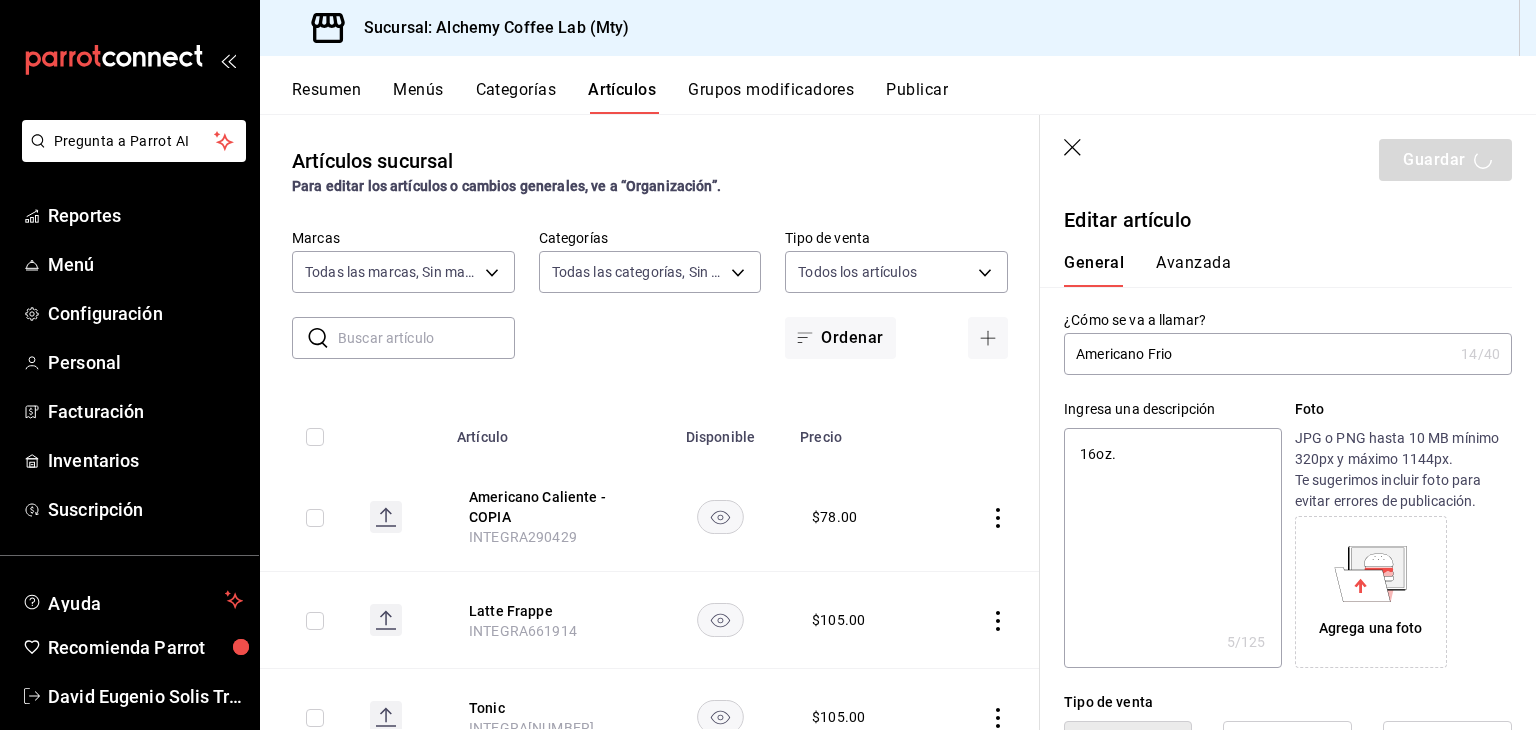 type on "x" 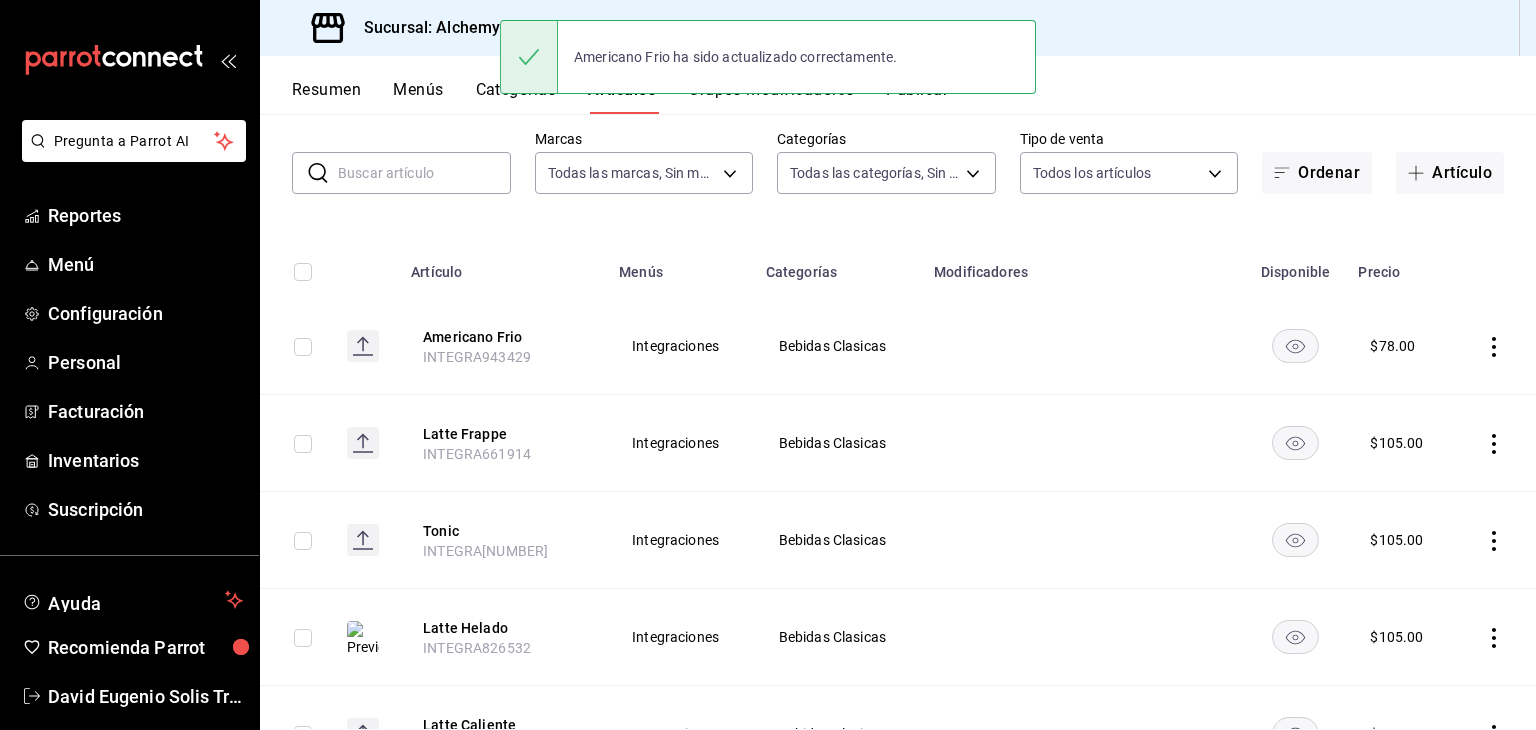 scroll, scrollTop: 100, scrollLeft: 0, axis: vertical 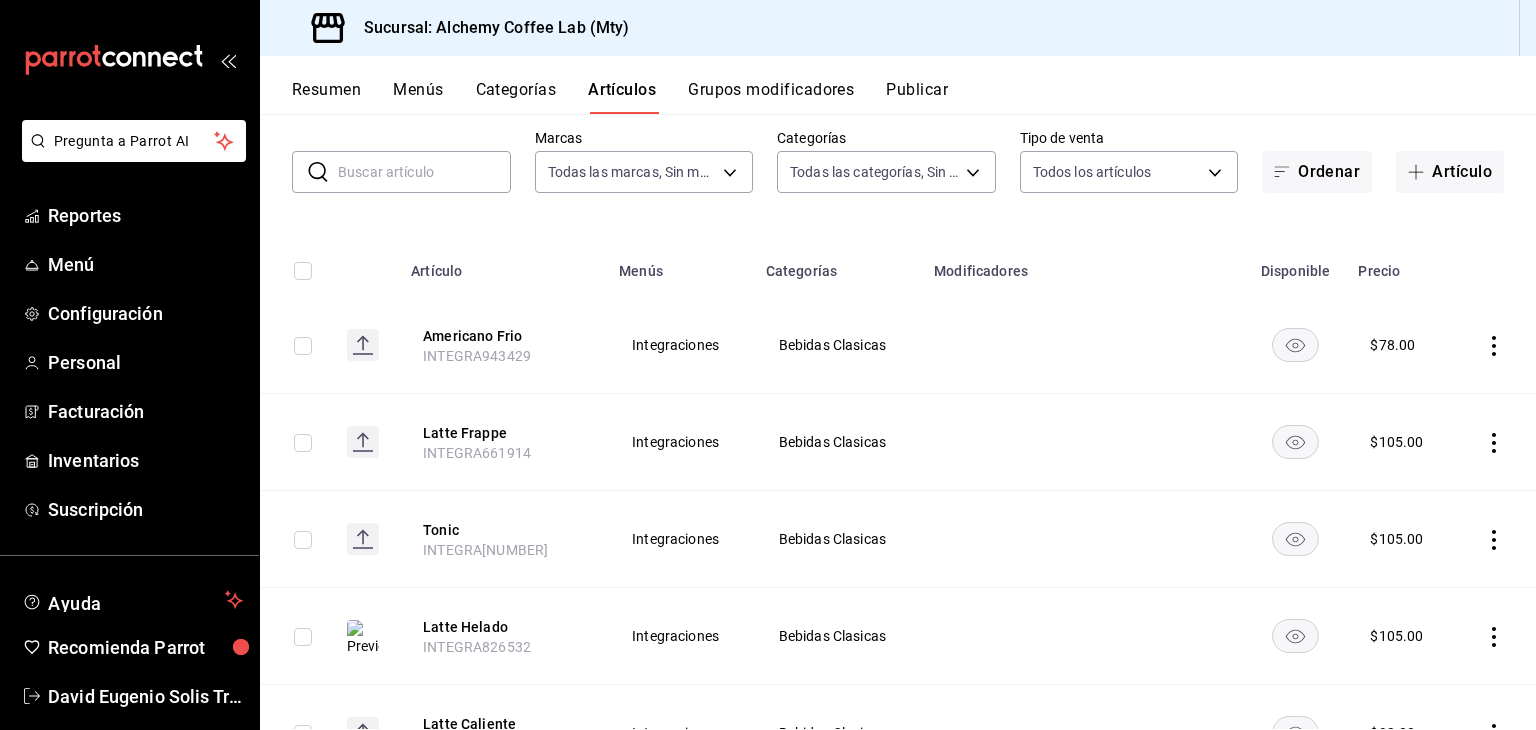 click 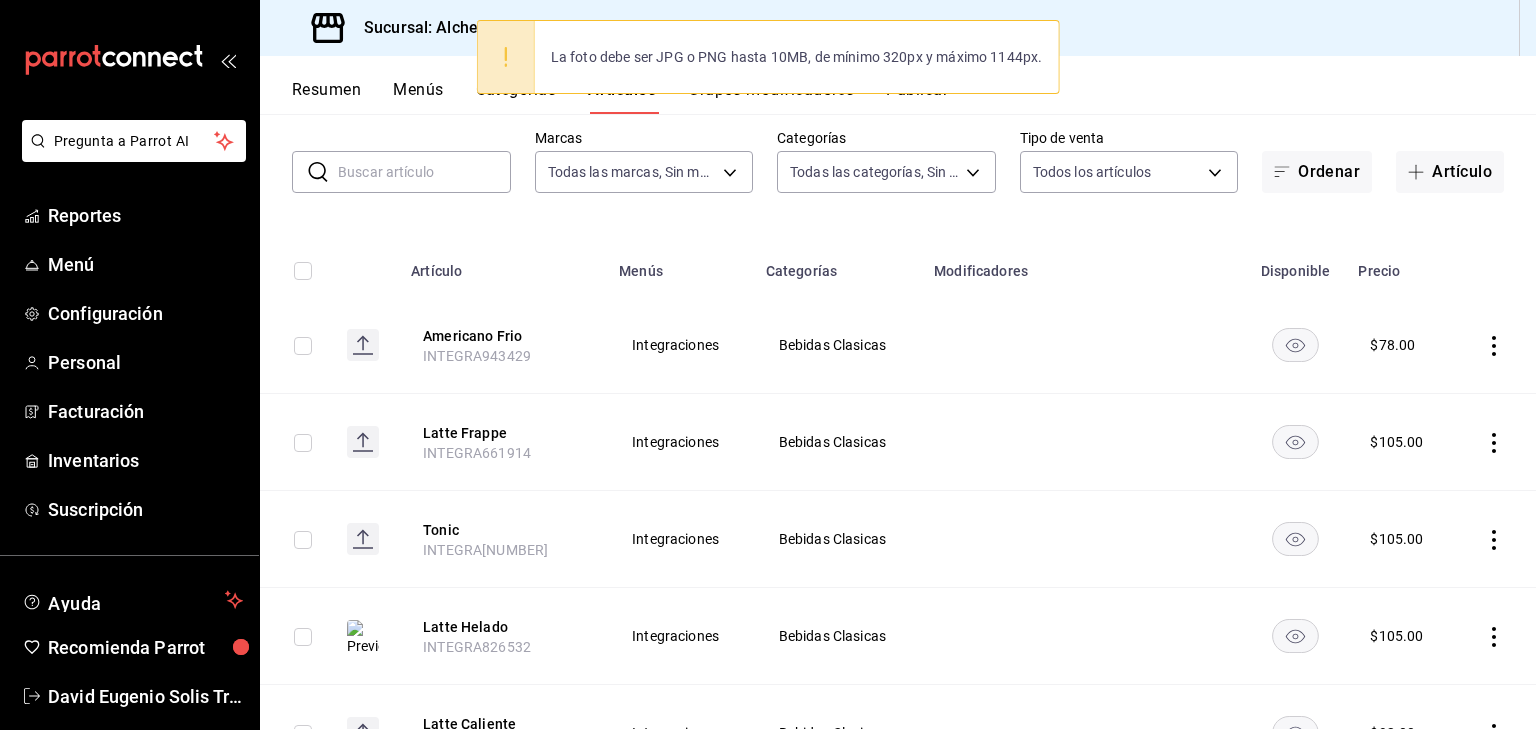click 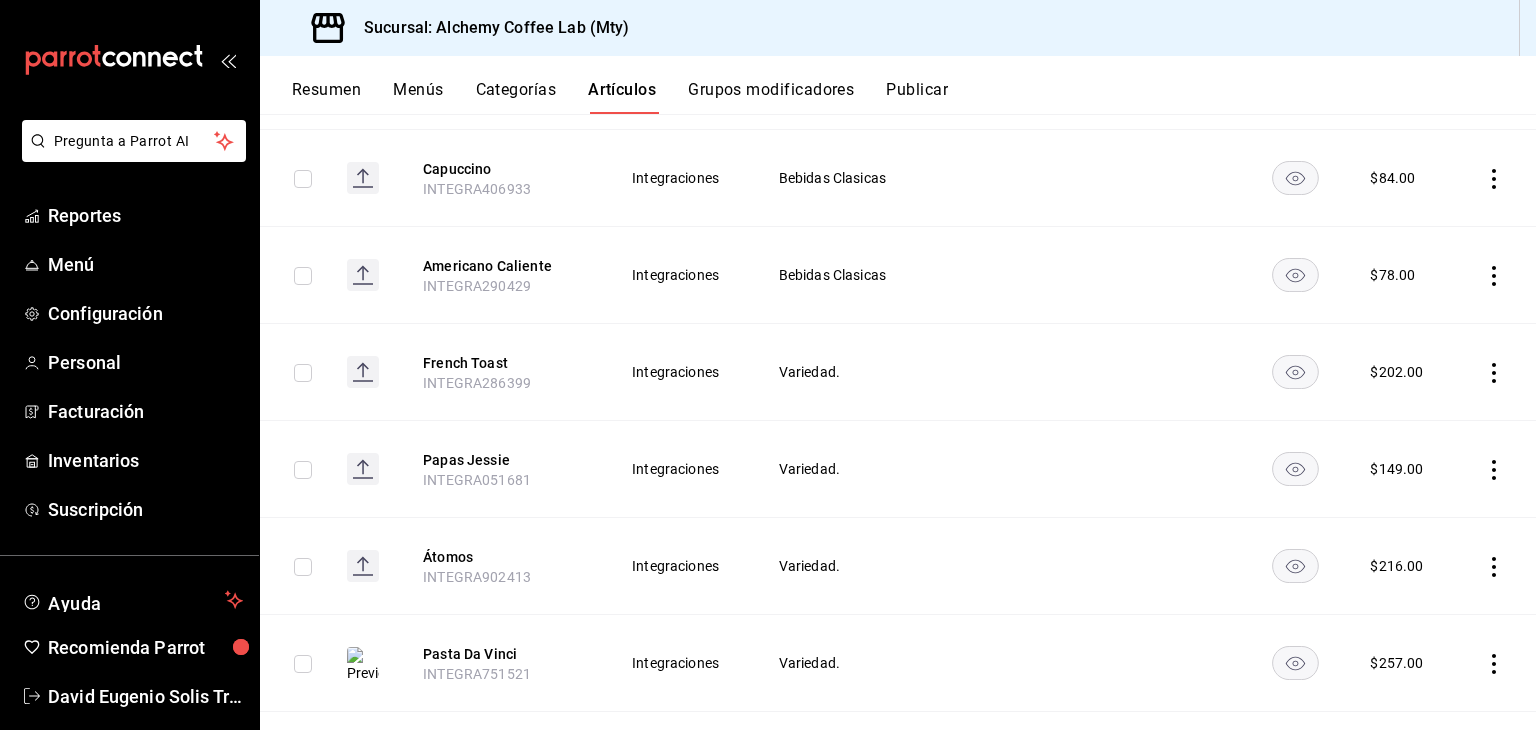 scroll, scrollTop: 751, scrollLeft: 0, axis: vertical 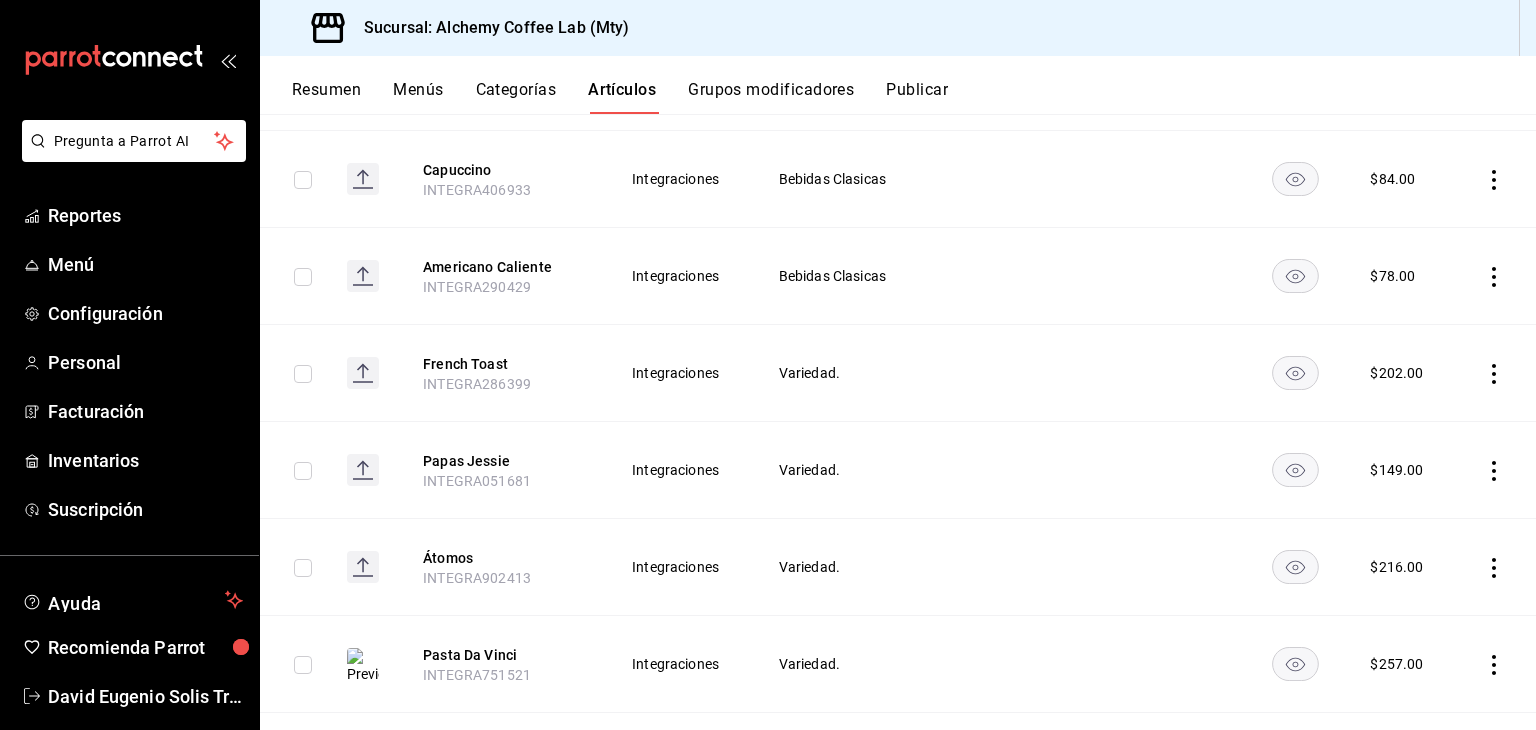 click 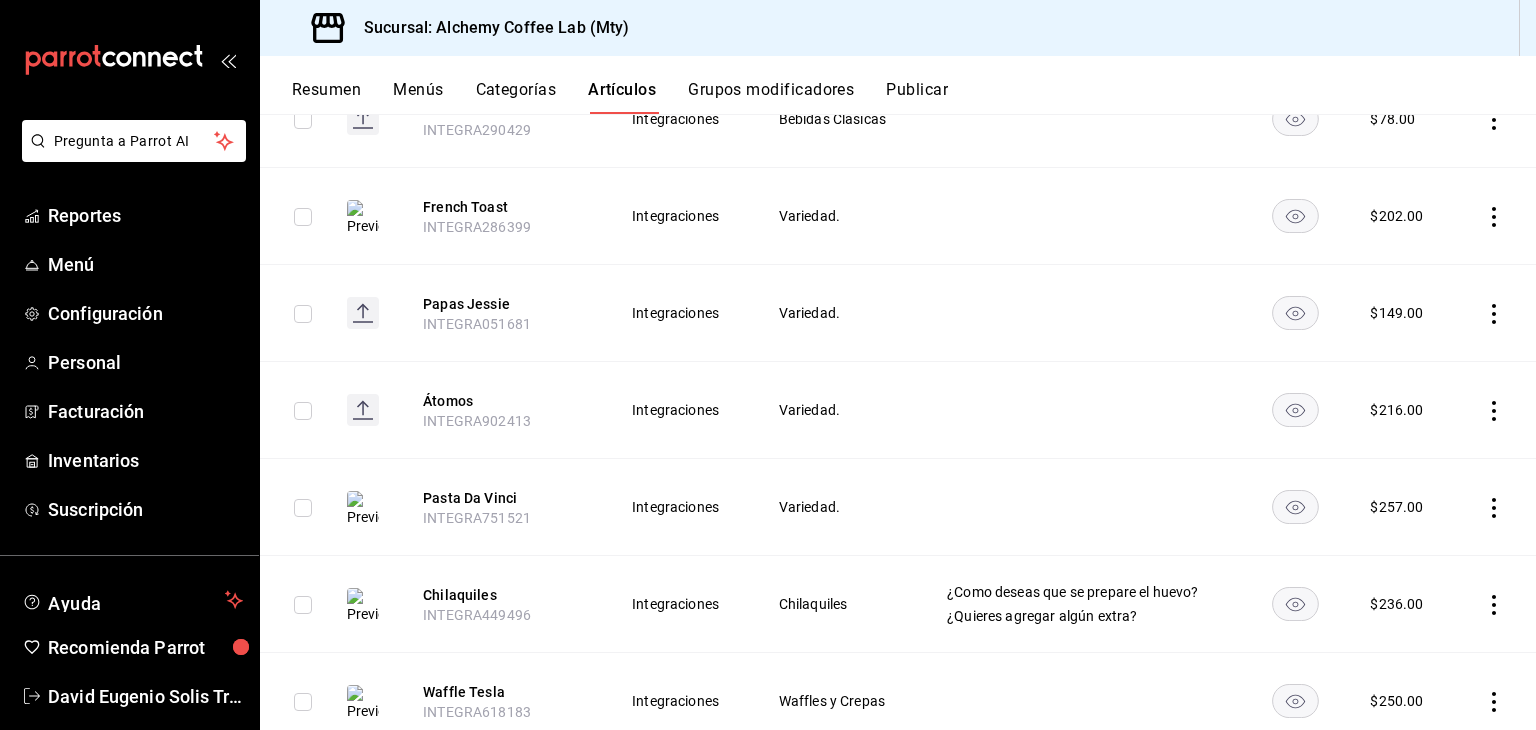 scroll, scrollTop: 951, scrollLeft: 0, axis: vertical 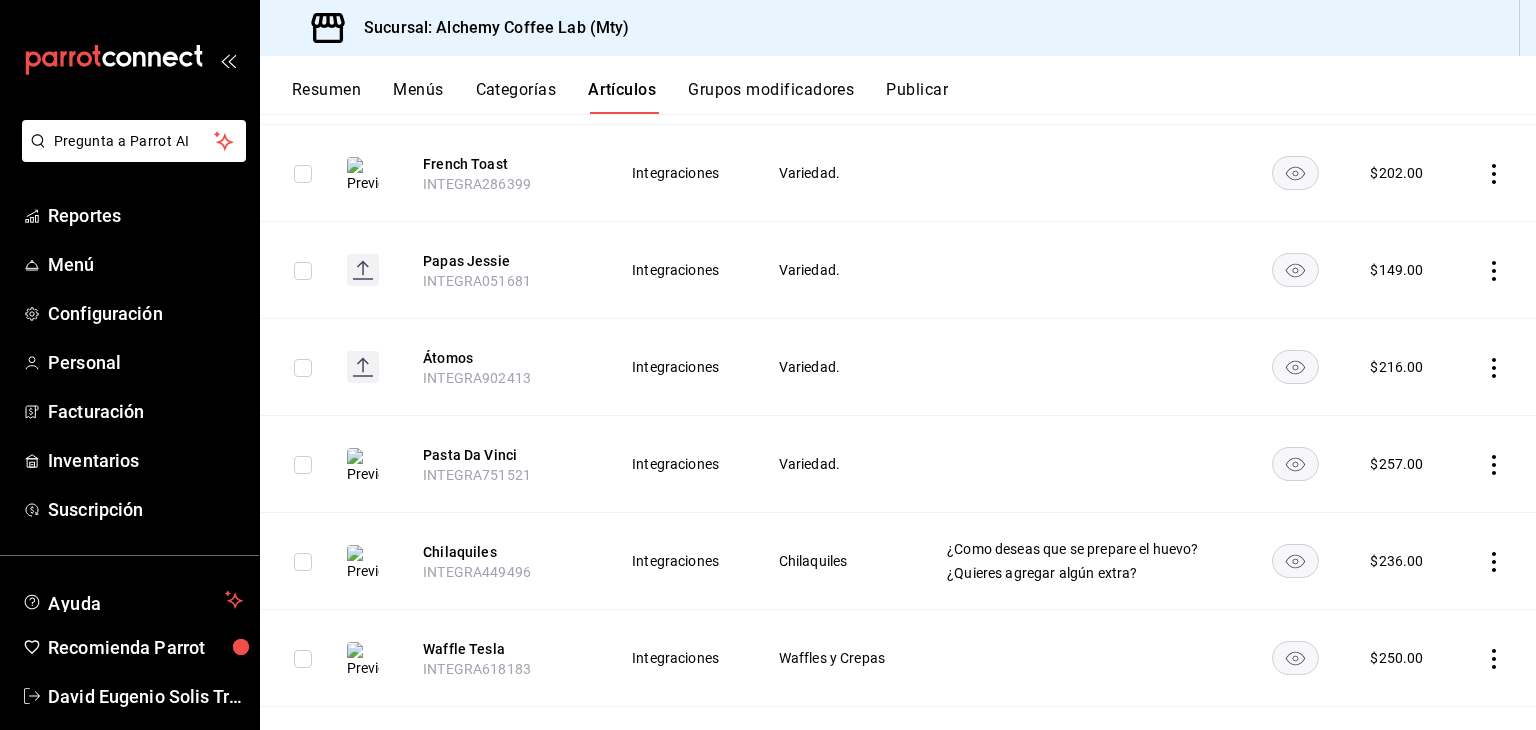 click 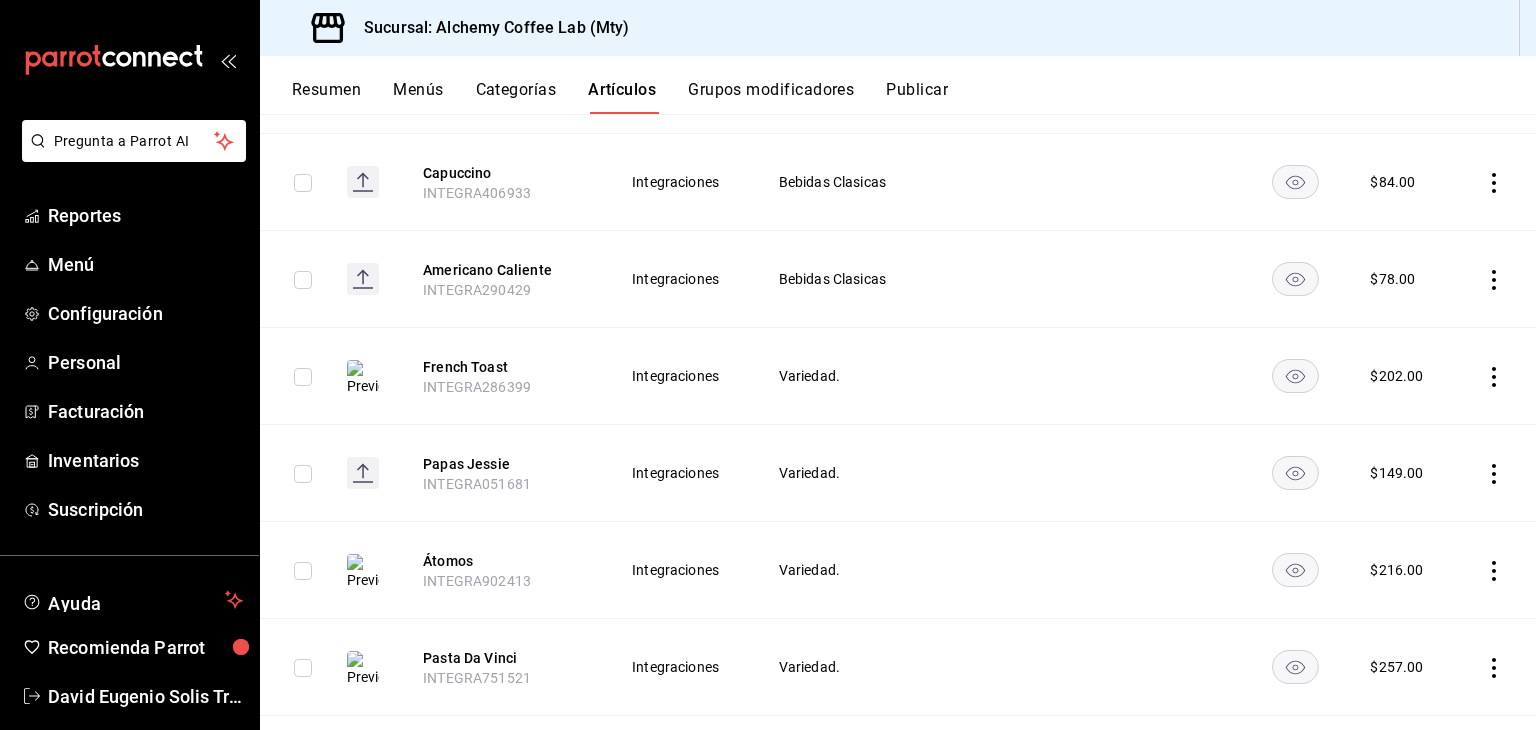 scroll, scrollTop: 751, scrollLeft: 0, axis: vertical 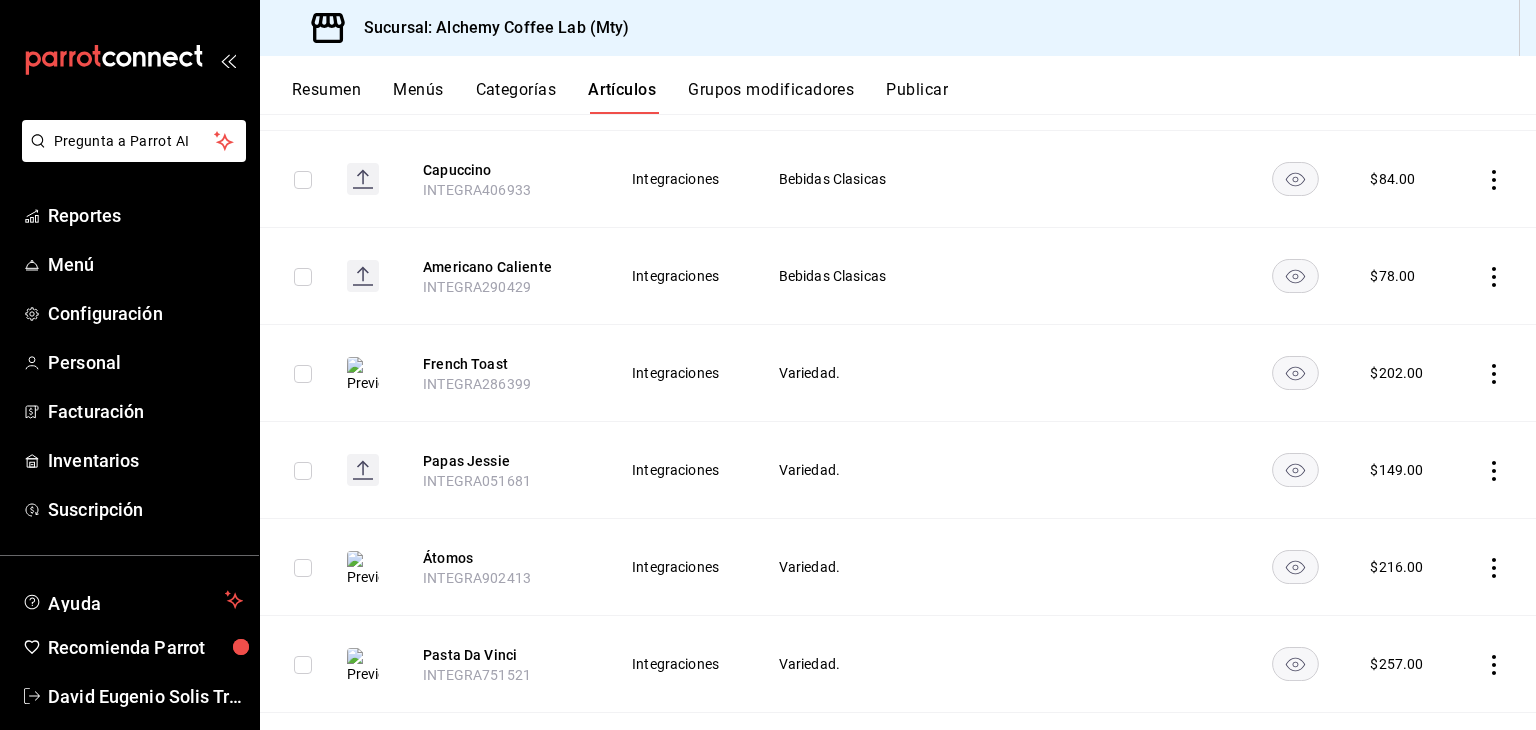 click 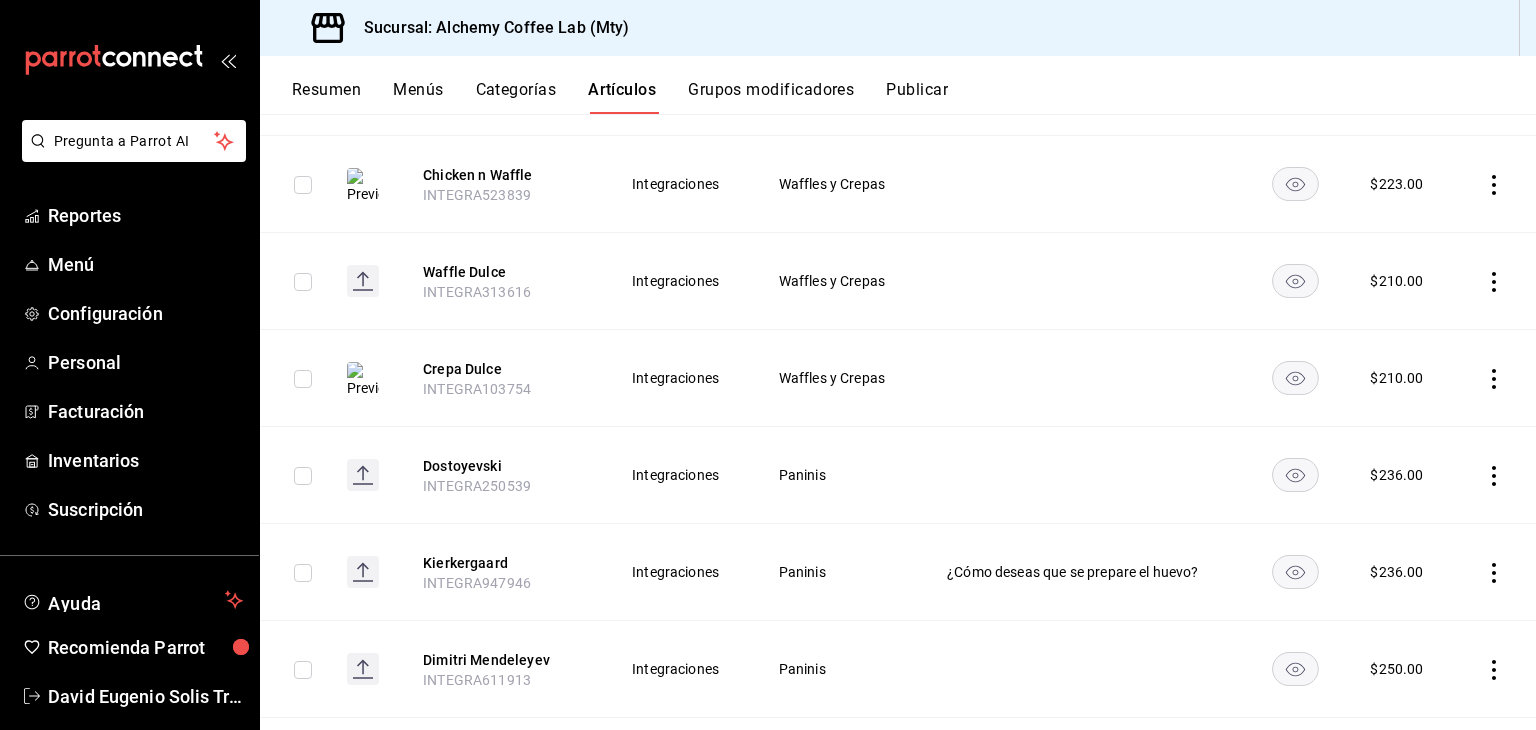 scroll, scrollTop: 1500, scrollLeft: 0, axis: vertical 